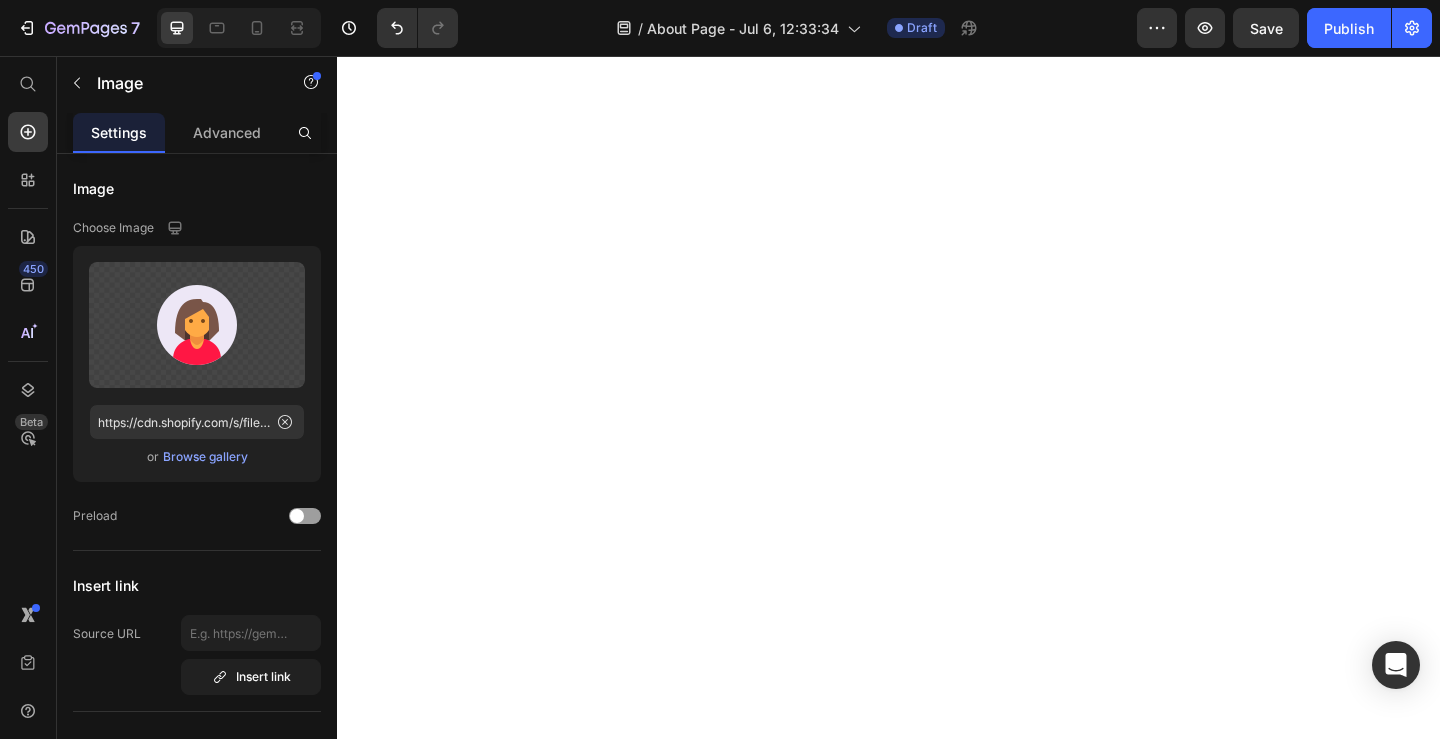 scroll, scrollTop: 0, scrollLeft: 0, axis: both 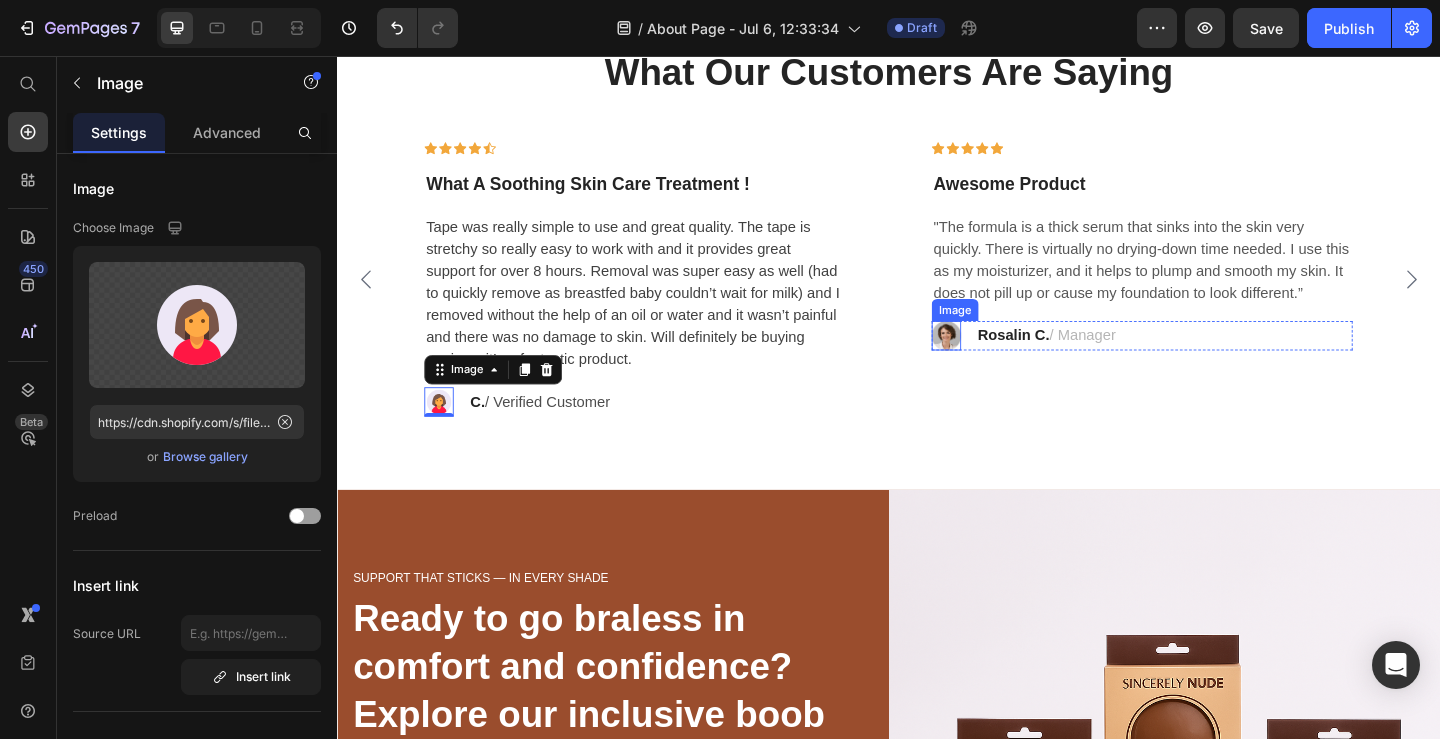 click at bounding box center [1000, 360] 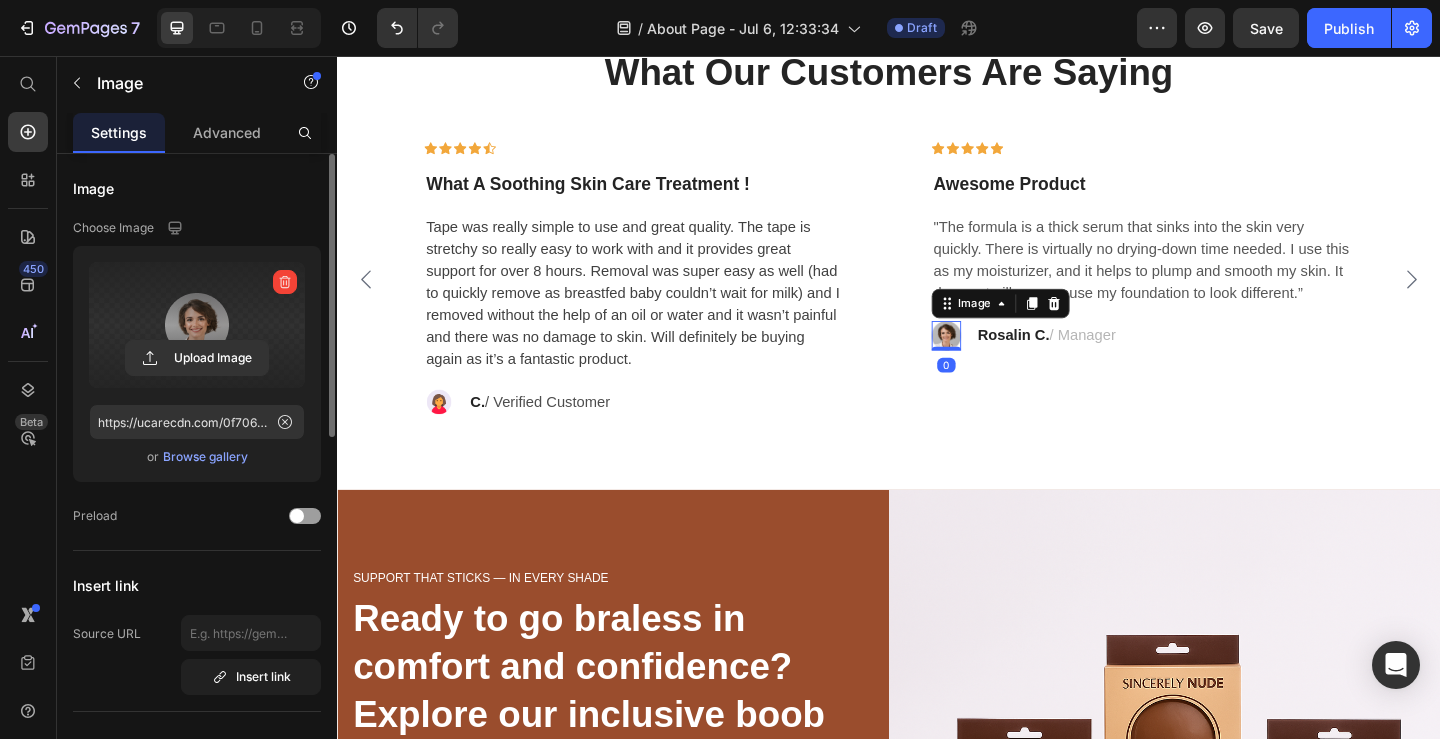 click at bounding box center (197, 325) 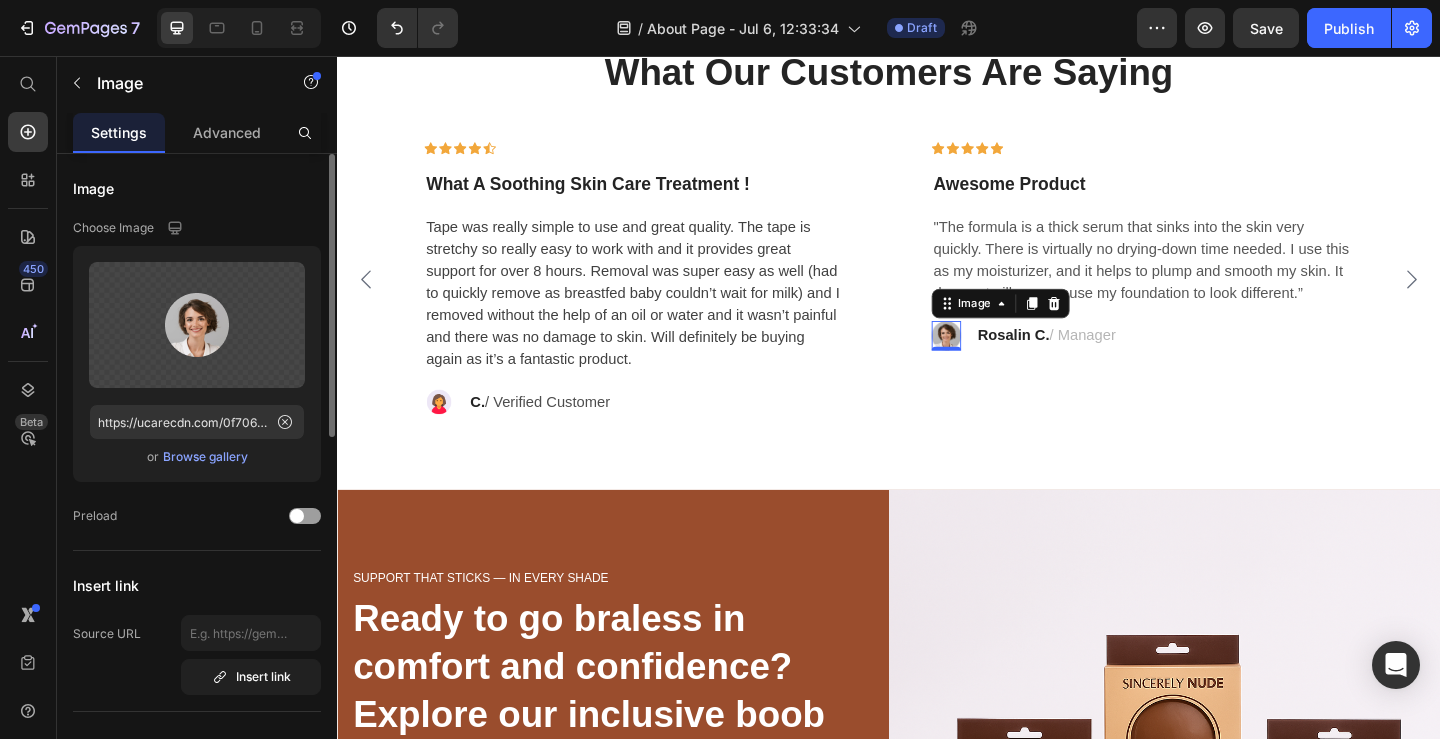 click on "Browse gallery" at bounding box center (205, 457) 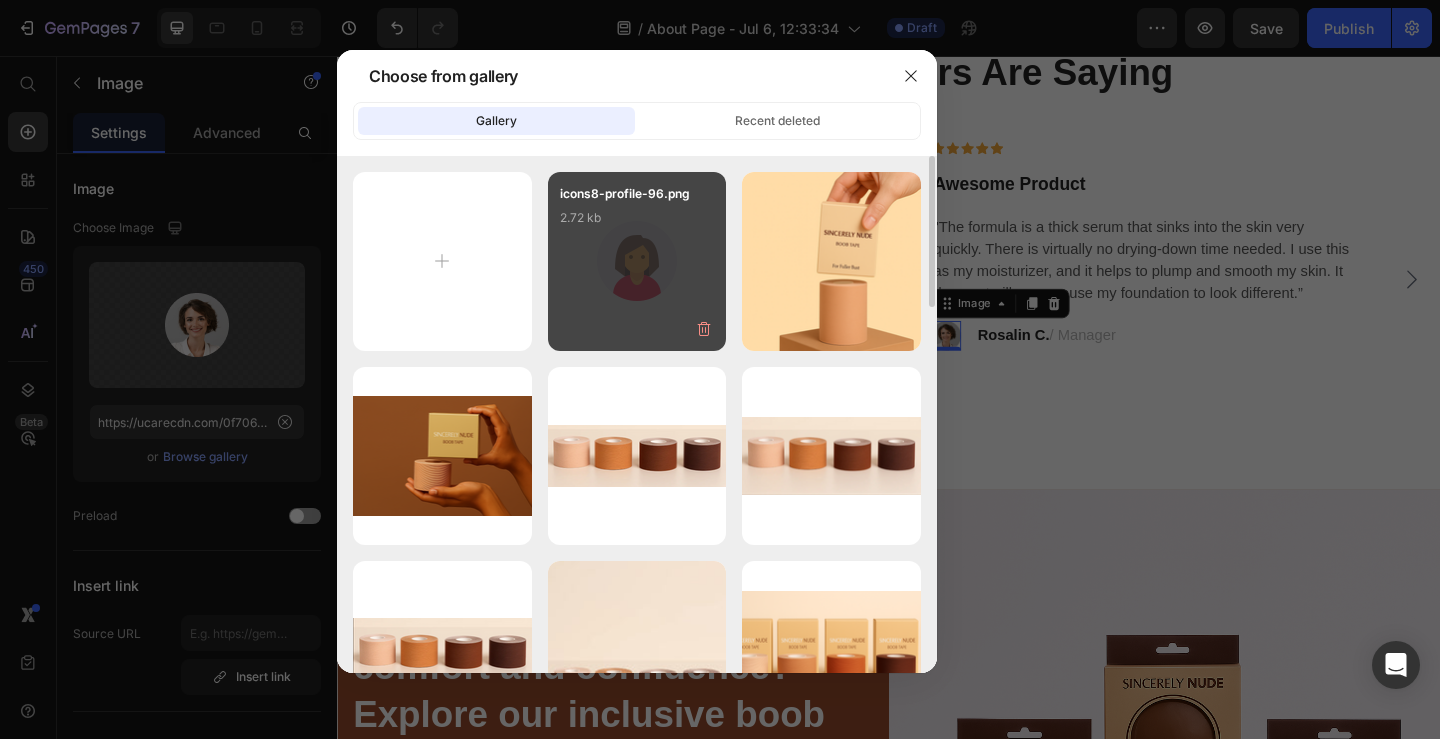 click on "icons8-profile-96.png 2.72 kb" at bounding box center [637, 261] 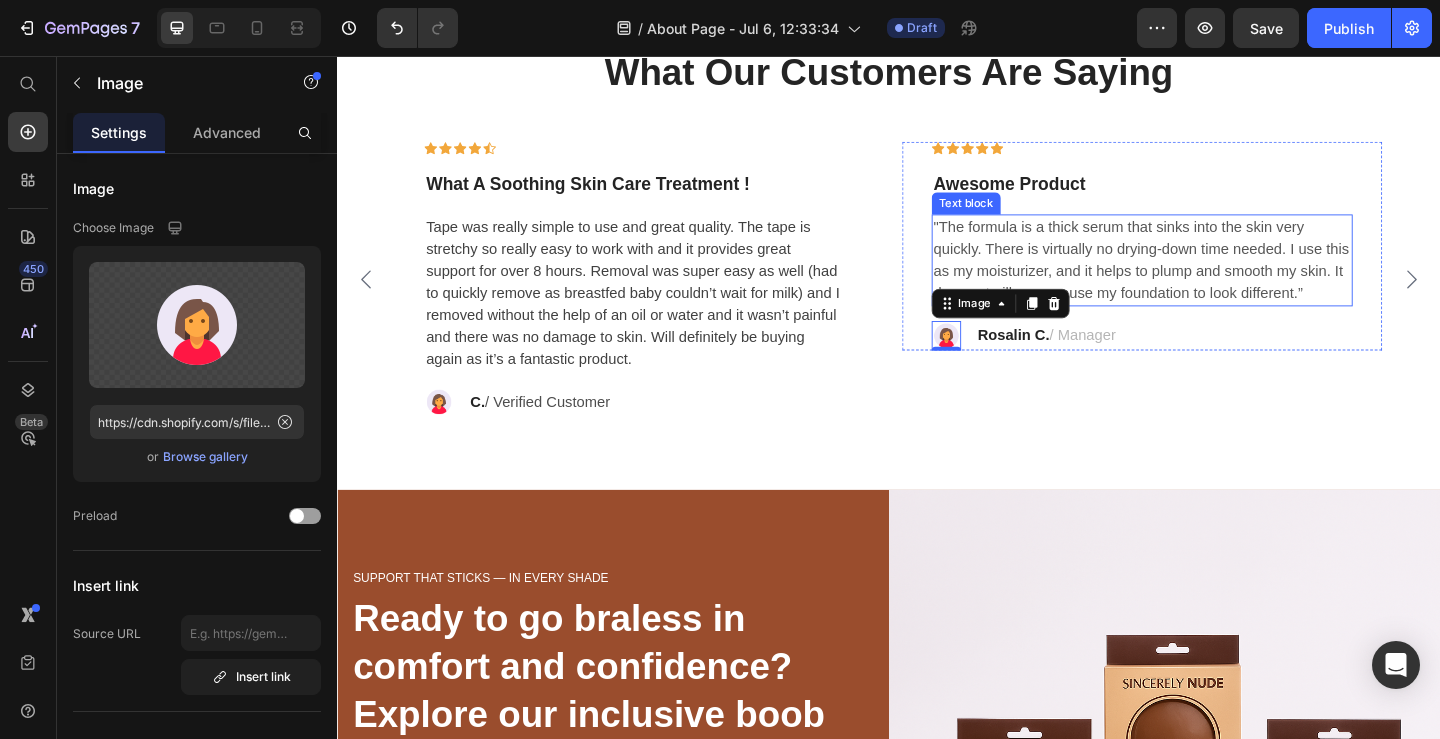 click on ""The formula is a thick serum that sinks into the skin very quickly. There is virtually no drying-down time needed. I use this as my moisturizer, and it helps to plump and smooth my skin. It does not pill up or cause my foundation to look different.”" at bounding box center [1213, 278] 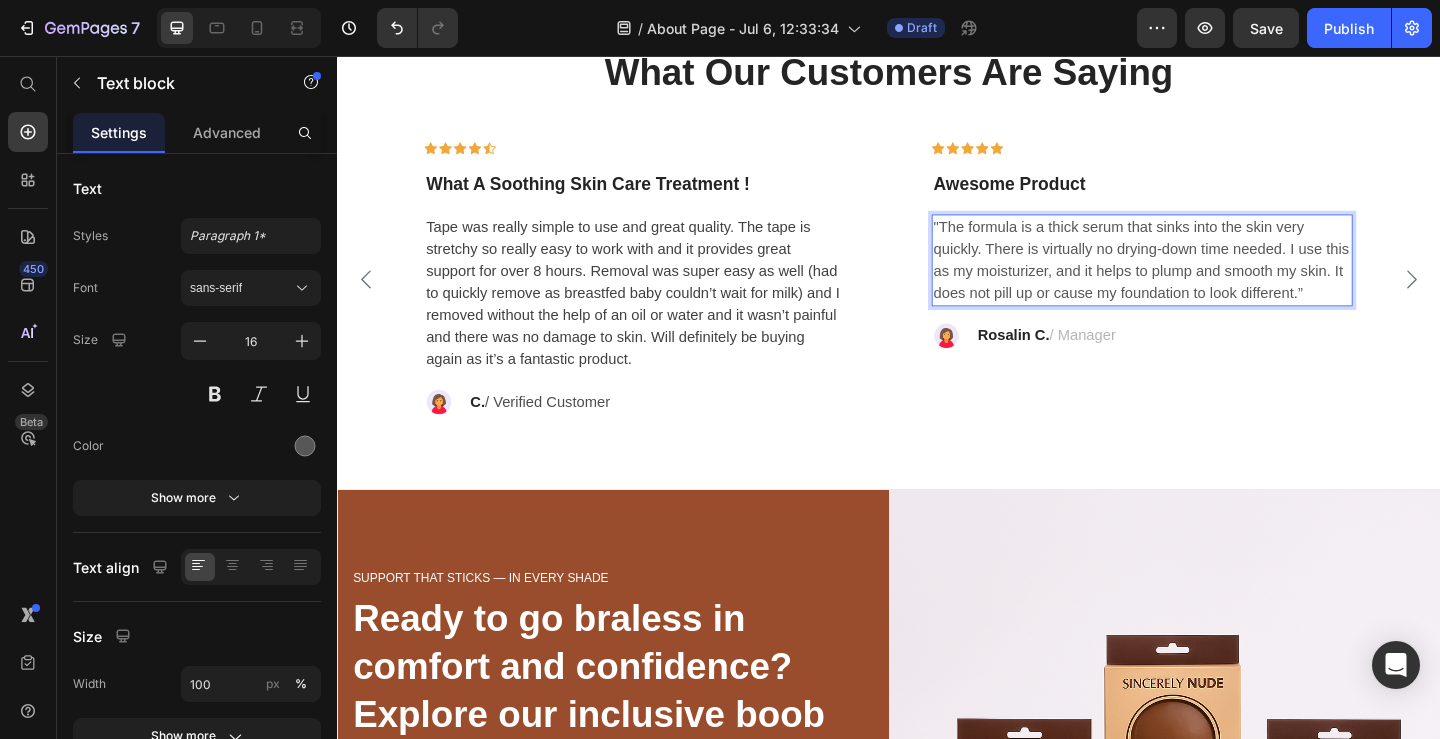 click on ""The formula is a thick serum that sinks into the skin very quickly. There is virtually no drying-down time needed. I use this as my moisturizer, and it helps to plump and smooth my skin. It does not pill up or cause my foundation to look different.”" at bounding box center [1213, 278] 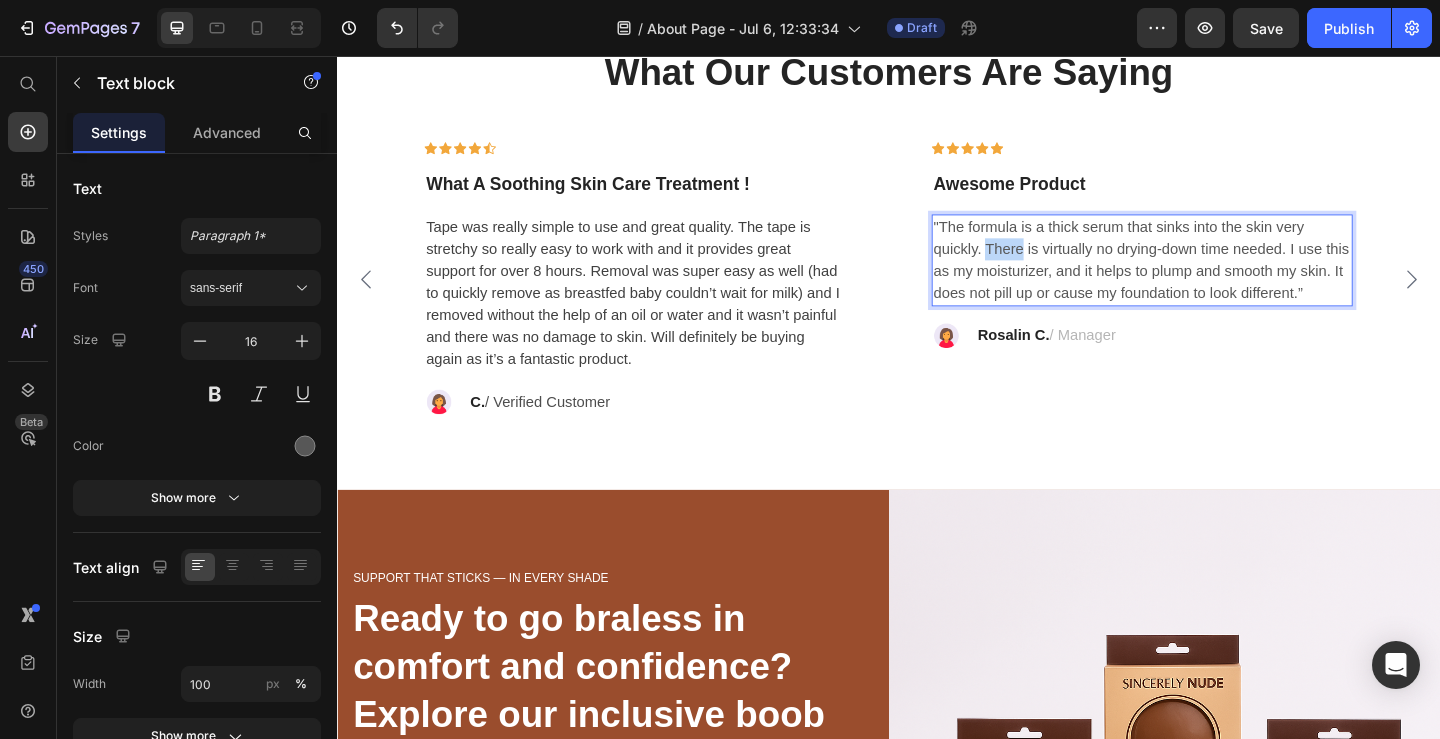 click on ""The formula is a thick serum that sinks into the skin very quickly. There is virtually no drying-down time needed. I use this as my moisturizer, and it helps to plump and smooth my skin. It does not pill up or cause my foundation to look different.”" at bounding box center [1213, 278] 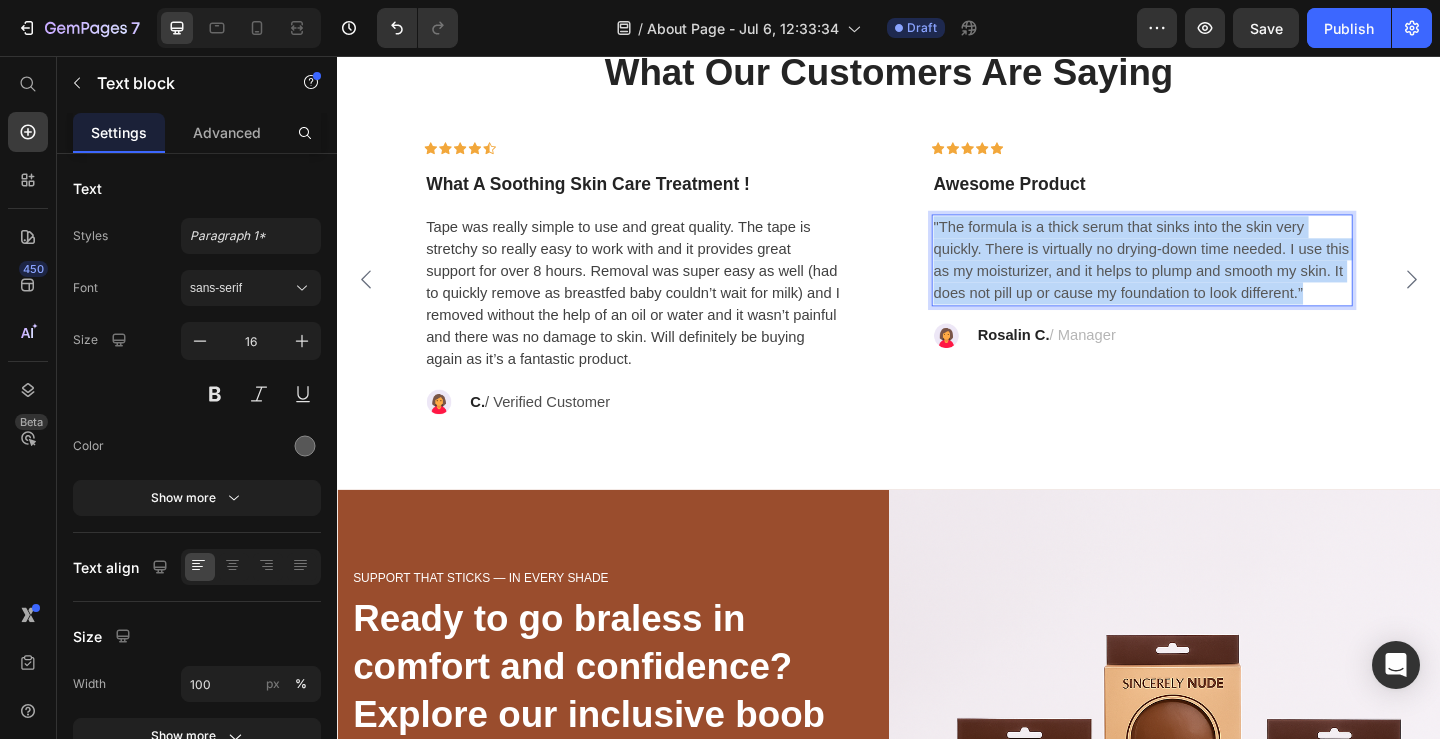click on ""The formula is a thick serum that sinks into the skin very quickly. There is virtually no drying-down time needed. I use this as my moisturizer, and it helps to plump and smooth my skin. It does not pill up or cause my foundation to look different.”" at bounding box center (1213, 278) 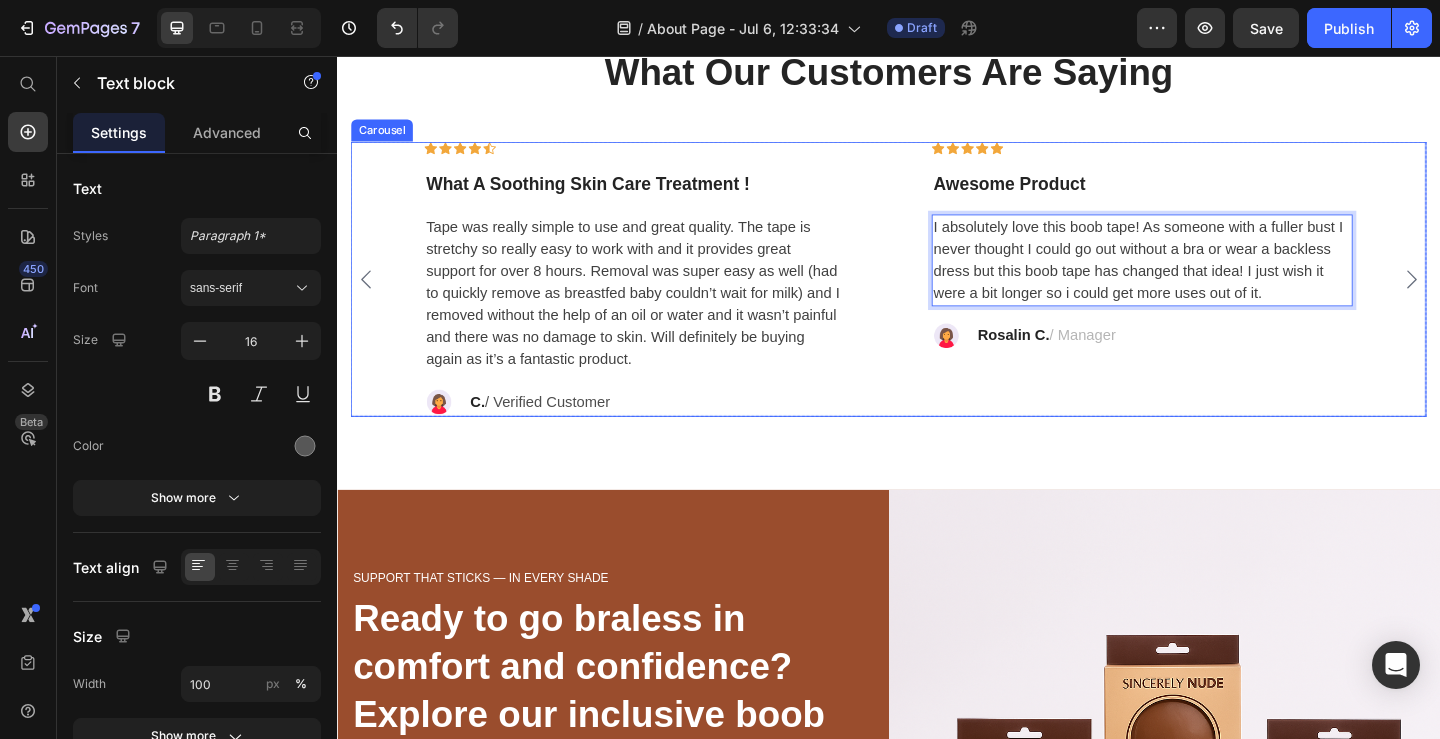 click on "Rosalin C." at bounding box center (1073, 359) 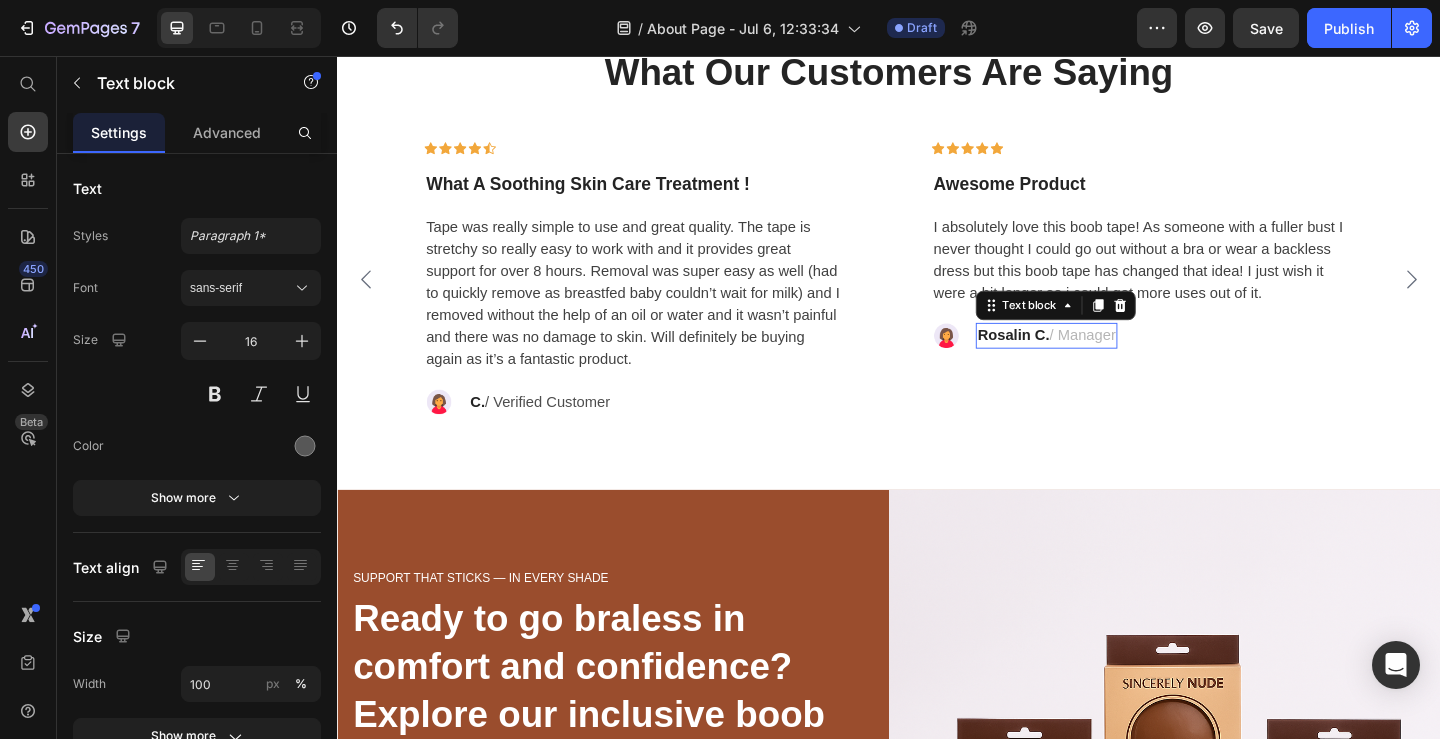 click on "Rosalin C." at bounding box center [1073, 359] 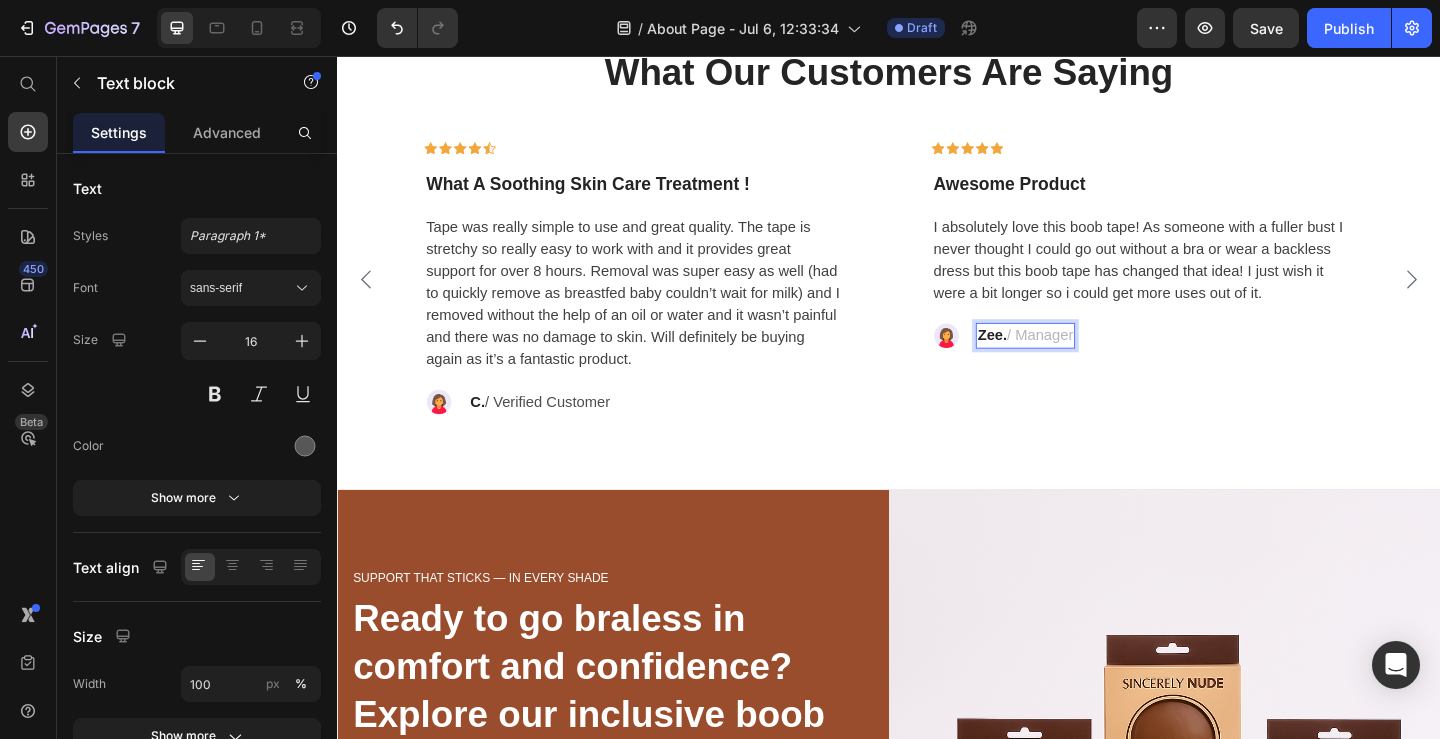 click on "/ Manager" at bounding box center [1102, 359] 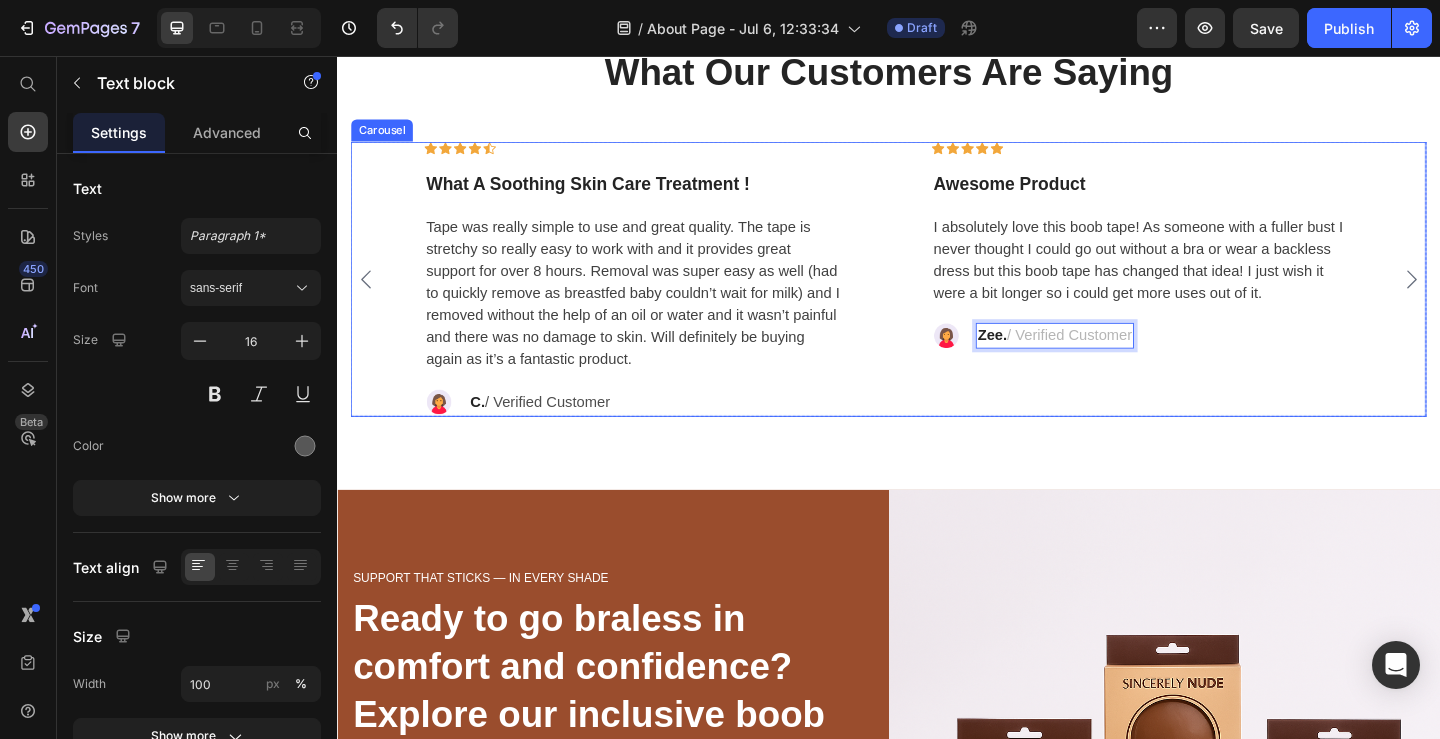 click on "Icon
Icon
Icon
Icon
Icon Row What A Soothing Skin Care Treatment ! Text block Tape was really simple to use and great quality. The tape is stretchy so really easy to work with and it provides great support for over 8 hours. Removal was super easy as well (had to quickly remove as breastfed baby couldn’t wait for milk) and I removed without the help of an oil or water and it wasn’t painful and there was no damage to skin. Will definitely be buying again as it’s a fantastic product. Text block Image C.  / Verified Customer Text block Row Row
Icon
Icon
Icon
Icon
Icon Row Awesome Product Text block I absolutely love this boob tape! As someone with a fuller bust I never thought I could go out without a bra or wear a backless dress but this boob tape has changed that idea! I just wish it were a bit longer so i could get more uses out of it. Text block" at bounding box center (937, 298) 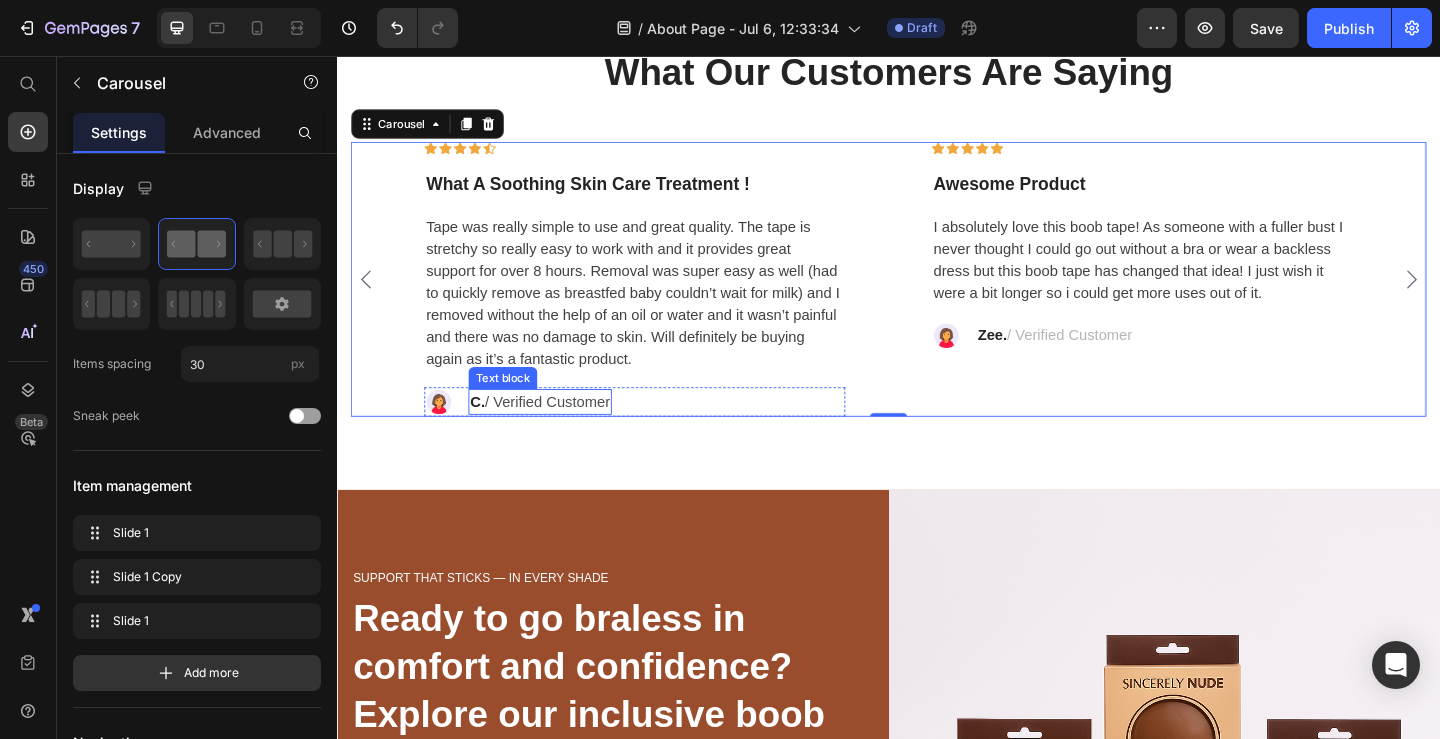 click on "C.  / Verified Customer" at bounding box center (558, 432) 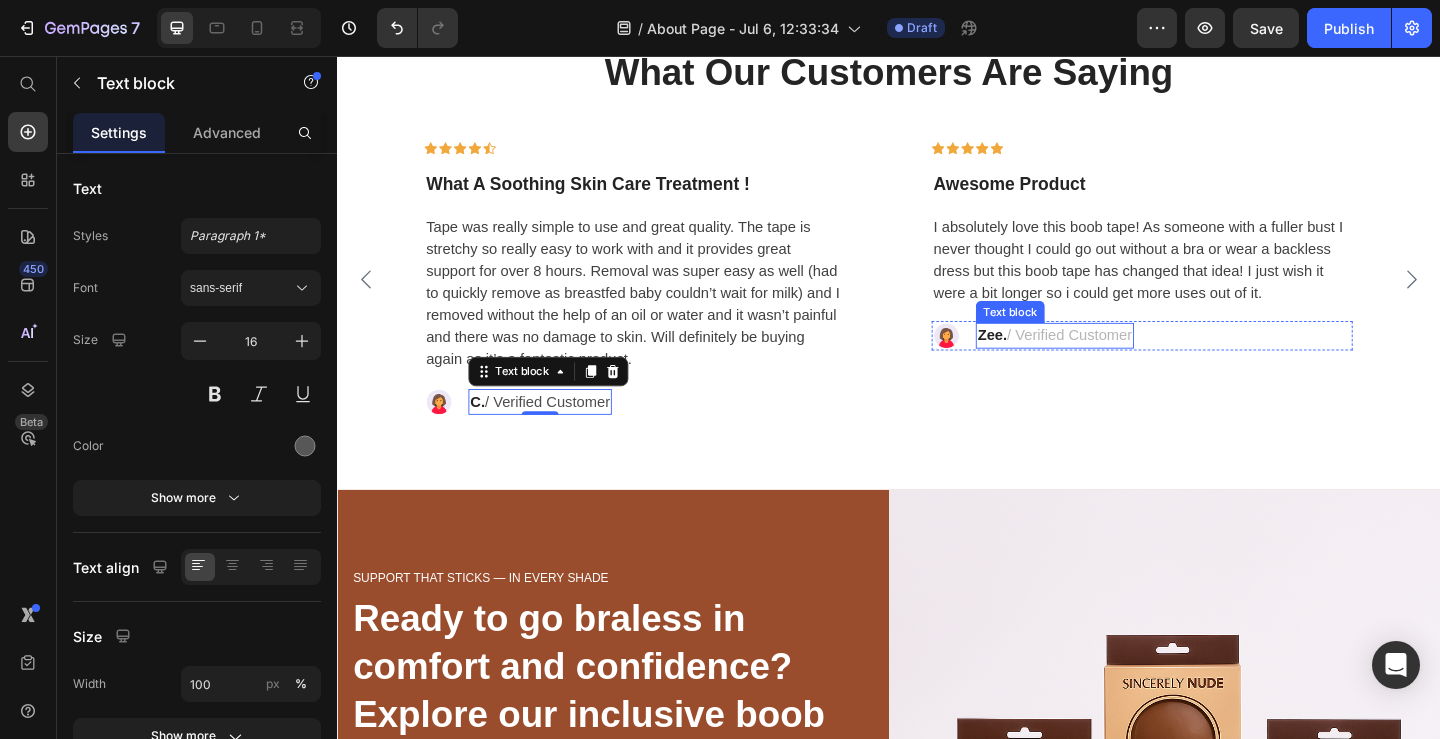 click on "/ Verified Customer" at bounding box center (1134, 359) 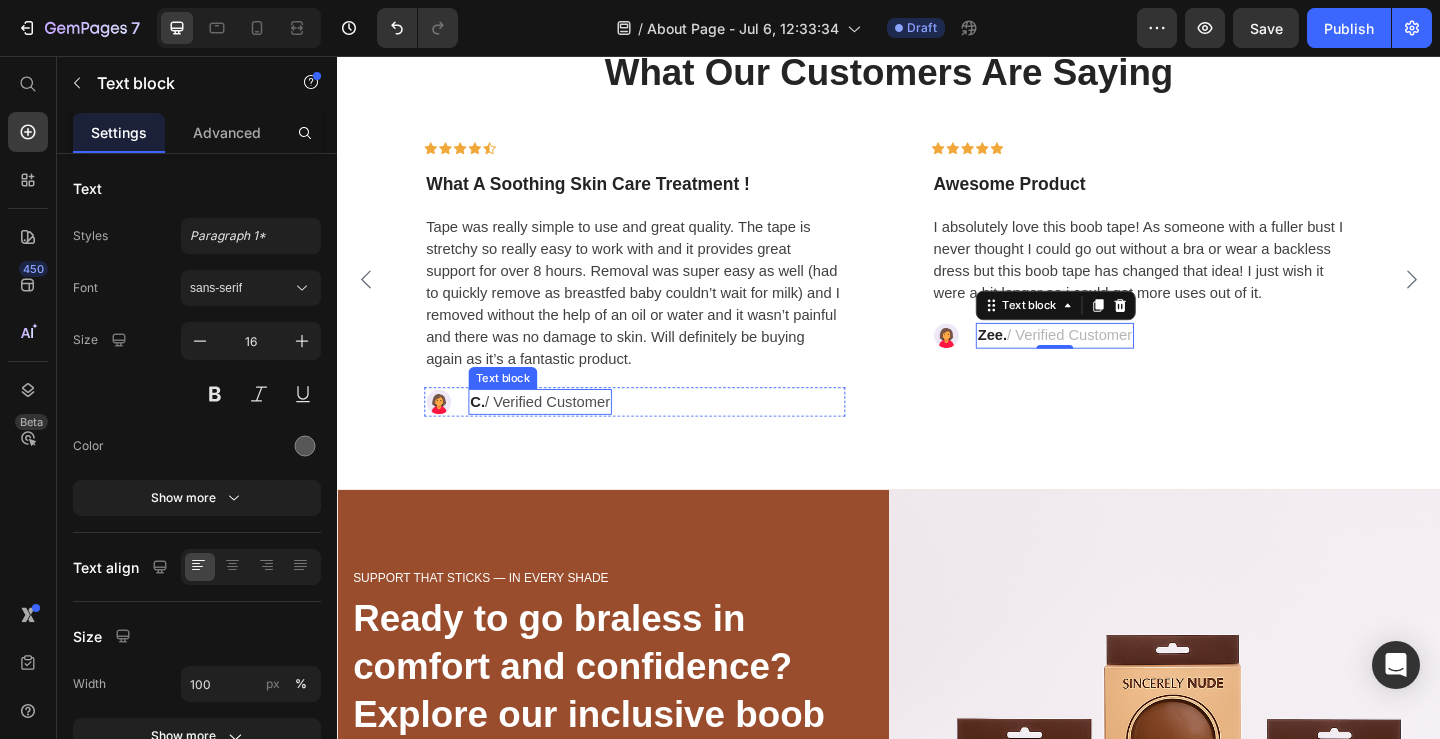 click on "C.  / Verified Customer" at bounding box center (558, 432) 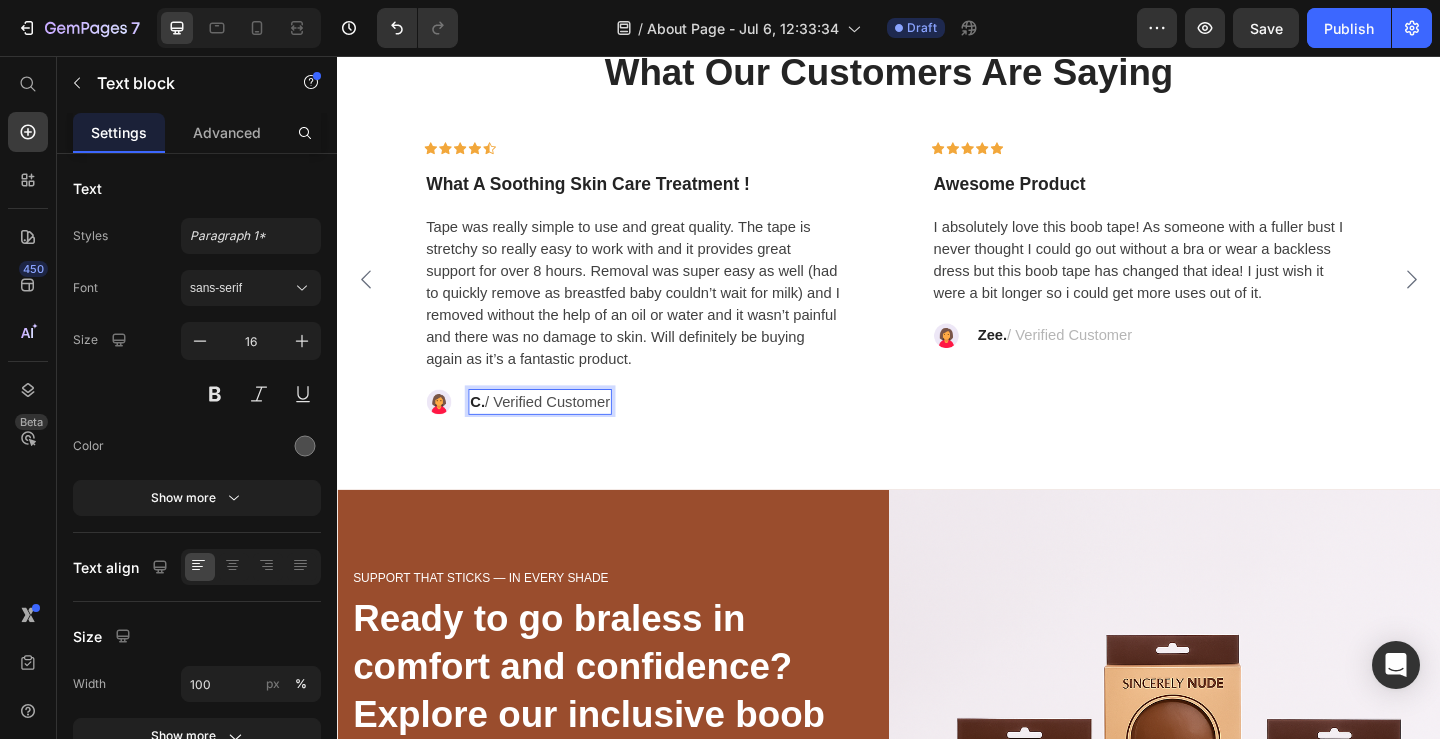 click on "C.  / Verified Customer" at bounding box center (558, 432) 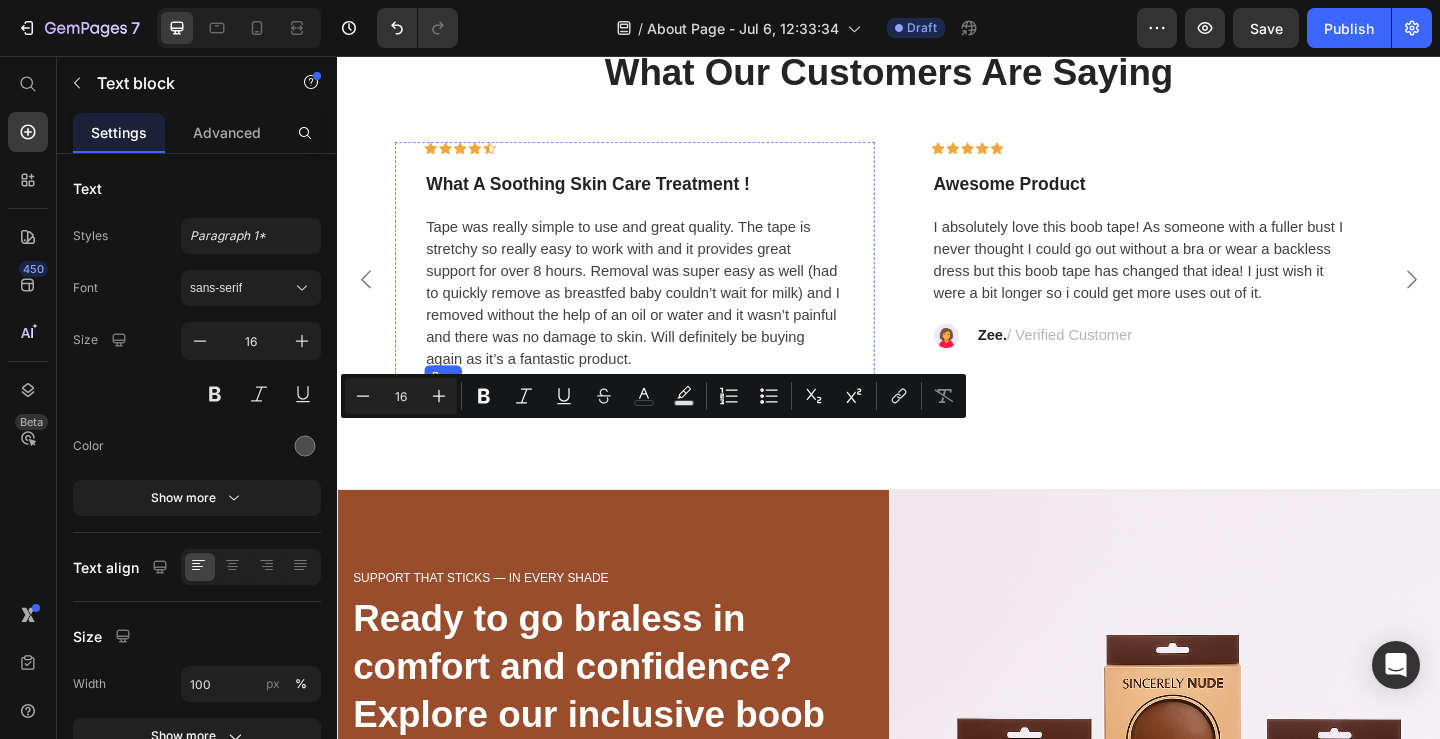 drag, startPoint x: 510, startPoint y: 468, endPoint x: 657, endPoint y: 470, distance: 147.01361 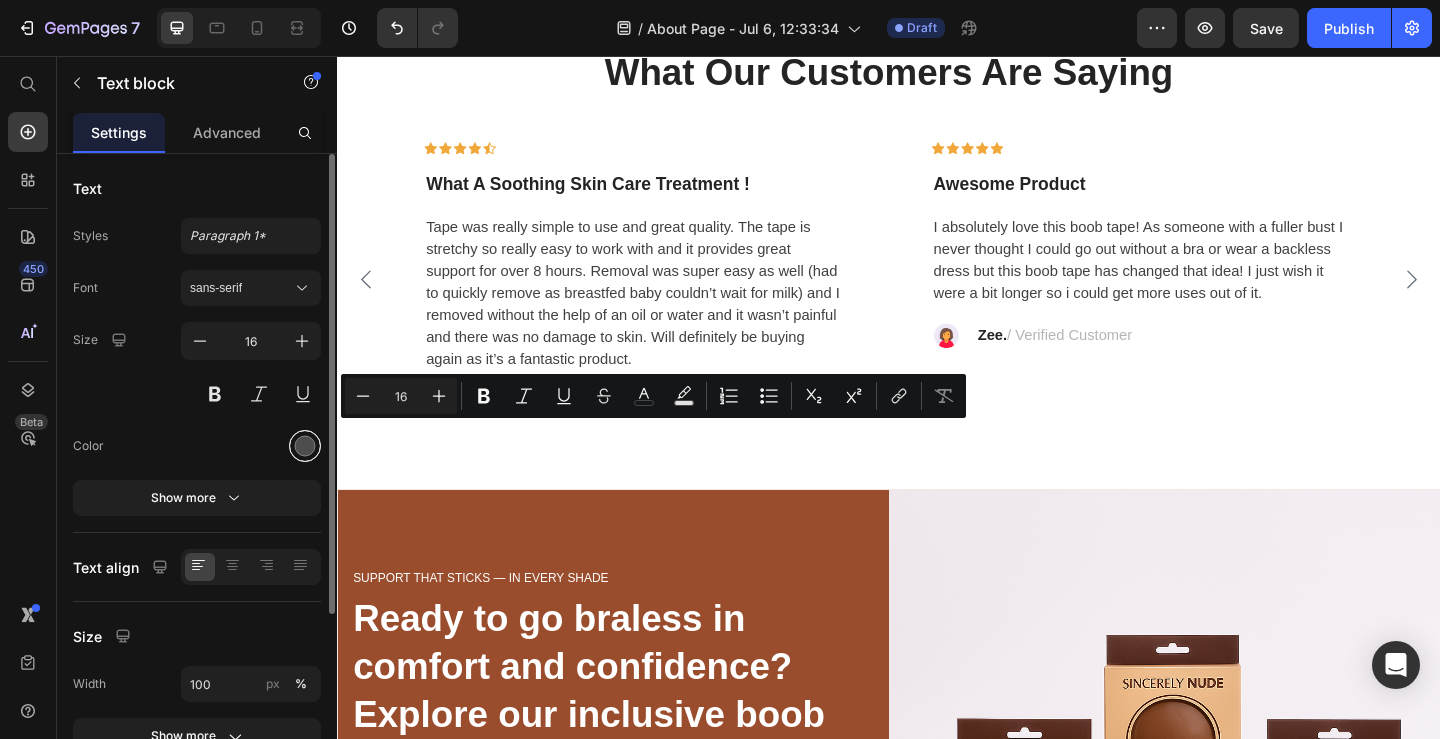 click at bounding box center (305, 446) 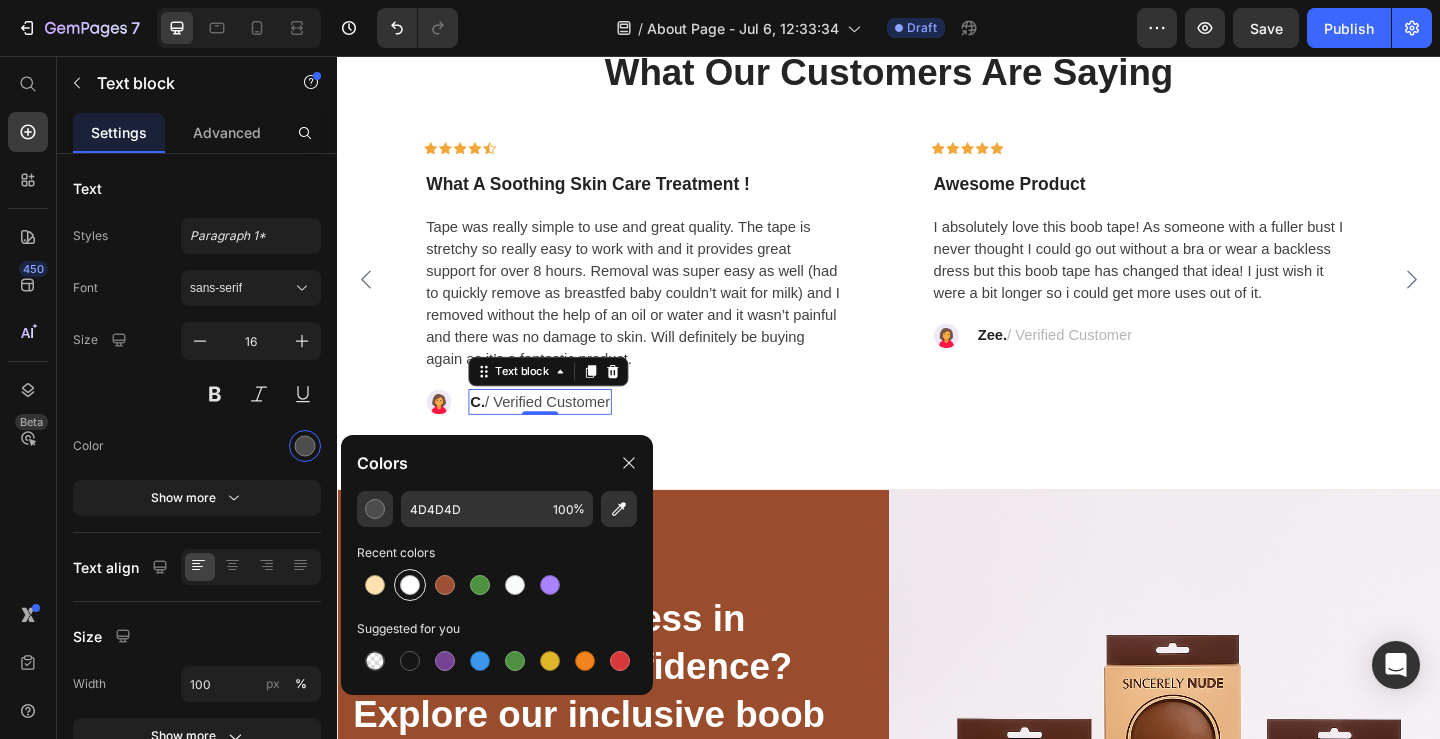 click at bounding box center (410, 585) 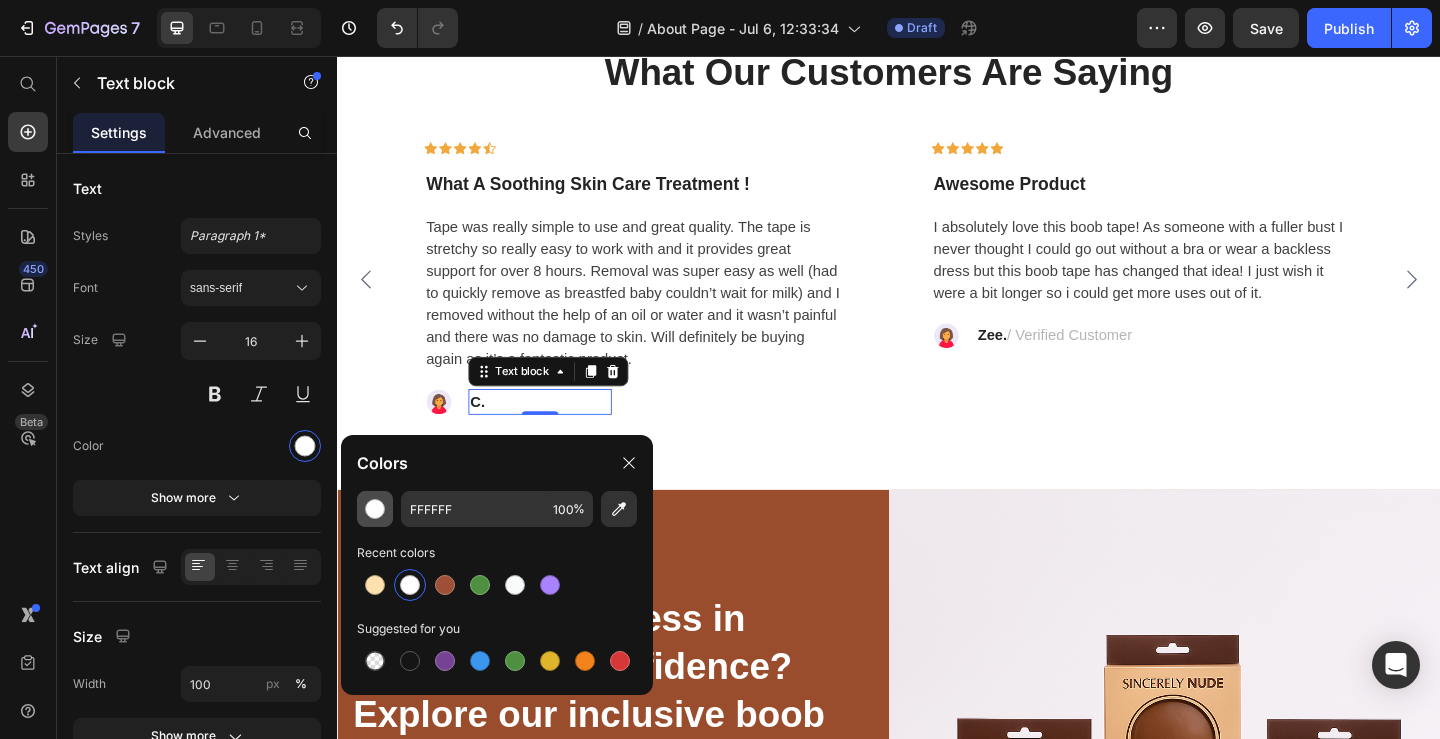 click at bounding box center [375, 509] 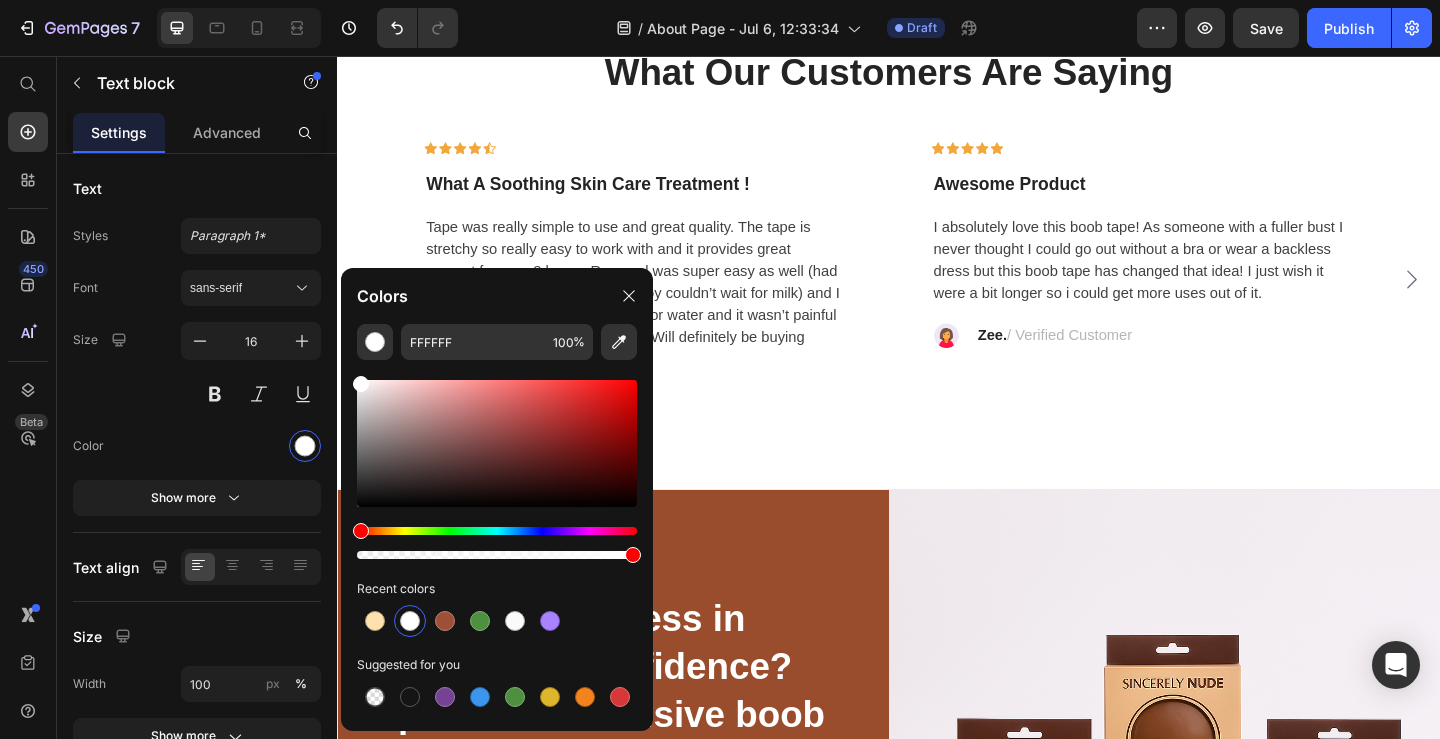 click at bounding box center [497, 443] 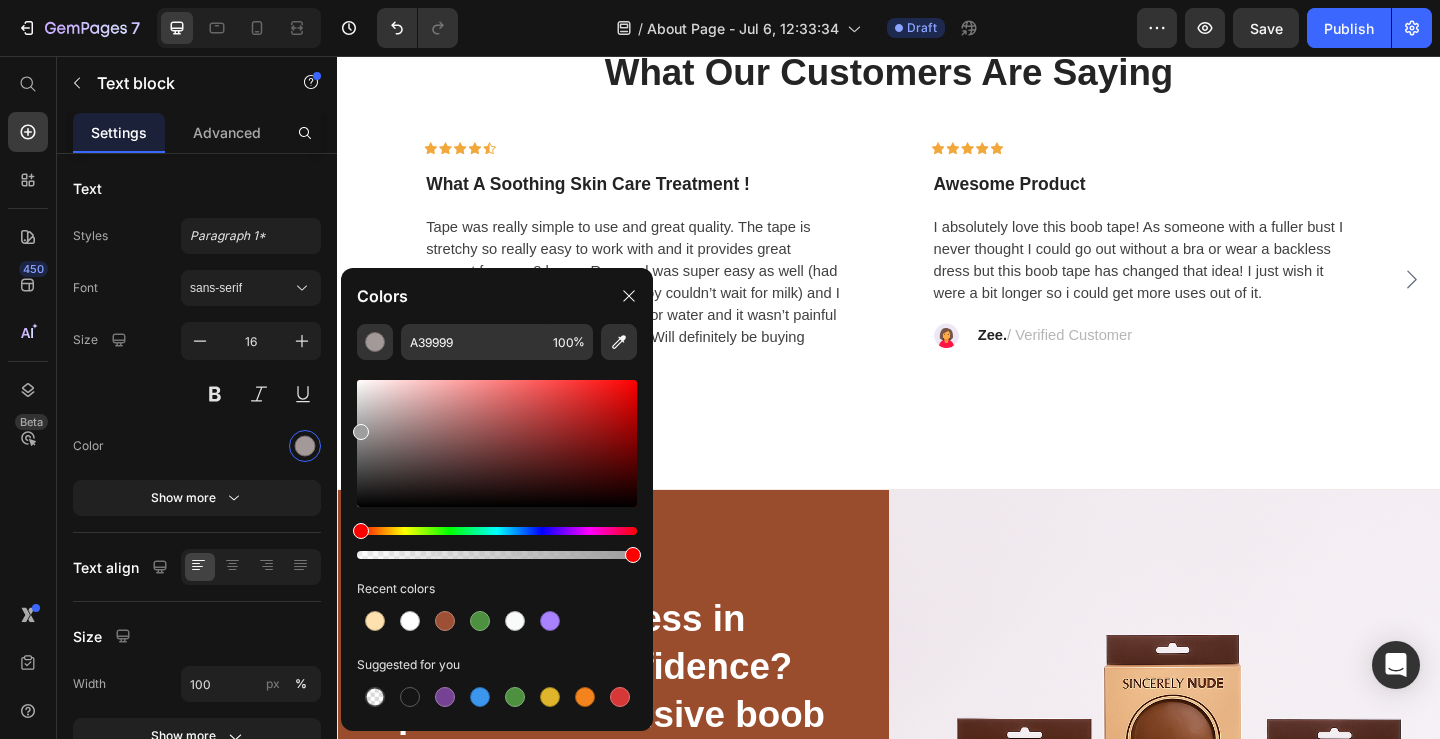 drag, startPoint x: 376, startPoint y: 425, endPoint x: 352, endPoint y: 427, distance: 24.083189 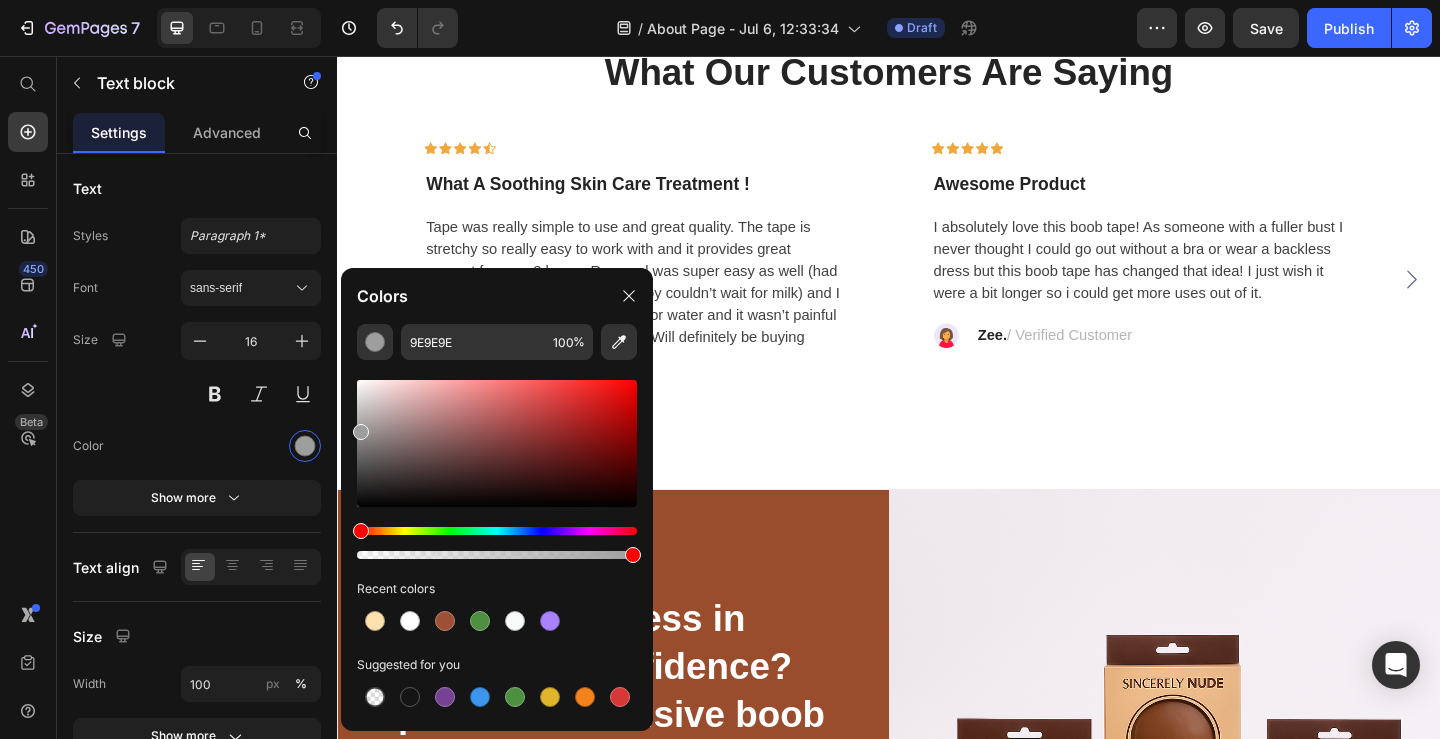click on "Image C.  / Verified Customer Text block   0 Row" at bounding box center (661, 432) 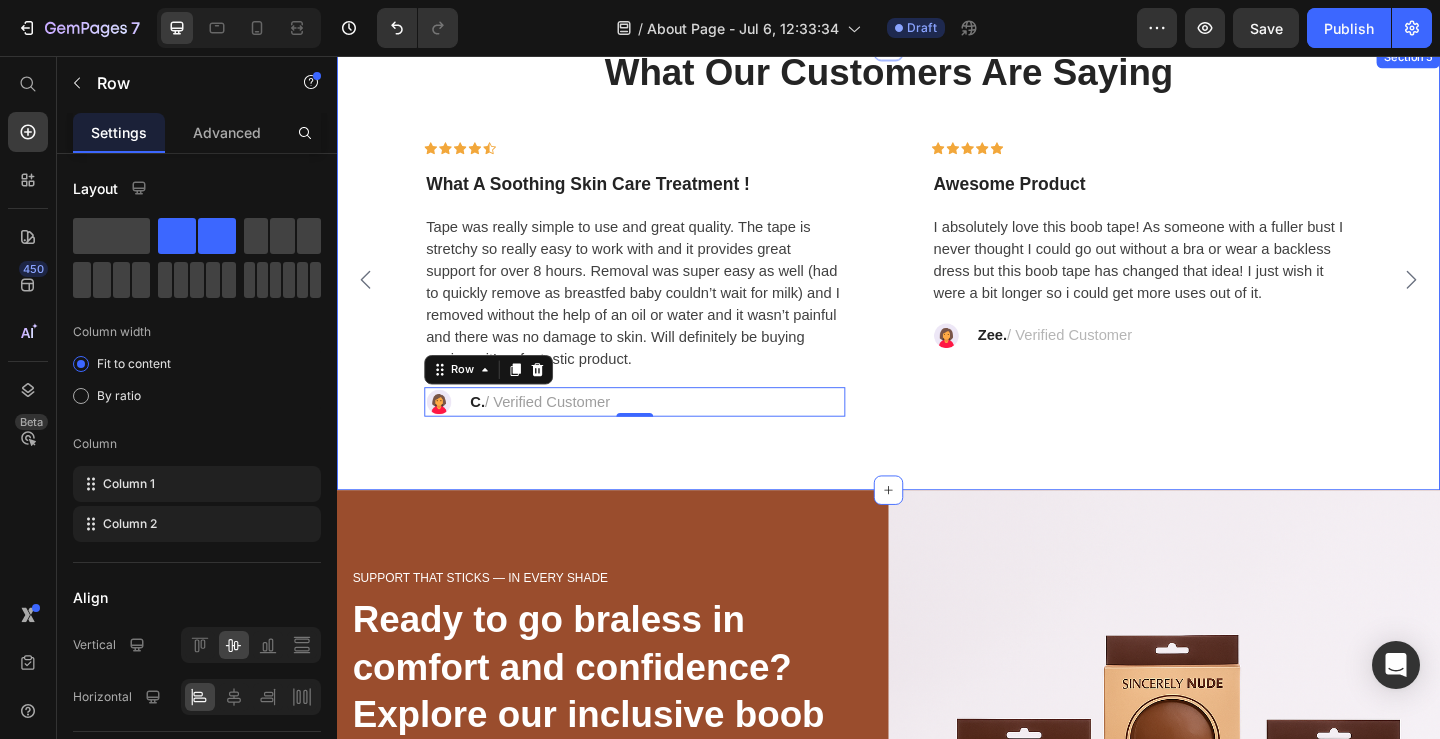 click on "What Our Customers Are Saying Heading
Icon
Icon
Icon
Icon
Icon Row What A Soothing Skin Care Treatment ! Text block Tape was really simple to use and great quality. The tape is stretchy so really easy to work with and it provides great support for over 8 hours. Removal was super easy as well (had to quickly remove as breastfed baby couldn’t wait for milk) and I removed without the help of an oil or water and it wasn’t painful and there was no damage to skin. Will definitely be buying again as it’s a fantastic product. Text block Image C.  / Verified Customer Text block Row   0 Row
Icon
Icon
Icon
Icon
Icon Row Awesome Product Text block Text block Image Zee.  / Verified Customer Text block Row Row
Icon
Icon
Icon
Icon
Icon Row Text block Text block Image" at bounding box center (937, 286) 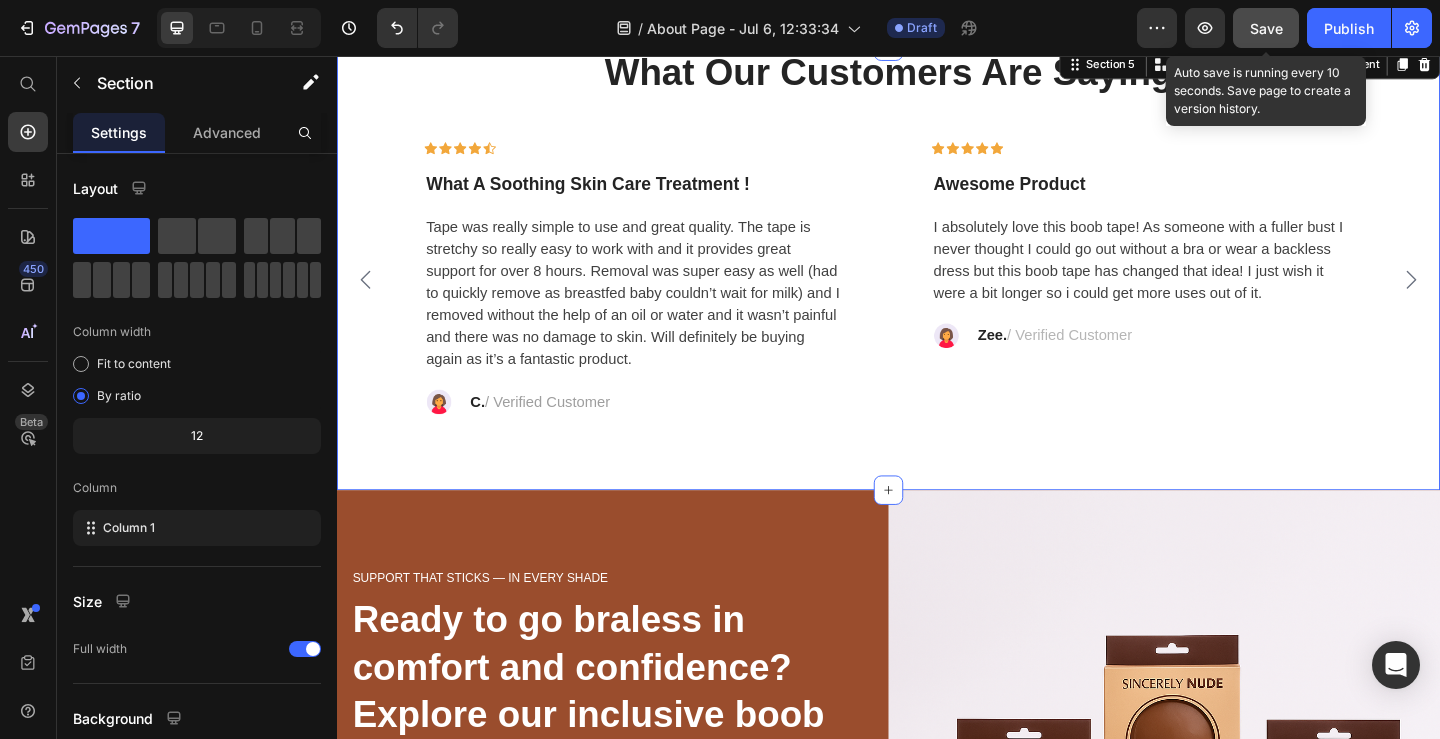 click on "Save" at bounding box center (1266, 28) 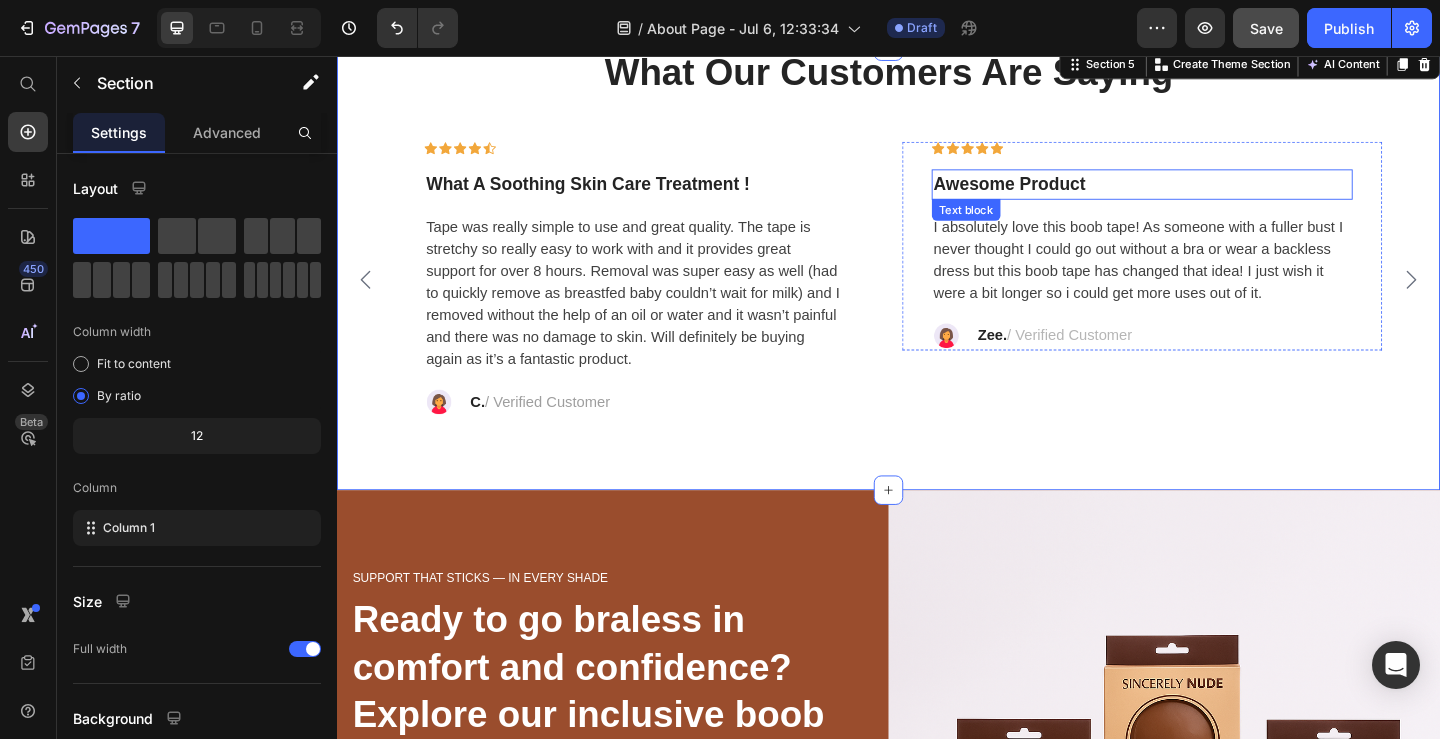 click on "Awesome Product" at bounding box center [1213, 195] 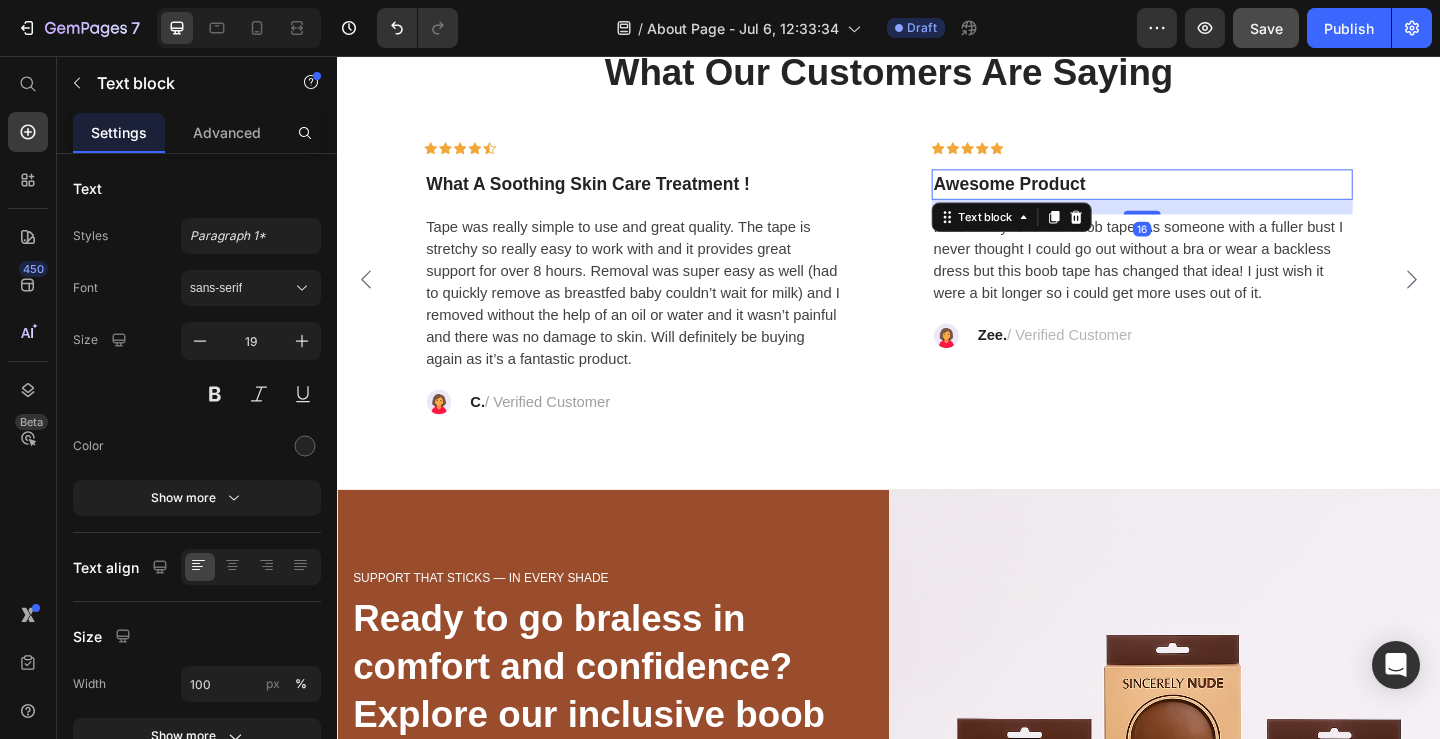 click on "Awesome Product" at bounding box center [1213, 195] 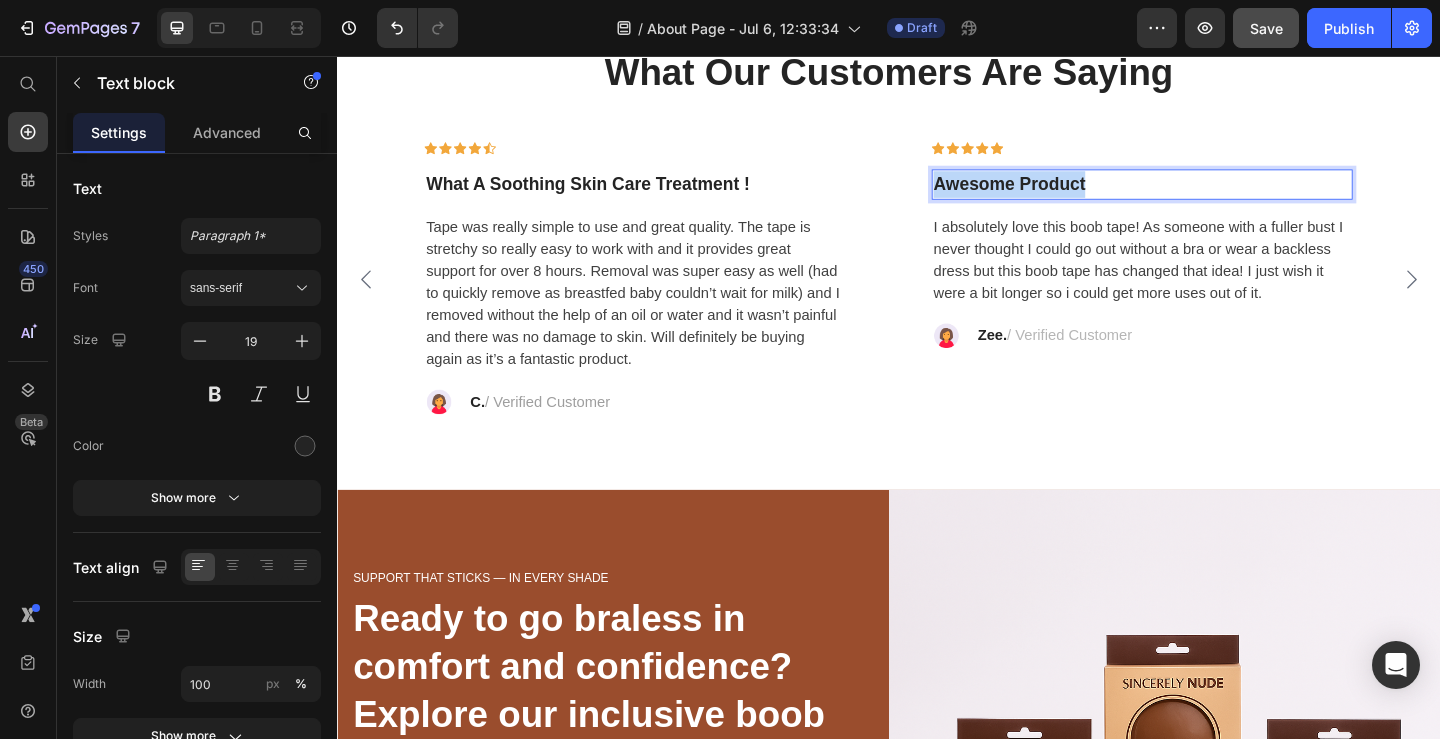 click on "Awesome Product" at bounding box center [1213, 195] 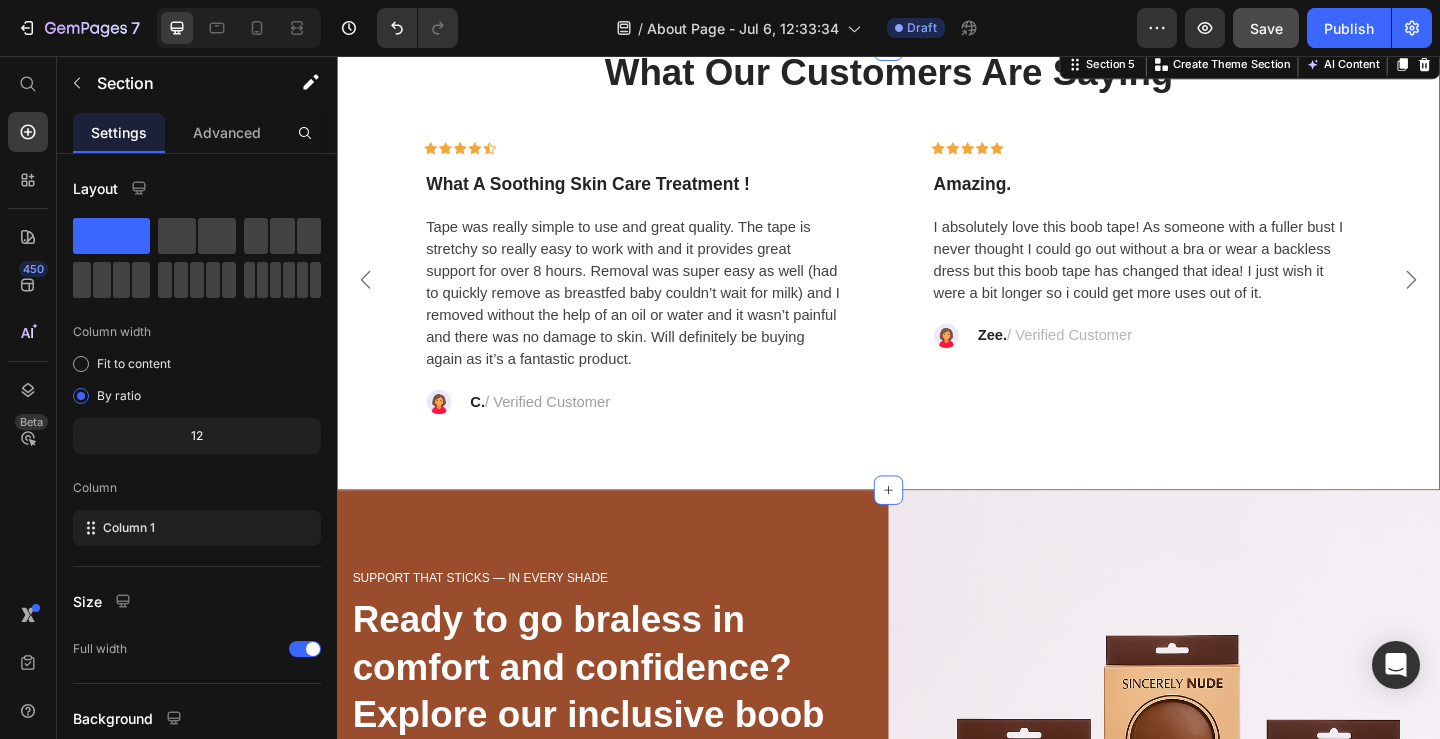 click on "What Our Customers Are Saying Heading
Icon
Icon
Icon
Icon
Icon Row What A Soothing Skin Care Treatment ! Text block Tape was really simple to use and great quality. The tape is stretchy so really easy to work with and it provides great support for over 8 hours. Removal was super easy as well (had to quickly remove as breastfed baby couldn’t wait for milk) and I removed without the help of an oil or water and it wasn’t painful and there was no damage to skin. Will definitely be buying again as it’s a fantastic product. Text block Image C.  / Verified Customer Text block Row Row
Icon
Icon
Icon
Icon
Icon Row Amazing. Text block Text block Image Zee.  / Verified Customer Text block Row Row
Icon
Icon
Icon
Icon
Icon Row What A Soothing Skin Care Treatment !" at bounding box center (937, 246) 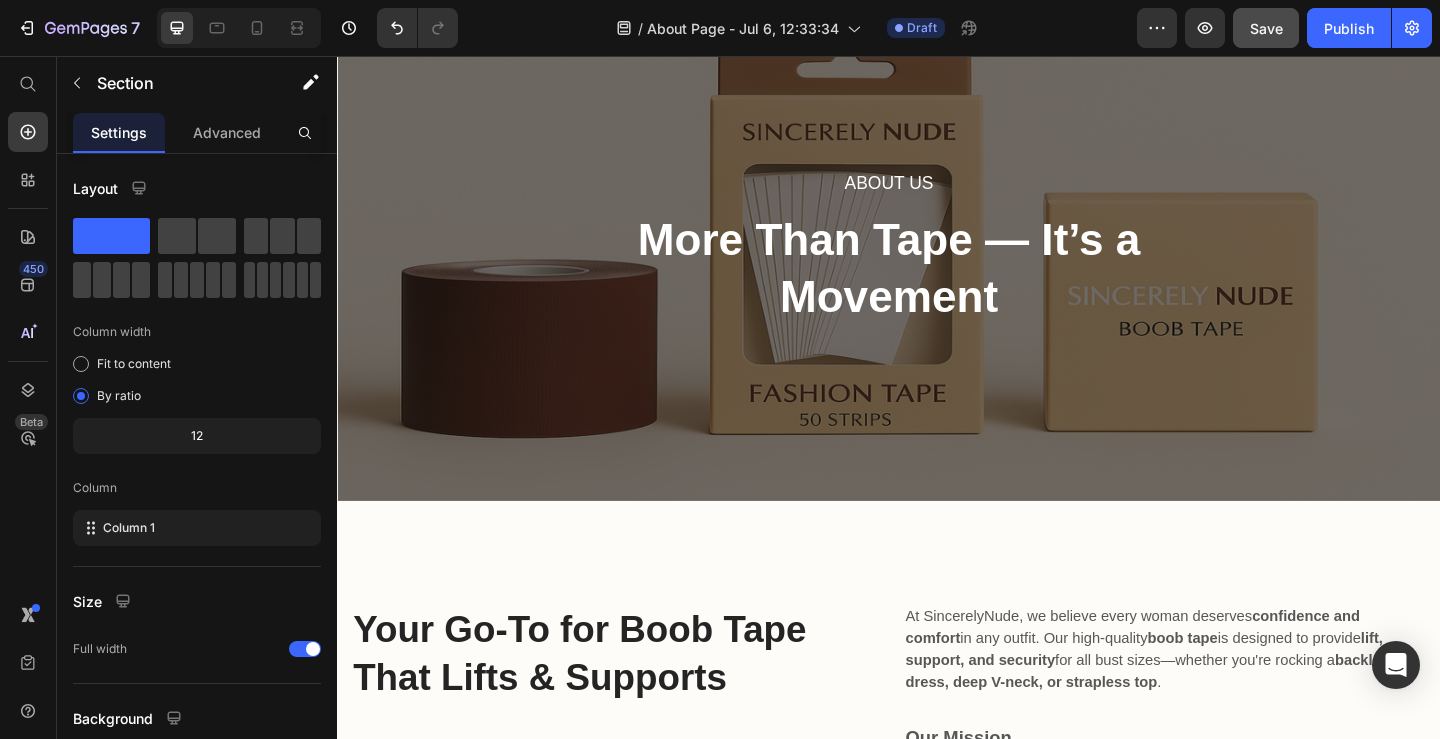 scroll, scrollTop: 0, scrollLeft: 0, axis: both 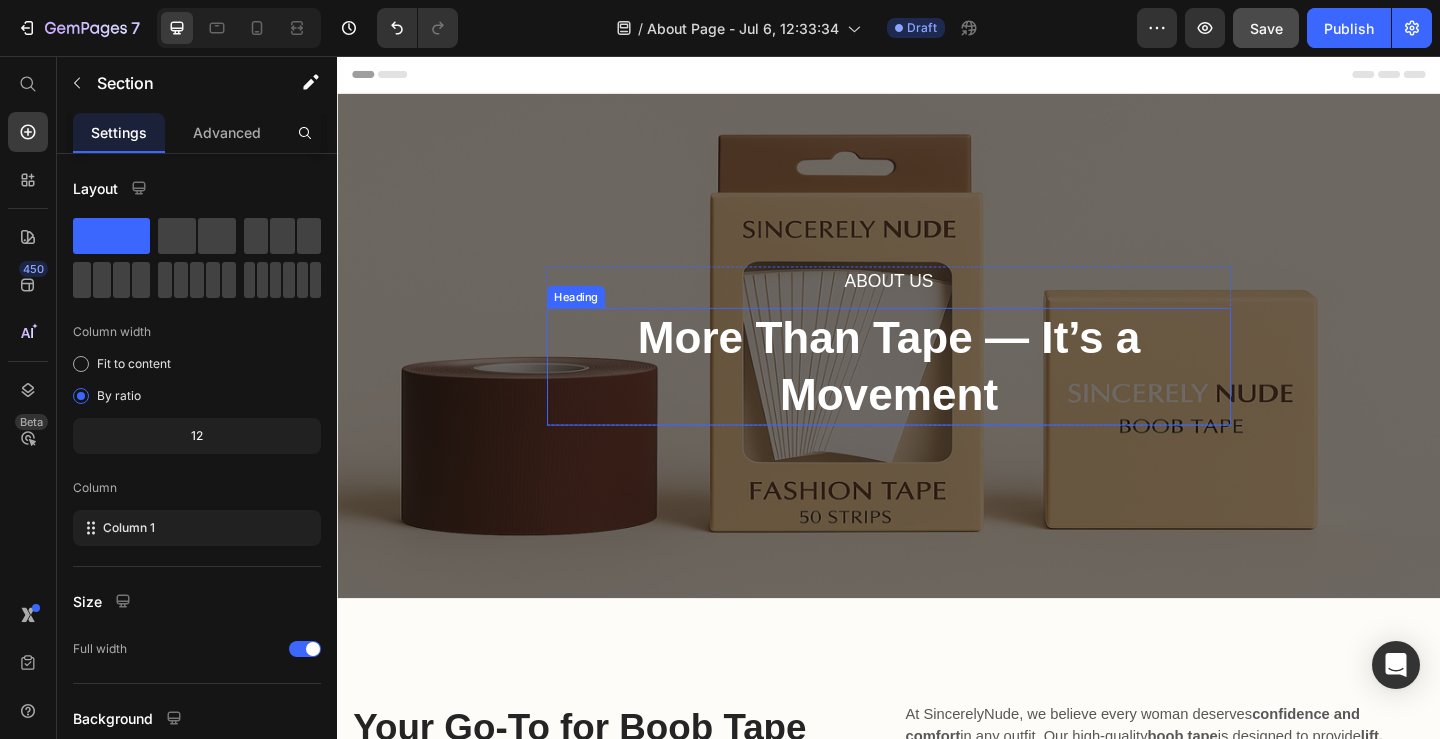 click on "More Than Tape — It’s a Movement" at bounding box center (937, 393) 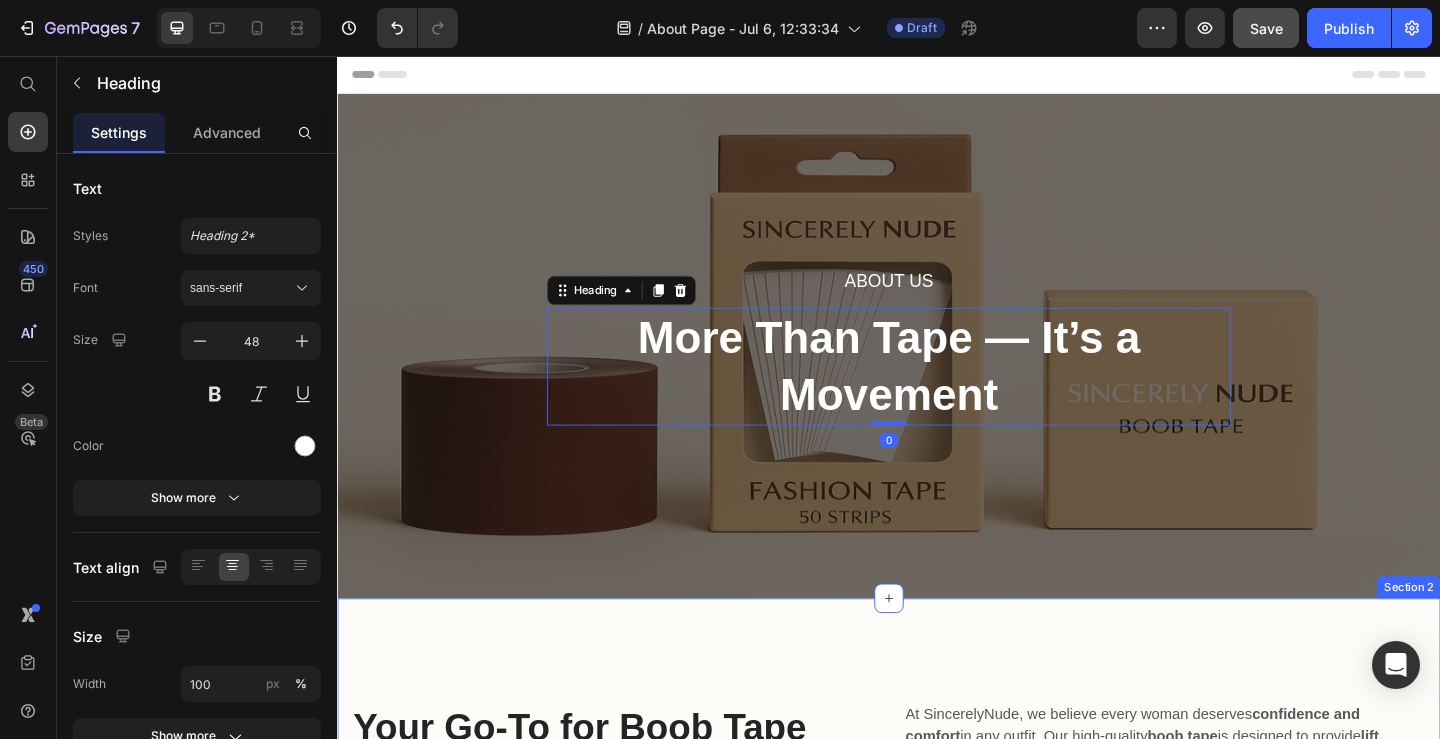 click on "Your Go-To for Boob Tape That Lifts & Supports Heading At SincerelyNude, we believe every woman deserves  confidence and comfort  in any outfit. Our high-quality  boob tape  is designed to provide  lift, support, and security  for all bust sizes—whether you're rocking a  backless dress, deep V-neck, or strapless top . Text block Our Mission Text block Our mission is to empower women with confidence and freedom by providing high-quality boob tape that offers lift, support, and comfort for any outfit. Our vision is to be the go-to brand for boob tape, delivering skin-friendly, long-lasting solutions that let women feel secure and stylish—without compromise. Text block Michelle Asare  / CEO Text block Row Image Row Section 2" at bounding box center [937, 1039] 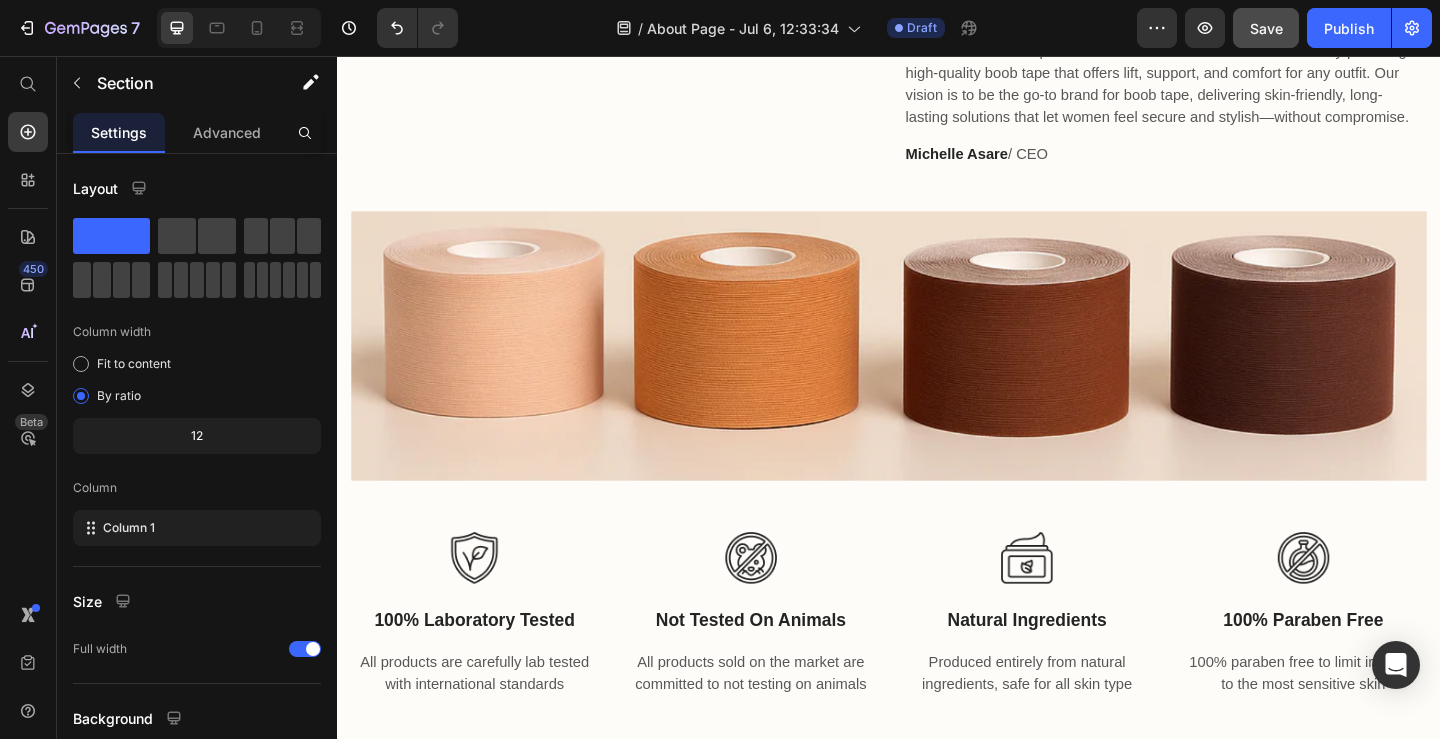 scroll, scrollTop: 926, scrollLeft: 0, axis: vertical 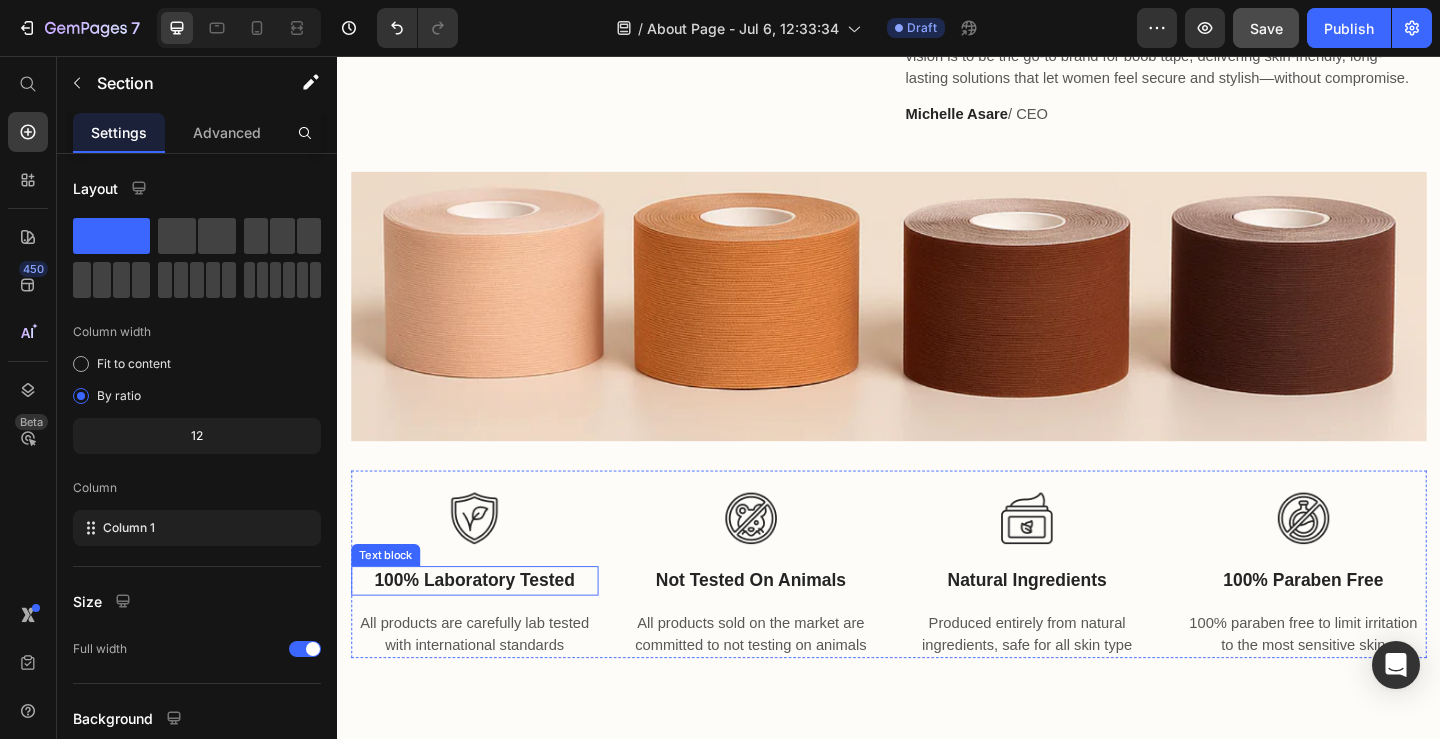 click on "100% Laboratory Tested" at bounding box center [486, 627] 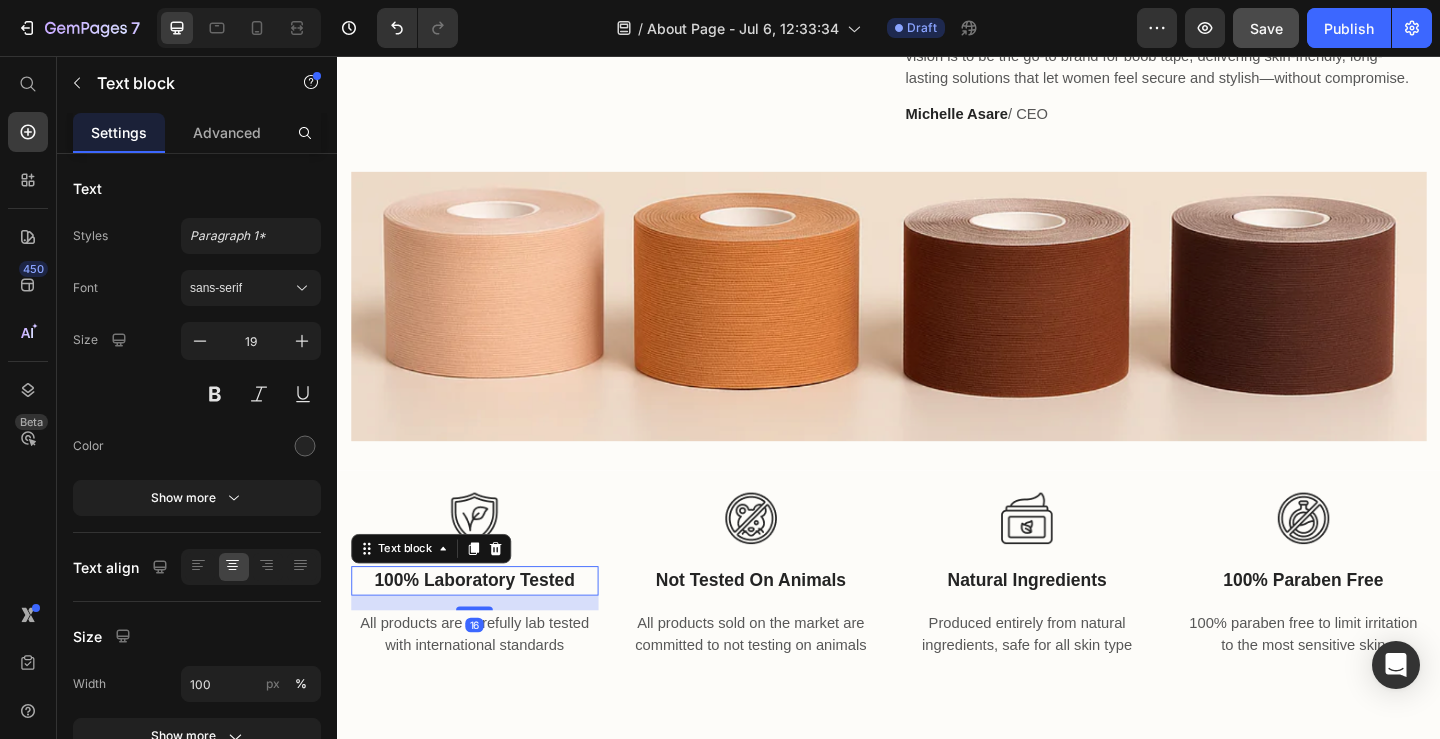 click on "100% Laboratory Tested" at bounding box center [486, 627] 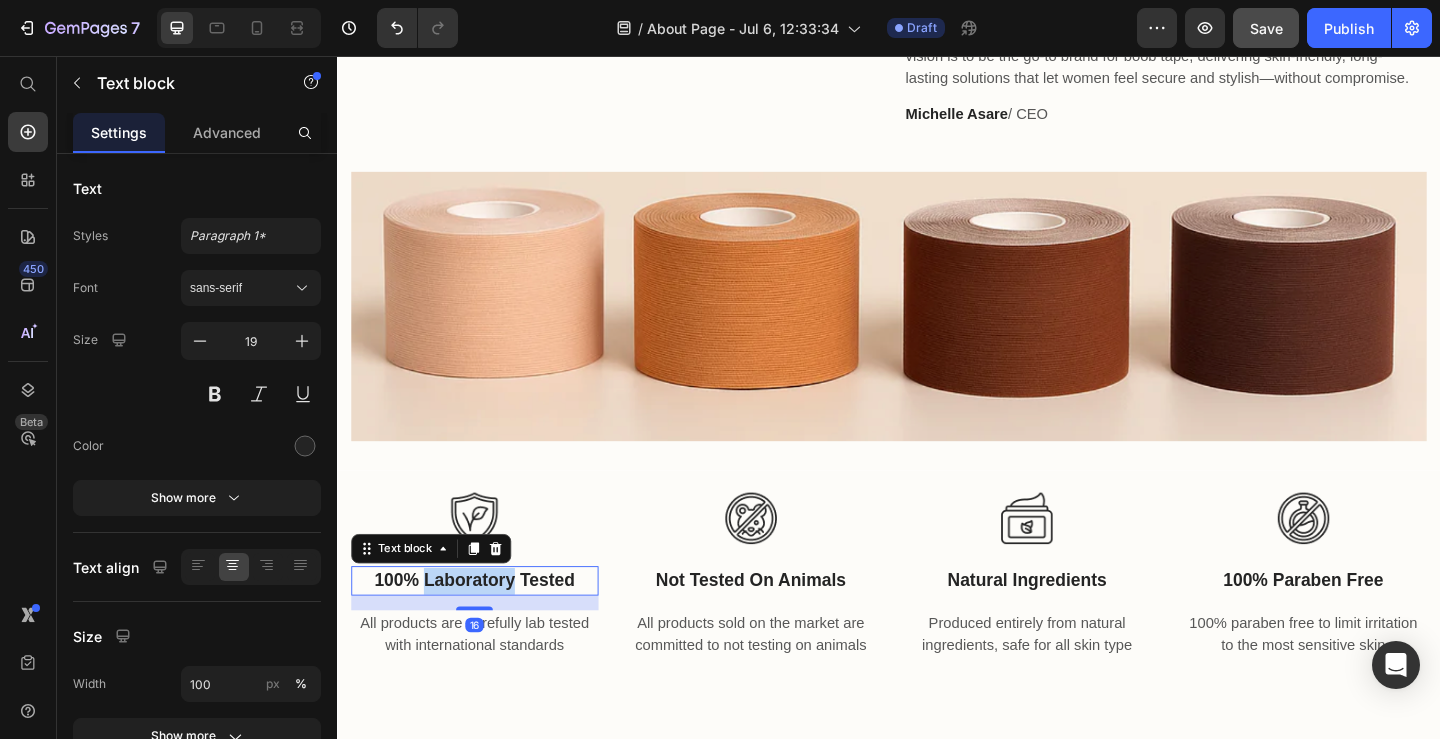 click on "100% Laboratory Tested" at bounding box center [486, 627] 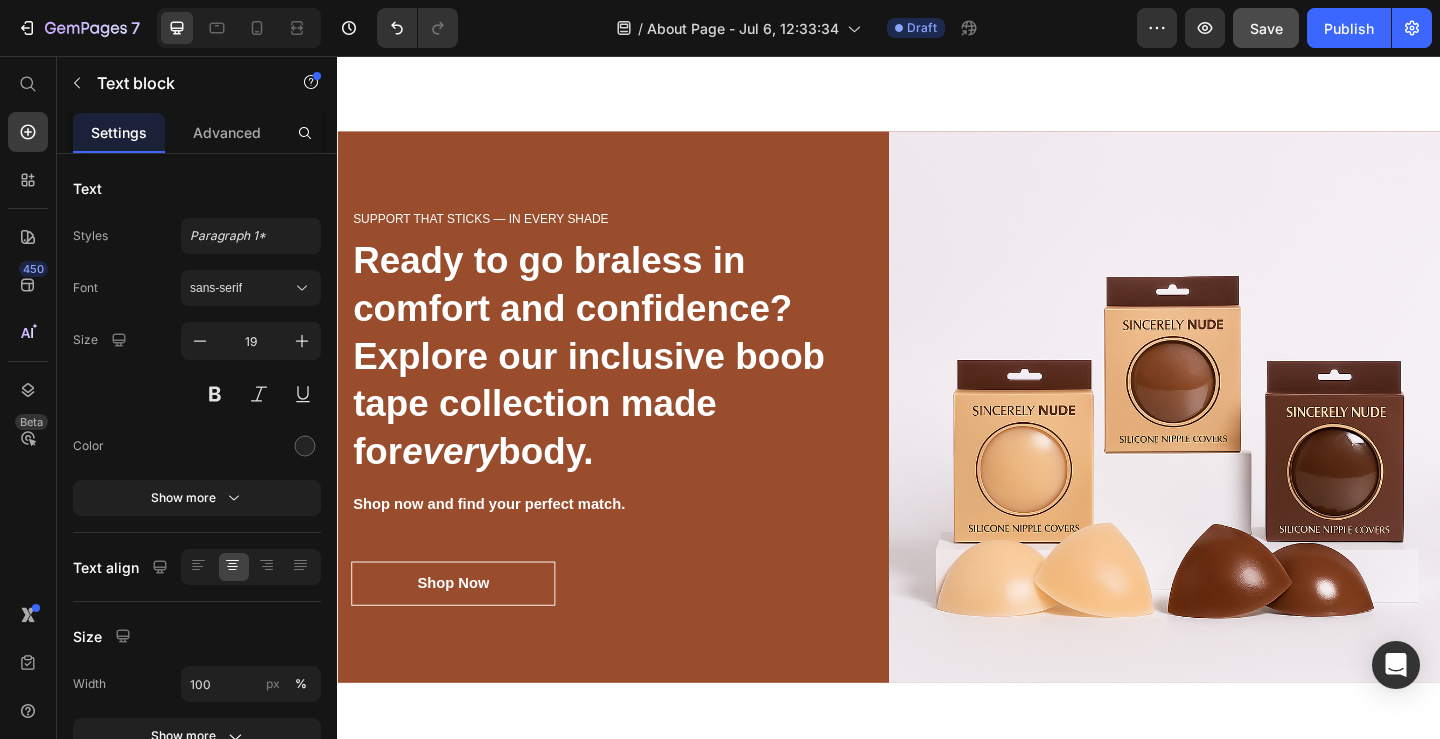 scroll, scrollTop: 3151, scrollLeft: 0, axis: vertical 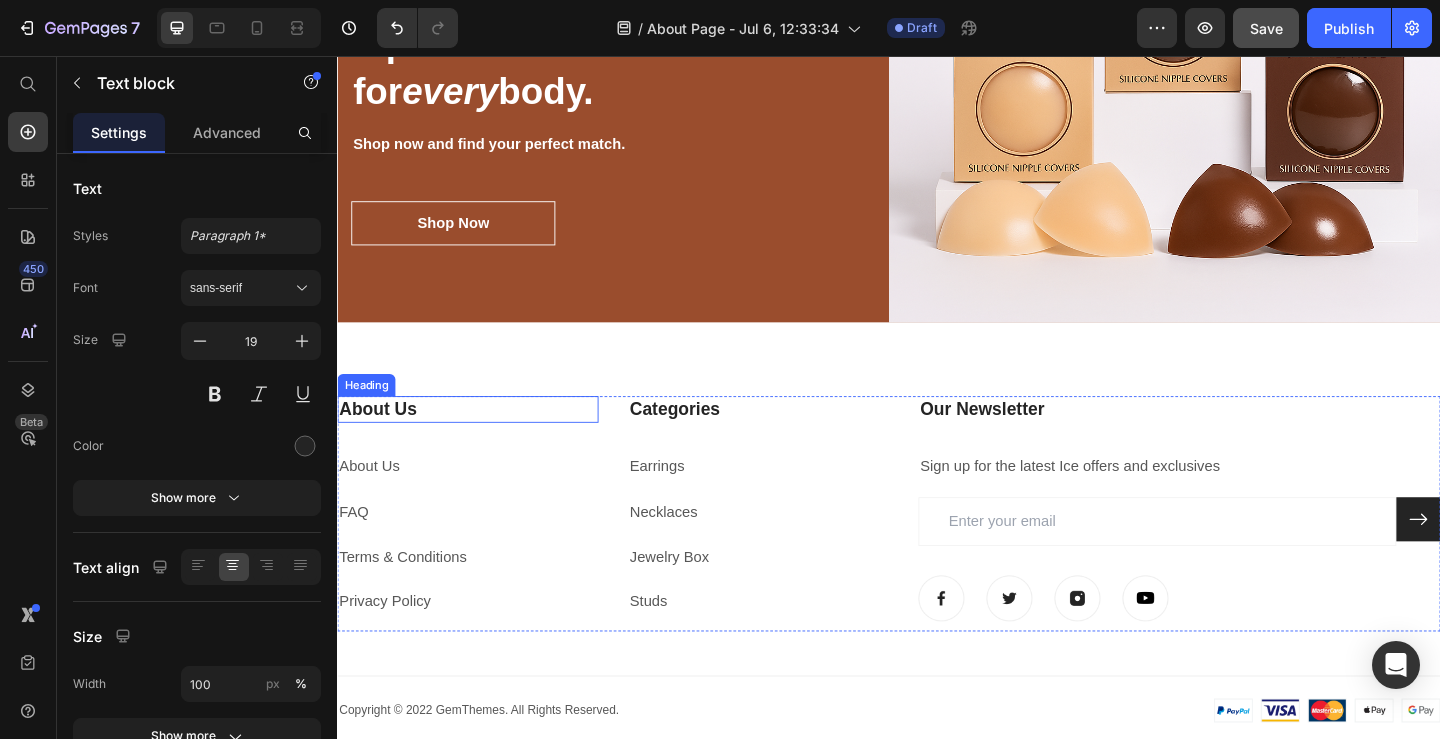 click on "Heading" at bounding box center [368, 414] 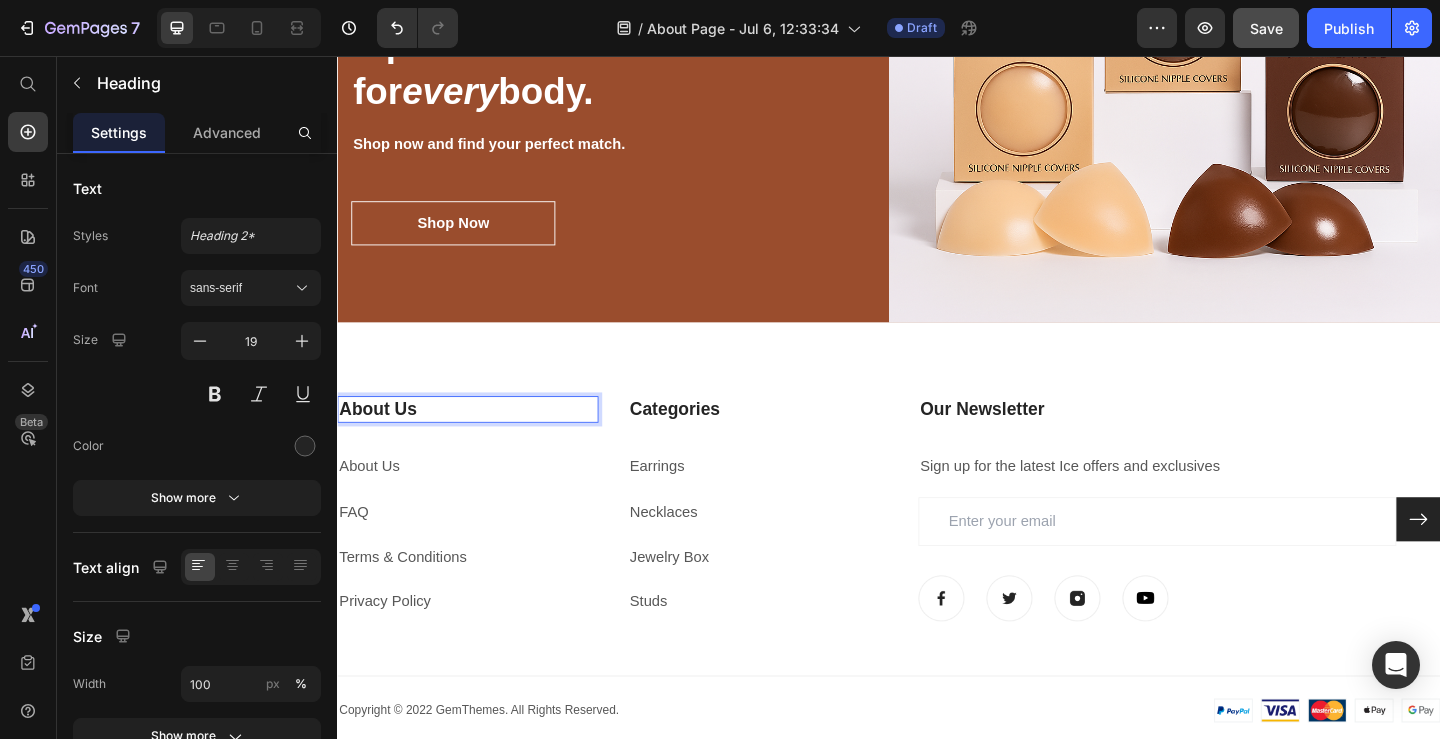 click on "About Us  Heading   32 About Us Text block FAQ Text block Terms & Conditions Text block Privacy Policy Text block" at bounding box center (479, 554) 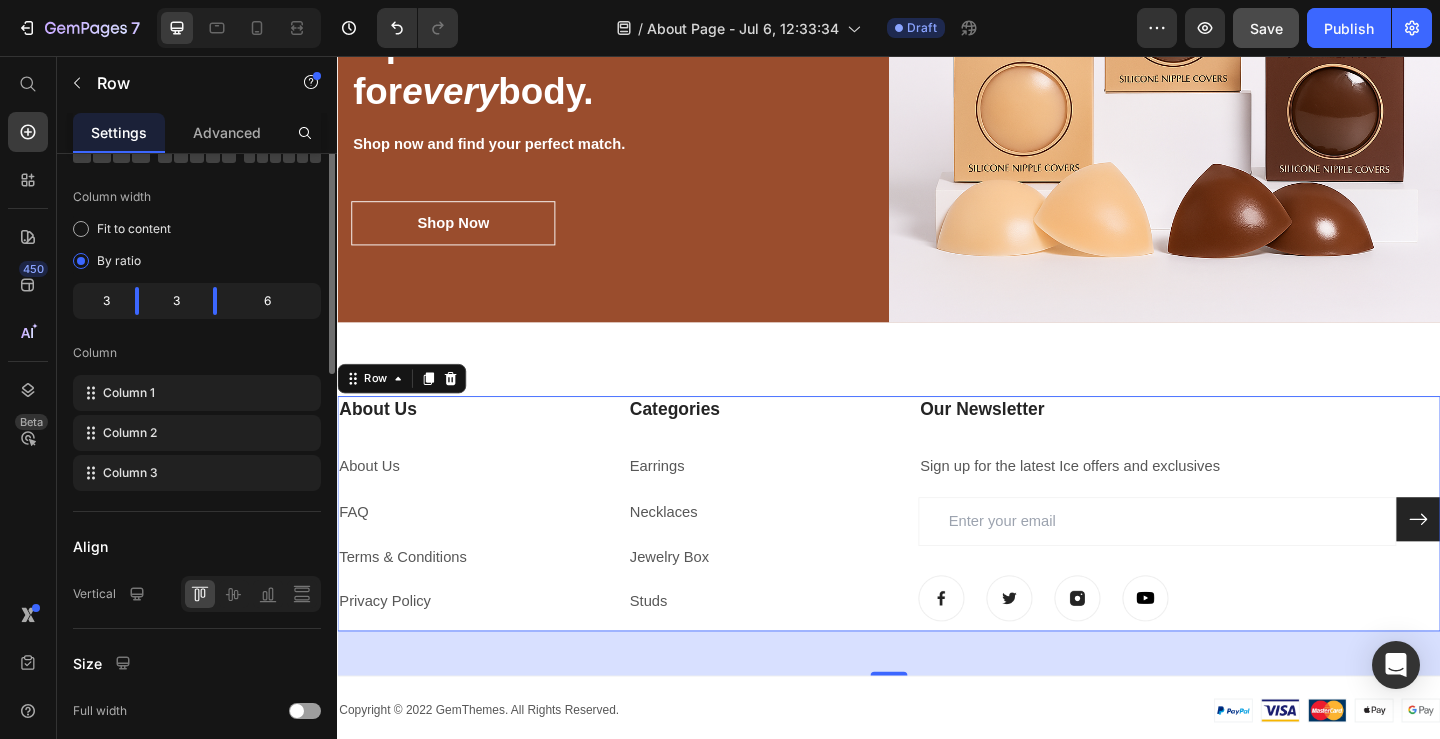 scroll, scrollTop: 0, scrollLeft: 0, axis: both 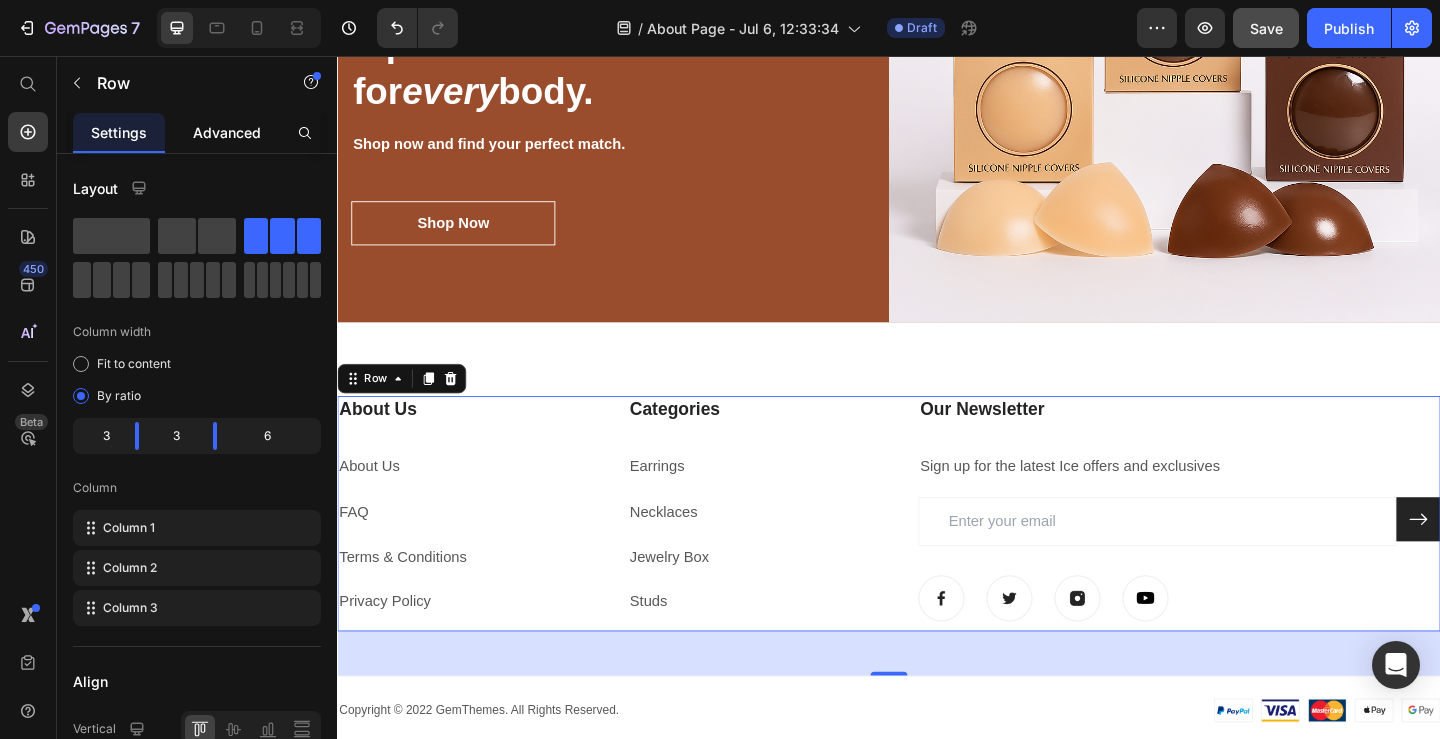 click on "Advanced" at bounding box center [227, 132] 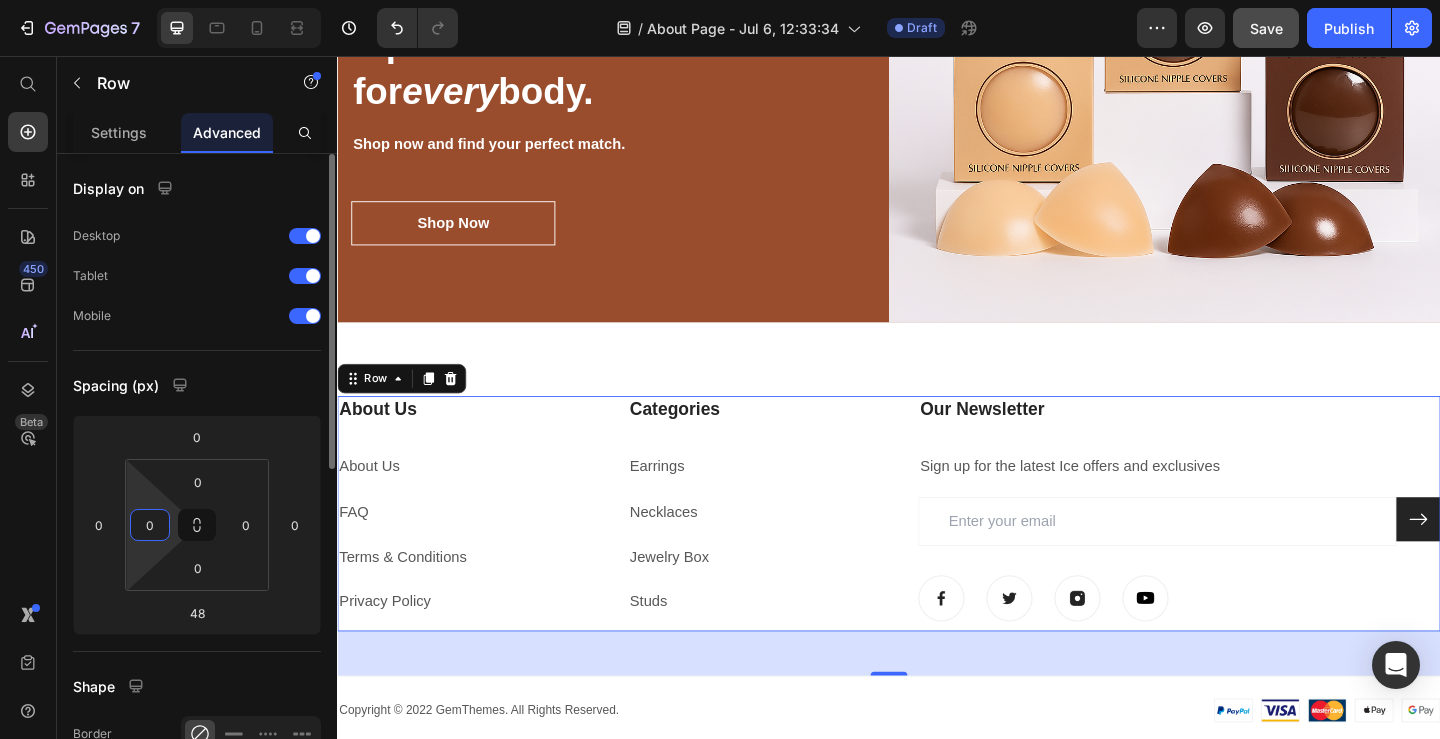 click on "0" at bounding box center [150, 525] 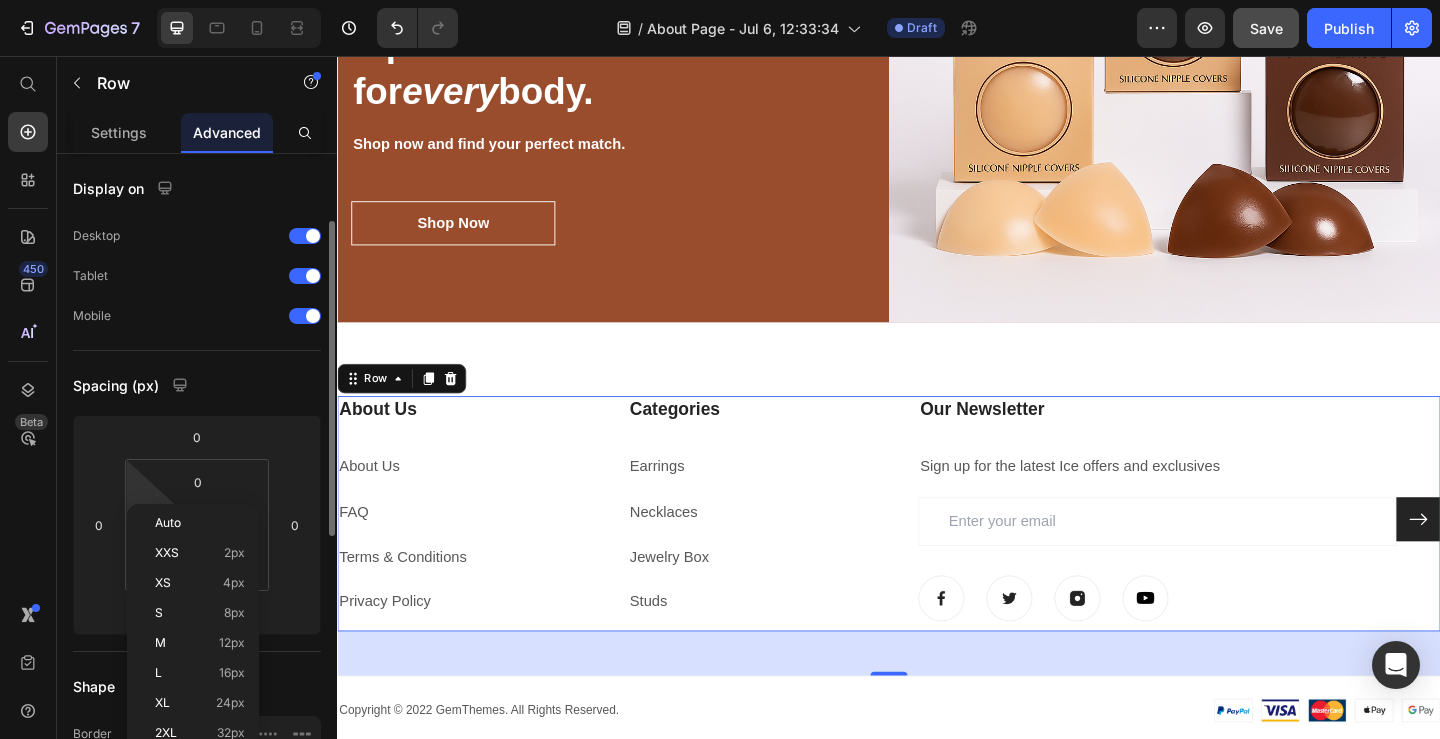 scroll, scrollTop: 135, scrollLeft: 0, axis: vertical 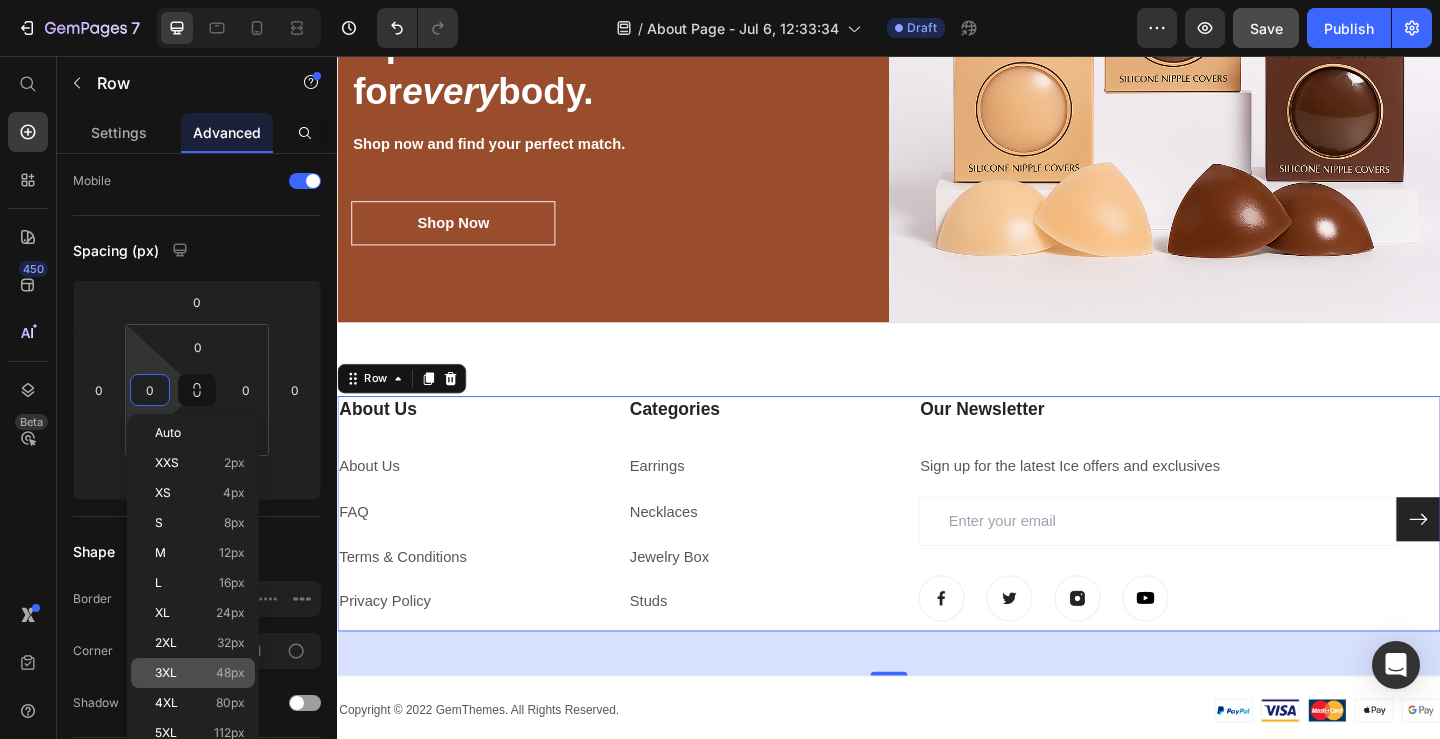 click on "3XL 48px" at bounding box center (200, 673) 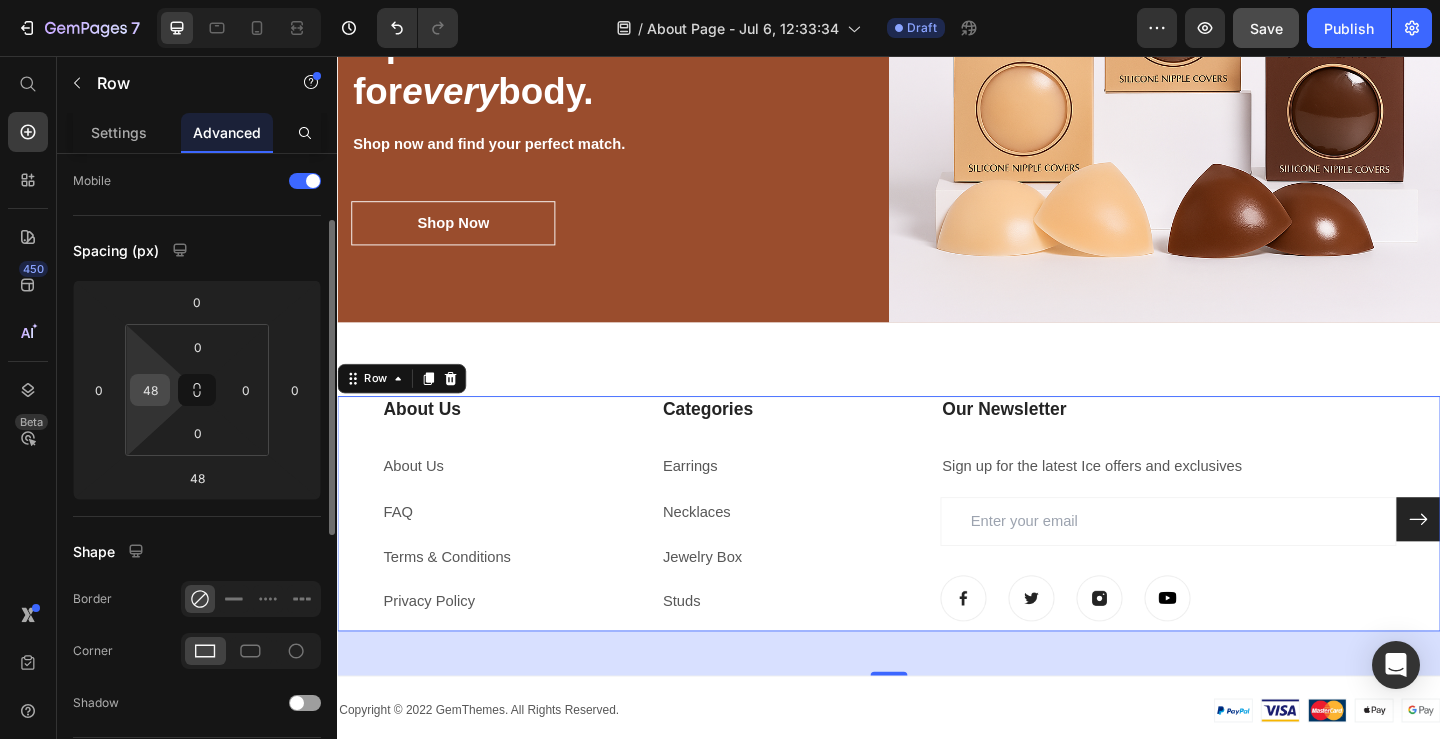 click on "48" at bounding box center (150, 390) 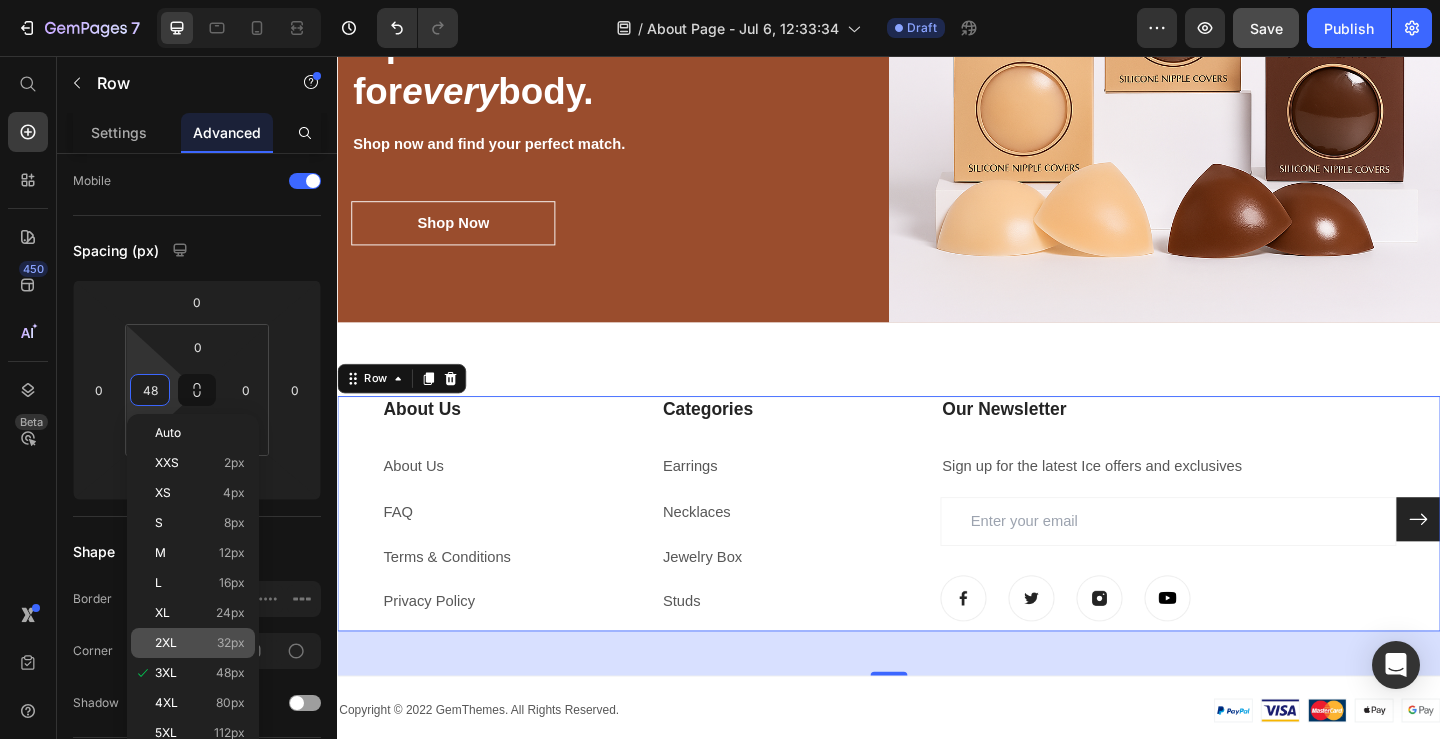 click on "2XL" at bounding box center (166, 643) 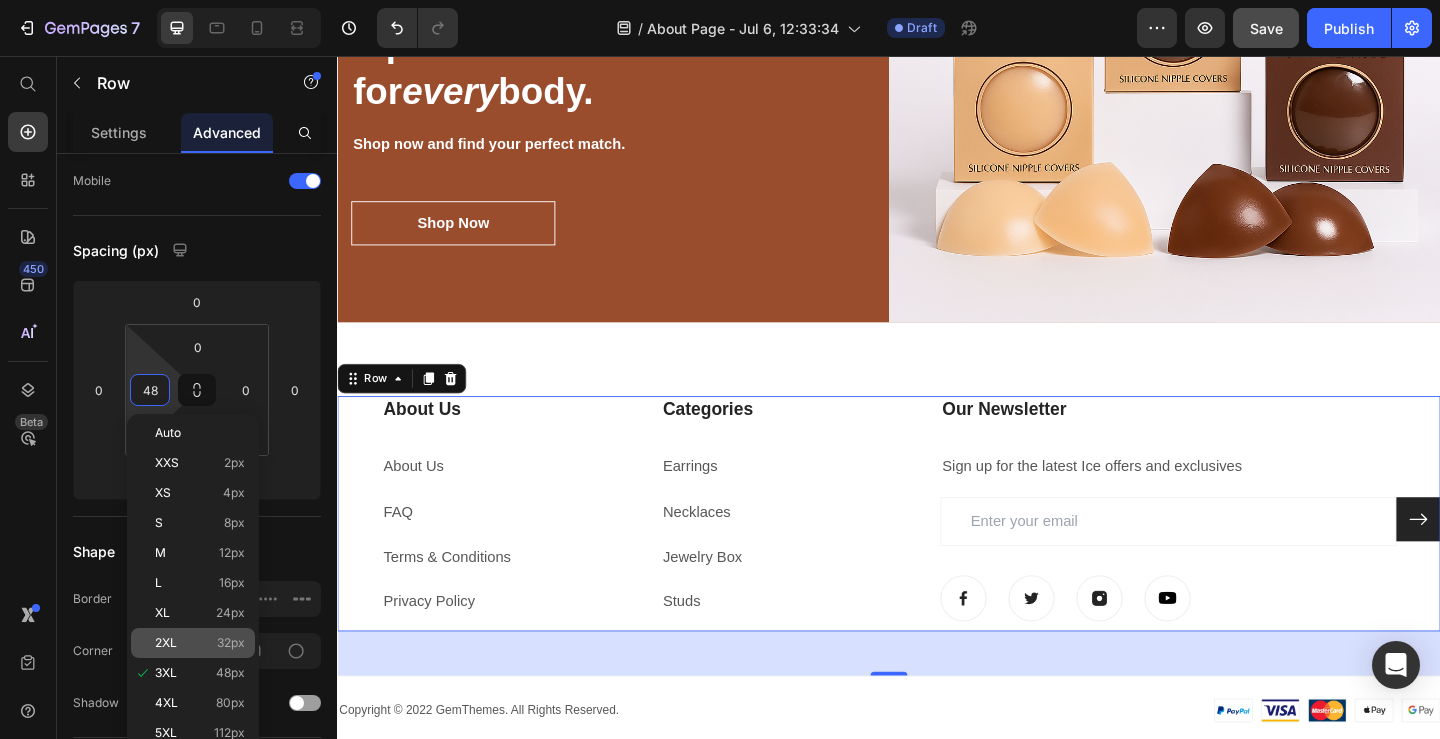 type on "32" 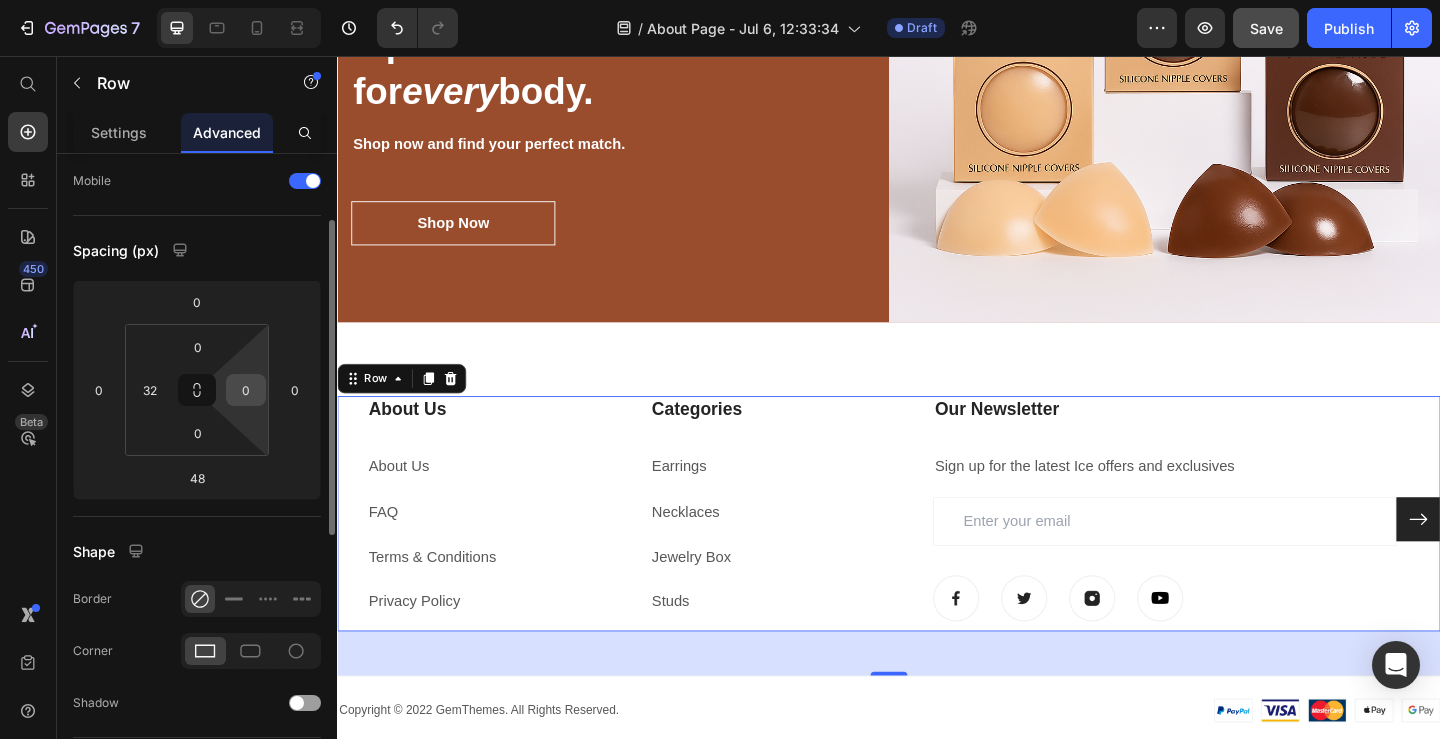 click on "0" at bounding box center (246, 390) 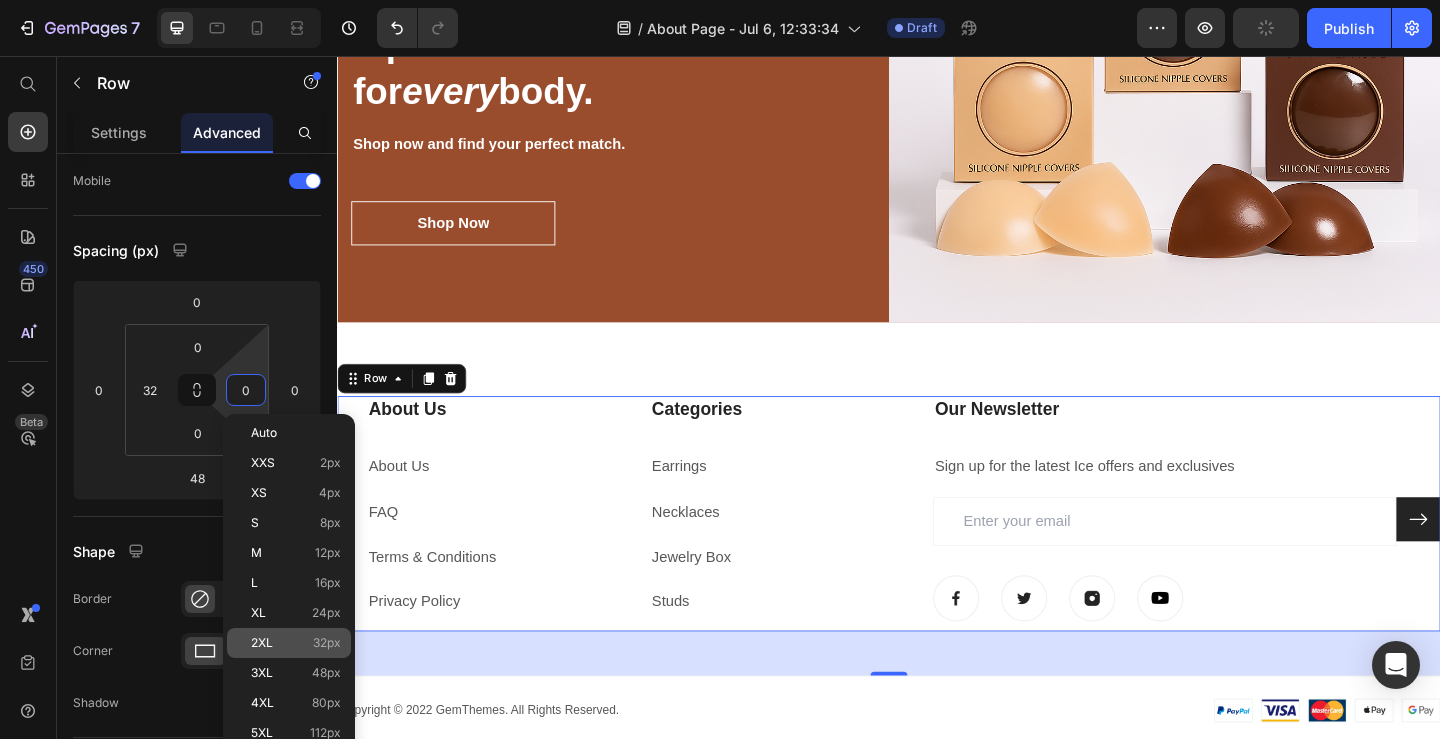 click on "2XL" at bounding box center [262, 643] 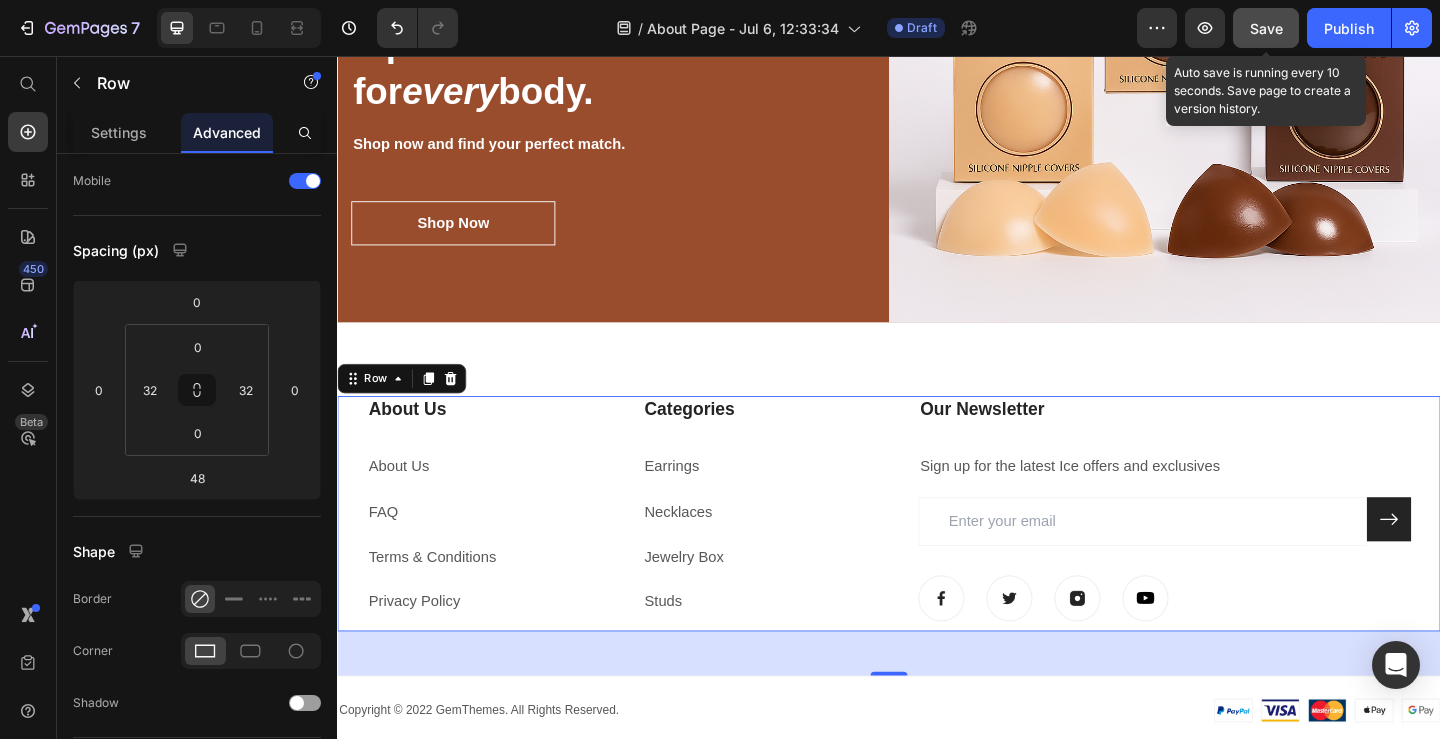 click on "Save" 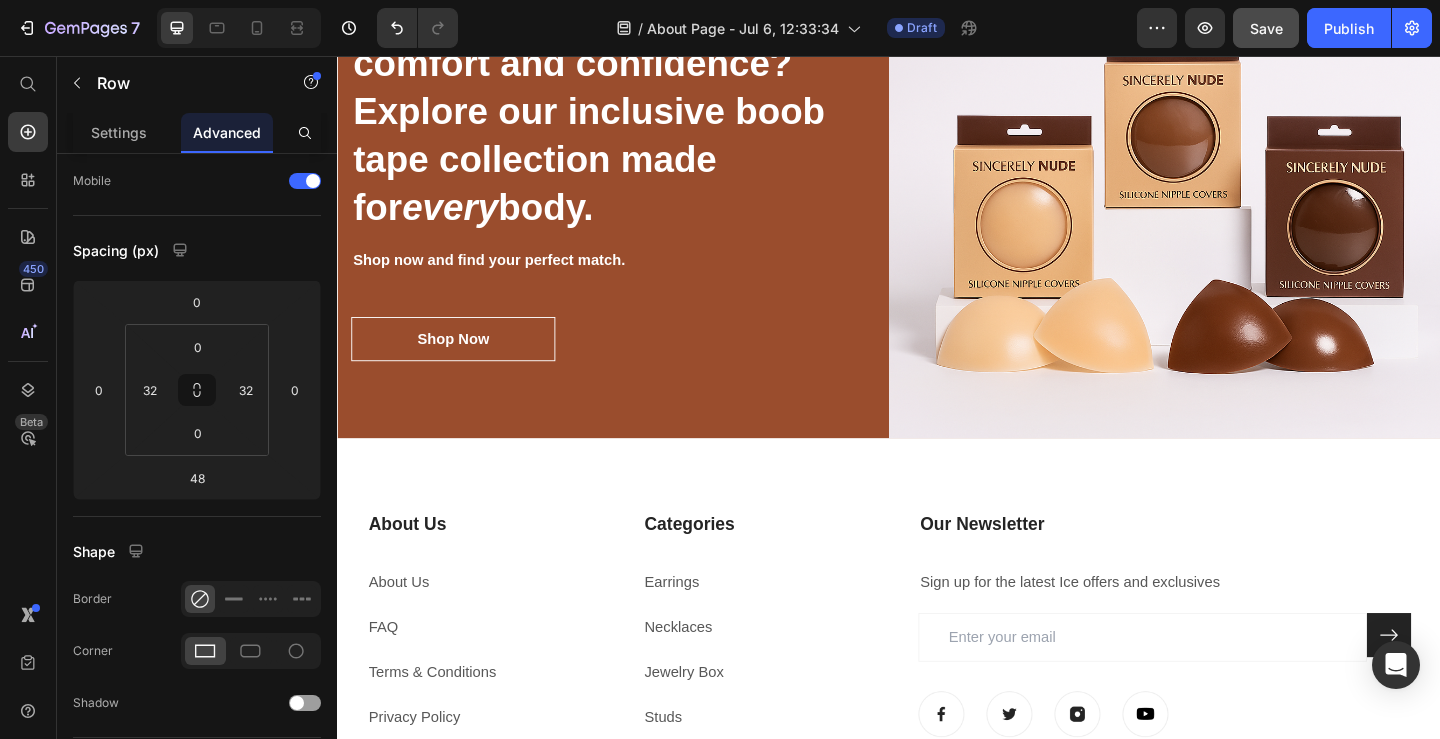 scroll, scrollTop: 3457, scrollLeft: 0, axis: vertical 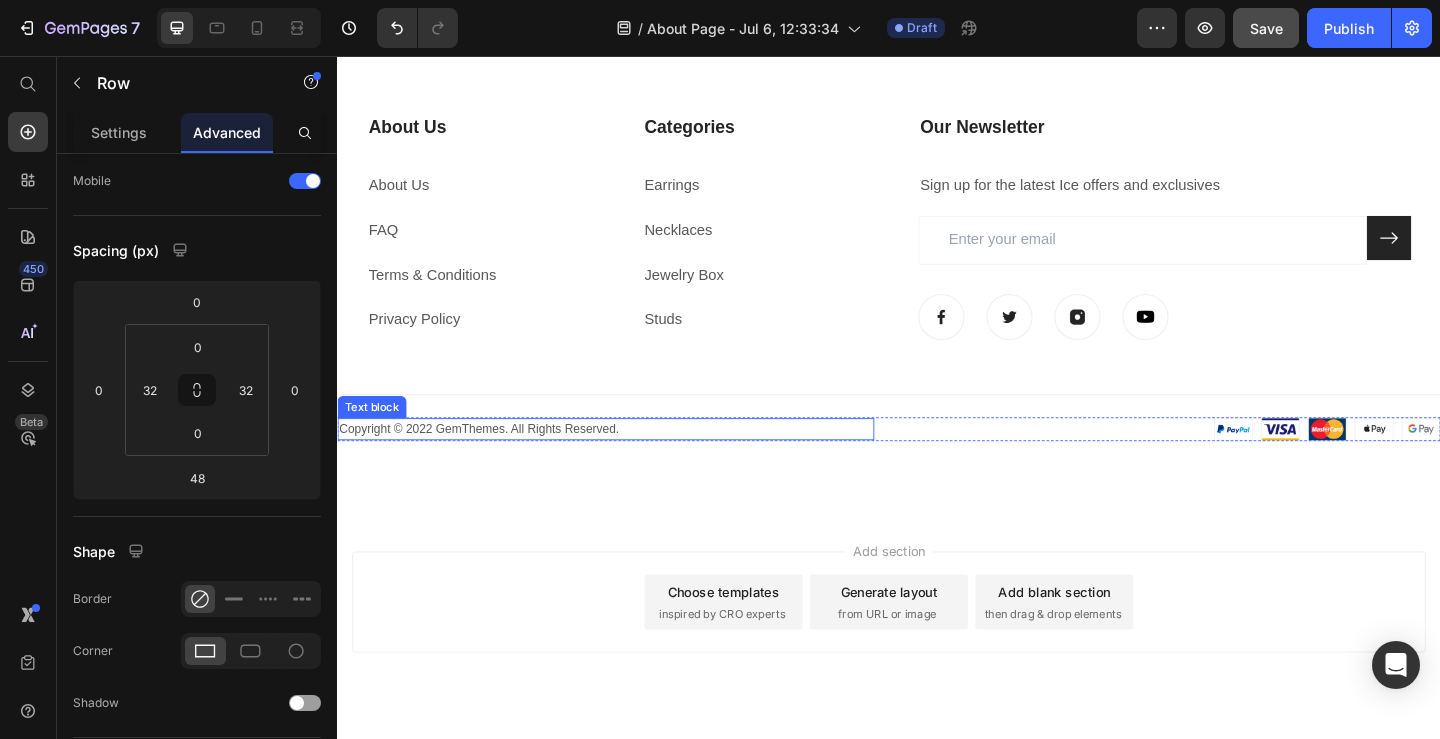 click on "Copyright © 2022 GemThemes. All Rights Reserved." at bounding box center (629, 462) 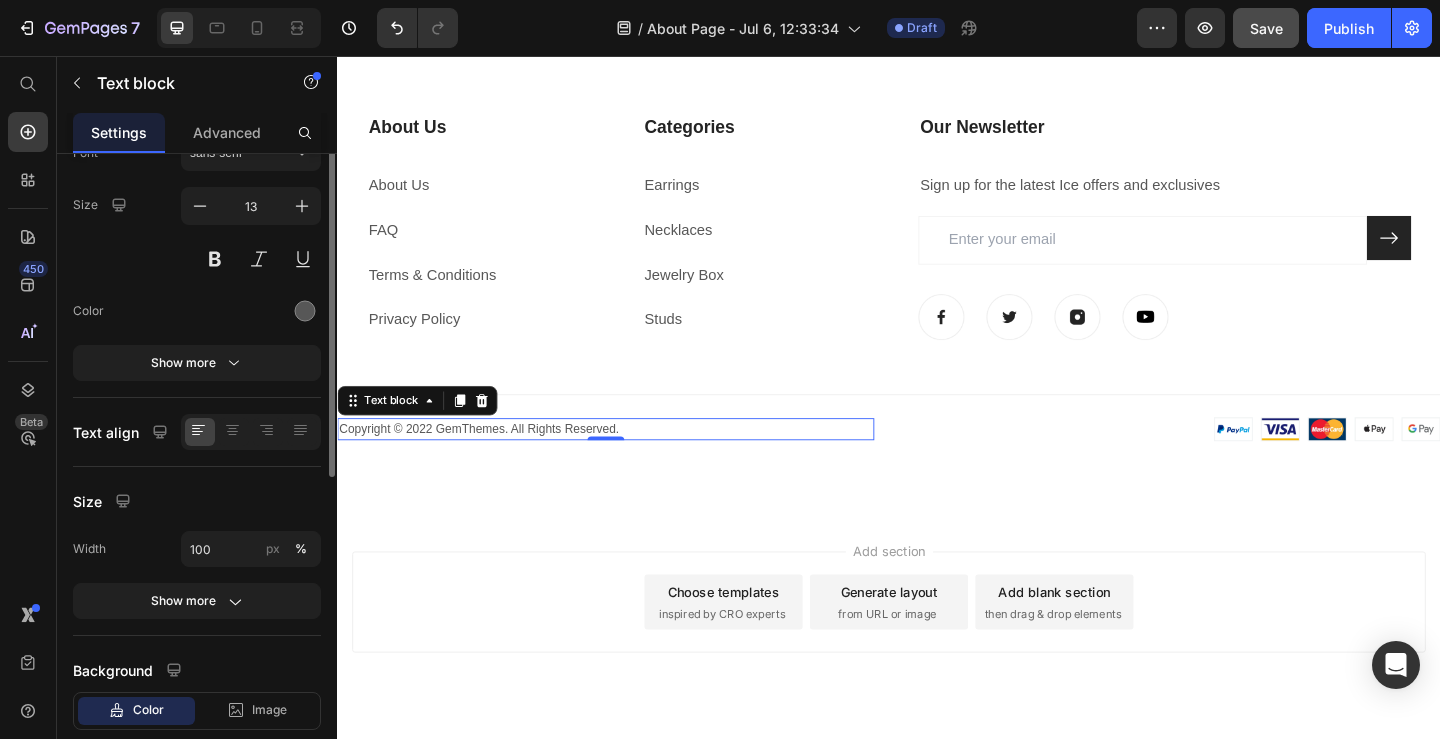 scroll, scrollTop: 0, scrollLeft: 0, axis: both 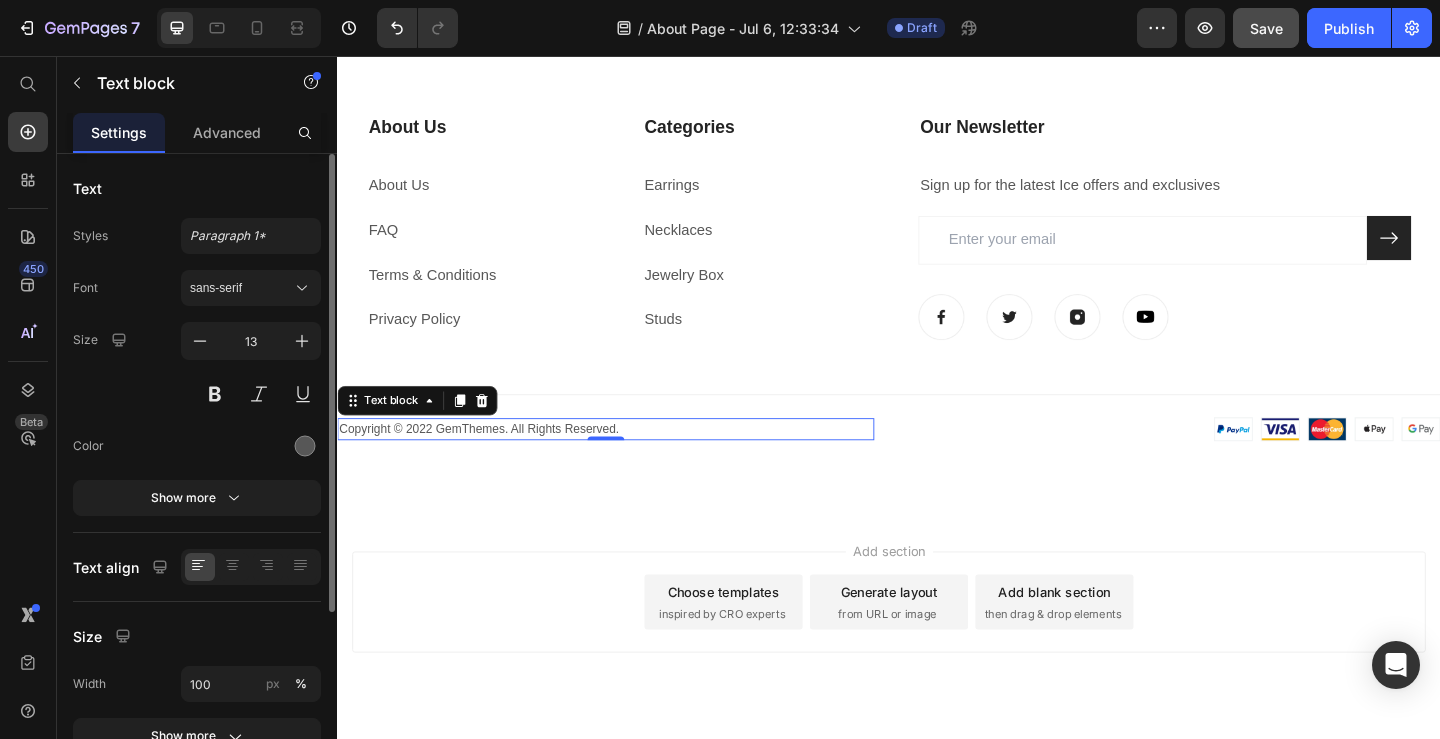 click on "Copyright © 2022 GemThemes. All Rights Reserved." at bounding box center [629, 462] 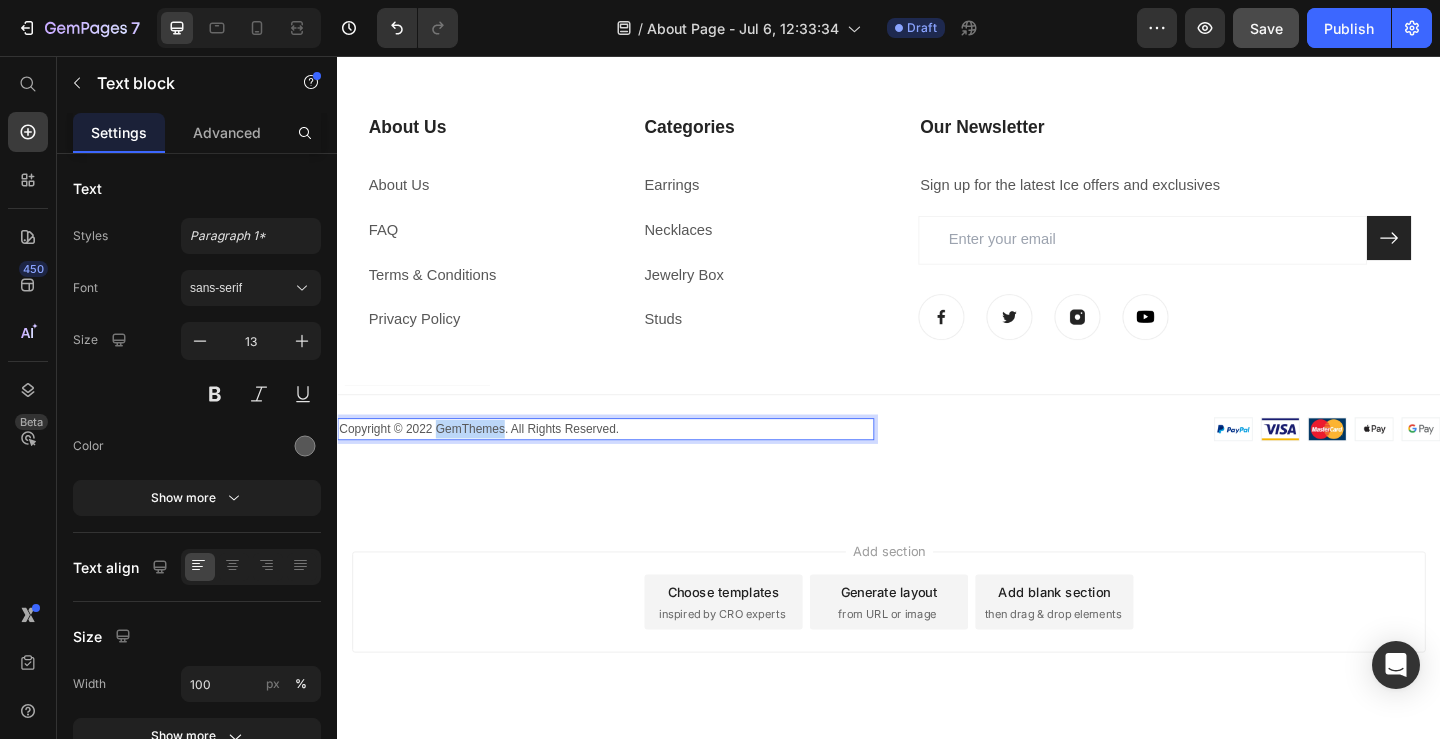 click on "Copyright © 2022 GemThemes. All Rights Reserved." at bounding box center (629, 462) 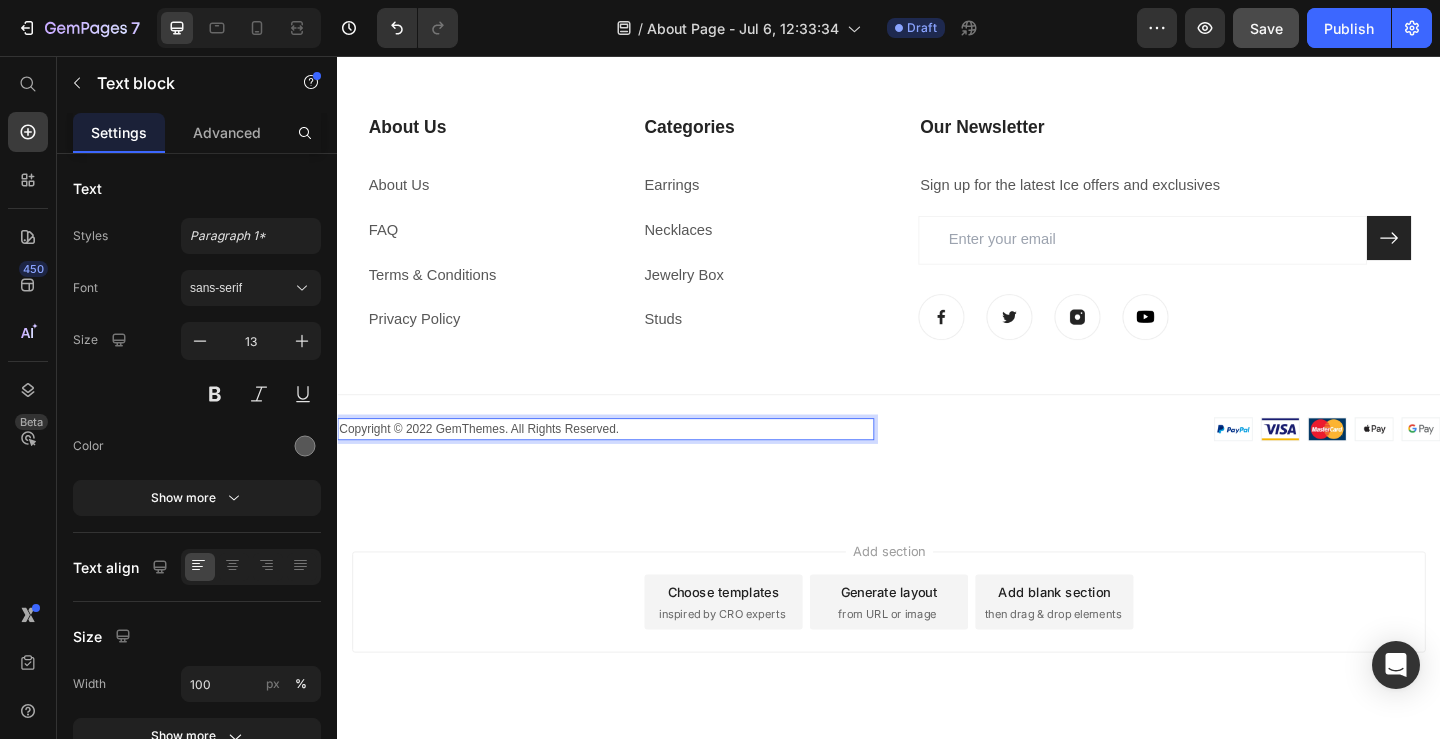 click on "Copyright © 2022 GemThemes. All Rights Reserved." at bounding box center [629, 462] 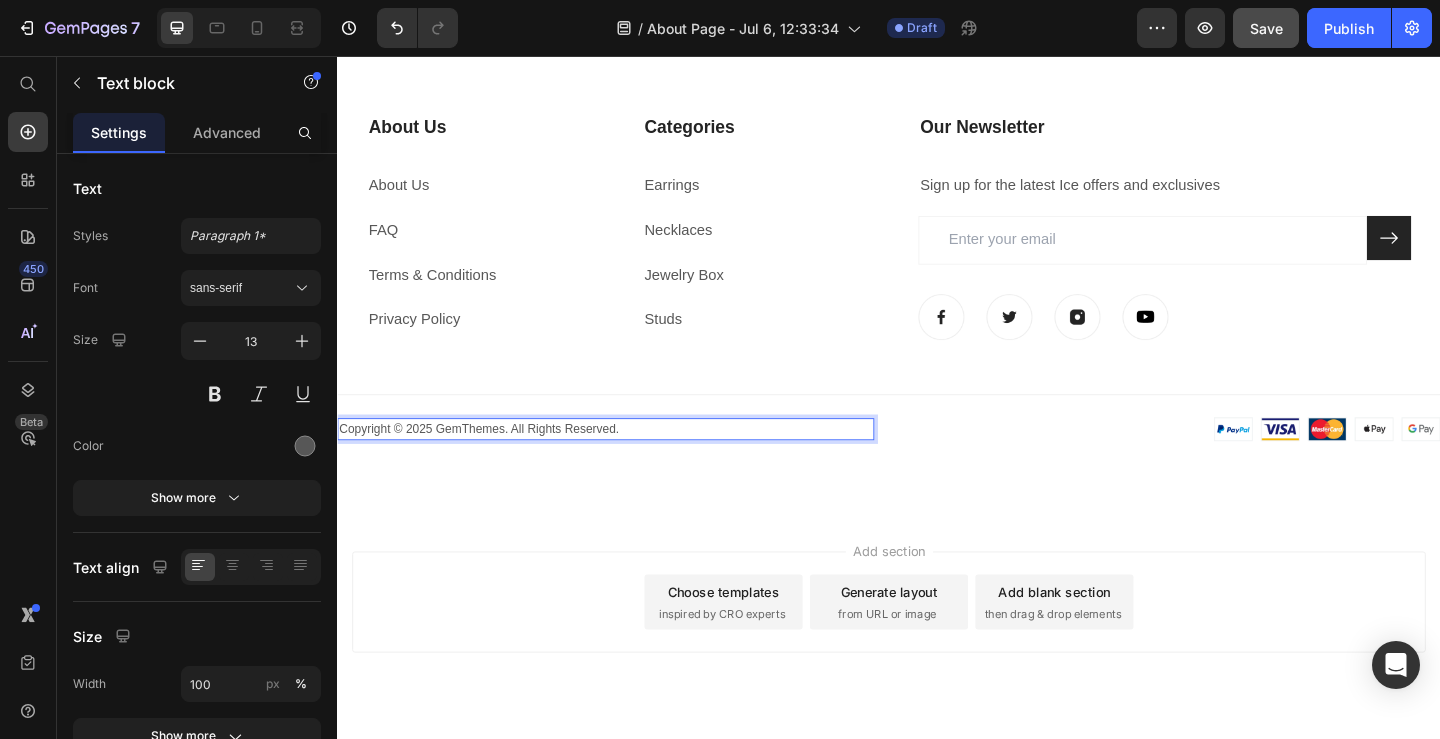 click on "Copyright © 2025 GemThemes. All Rights Reserved." at bounding box center (629, 462) 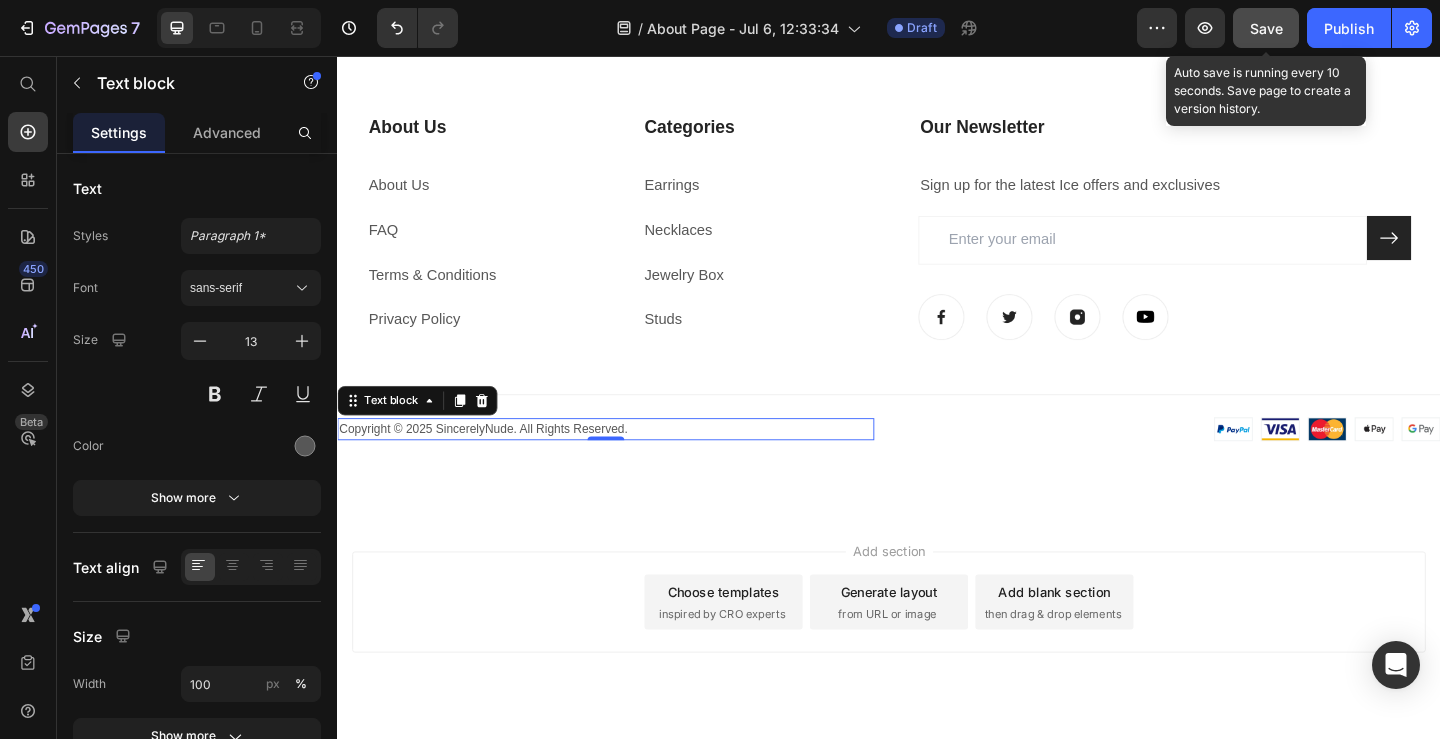 click on "Save" at bounding box center (1266, 28) 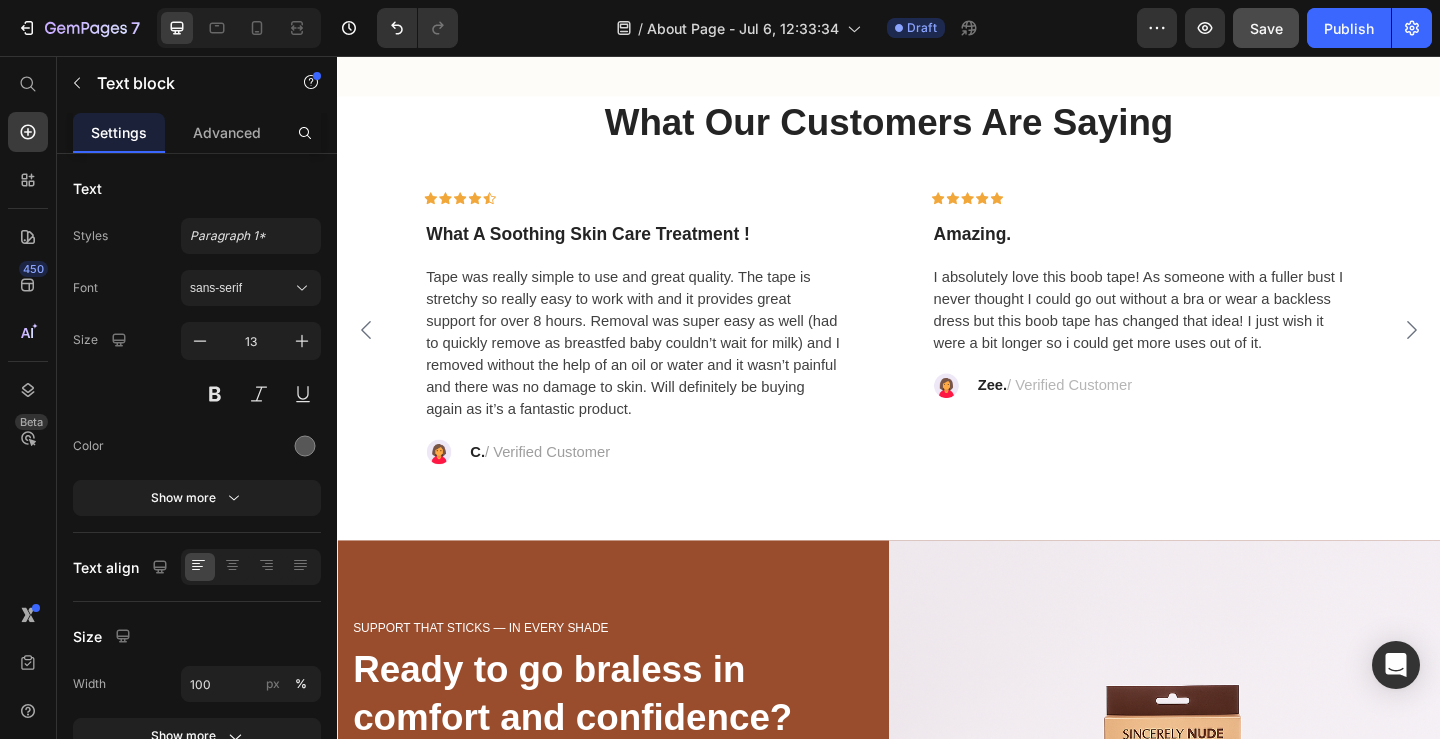 scroll, scrollTop: 2223, scrollLeft: 0, axis: vertical 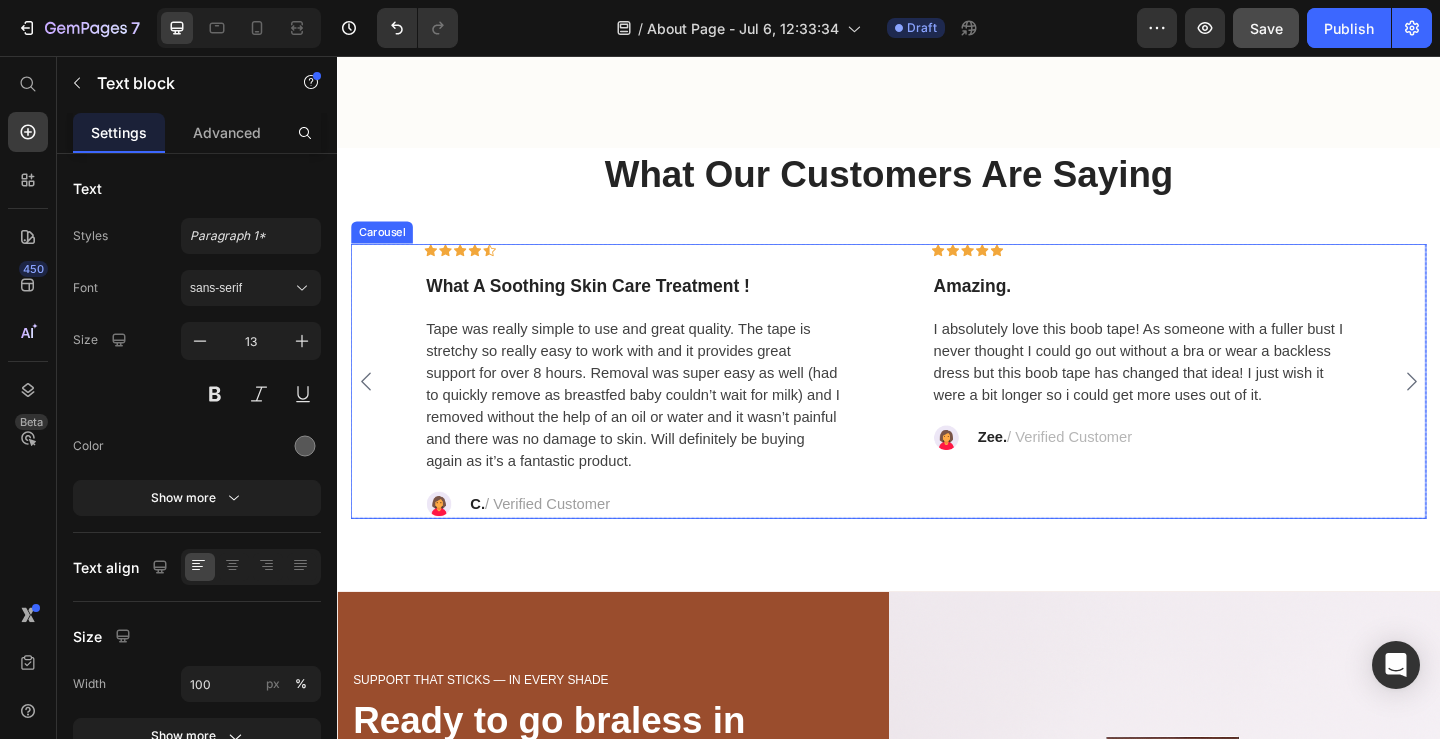 click 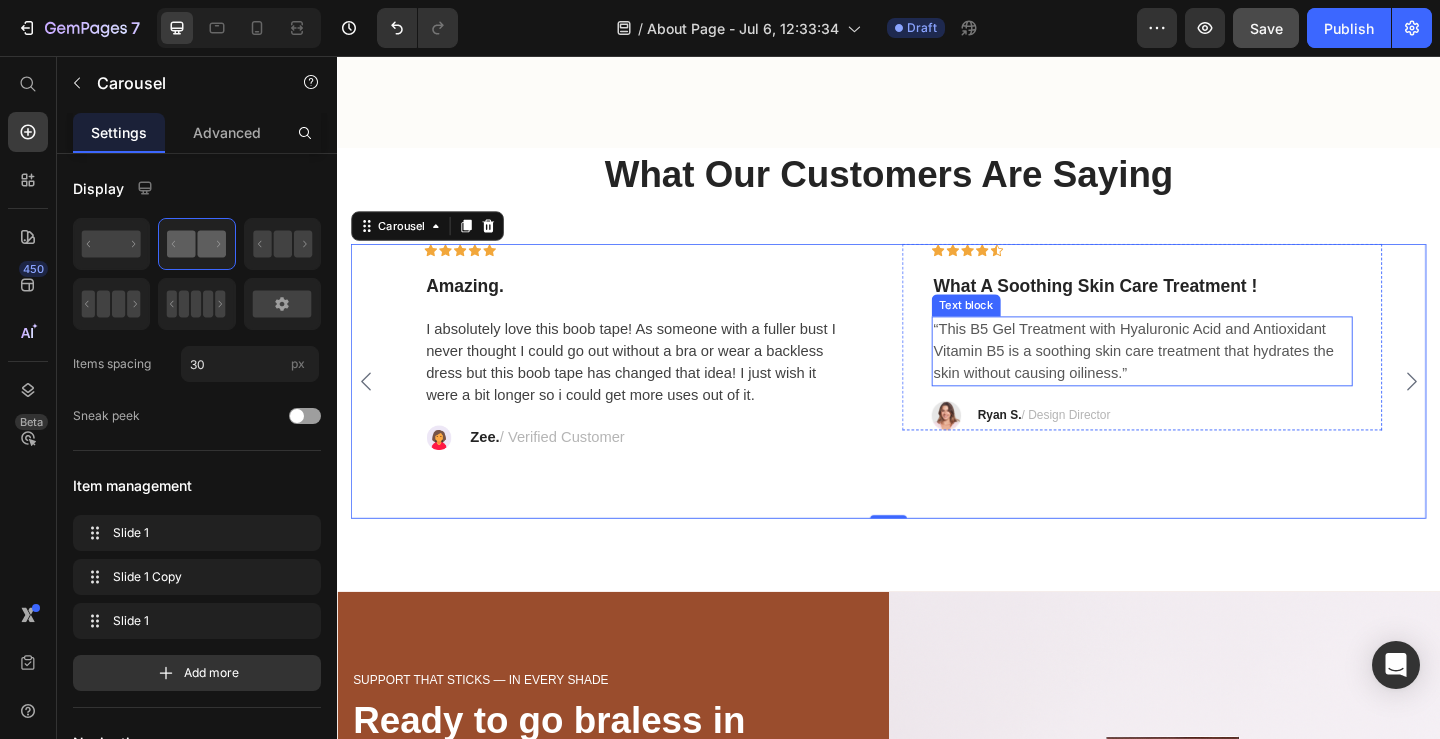 click on "“This B5 Gel Treatment with Hyaluronic Acid and Antioxidant Vitamin B5 is a soothing skin care treatment that hydrates the skin without causing oiliness.”" at bounding box center [1213, 377] 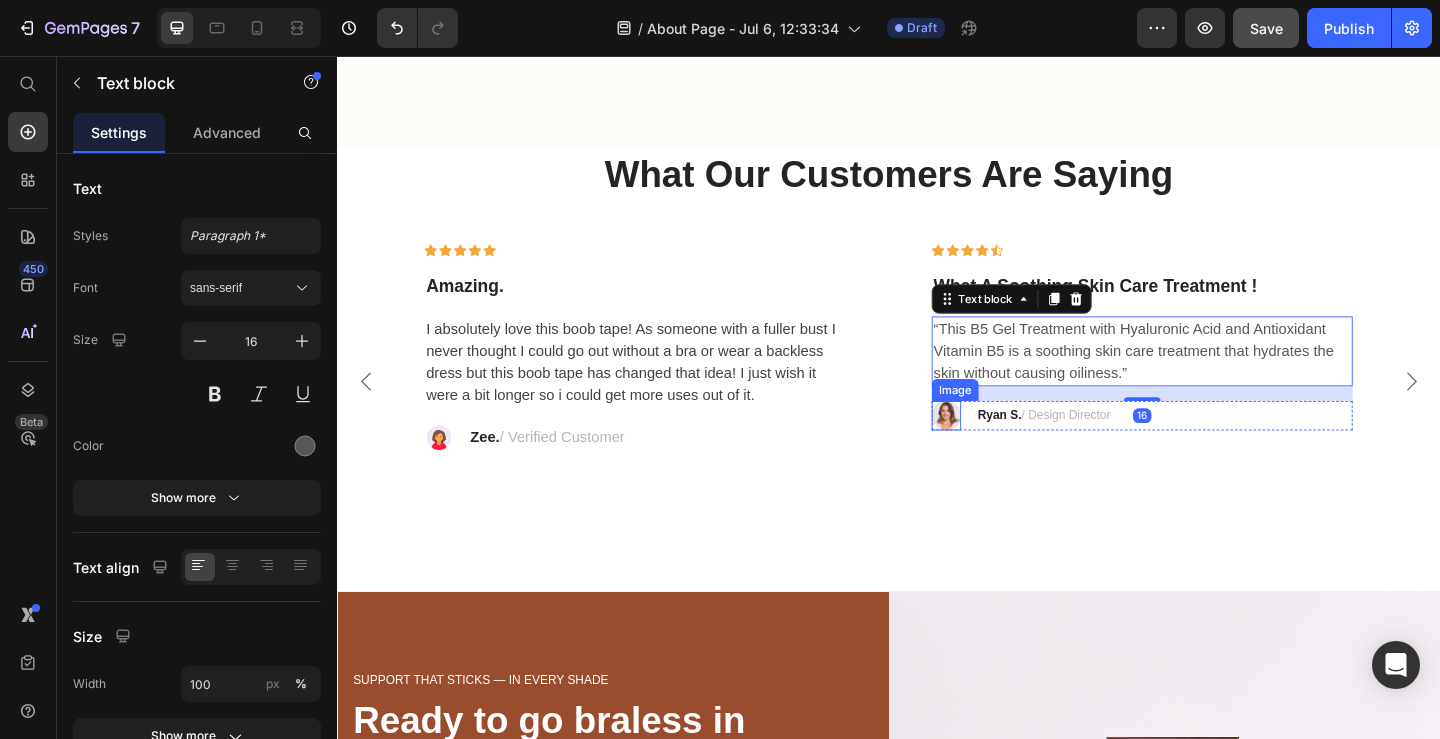 click at bounding box center [1000, 447] 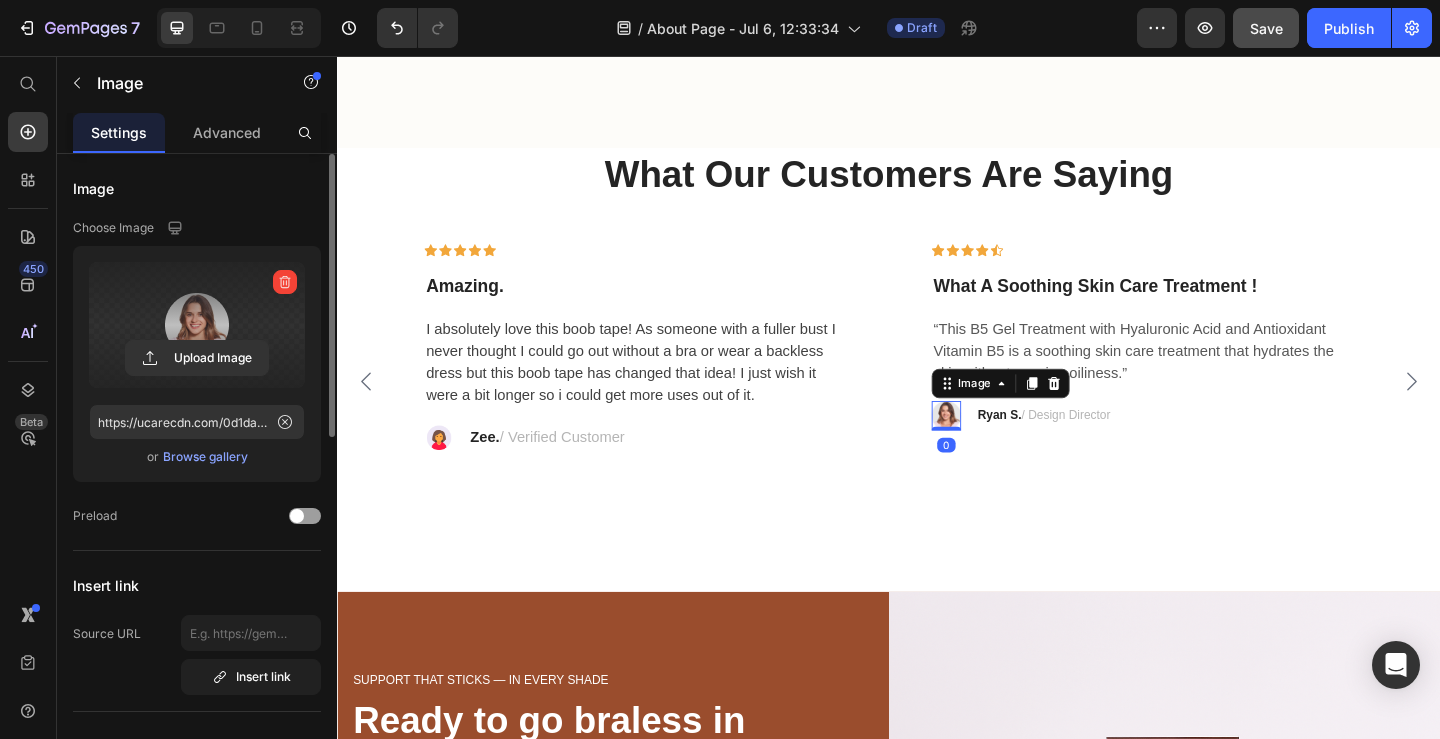 click at bounding box center [197, 325] 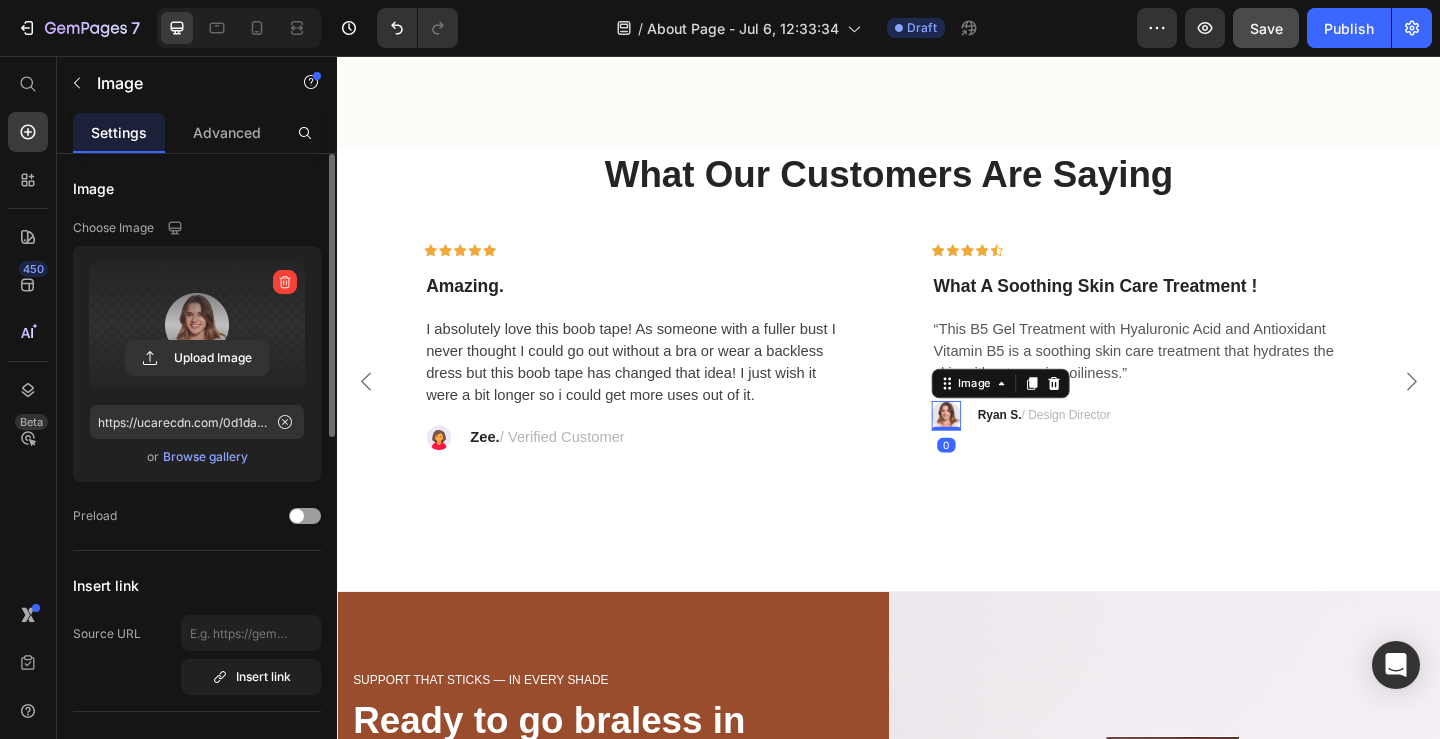 click 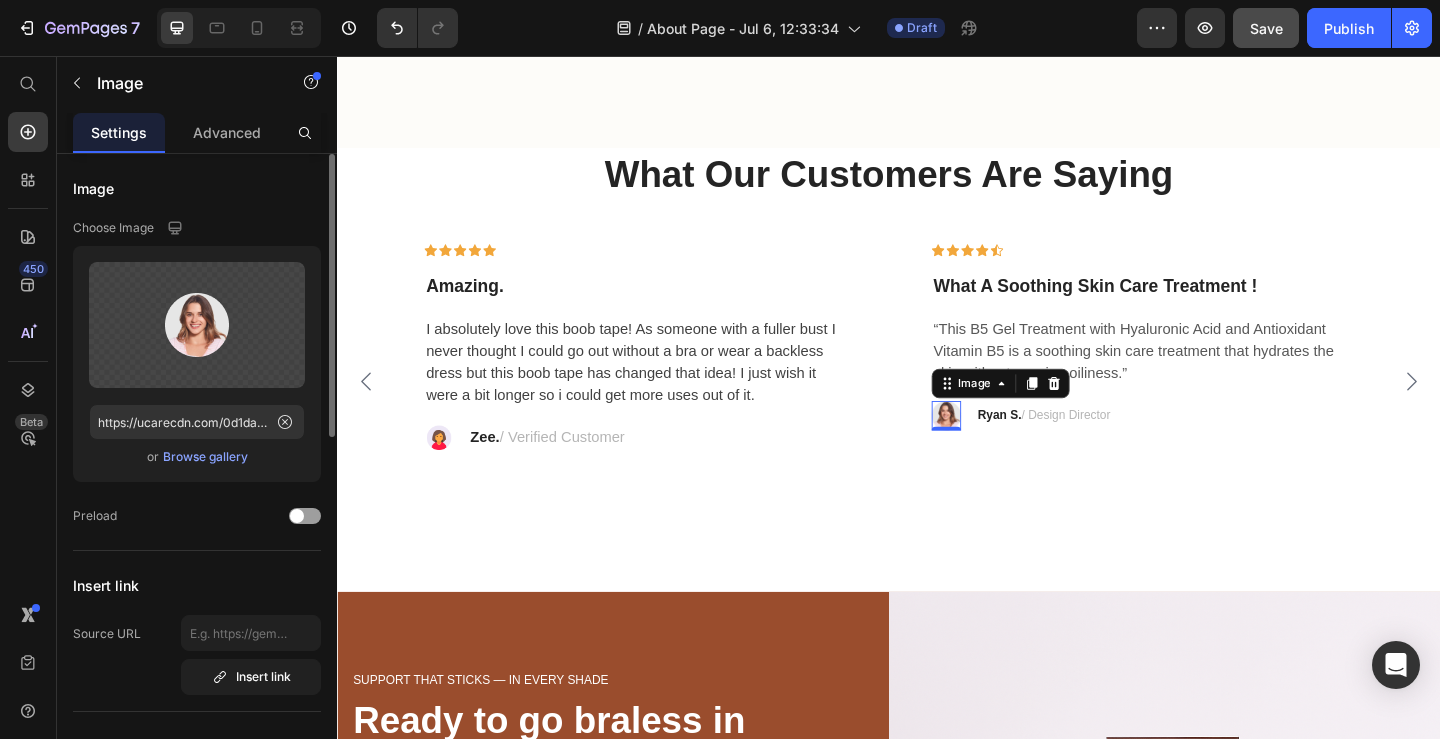 click on "Browse gallery" at bounding box center (205, 457) 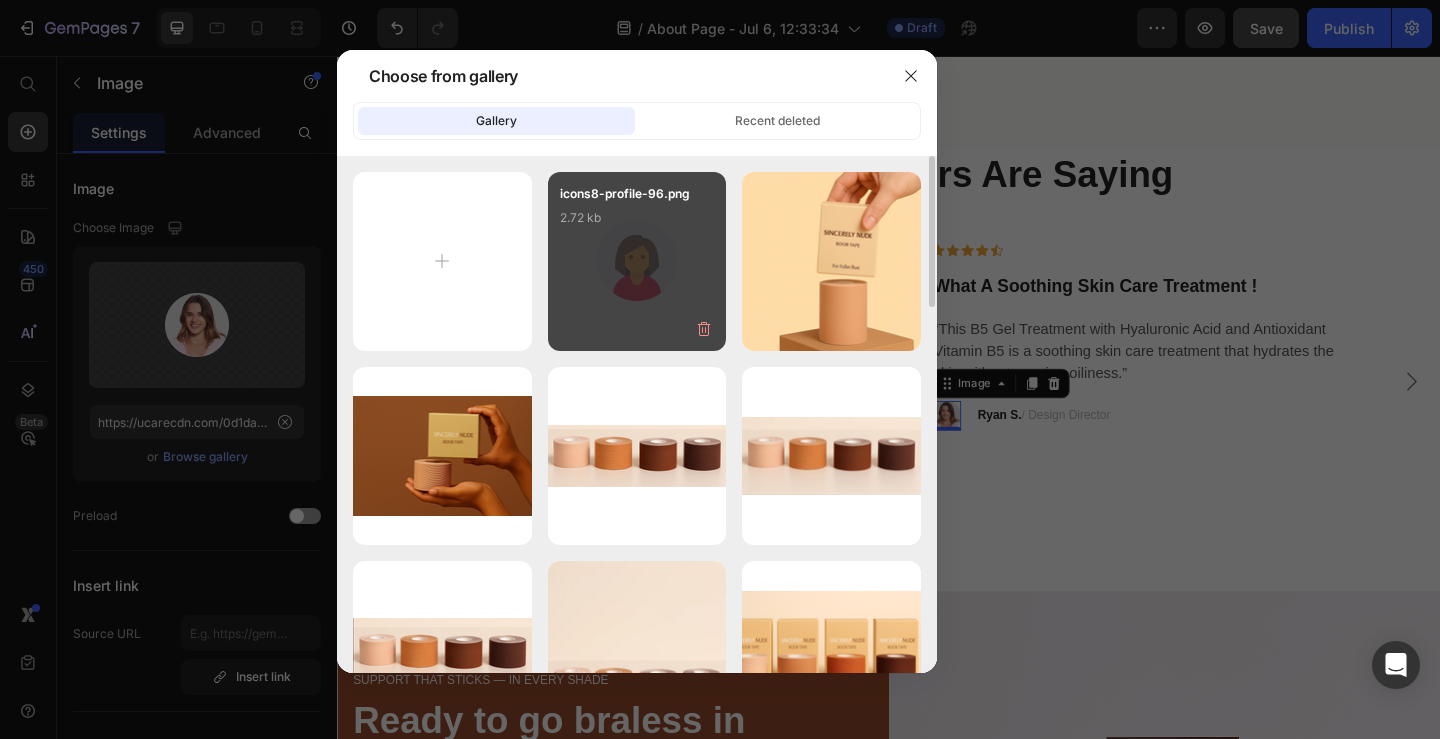 click on "icons8-profile-96.png 2.72 kb" at bounding box center (637, 261) 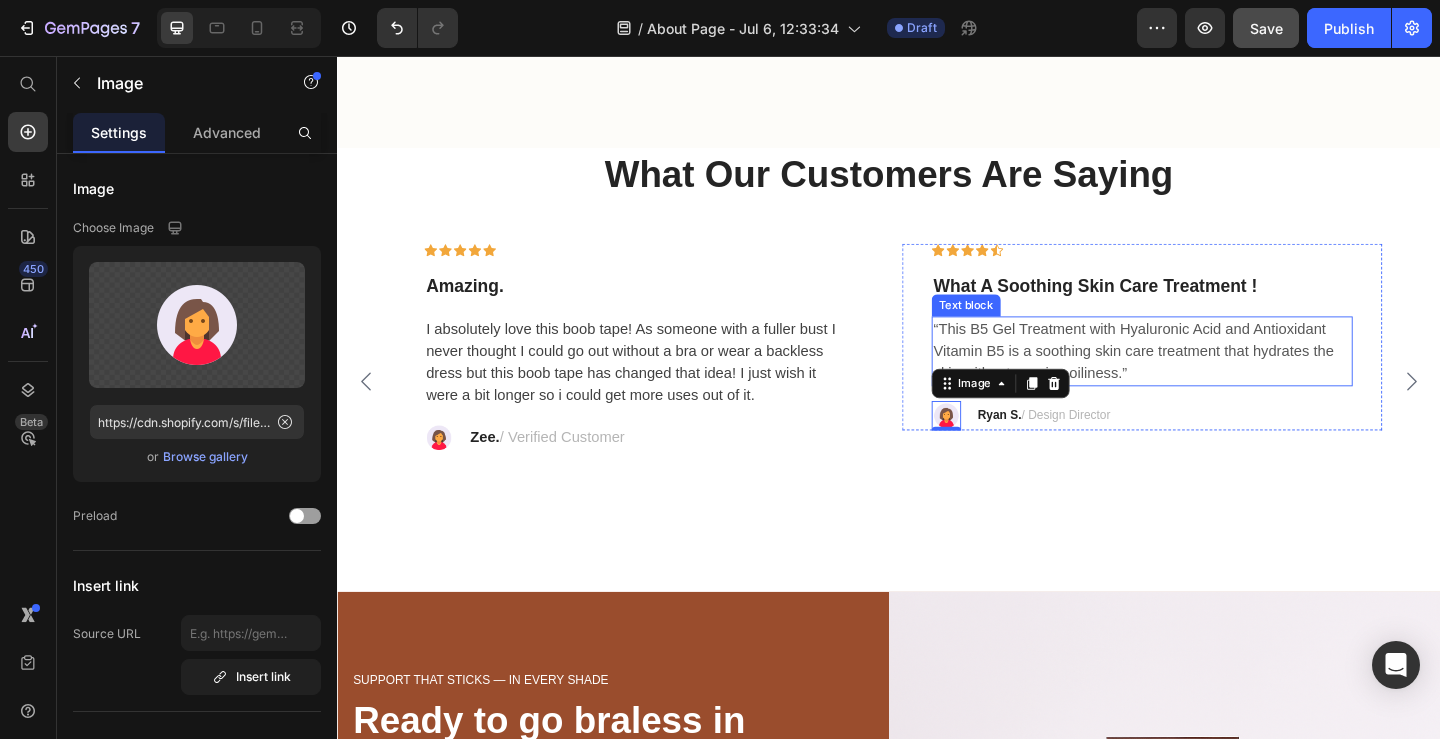 click on "“This B5 Gel Treatment with Hyaluronic Acid and Antioxidant Vitamin B5 is a soothing skin care treatment that hydrates the skin without causing oiliness.”" at bounding box center (1213, 377) 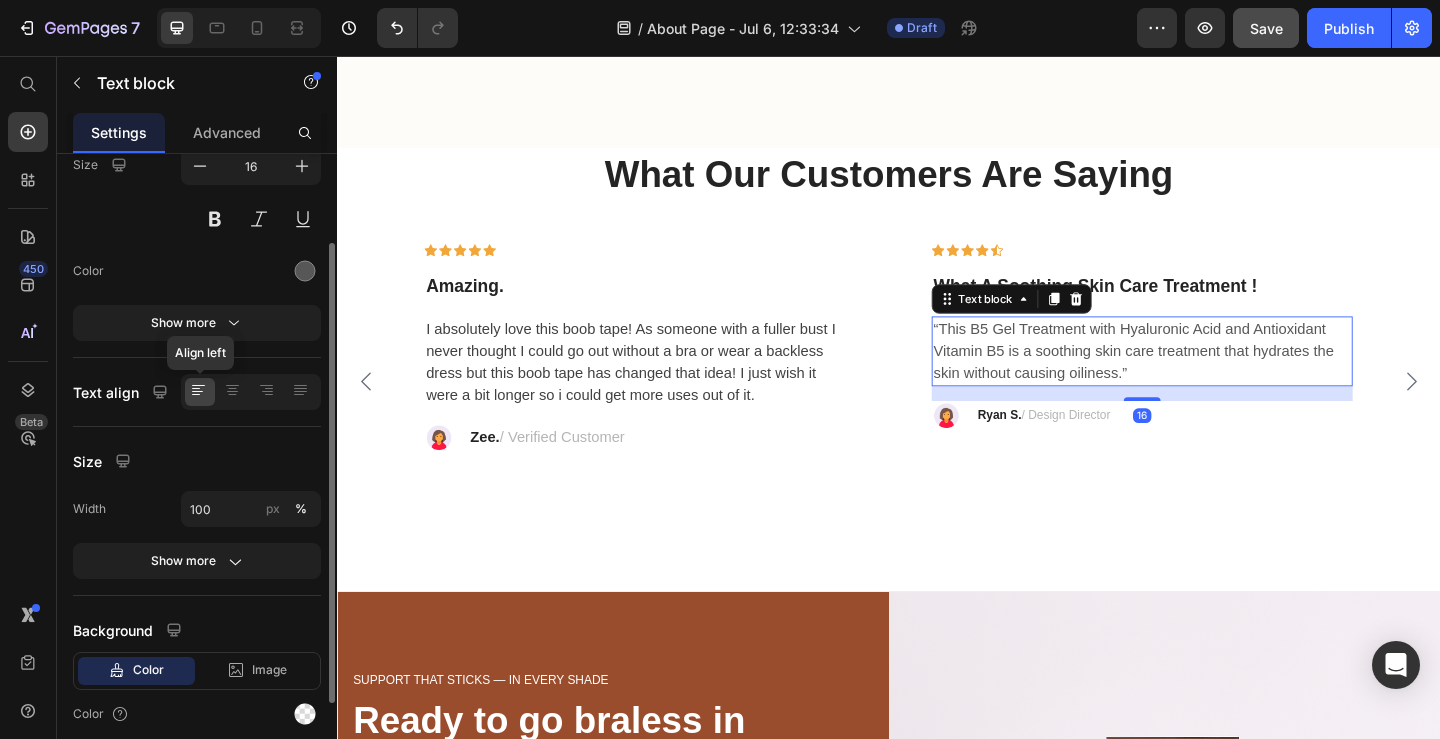 scroll, scrollTop: 90, scrollLeft: 0, axis: vertical 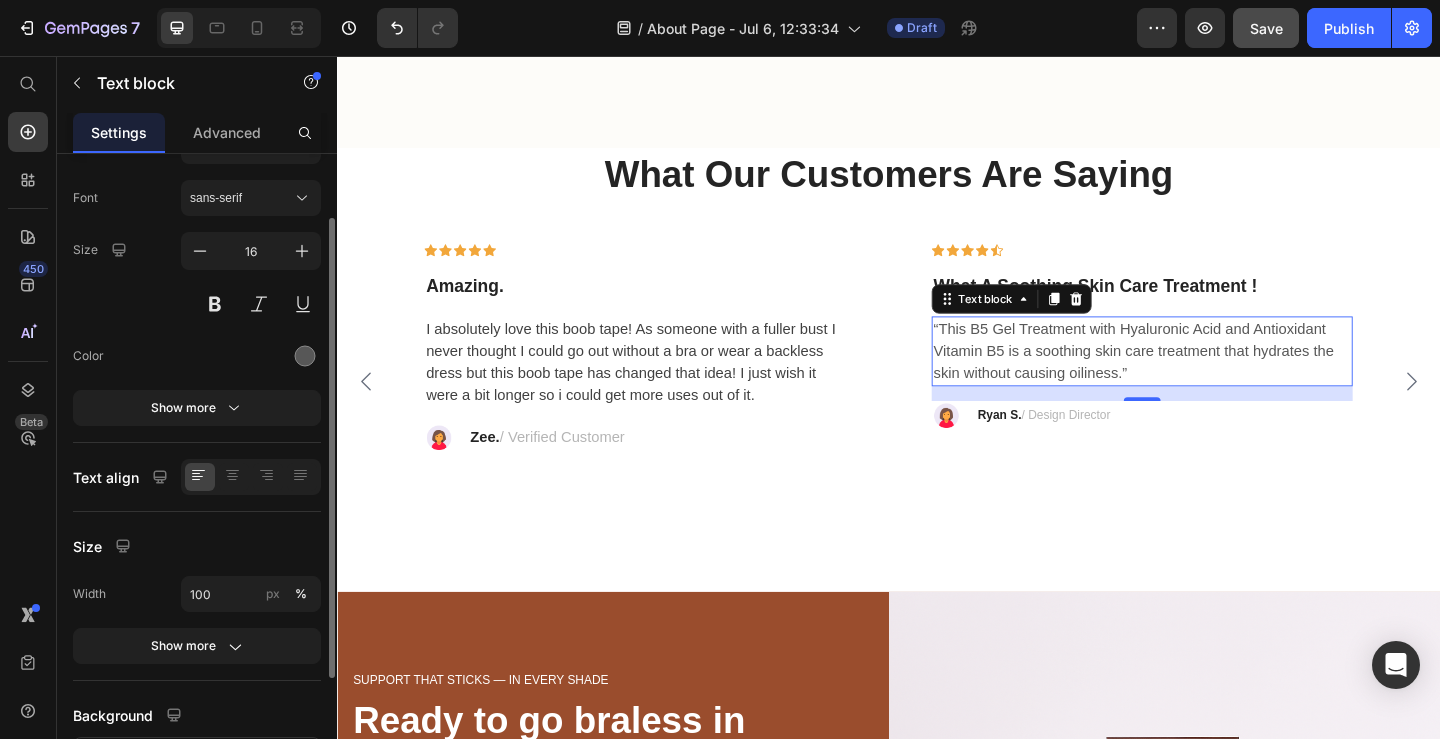 click on "Show more" at bounding box center [197, 408] 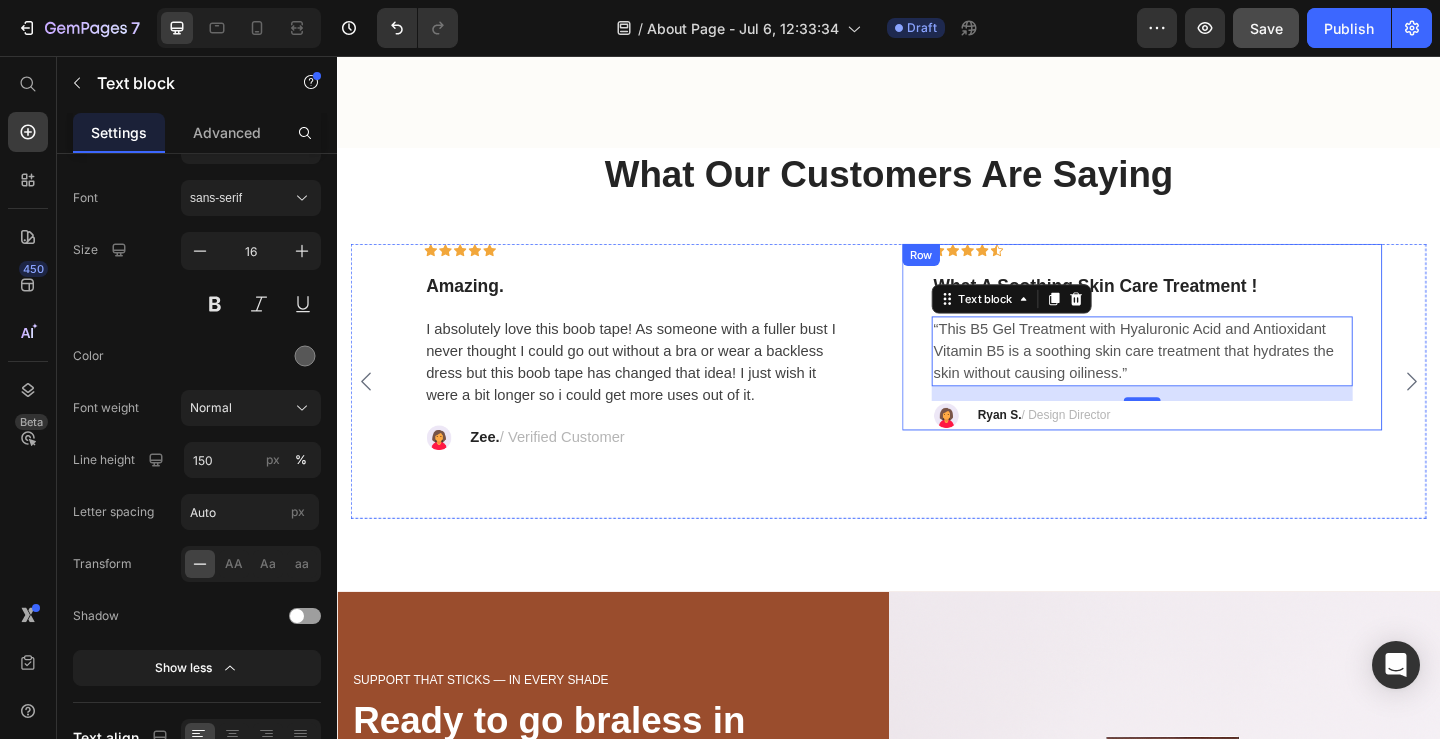 click on "“This B5 Gel Treatment with Hyaluronic Acid and Antioxidant Vitamin B5 is a soothing skin care treatment that hydrates the skin without causing oiliness.”" at bounding box center [1213, 377] 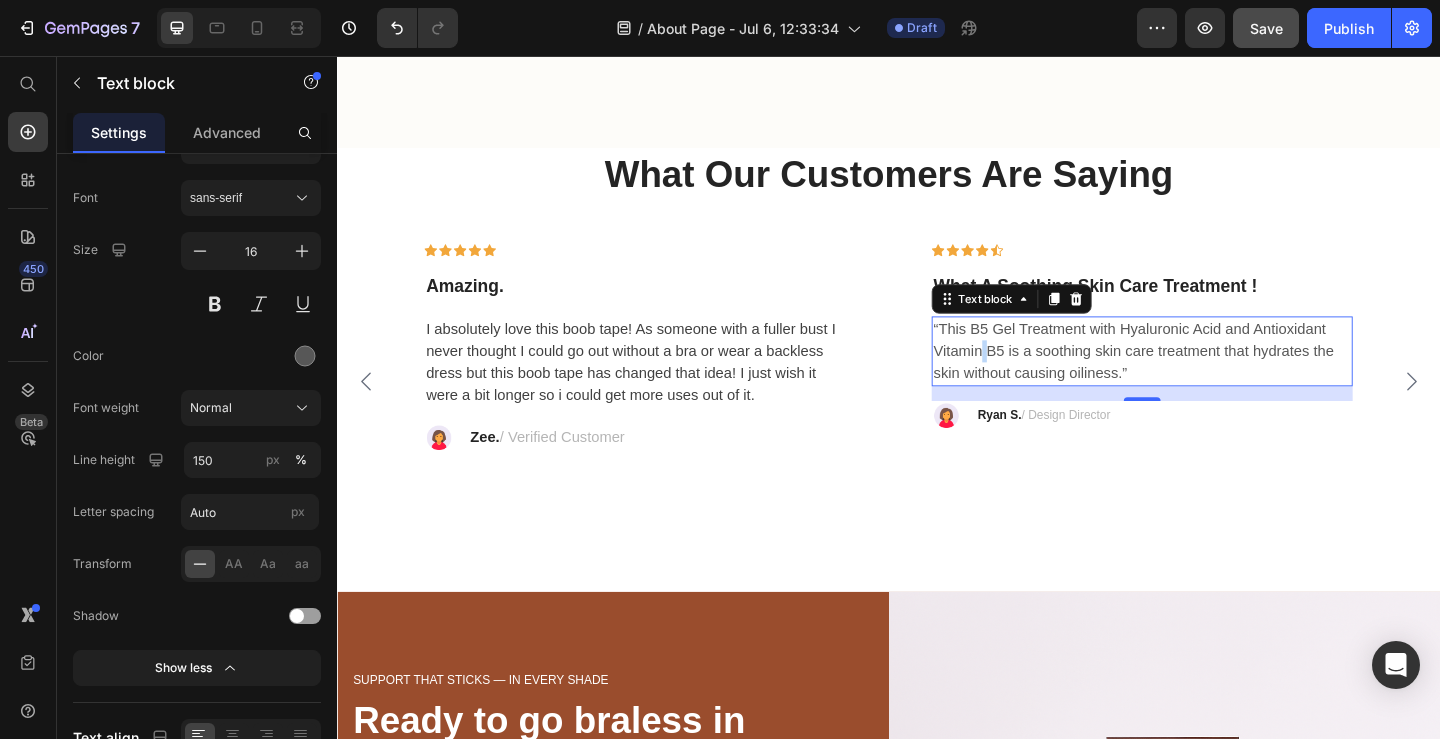 click on "“This B5 Gel Treatment with Hyaluronic Acid and Antioxidant Vitamin B5 is a soothing skin care treatment that hydrates the skin without causing oiliness.”" at bounding box center [1213, 377] 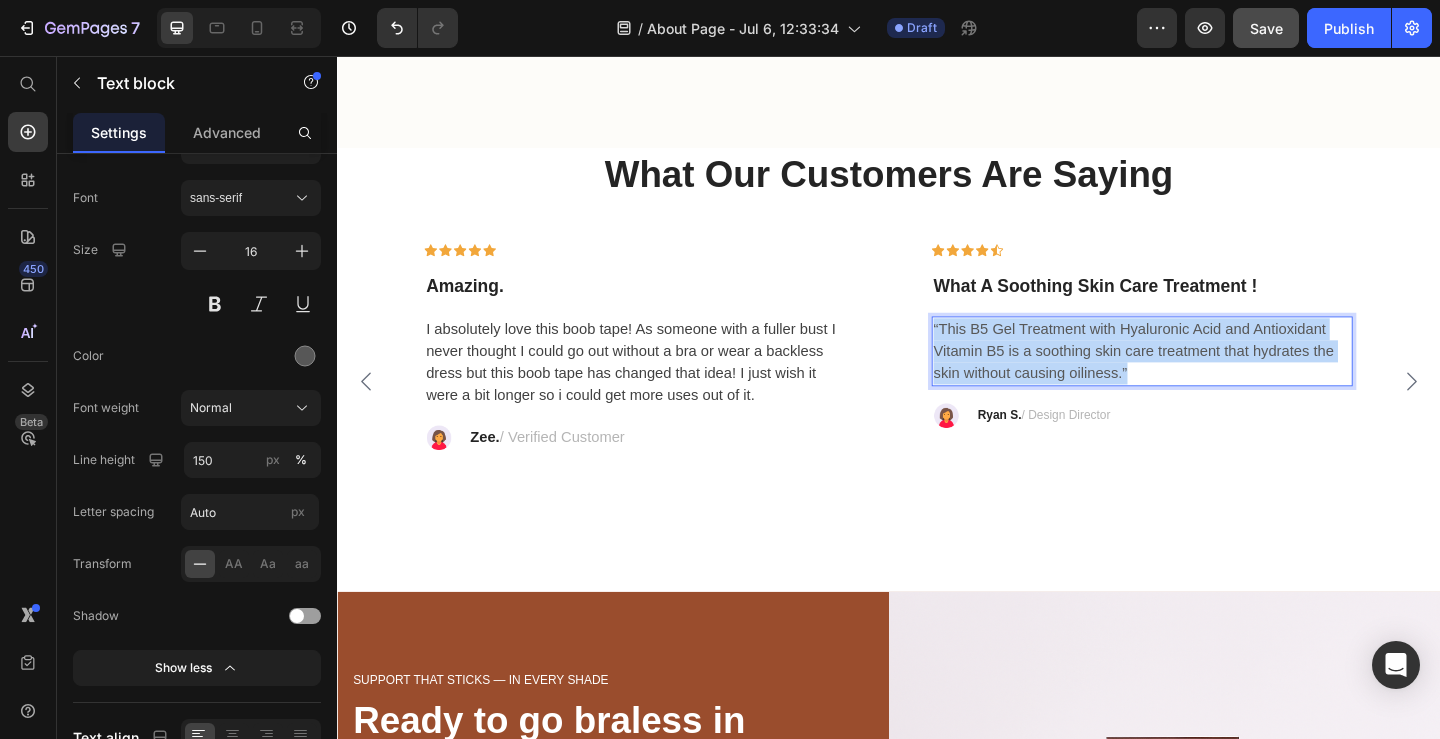 click on "“This B5 Gel Treatment with Hyaluronic Acid and Antioxidant Vitamin B5 is a soothing skin care treatment that hydrates the skin without causing oiliness.”" at bounding box center (1213, 377) 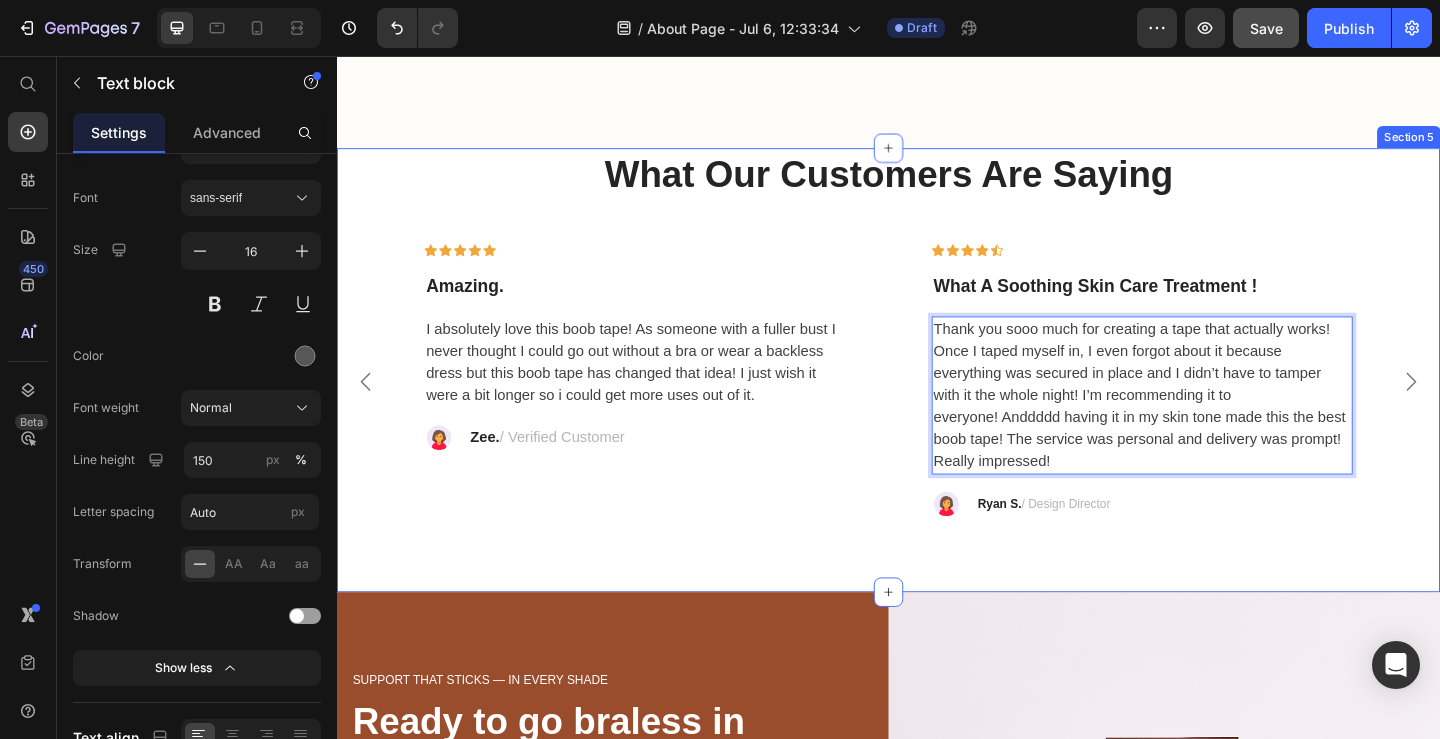 click on "What Our Customers Are Saying Heading
Icon
Icon
Icon
Icon
Icon Row What A Soothing Skin Care Treatment ! Text block Tape was really simple to use and great quality. The tape is stretchy so really easy to work with and it provides great support for over 8 hours. Removal was super easy as well (had to quickly remove as breastfed baby couldn’t wait for milk) and I removed without the help of an oil or water and it wasn’t painful and there was no damage to skin. Will definitely be buying again as it’s a fantastic product. Text block Image C.  / Verified Customer Text block Row Row
Icon
Icon
Icon
Icon
Icon Row Amazing. Text block Text block Image Zee.  / Verified Customer Text block Row Row
Icon
Icon
Icon
Icon
Icon Row What A Soothing Skin Care Treatment !" at bounding box center [937, 357] 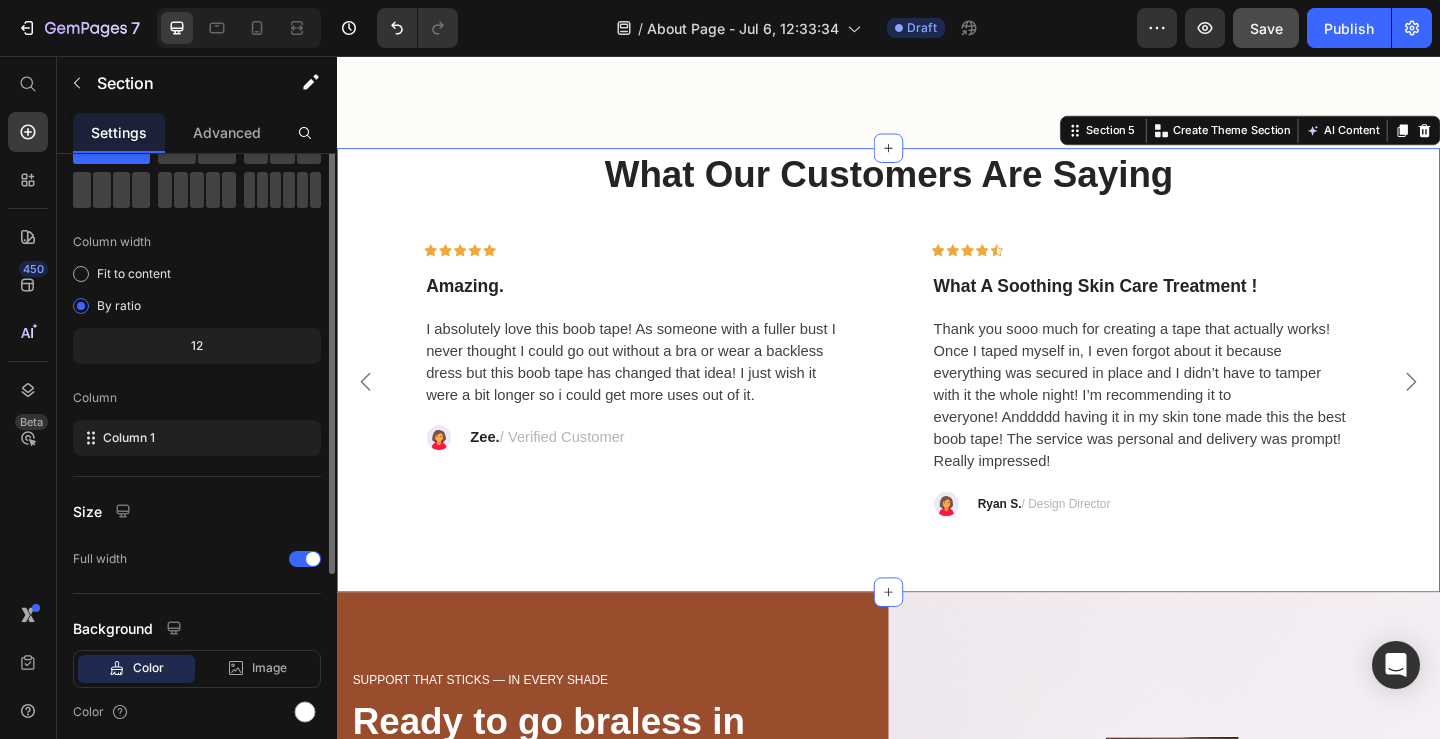 scroll, scrollTop: 0, scrollLeft: 0, axis: both 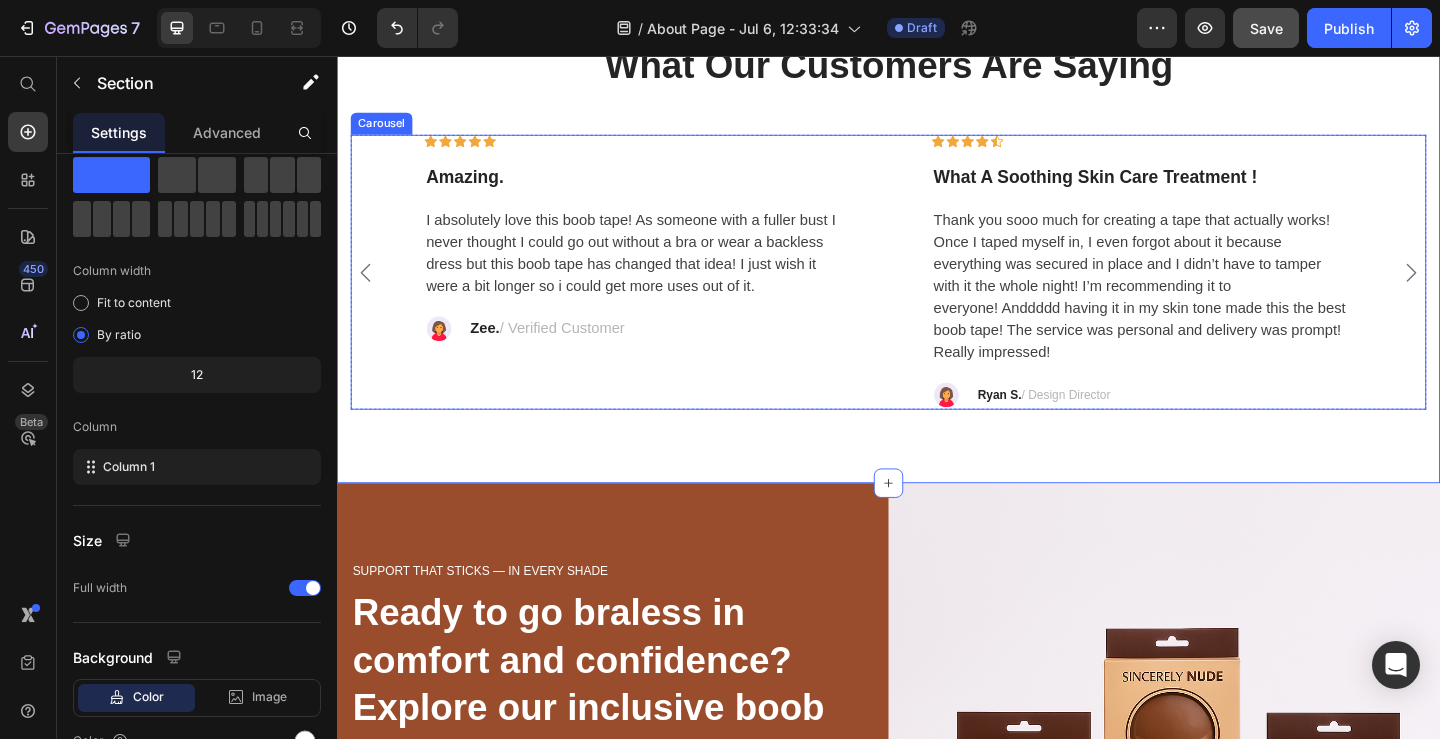 click on "Icon
Icon
Icon
Icon
Icon Row What A Soothing Skin Care Treatment ! Text block Tape was really simple to use and great quality. The tape is stretchy so really easy to work with and it provides great support for over 8 hours. Removal was super easy as well (had to quickly remove as breastfed baby couldn’t wait for milk) and I removed without the help of an oil or water and it wasn’t painful and there was no damage to skin. Will definitely be buying again as it’s a fantastic product. Text block Image C.  / Verified Customer Text block Row Row
Icon
Icon
Icon
Icon
Icon Row Amazing. Text block I absolutely love this boob tape! As someone with a fuller bust I never thought I could go out without a bra or wear a backless dress but this boob tape has changed that idea! I just wish it were a bit longer so i could get more uses out of it." at bounding box center (937, 291) 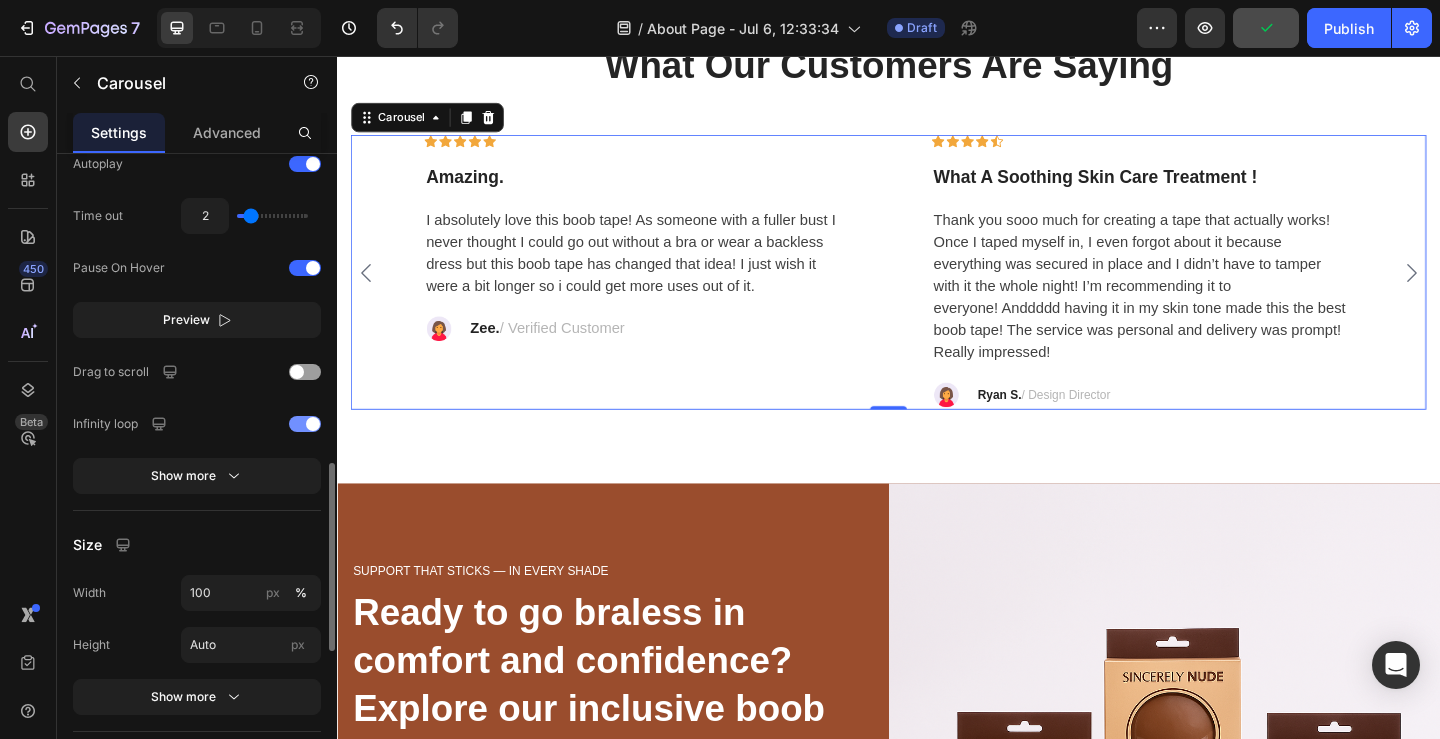 scroll, scrollTop: 1086, scrollLeft: 0, axis: vertical 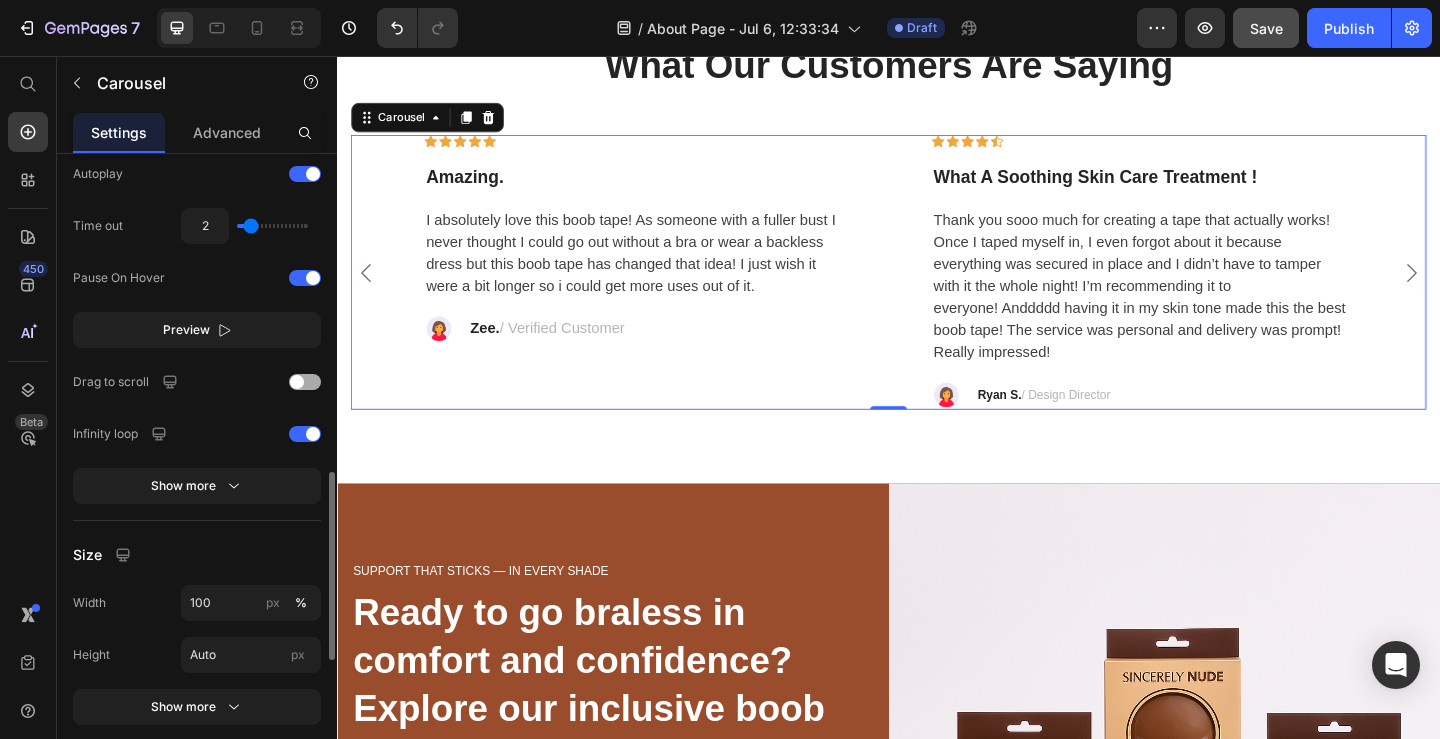 click at bounding box center [305, 382] 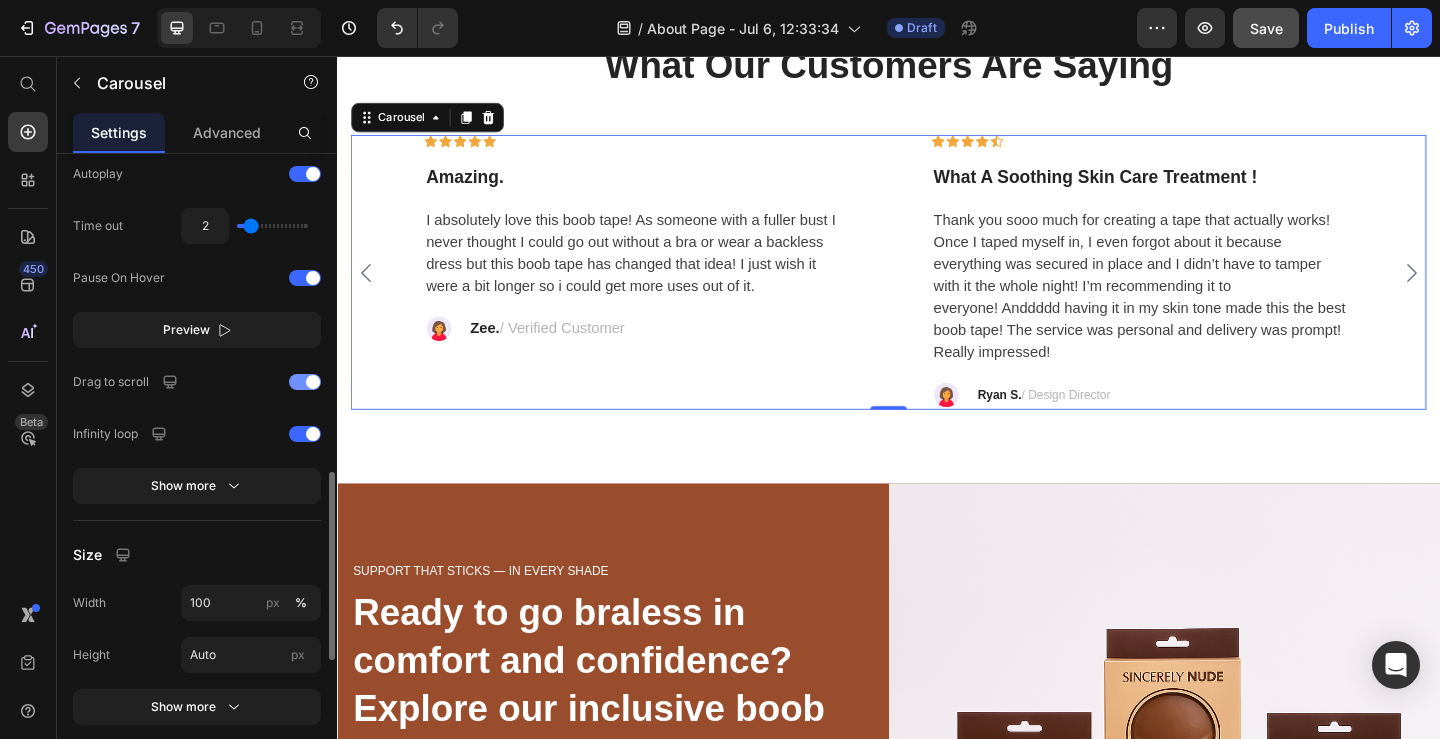 click at bounding box center [313, 382] 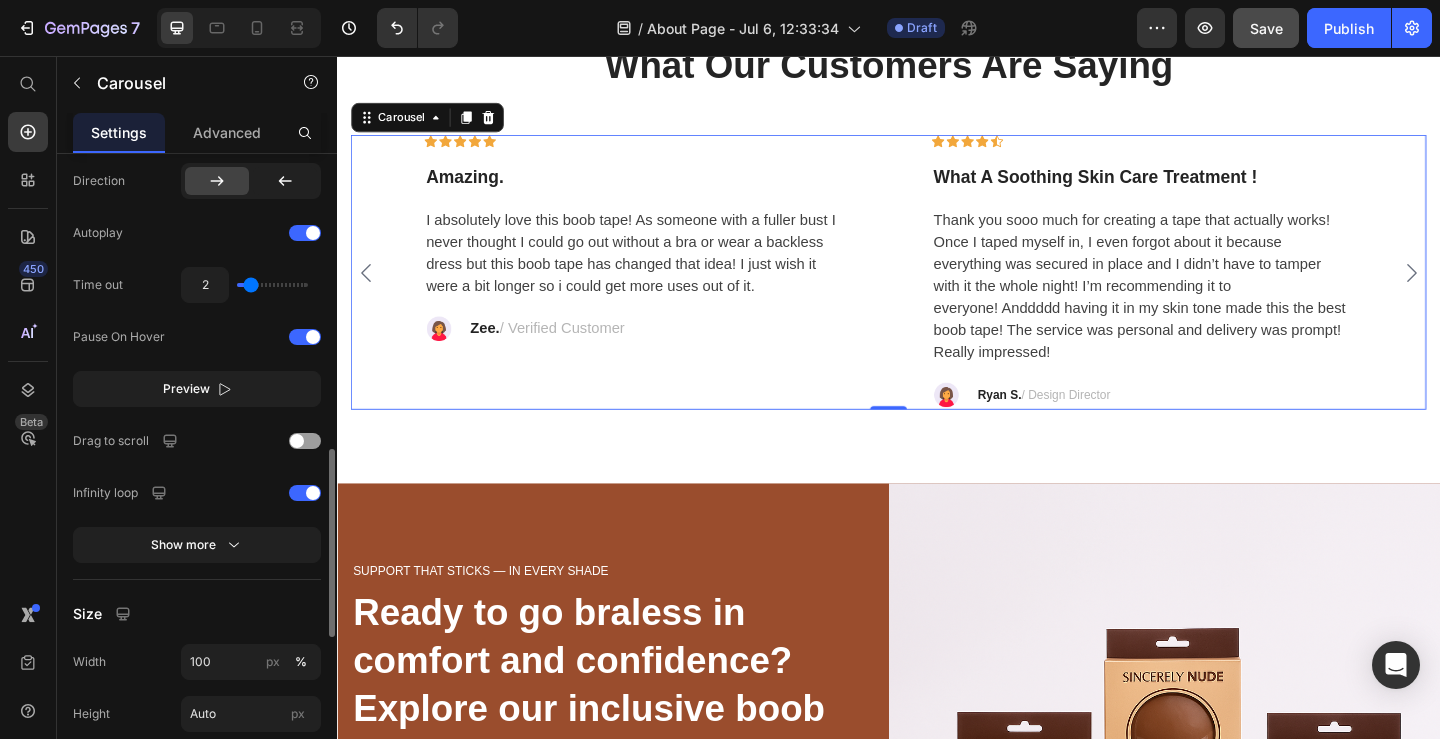 scroll, scrollTop: 1022, scrollLeft: 0, axis: vertical 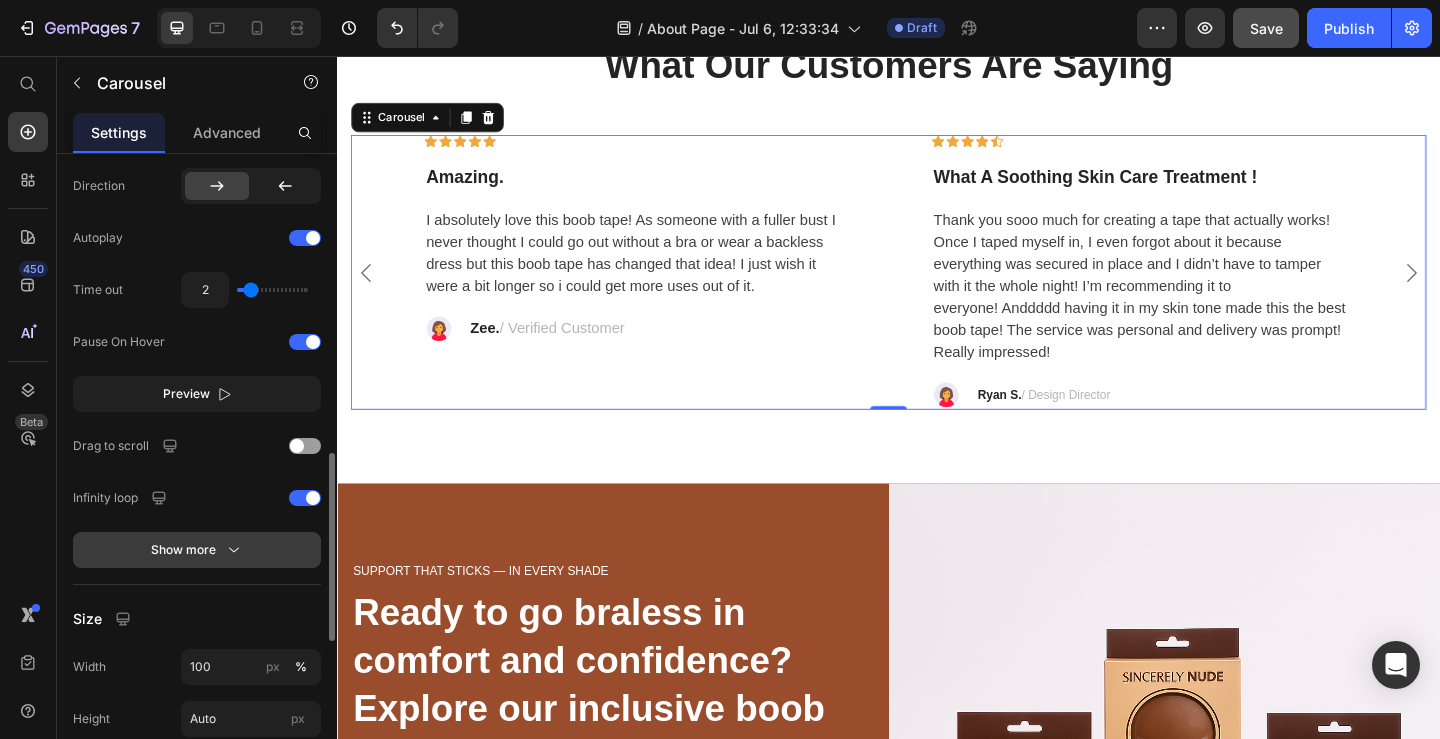 click on "Show more" at bounding box center (197, 550) 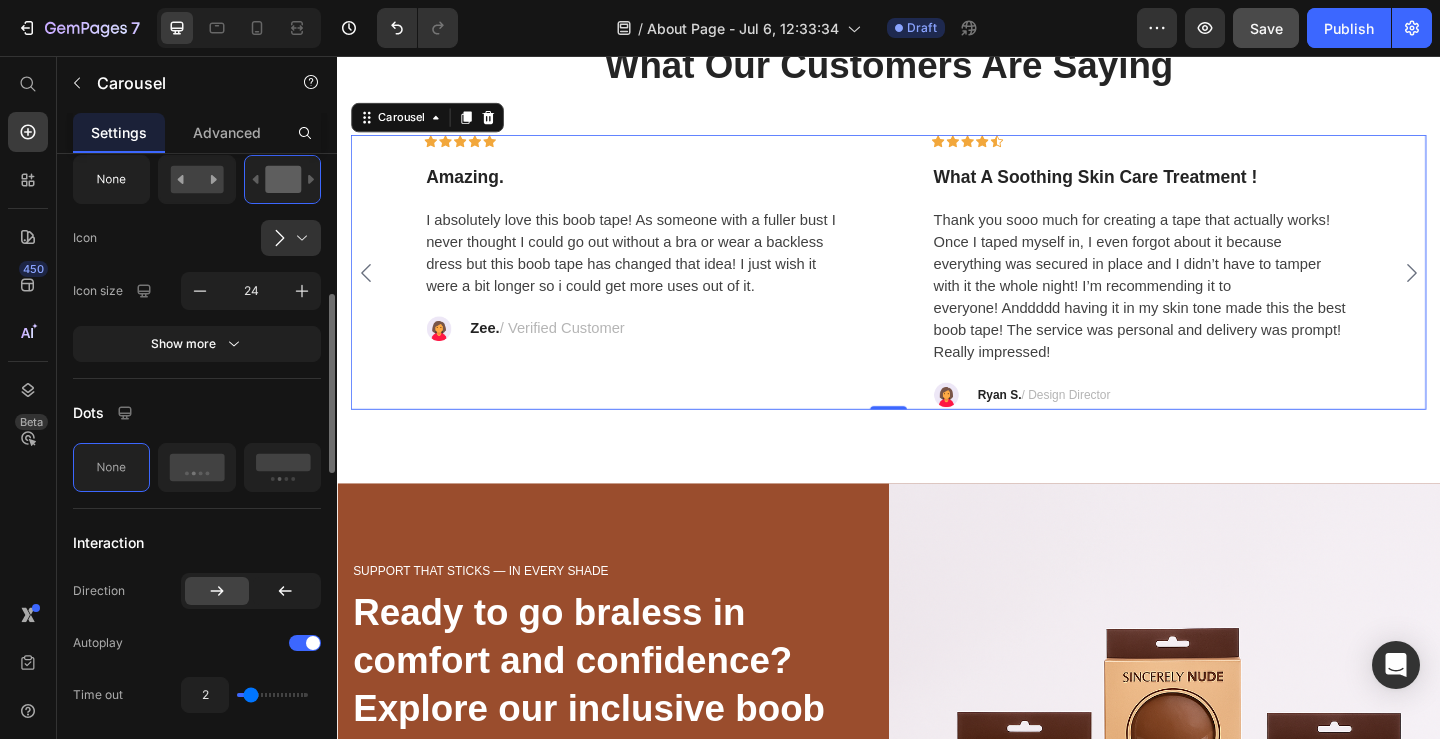 scroll, scrollTop: 588, scrollLeft: 0, axis: vertical 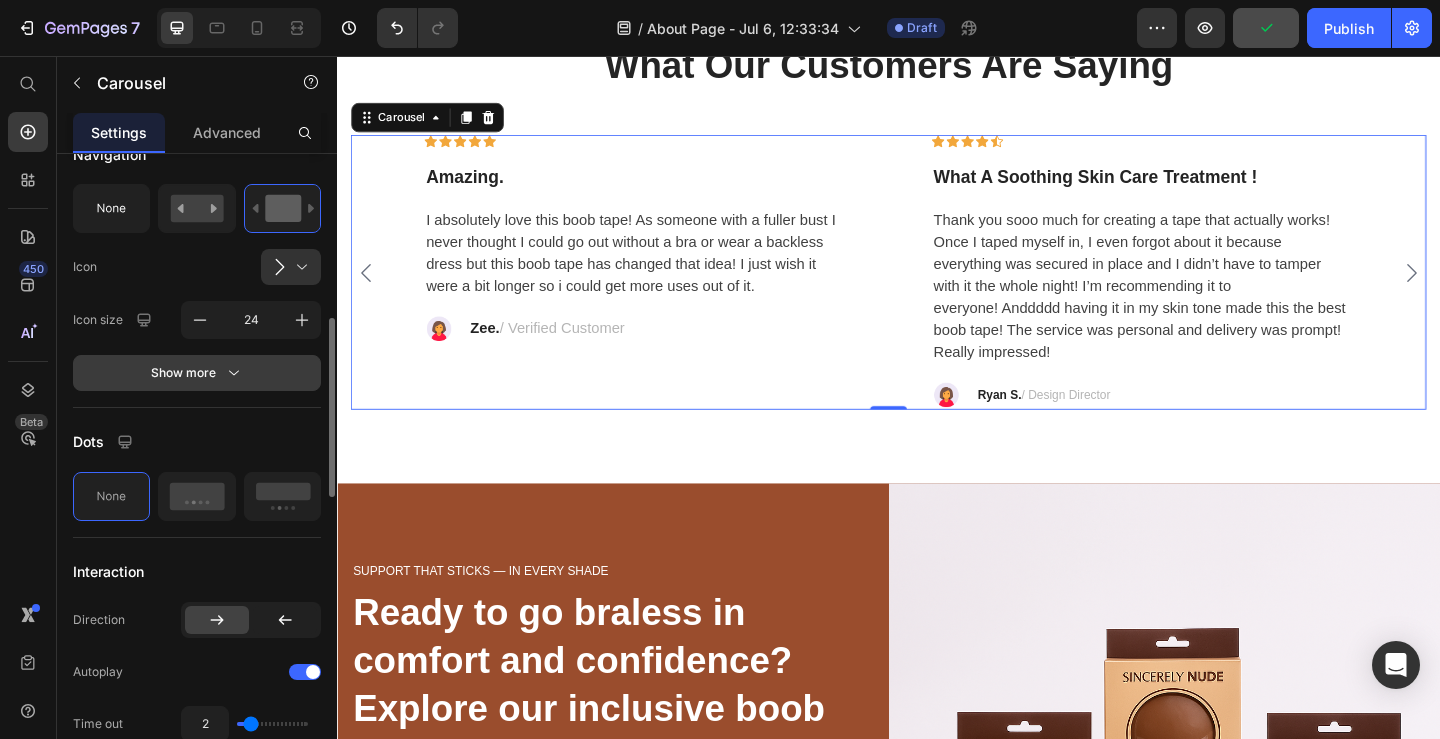 click on "Show more" at bounding box center [197, 373] 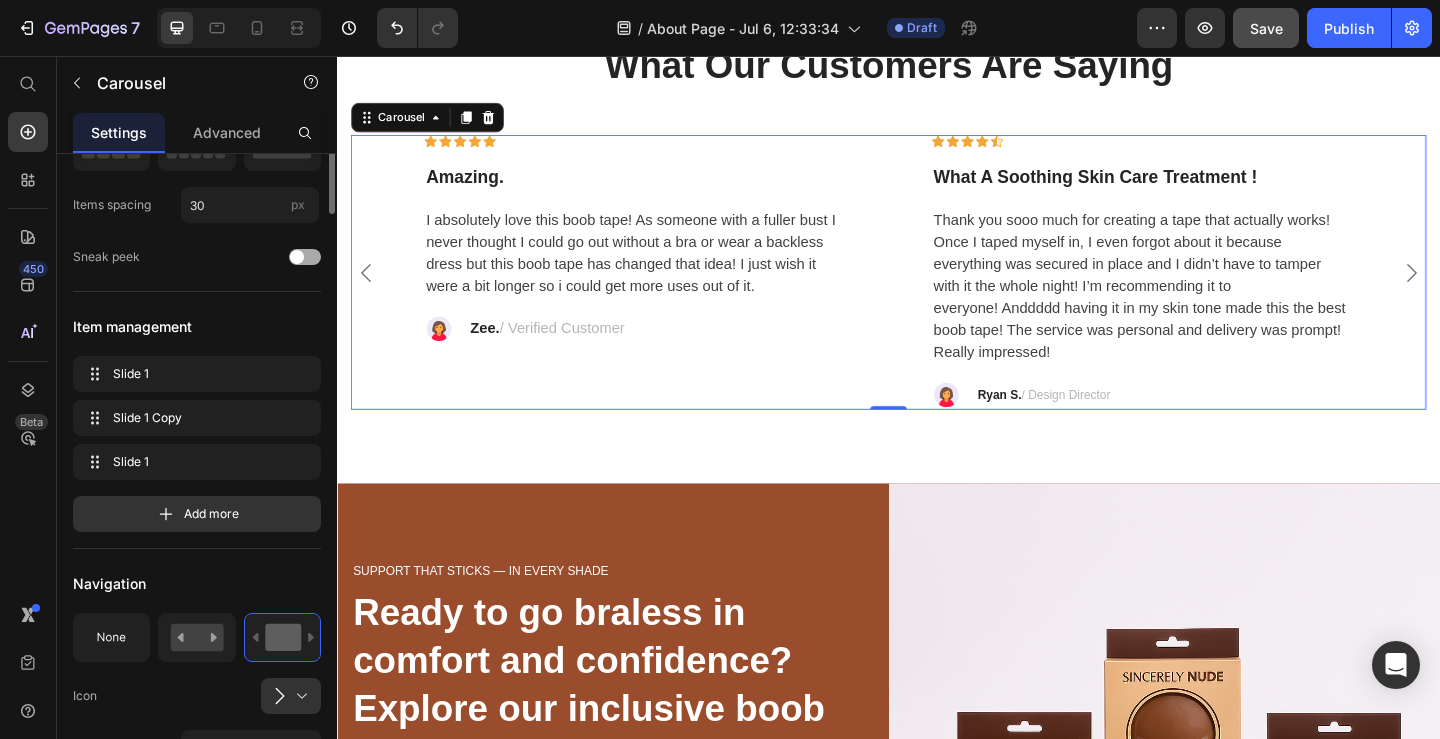 scroll, scrollTop: 160, scrollLeft: 0, axis: vertical 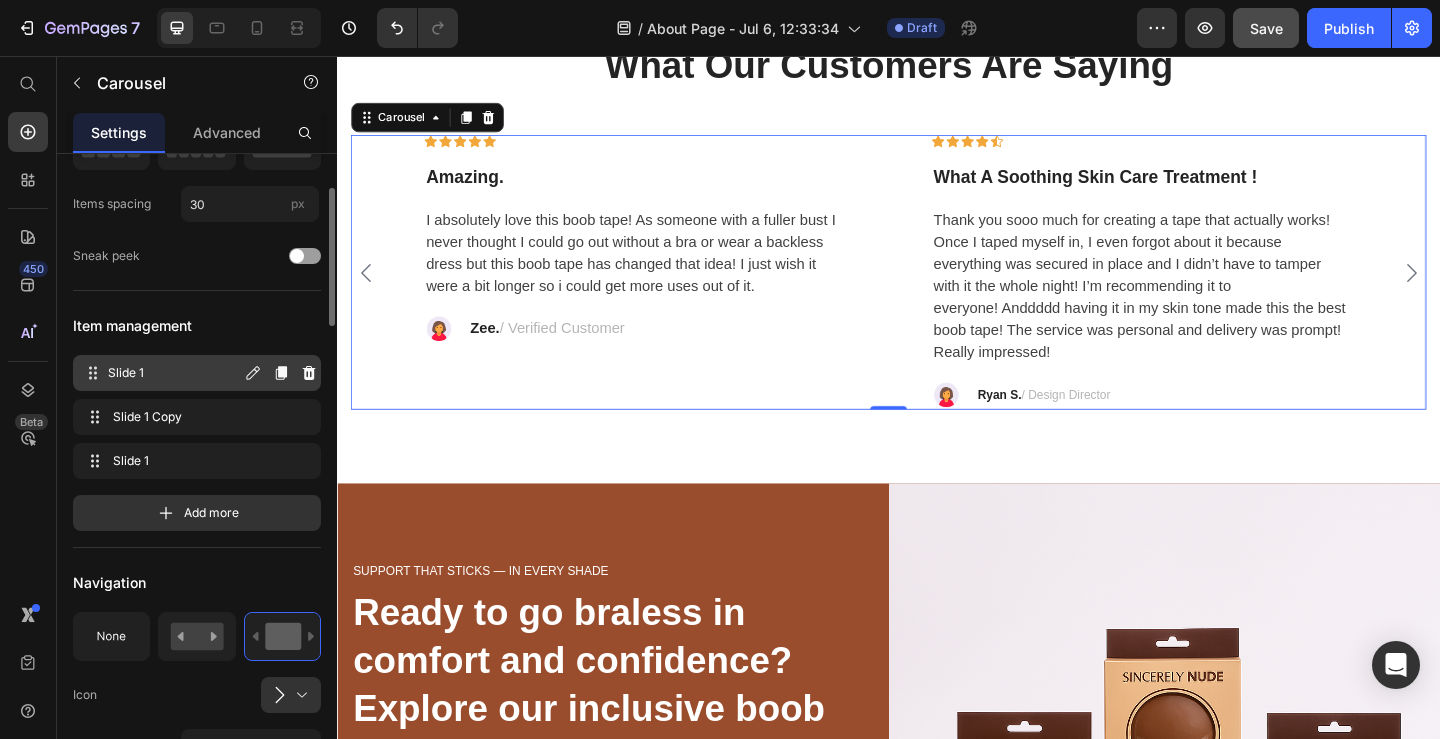 click on "Slide 1" at bounding box center (174, 373) 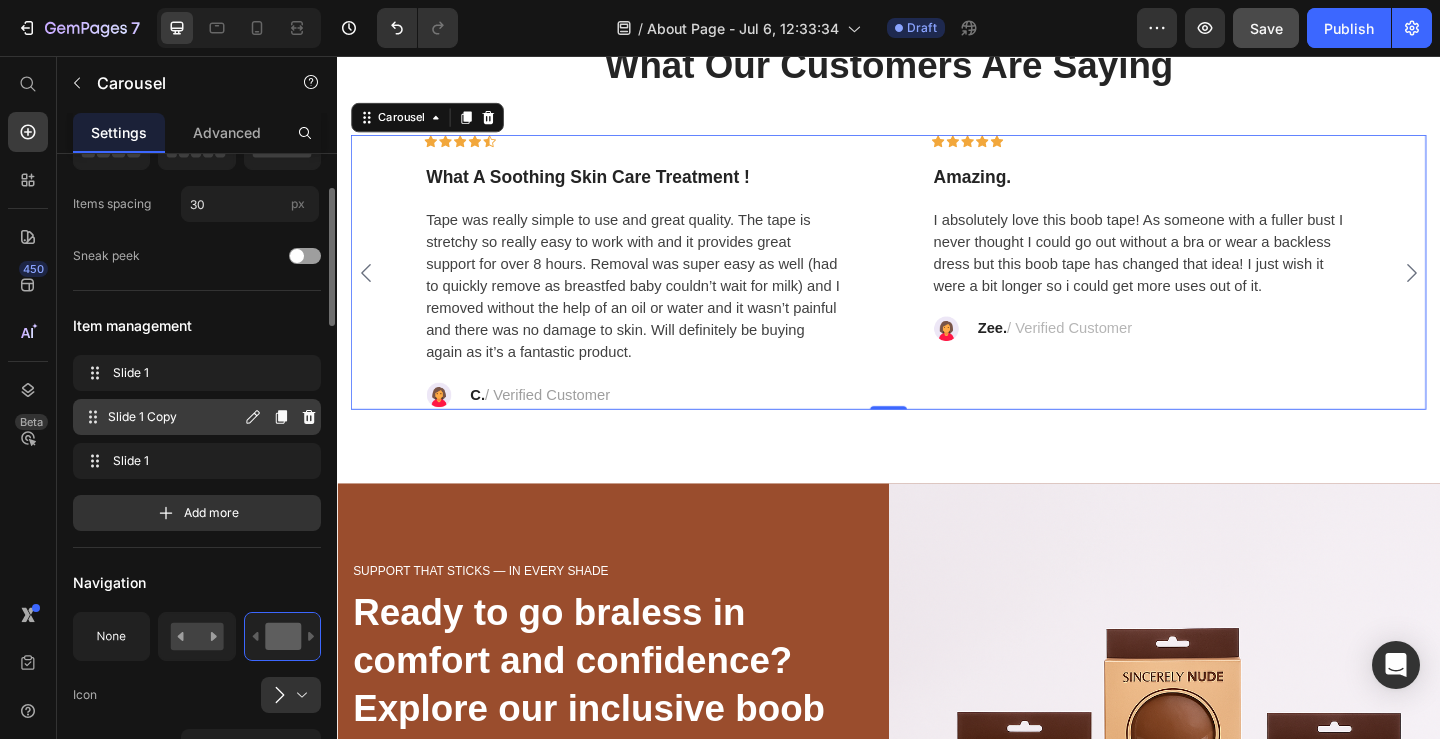 click on "Slide 1 Copy" at bounding box center [174, 417] 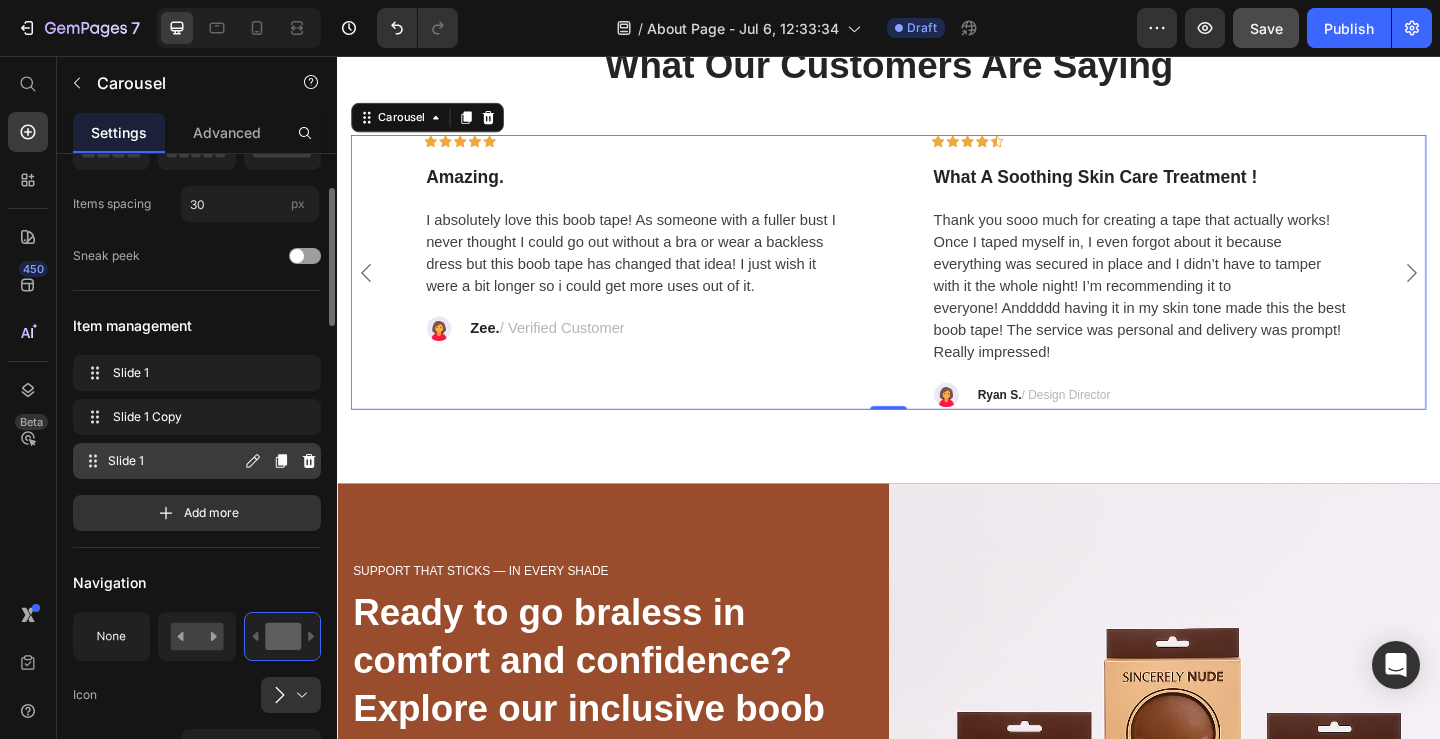 click on "Slide 1" at bounding box center (174, 461) 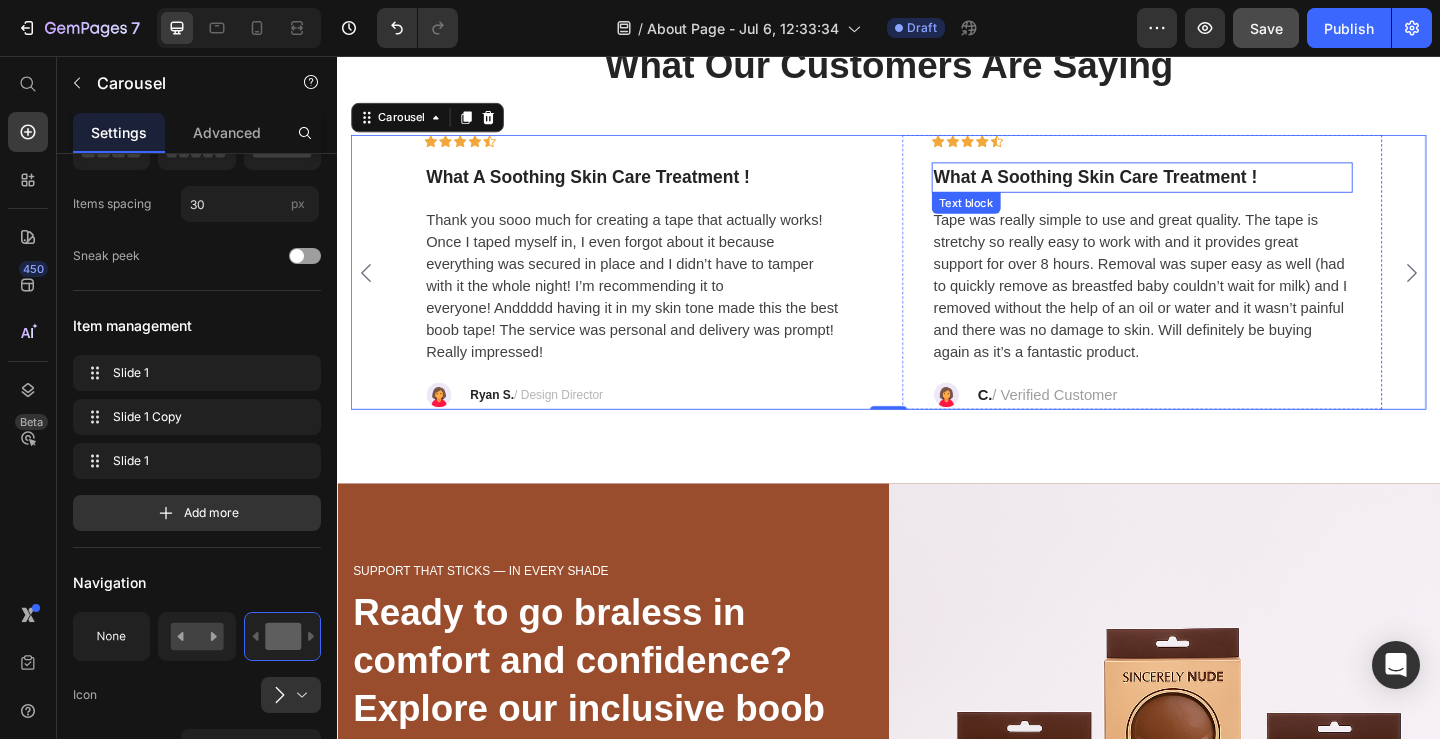click on "What A Soothing Skin Care Treatment !" at bounding box center [1213, 188] 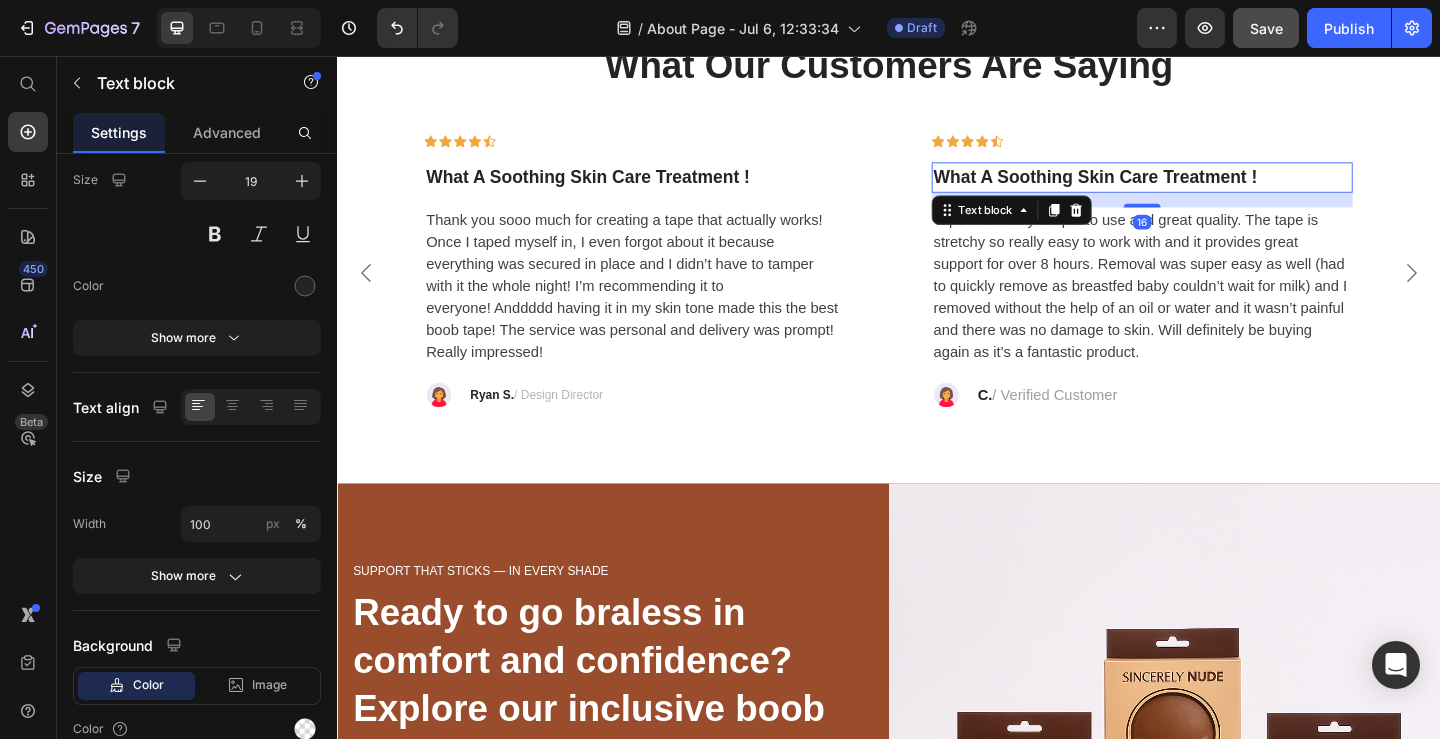 click on "What A Soothing Skin Care Treatment !" at bounding box center [1213, 188] 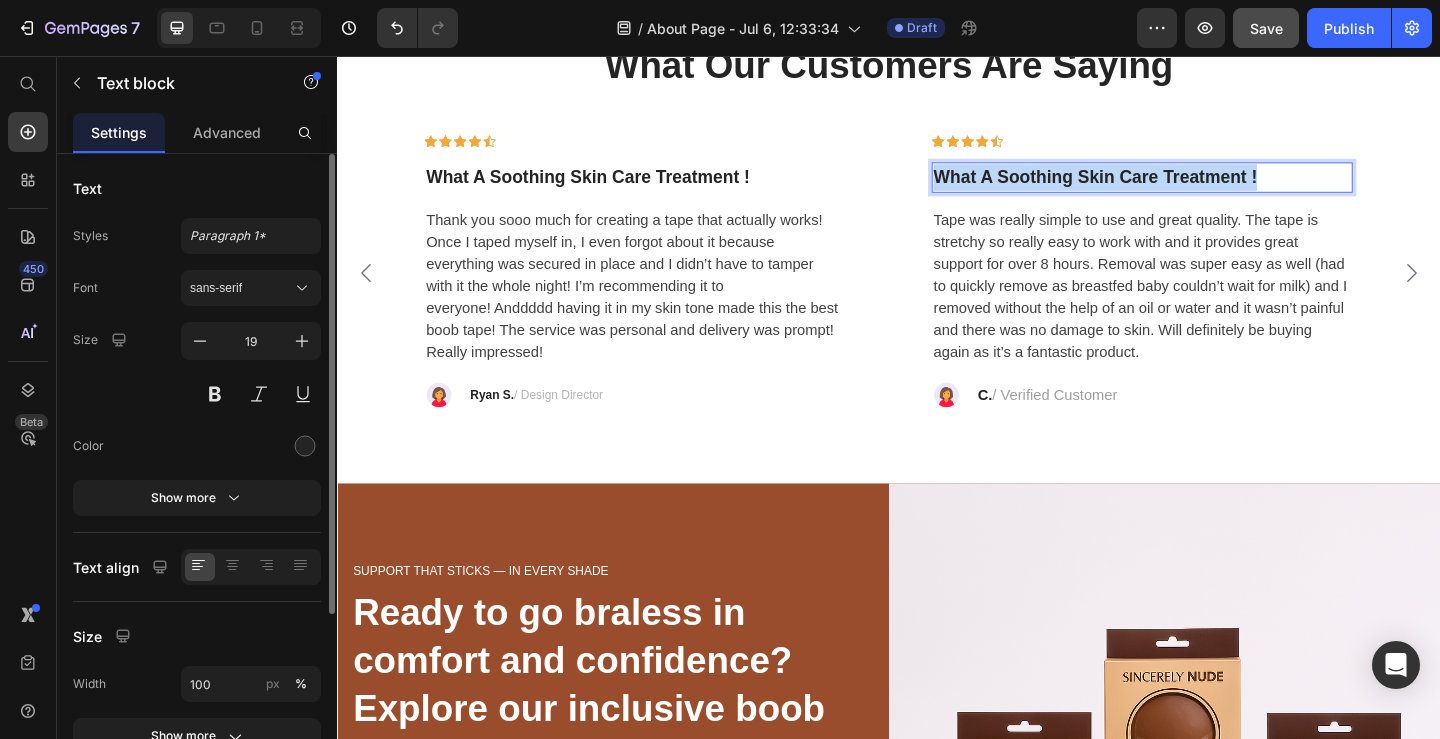 click on "What A Soothing Skin Care Treatment !" at bounding box center (1213, 188) 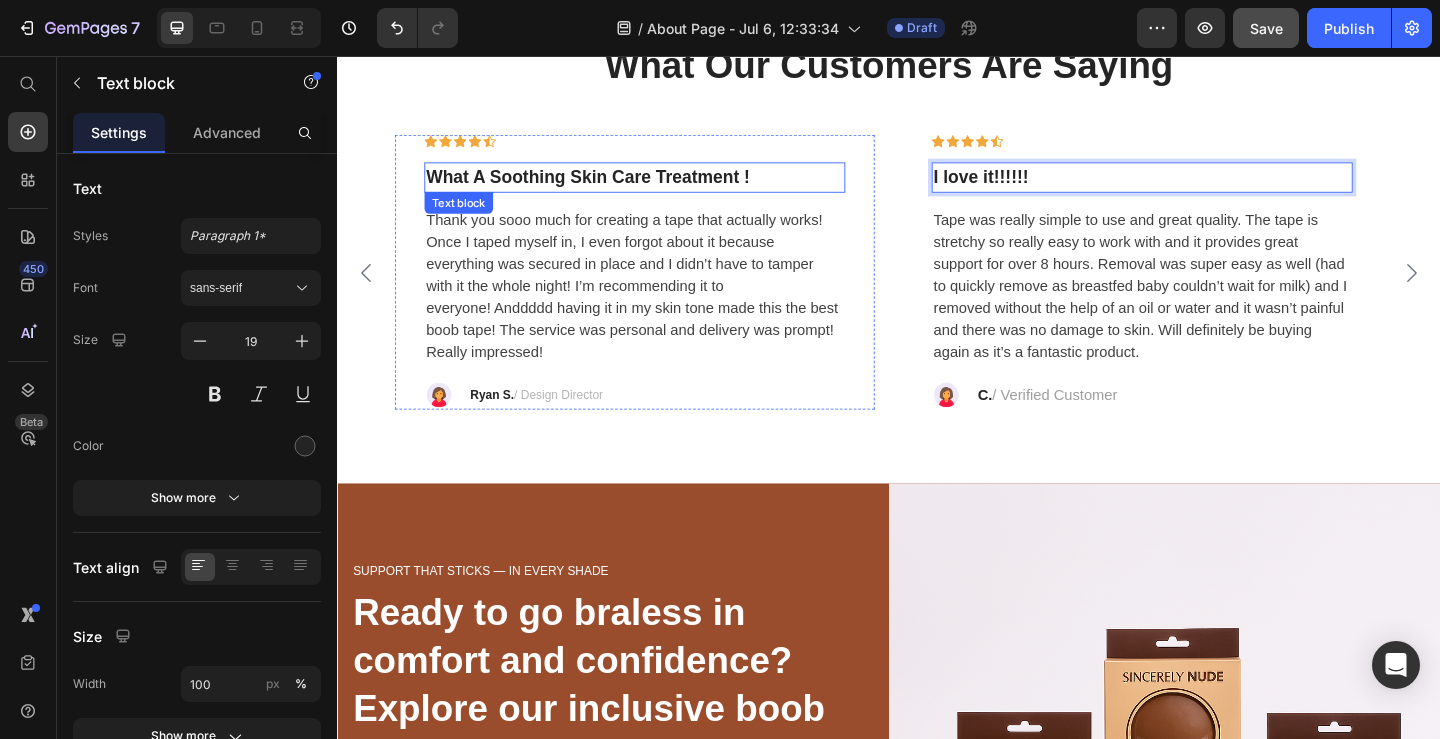 click on "What A Soothing Skin Care Treatment !" at bounding box center [661, 188] 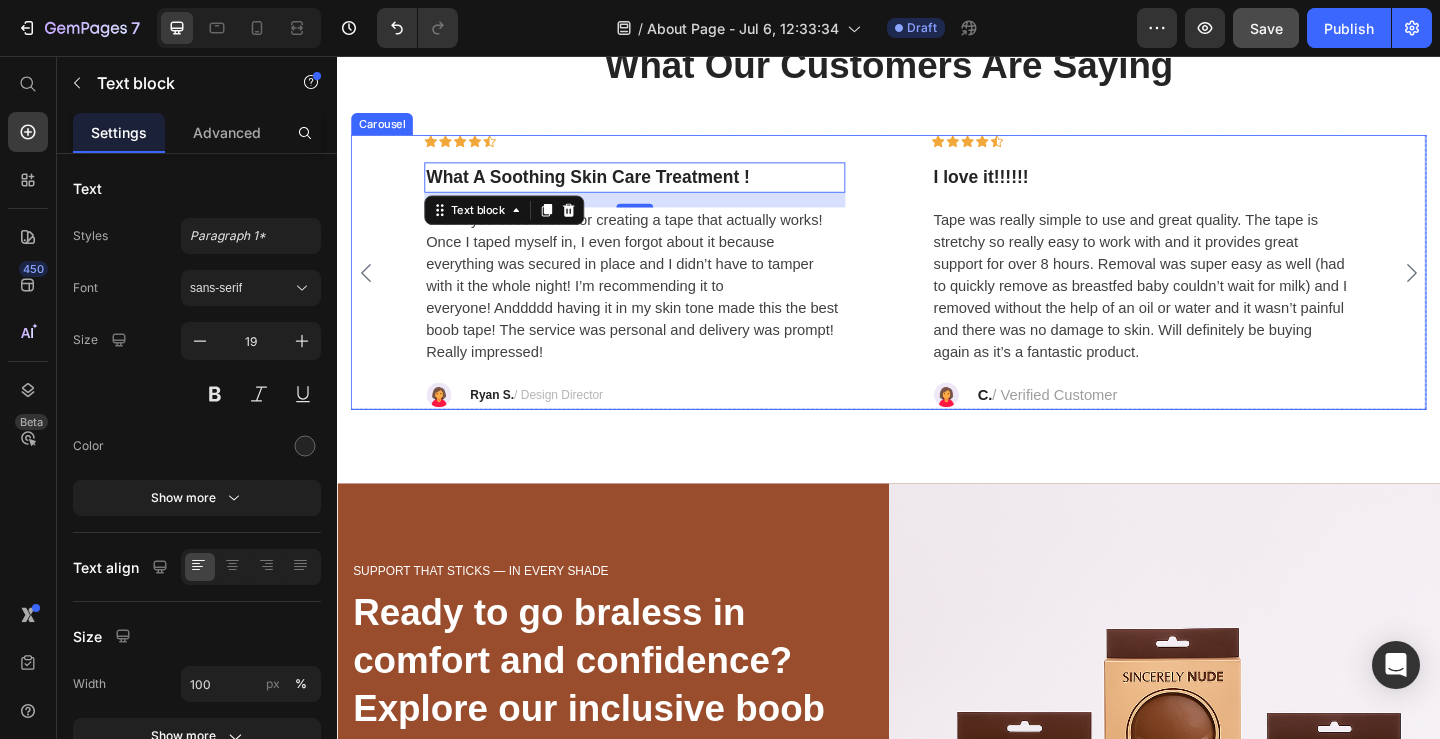 click 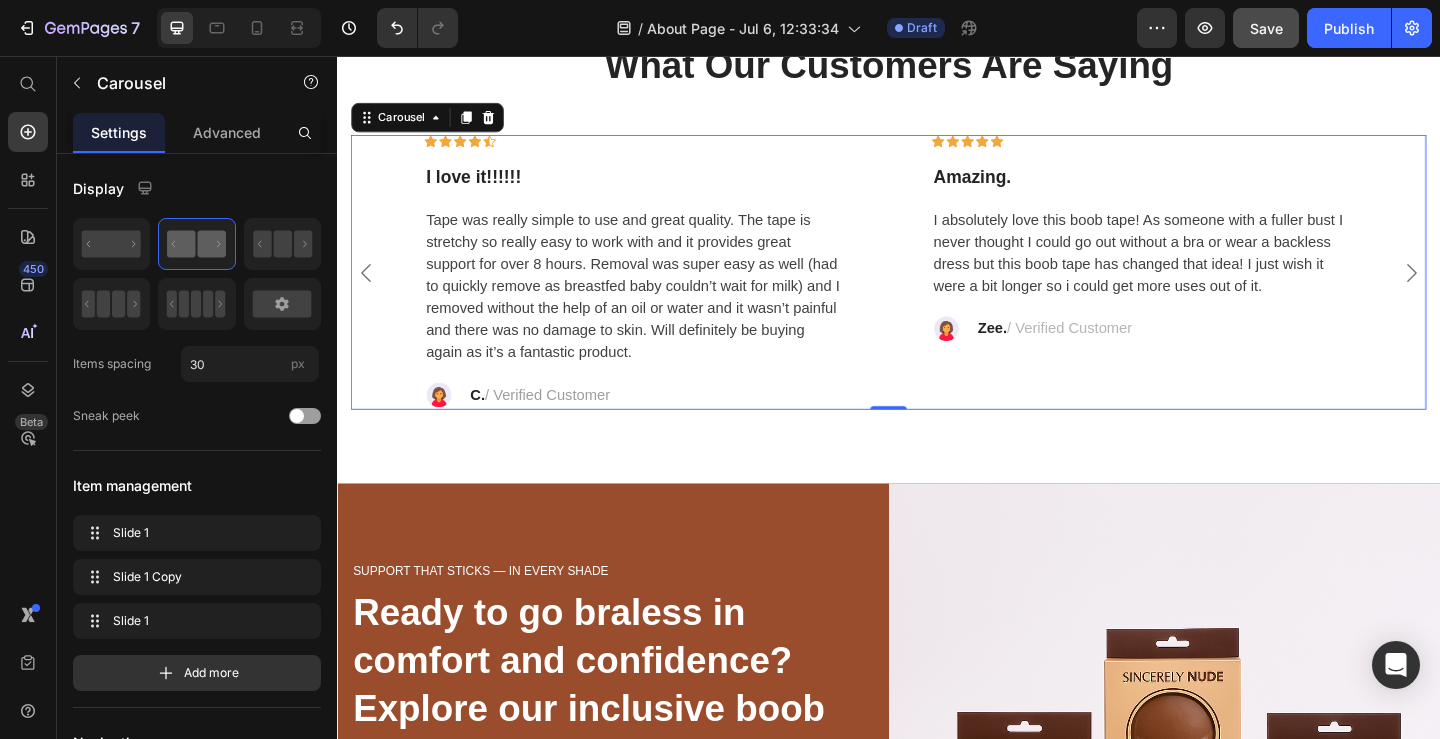 click 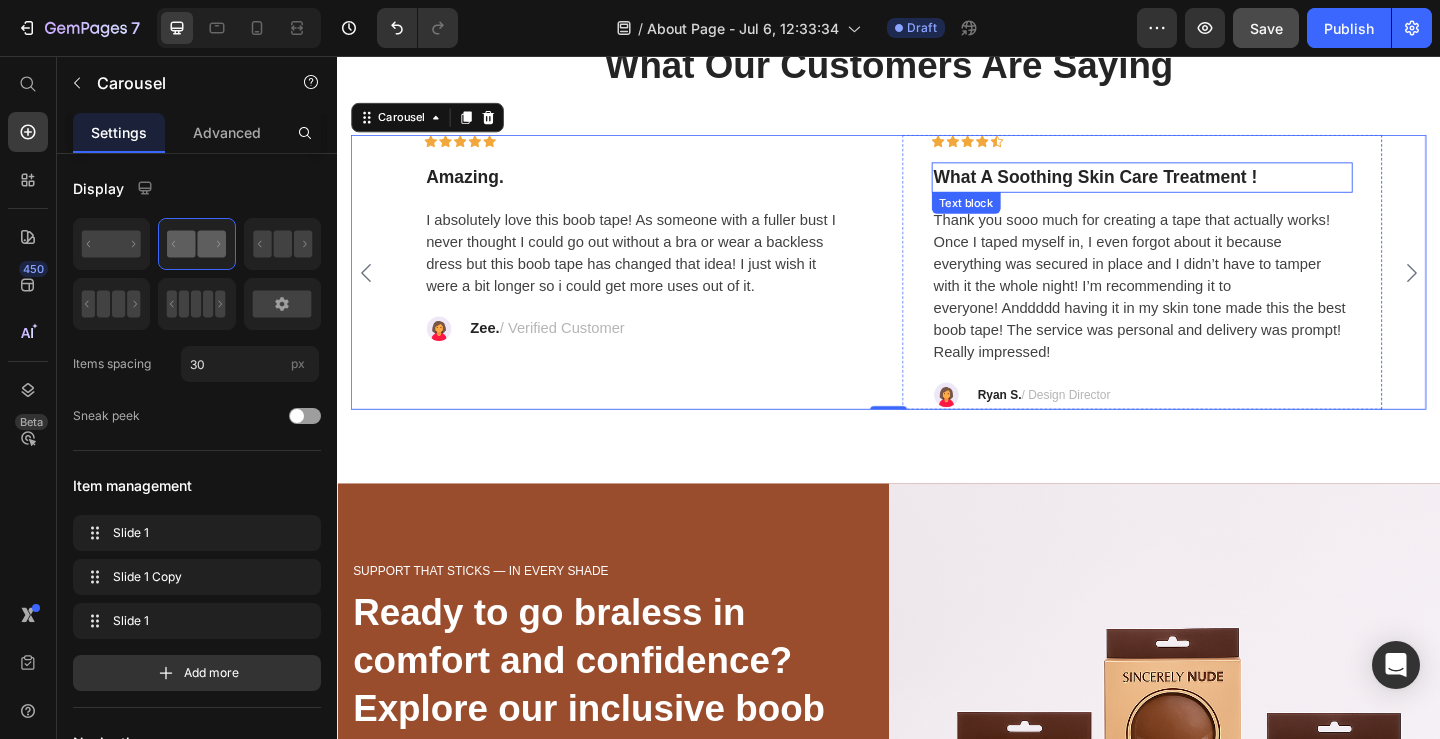 click on "What A Soothing Skin Care Treatment !" at bounding box center (1213, 188) 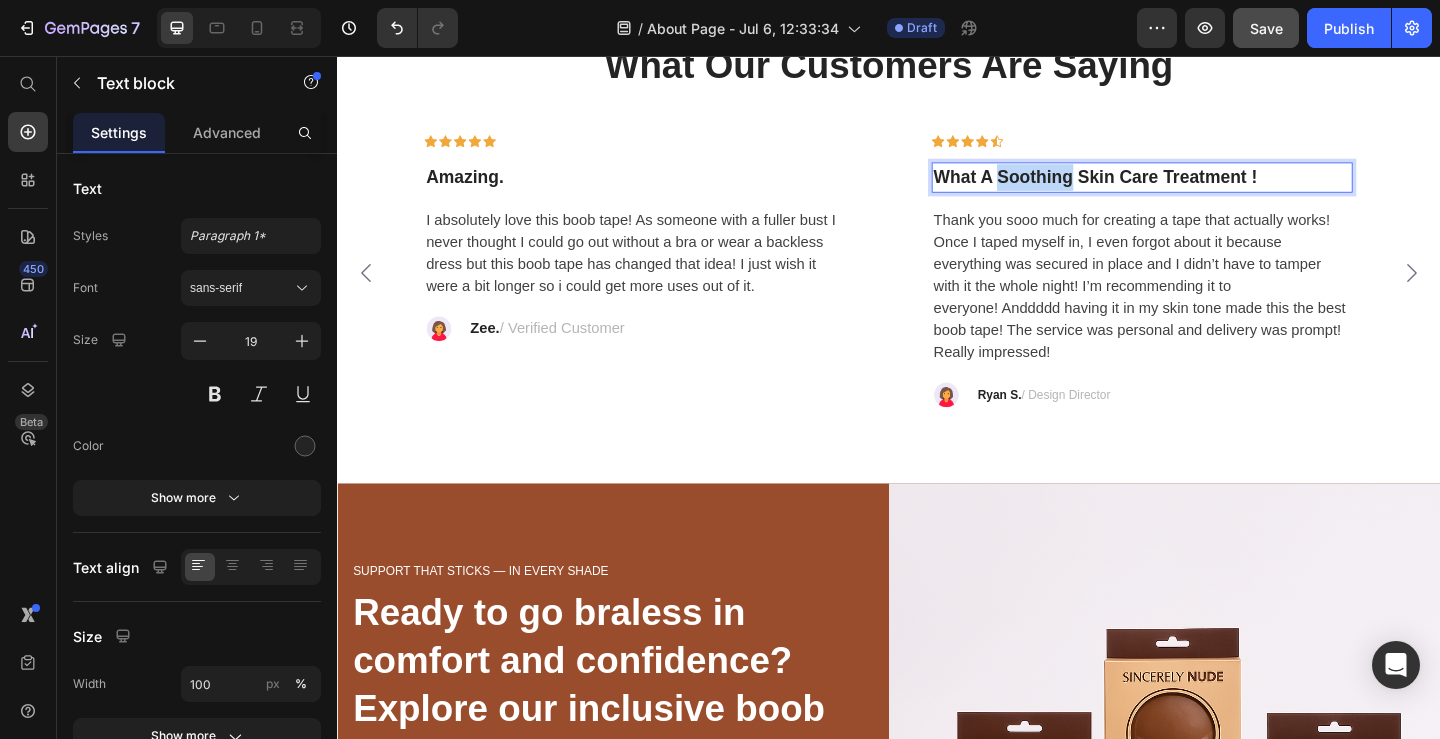 click on "What A Soothing Skin Care Treatment !" at bounding box center (1213, 188) 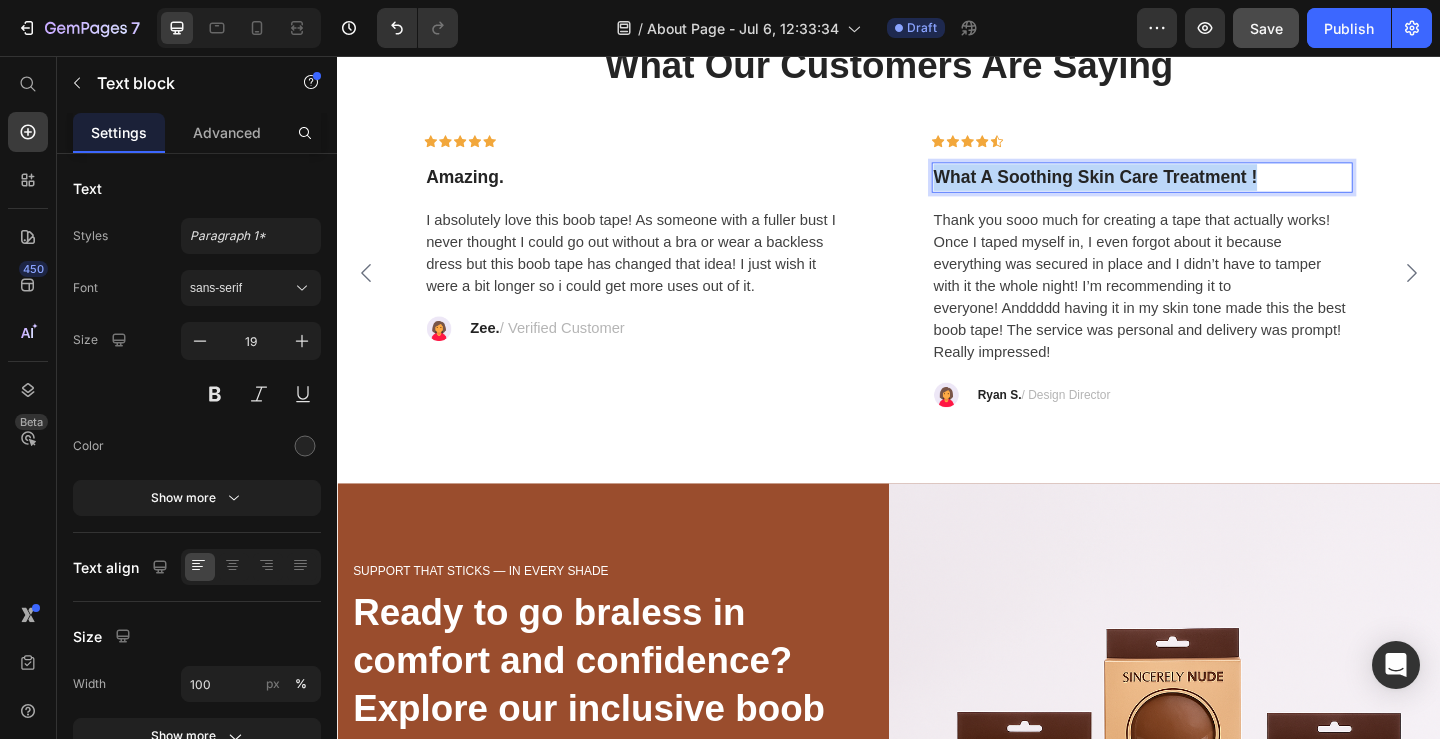 click on "What A Soothing Skin Care Treatment !" at bounding box center [1213, 188] 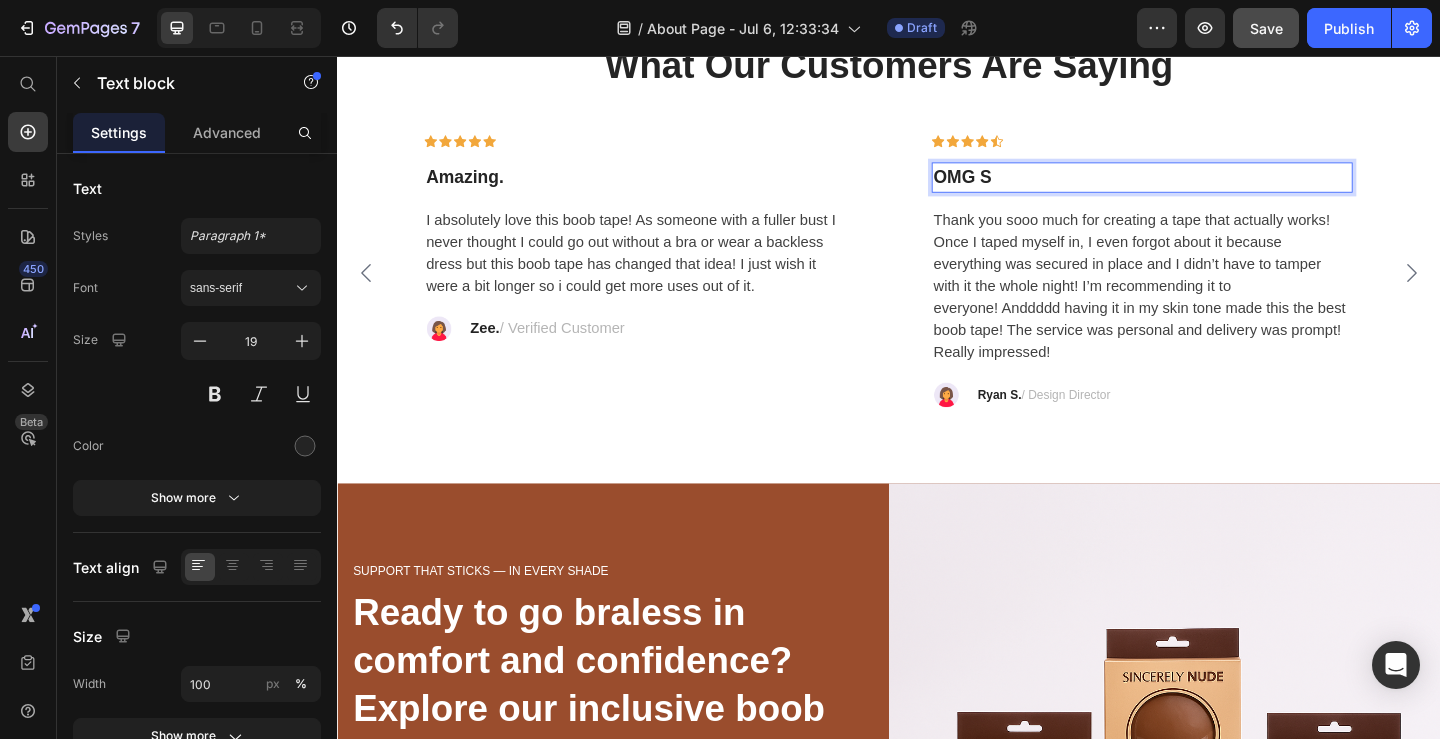 type 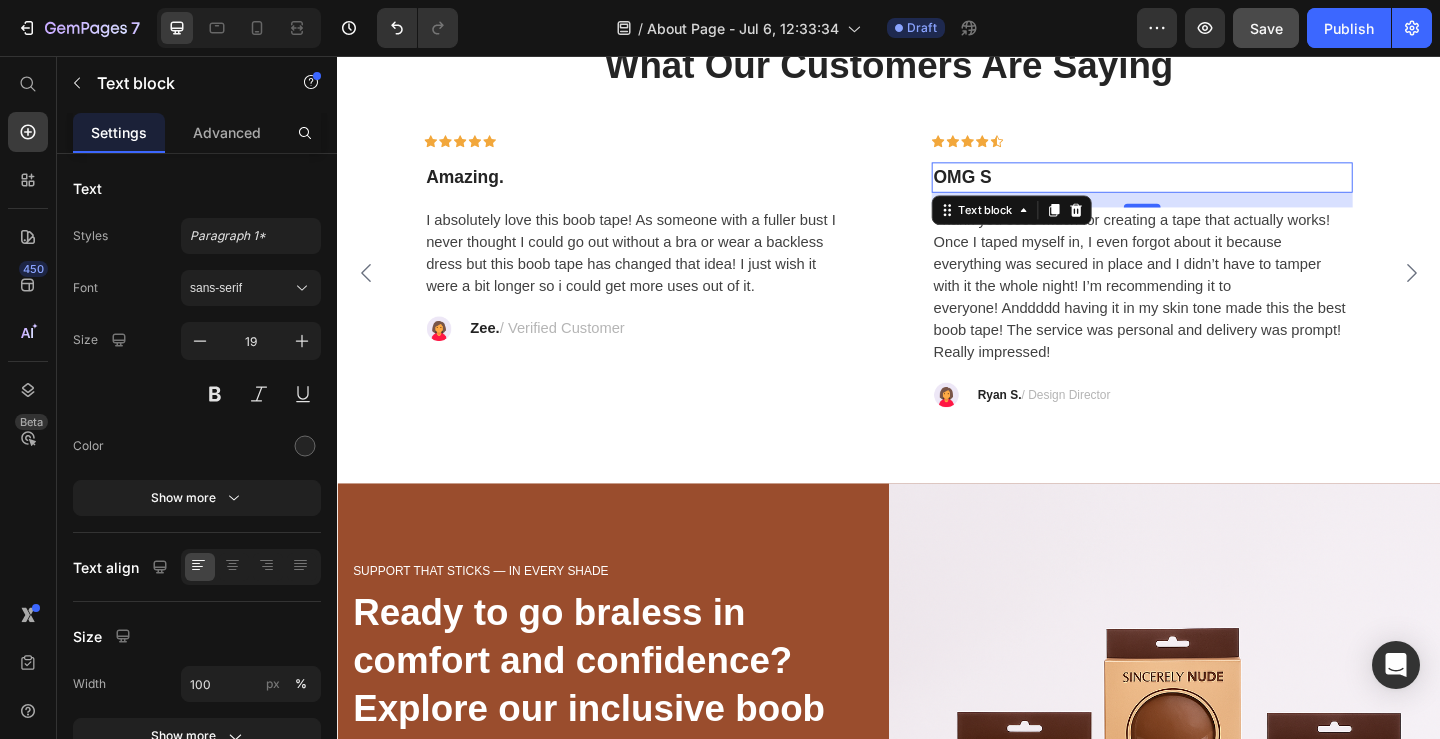 click at bounding box center (1506, 292) 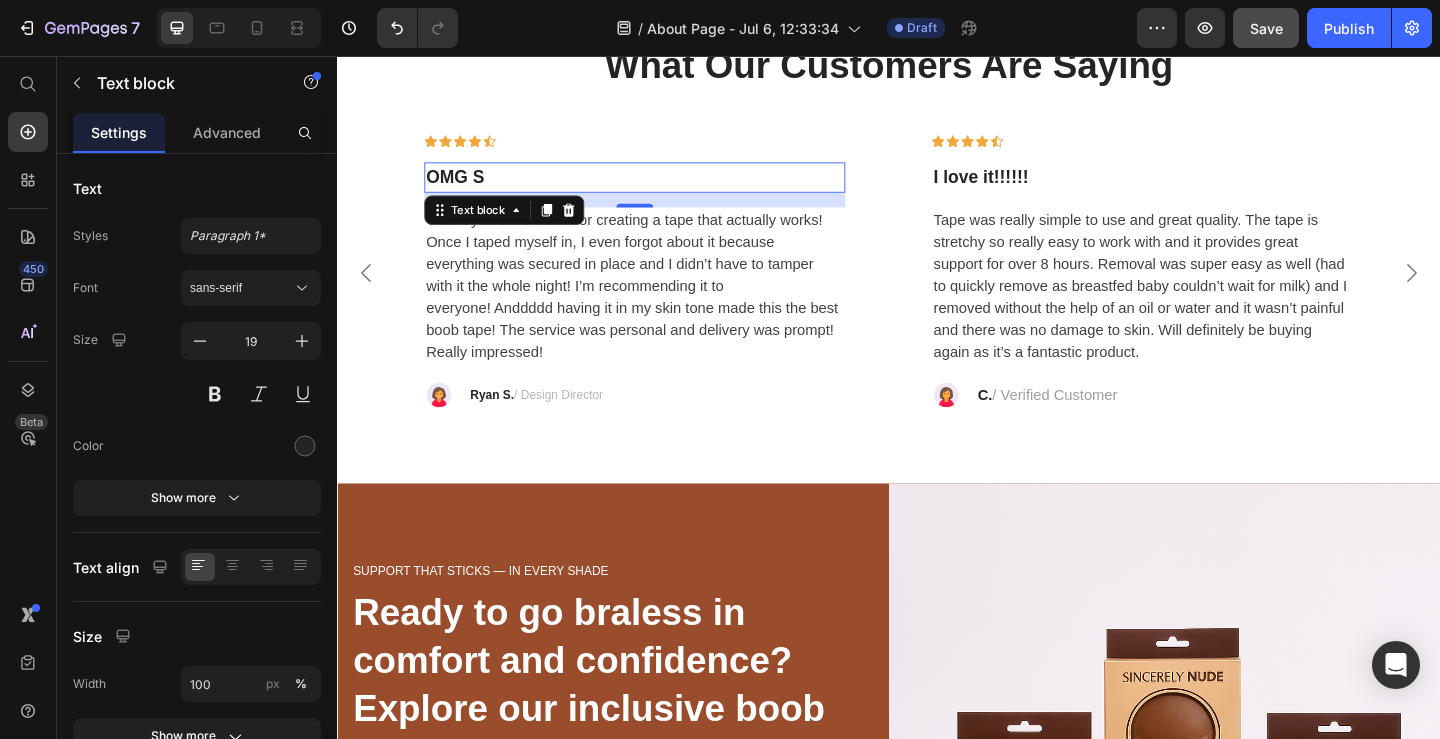 click on "OMG S" at bounding box center [661, 188] 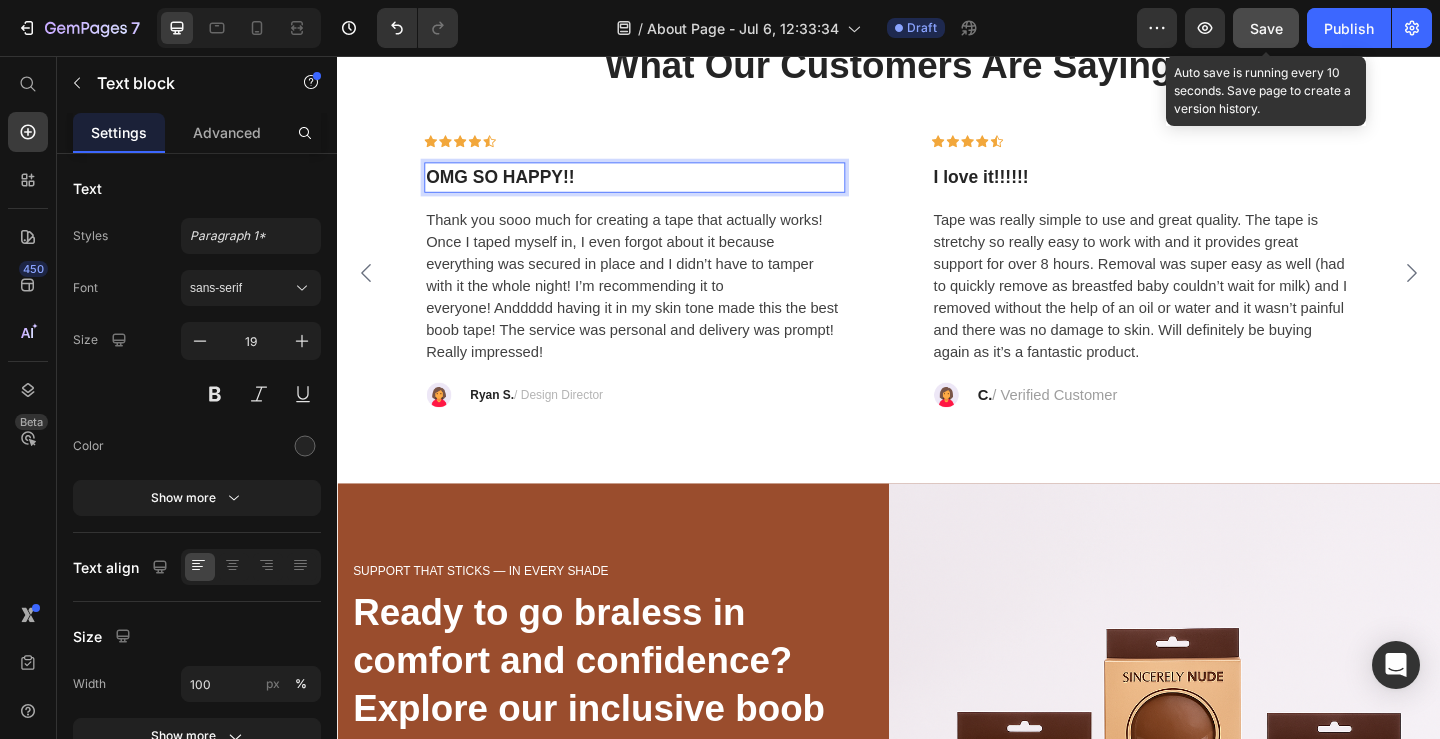 click on "Save" at bounding box center (1266, 28) 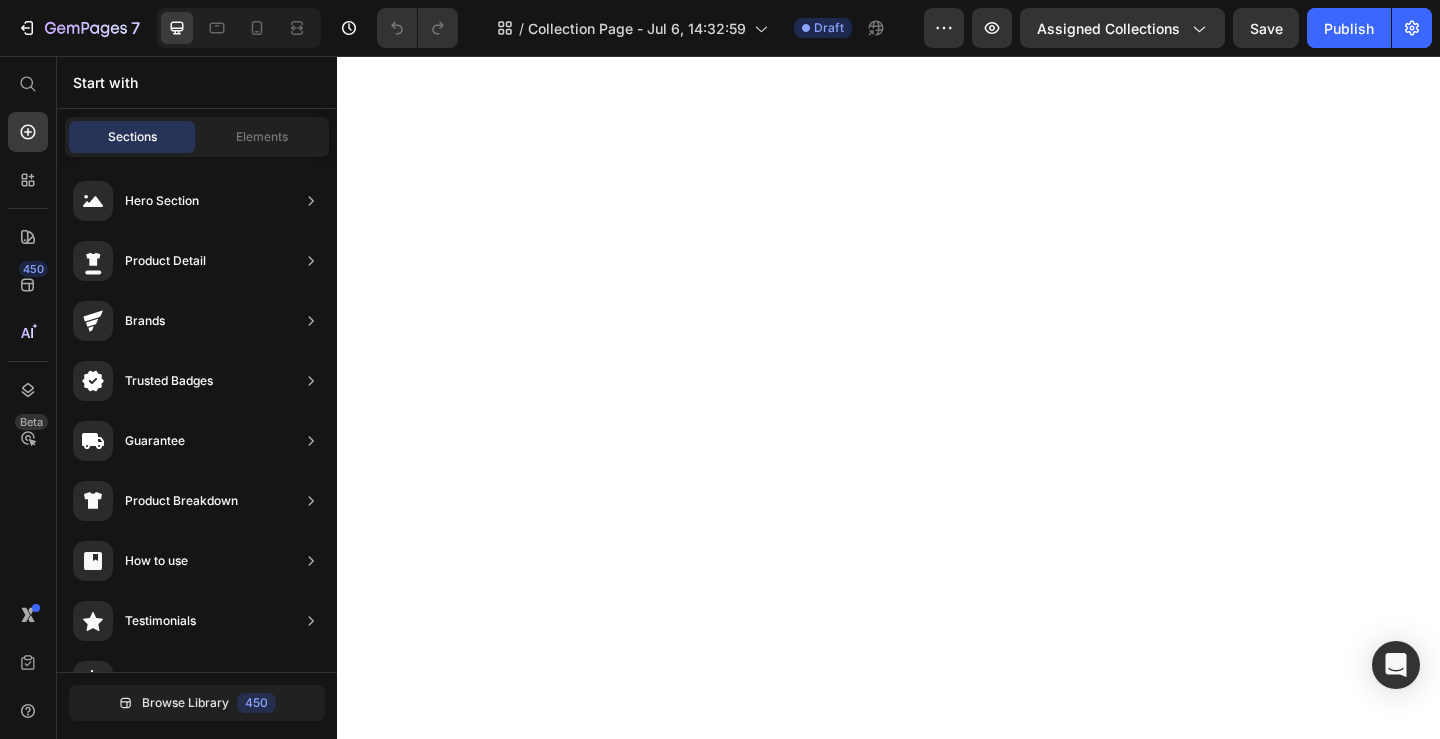 scroll, scrollTop: 0, scrollLeft: 0, axis: both 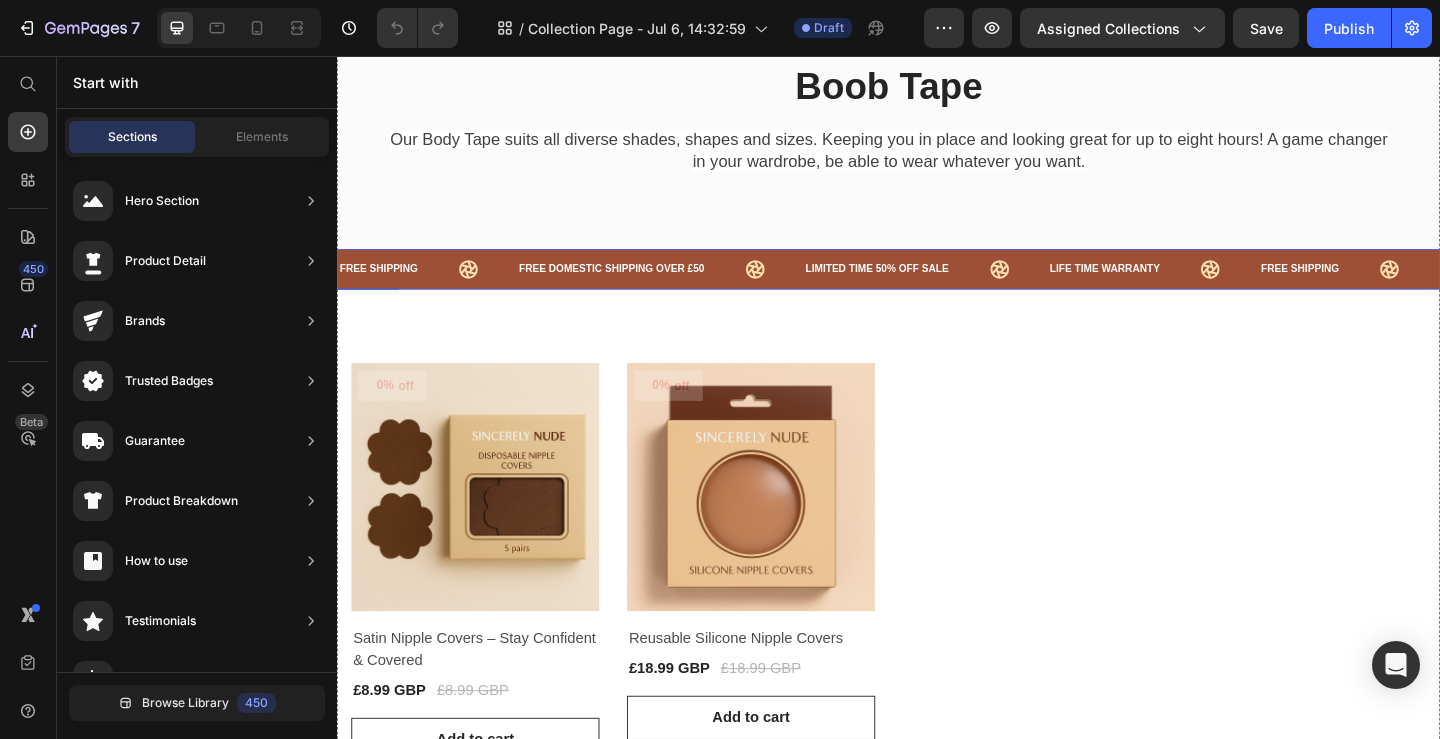 click 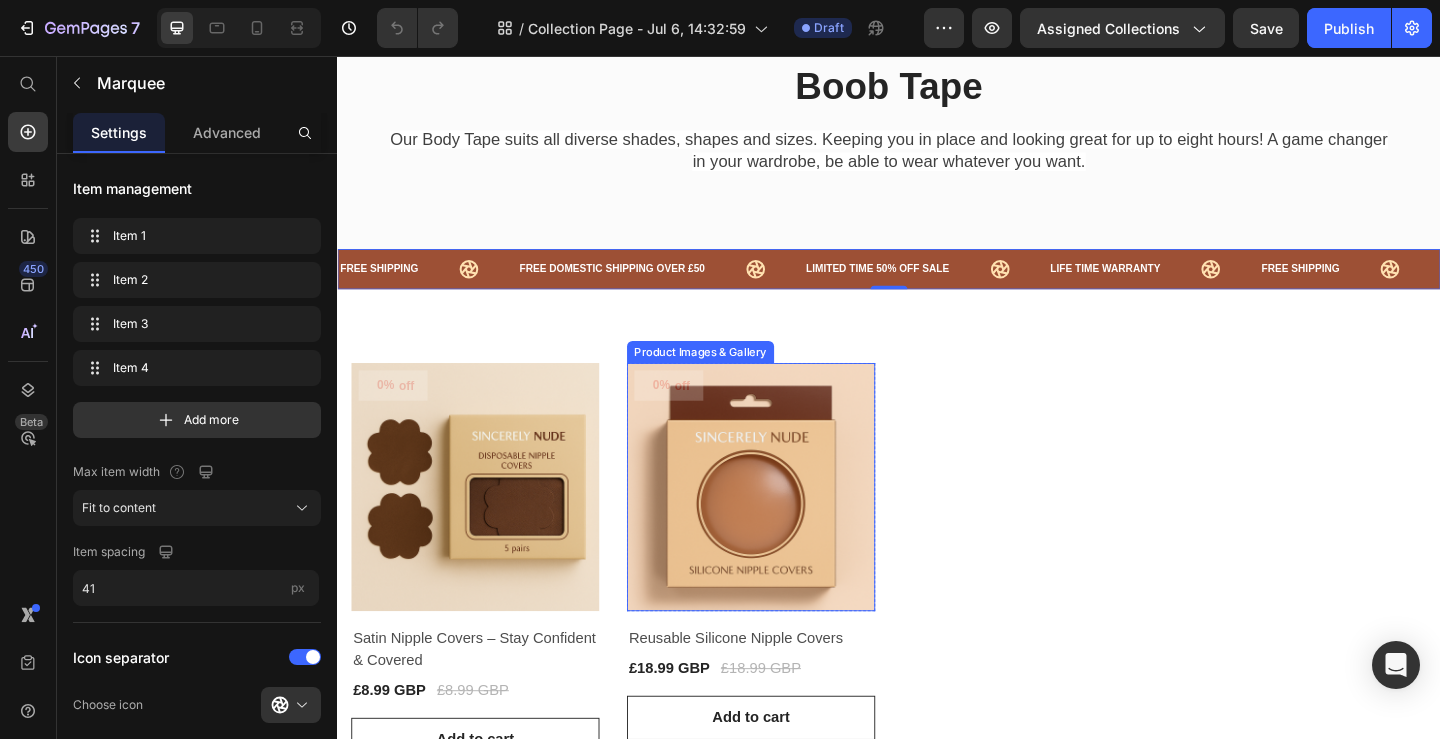 scroll, scrollTop: 0, scrollLeft: 0, axis: both 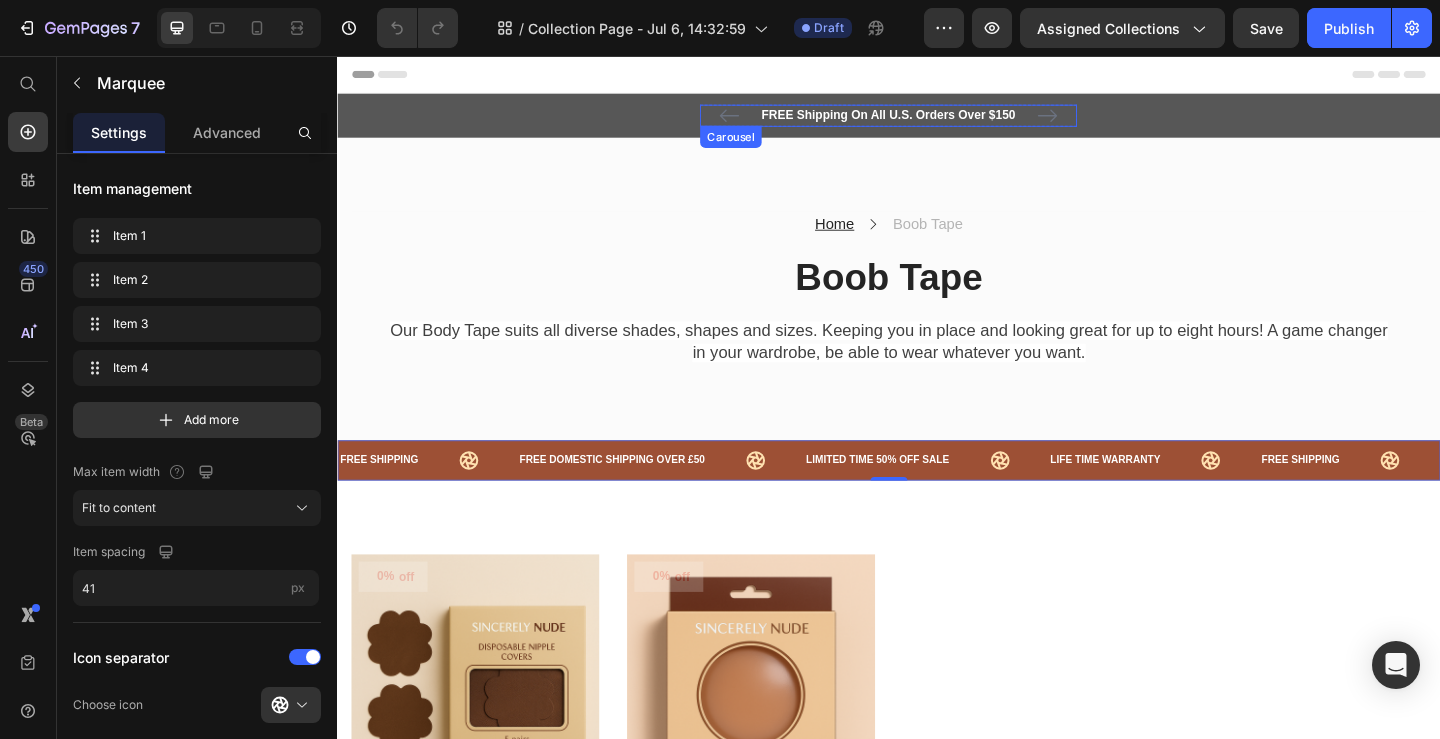 click on "FREE Shipping On All U.S. Orders Over $150" at bounding box center [937, 121] 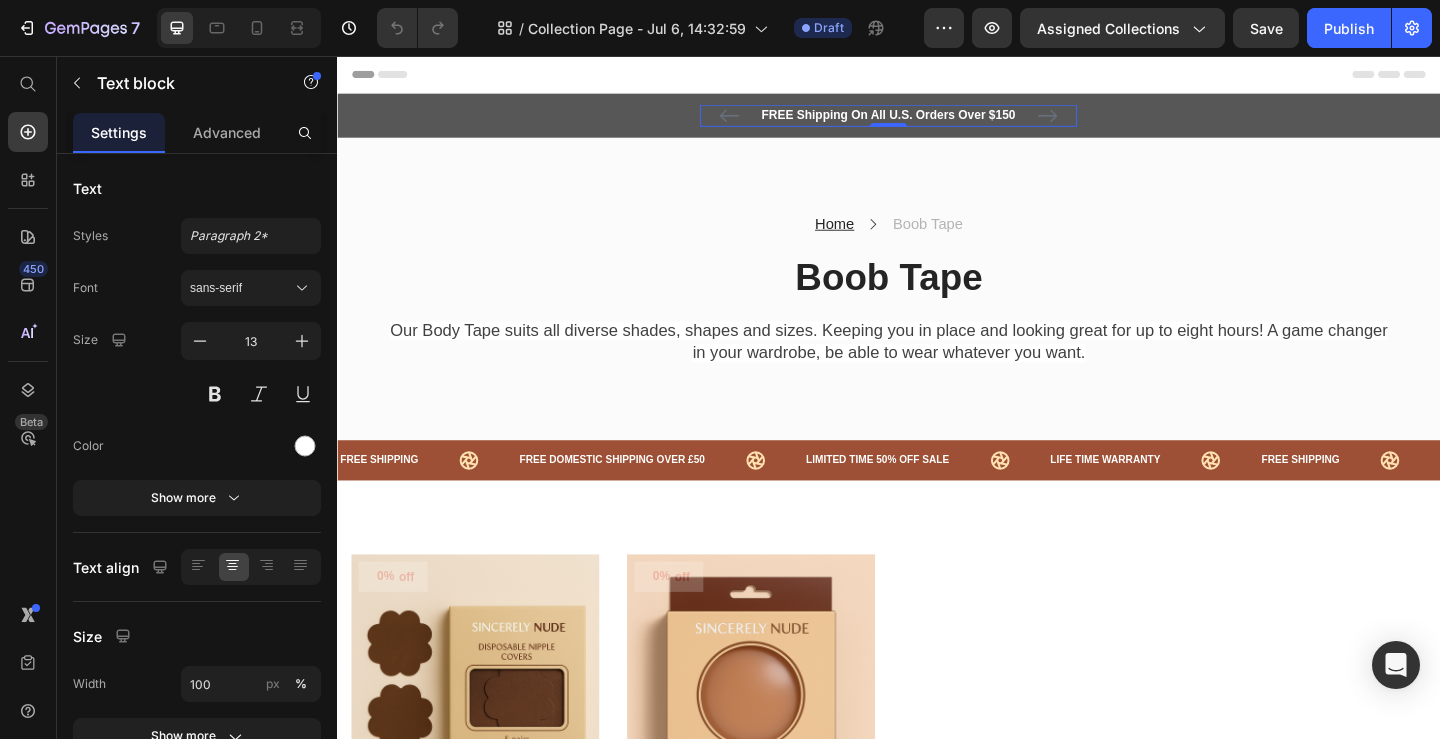 click on "FREE Shipping On All U.S. Orders Over $150 Text block   0 5000+ Text block                Icon                Icon                Icon                Icon                Icon Icon List Hoz REVIEWS Text block Row 60-DAY FREE RETURNS Text block
Carousel Row" at bounding box center [937, 121] 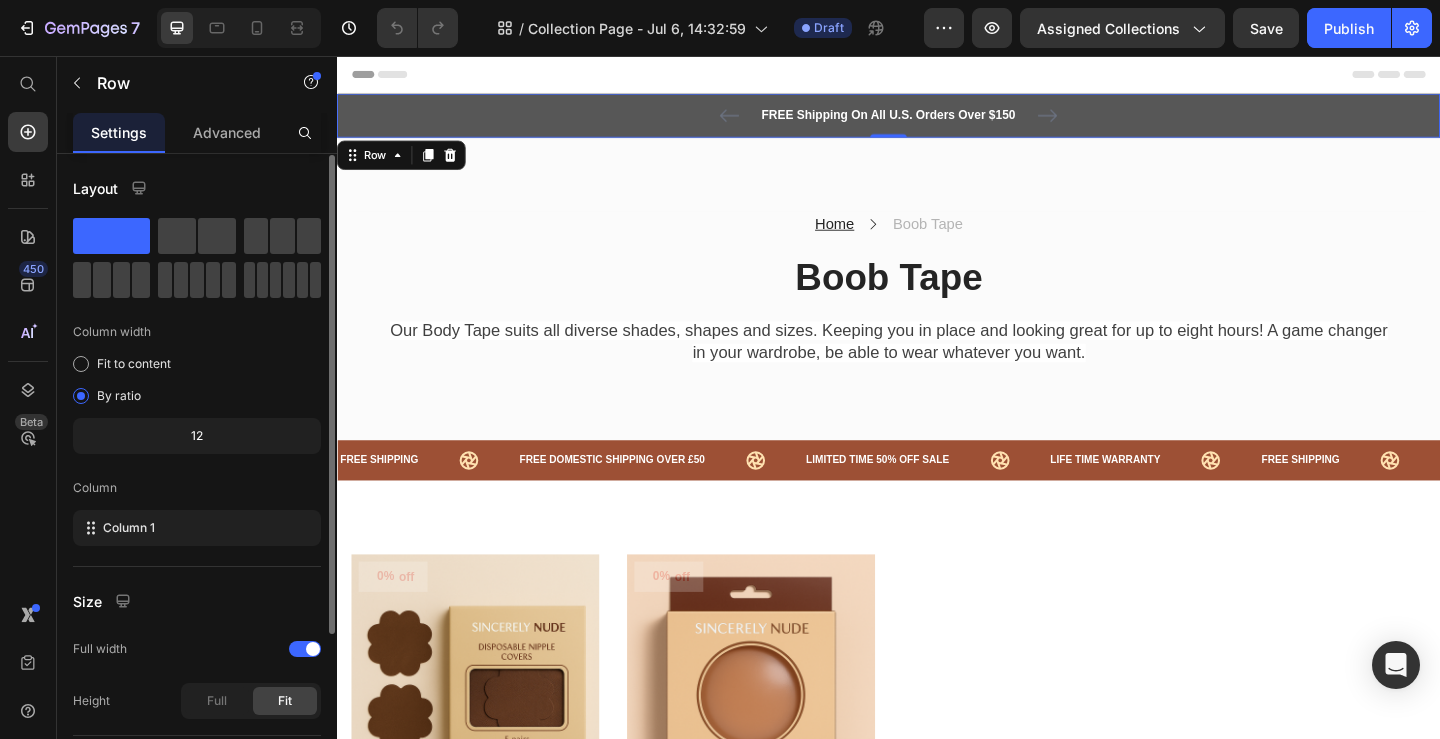 scroll, scrollTop: 218, scrollLeft: 0, axis: vertical 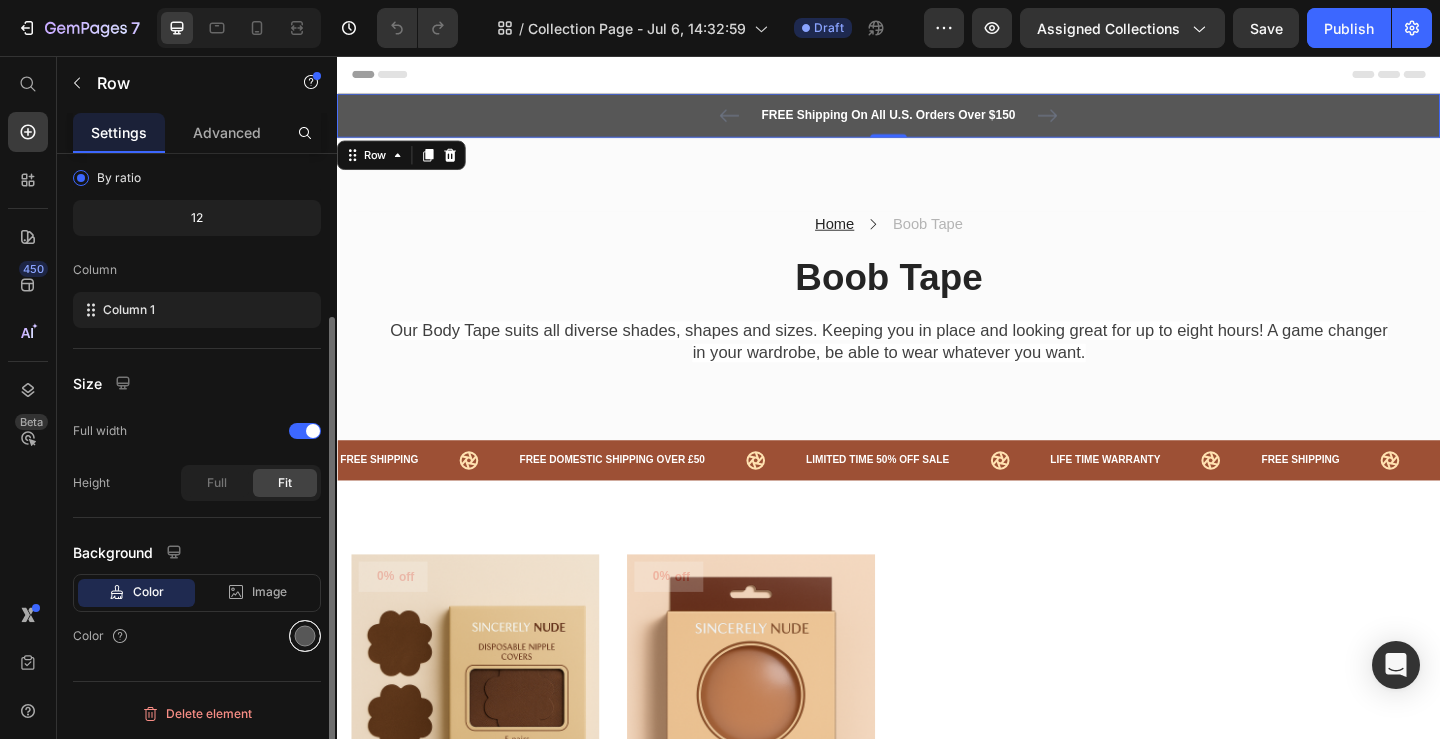 click at bounding box center [305, 636] 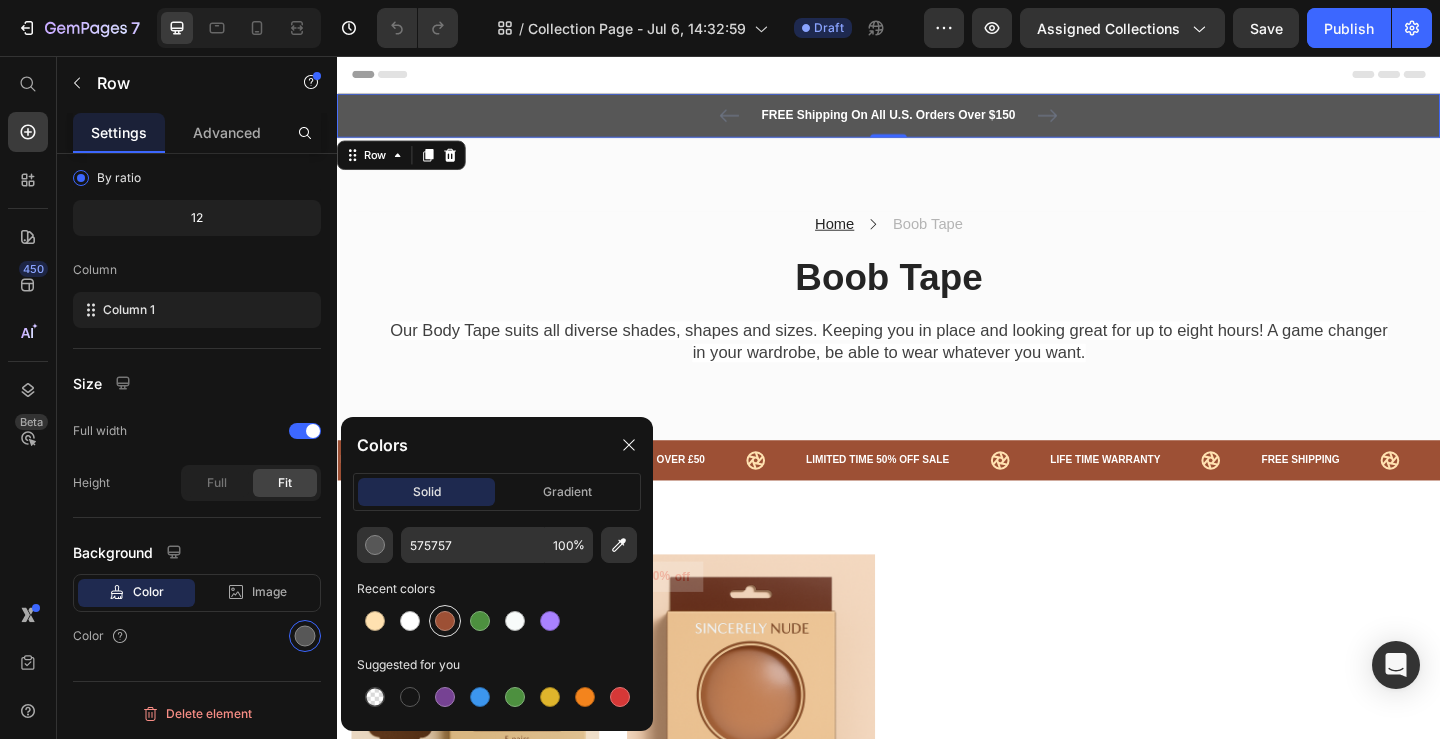 click at bounding box center [445, 621] 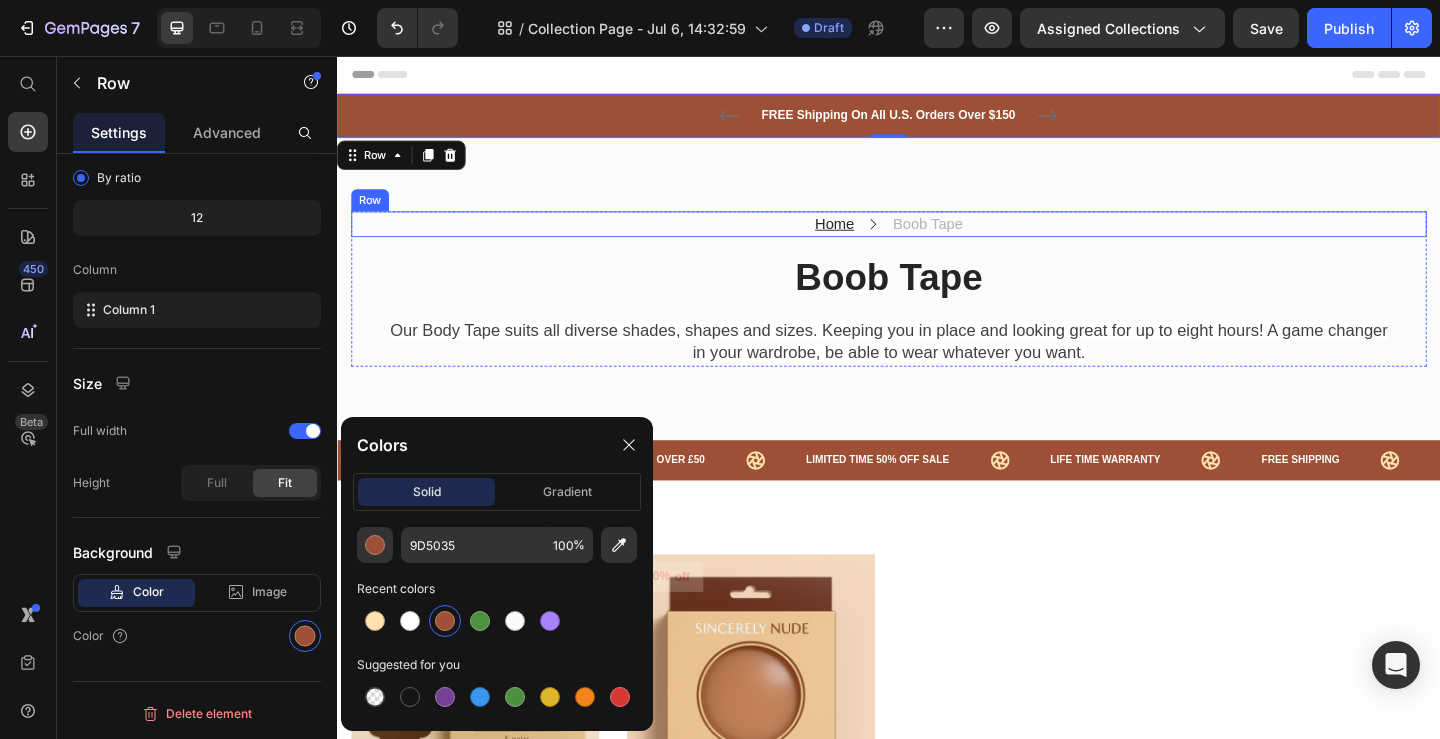 click on "Home Text block
Icon Boob Tape Text block Row" at bounding box center [937, 239] 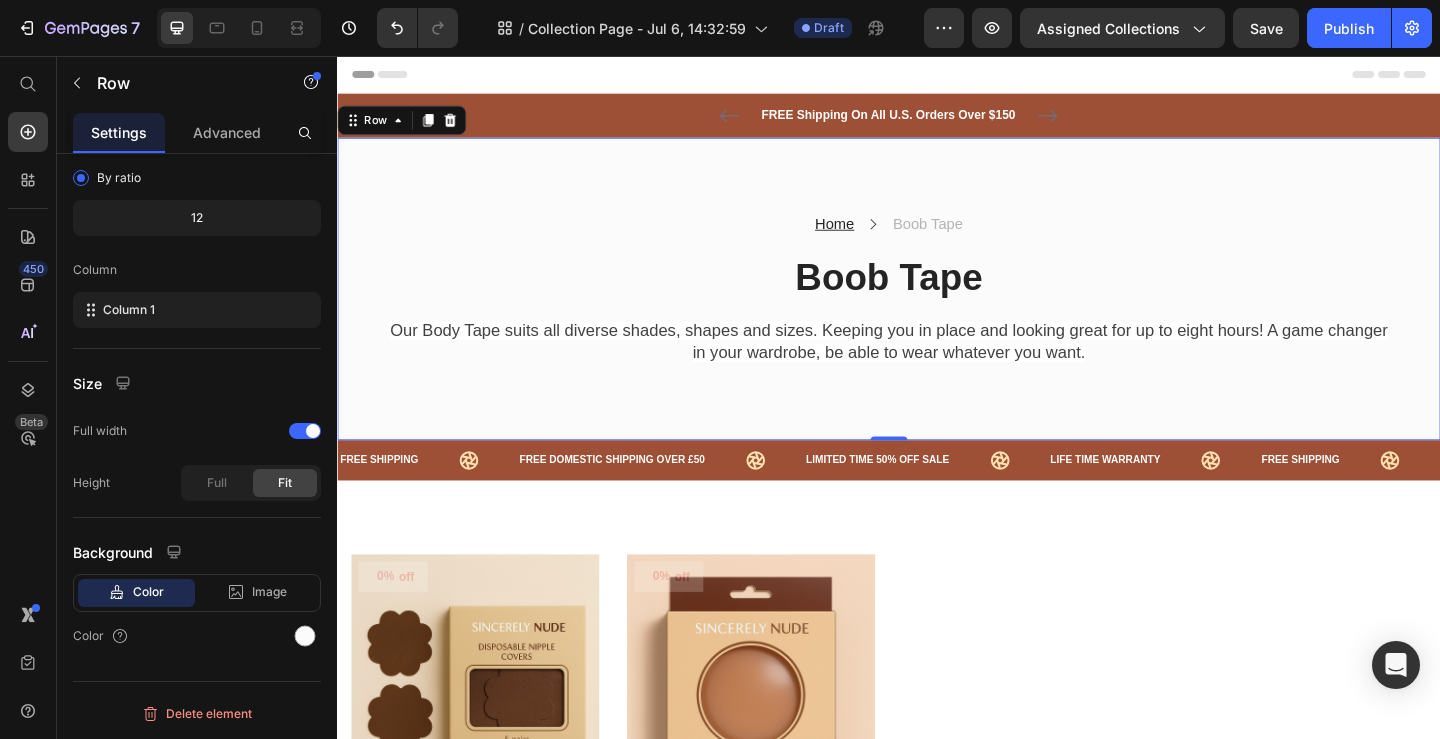 click on "Home Text block
Icon Boob Tape Text block Row Boob Tape Heading Our Body Tape suits all diverse shades, shapes and sizes. Keeping you in place and looking great for up to eight hours! A game changer in your wardrobe, be able to wear whatever you want. Text block Row Row Row   0" at bounding box center (937, 309) 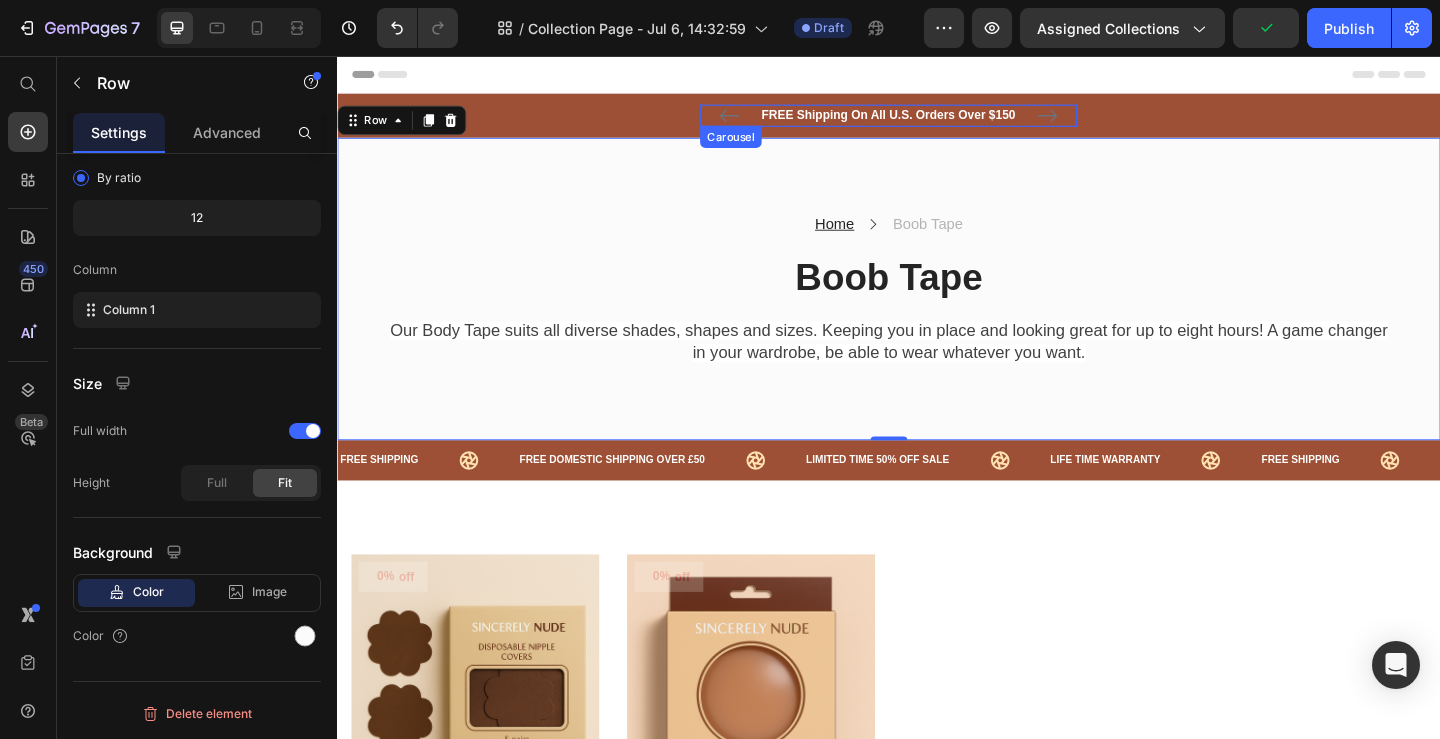 click 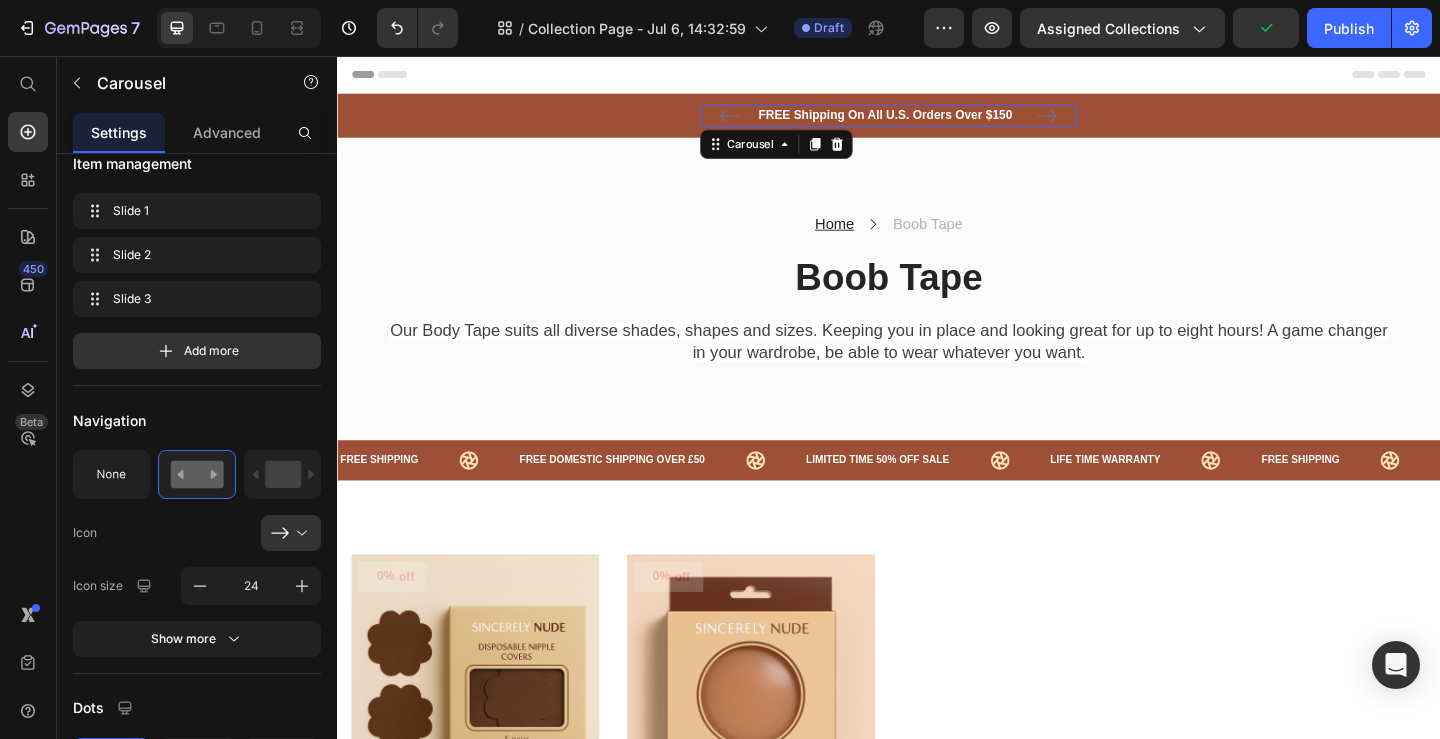 scroll, scrollTop: 0, scrollLeft: 0, axis: both 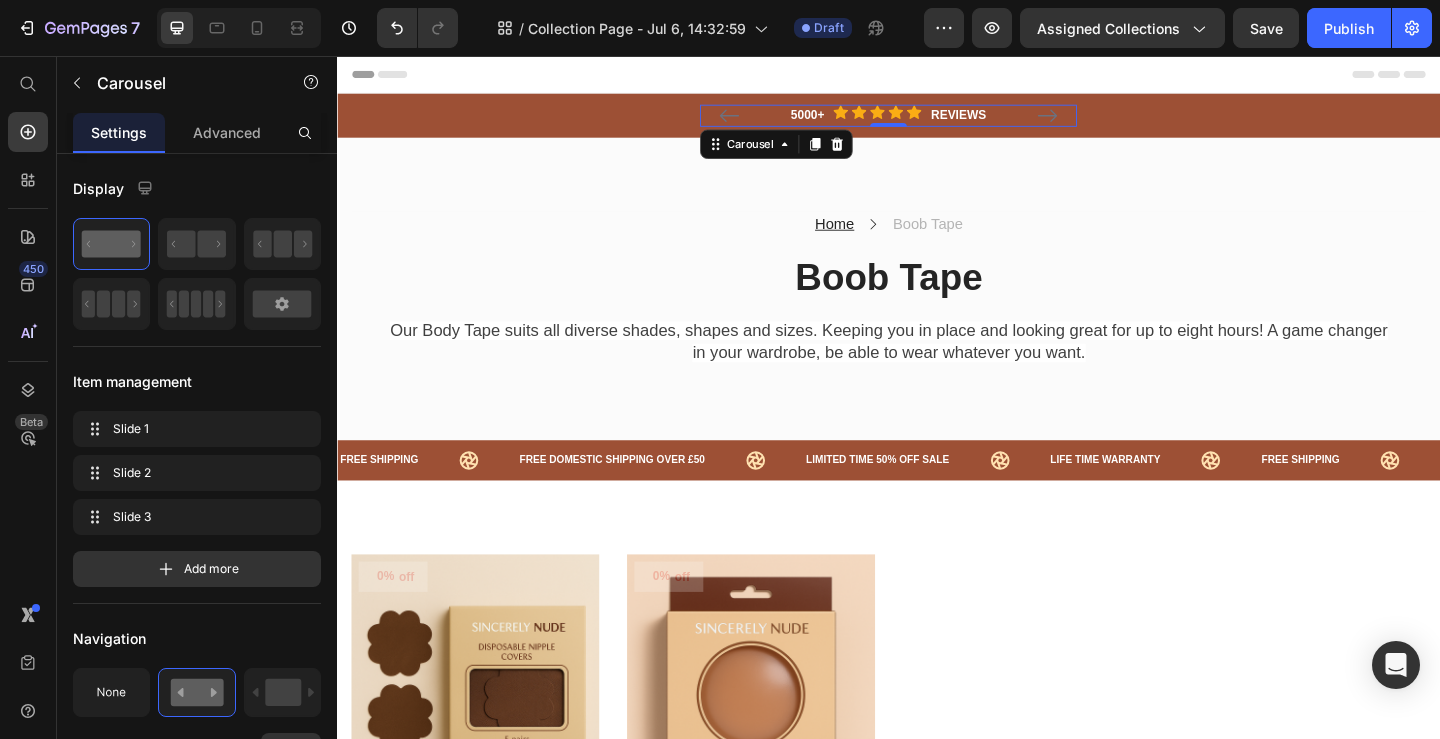 click 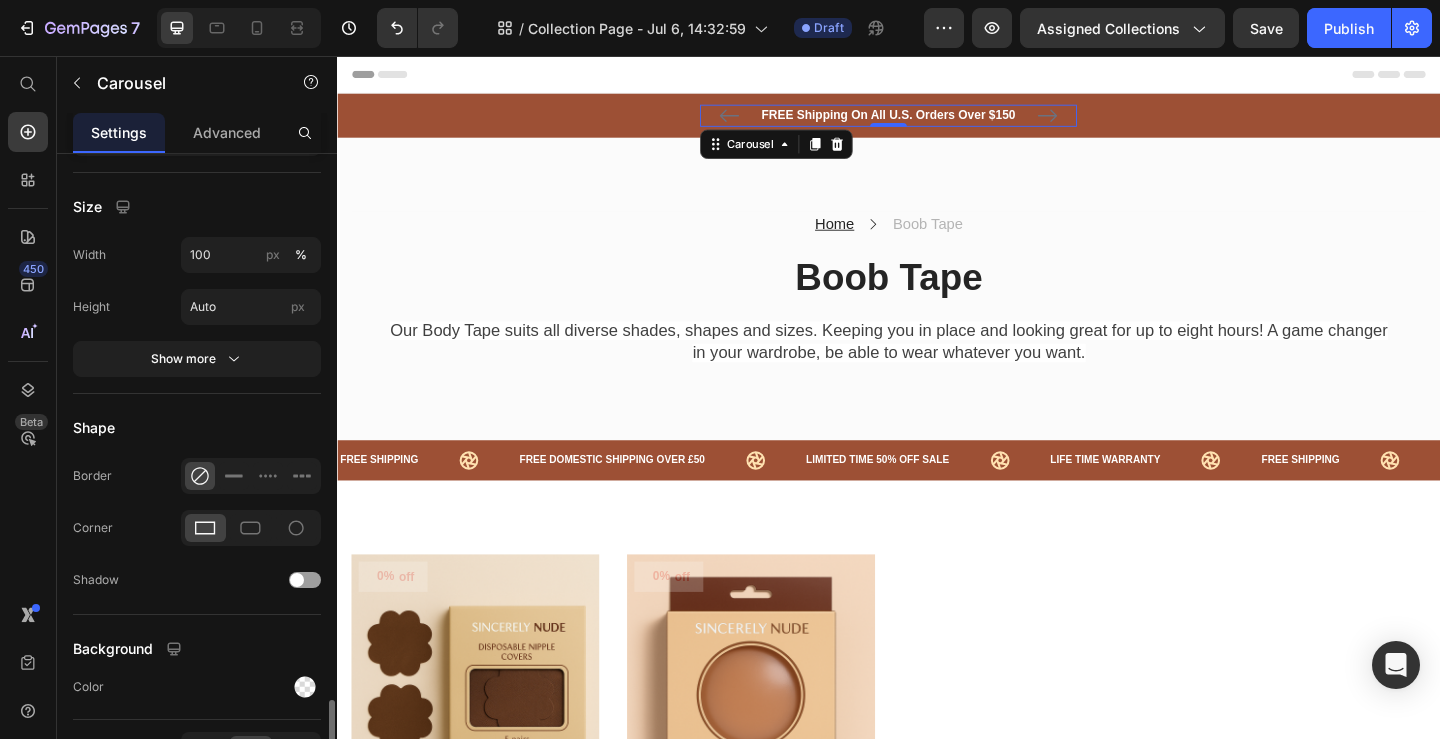 scroll, scrollTop: 1446, scrollLeft: 0, axis: vertical 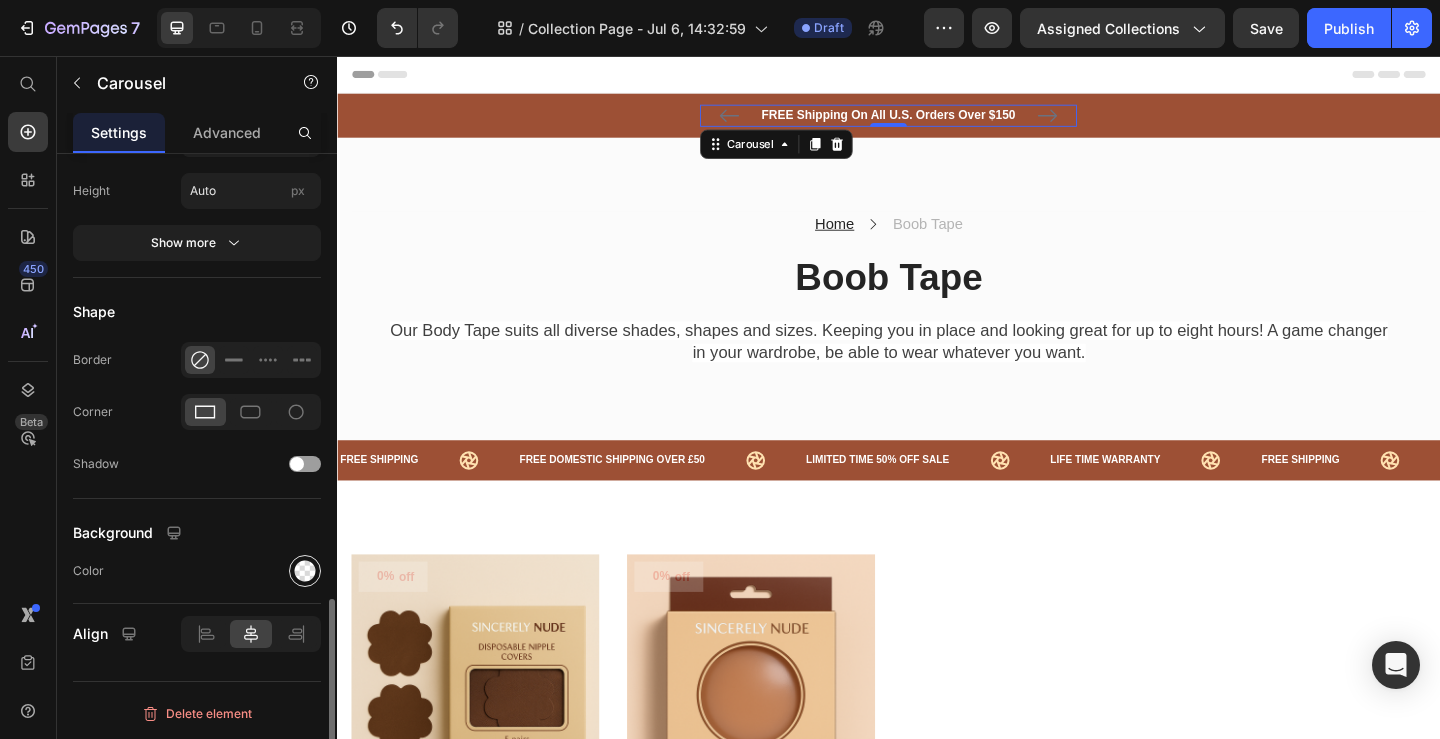 click at bounding box center [305, 571] 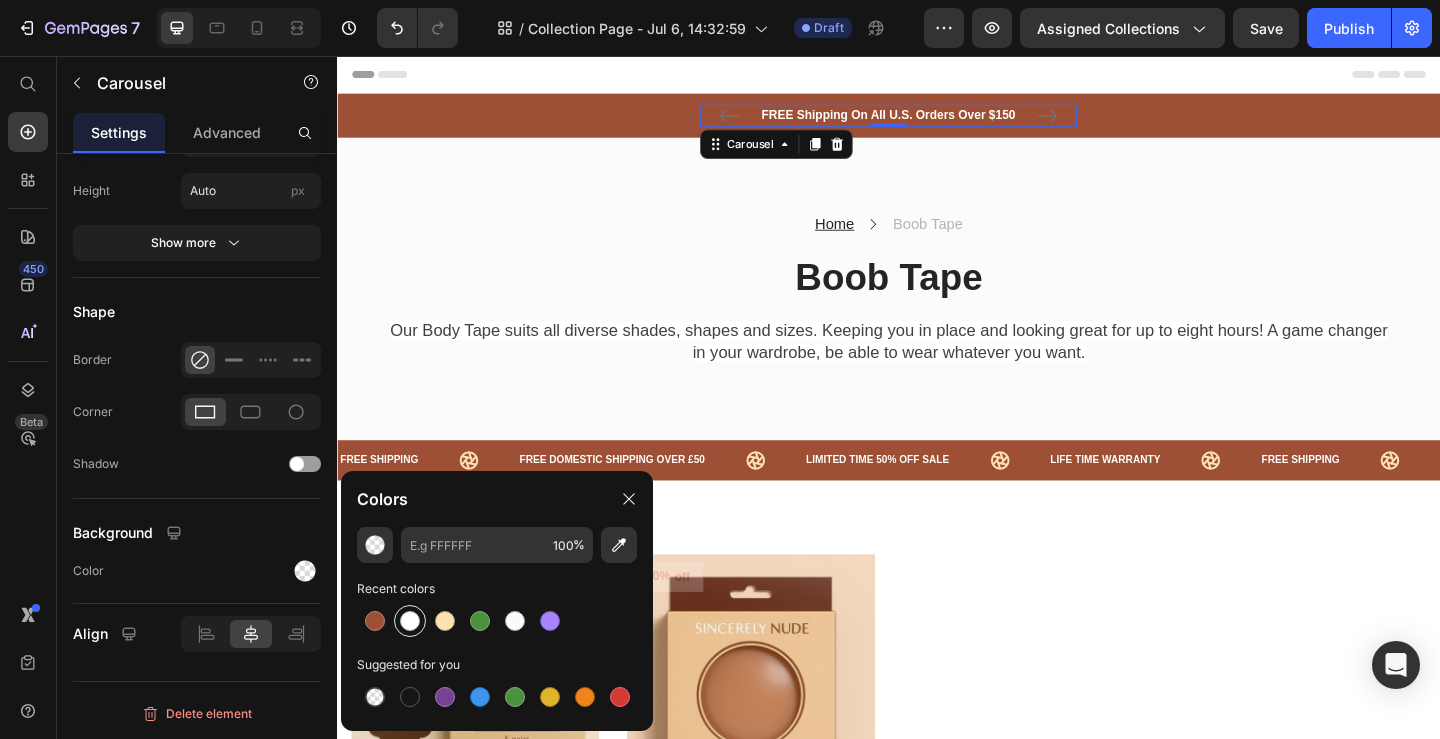 click at bounding box center [410, 621] 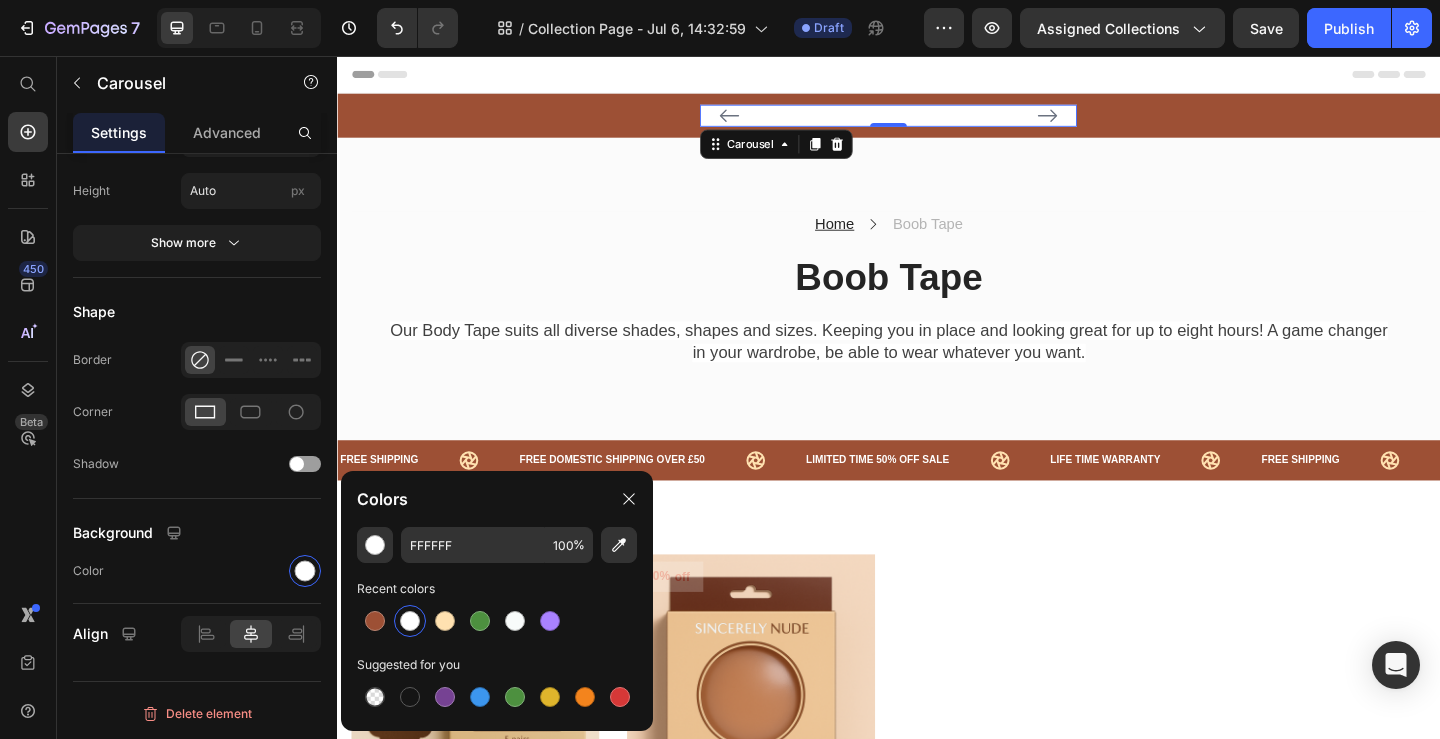 type on "000000" 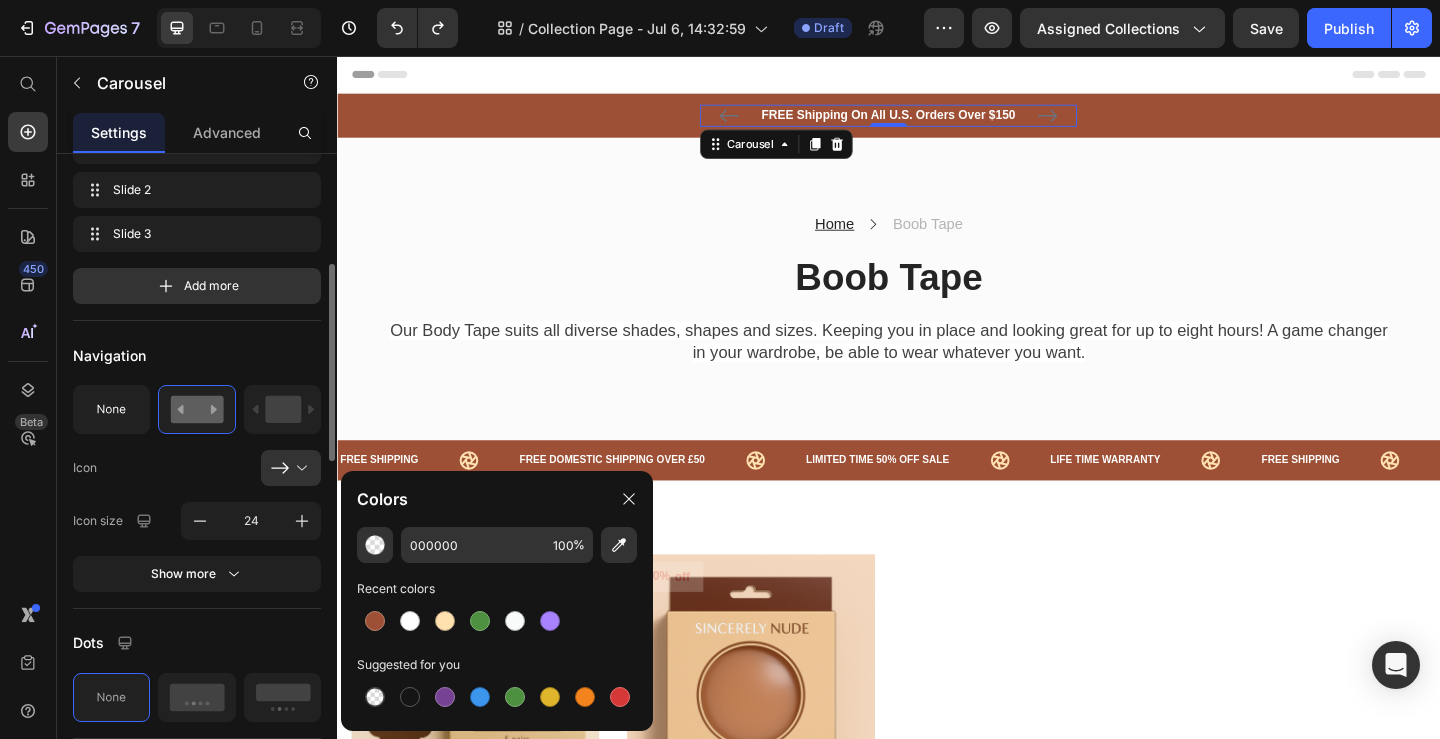 scroll, scrollTop: 308, scrollLeft: 0, axis: vertical 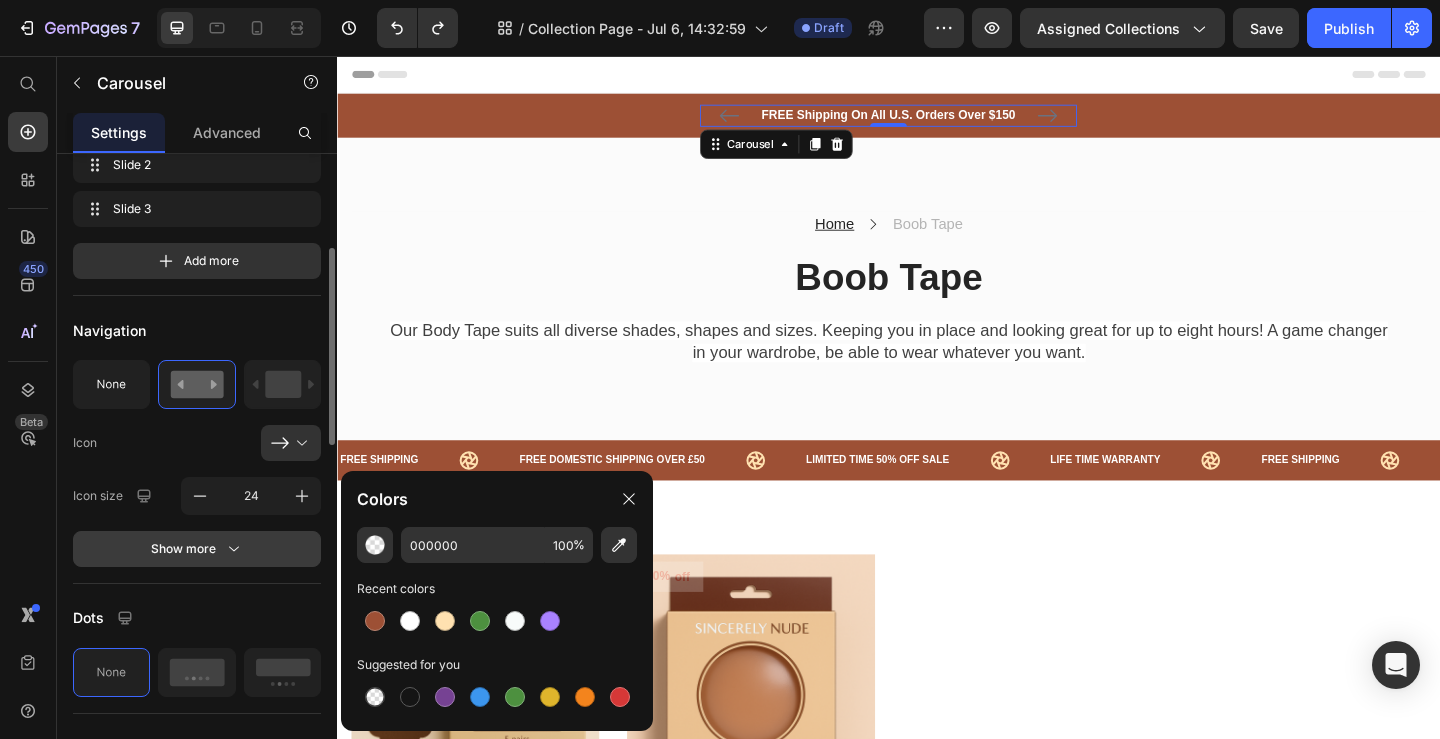 click 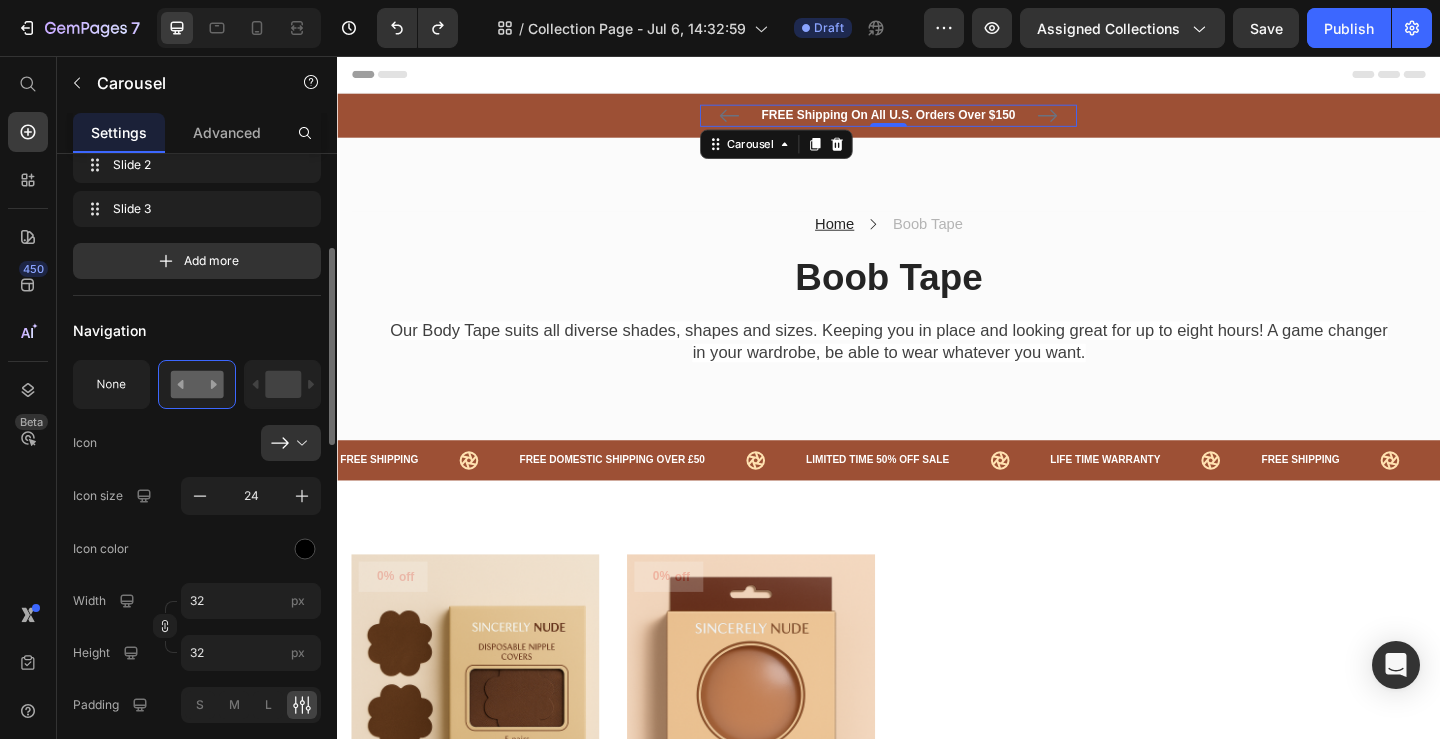scroll, scrollTop: 325, scrollLeft: 0, axis: vertical 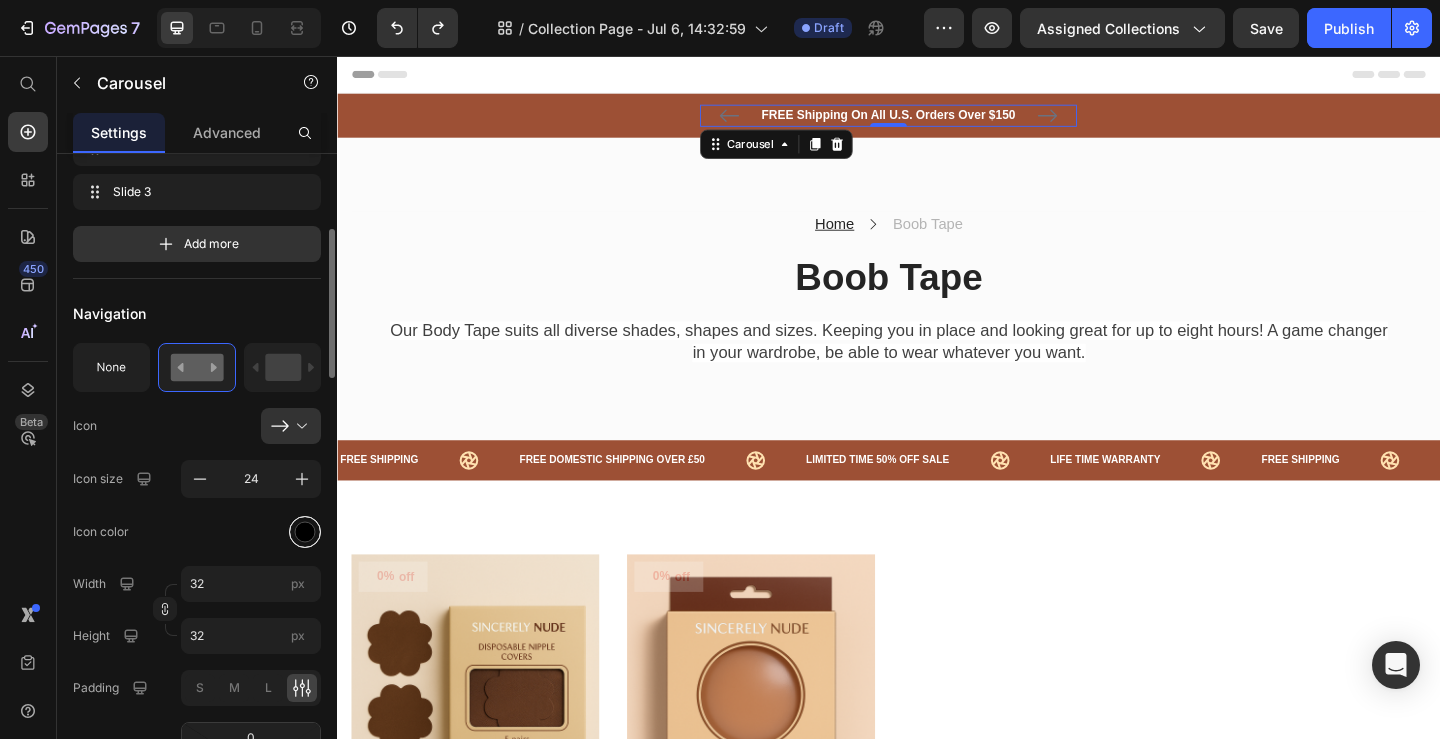 click at bounding box center (305, 531) 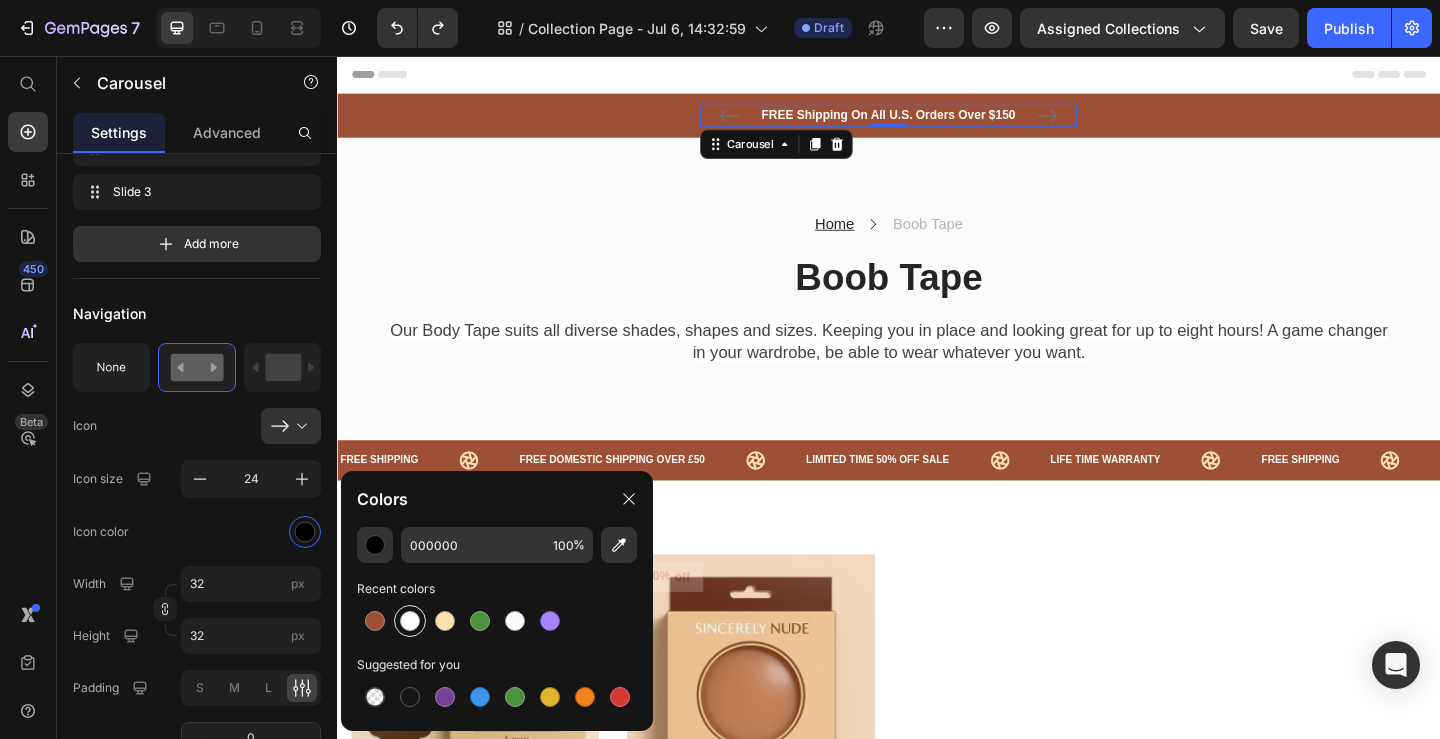 click at bounding box center (410, 621) 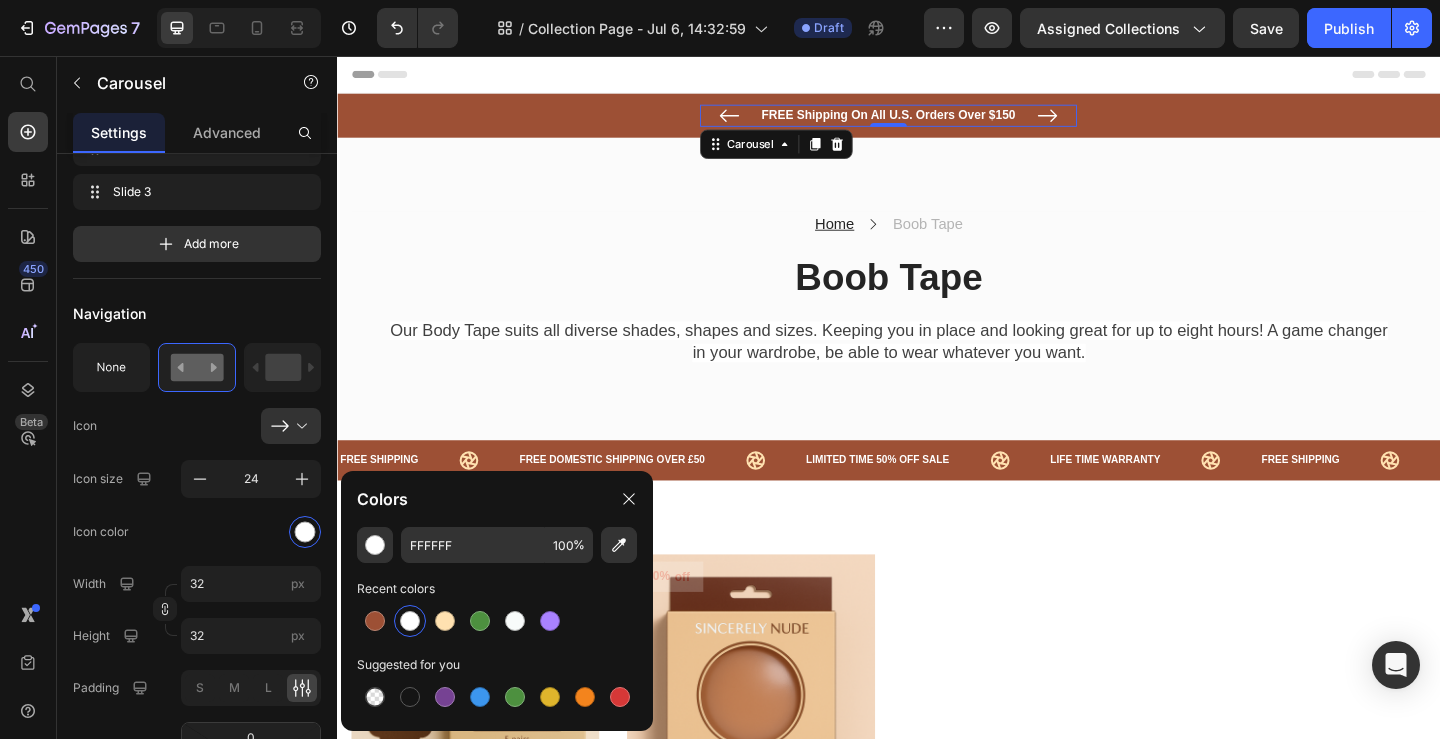 click 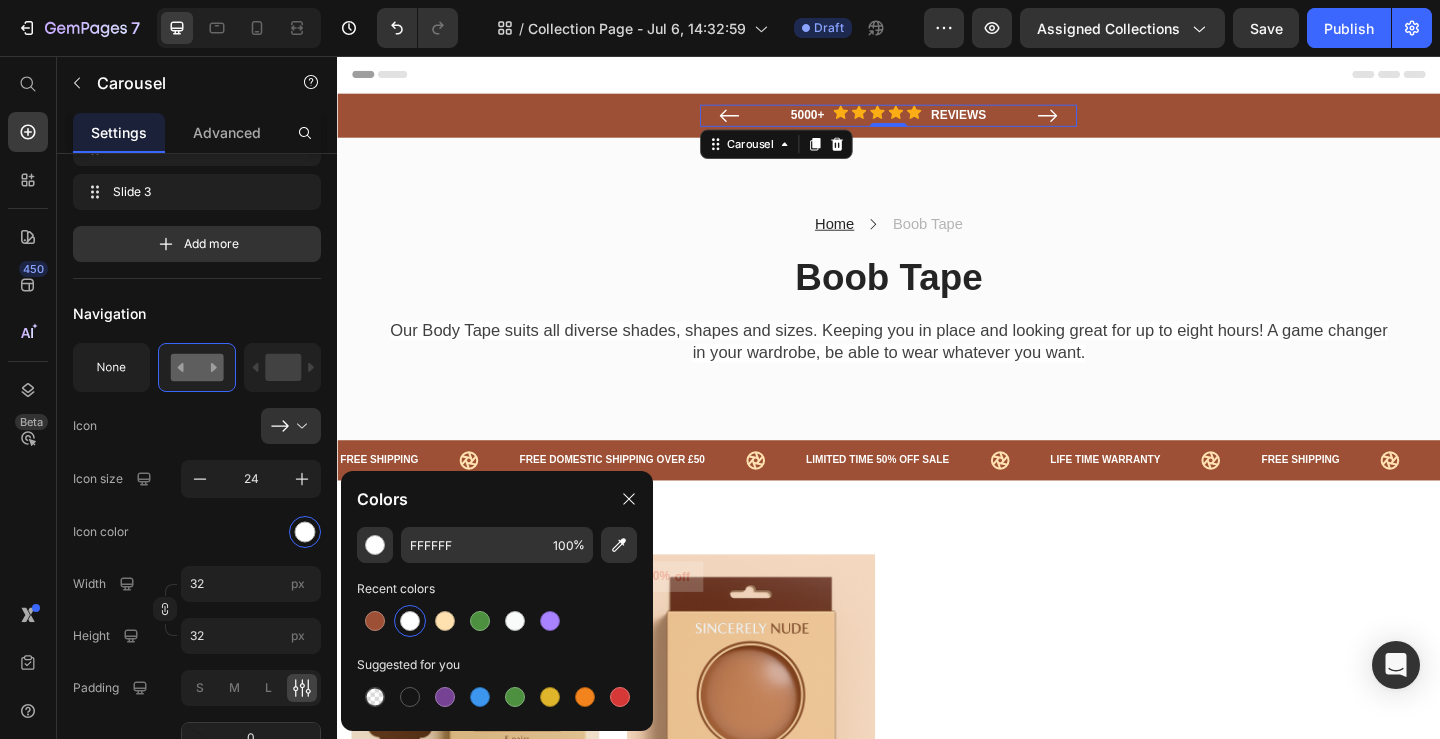 click 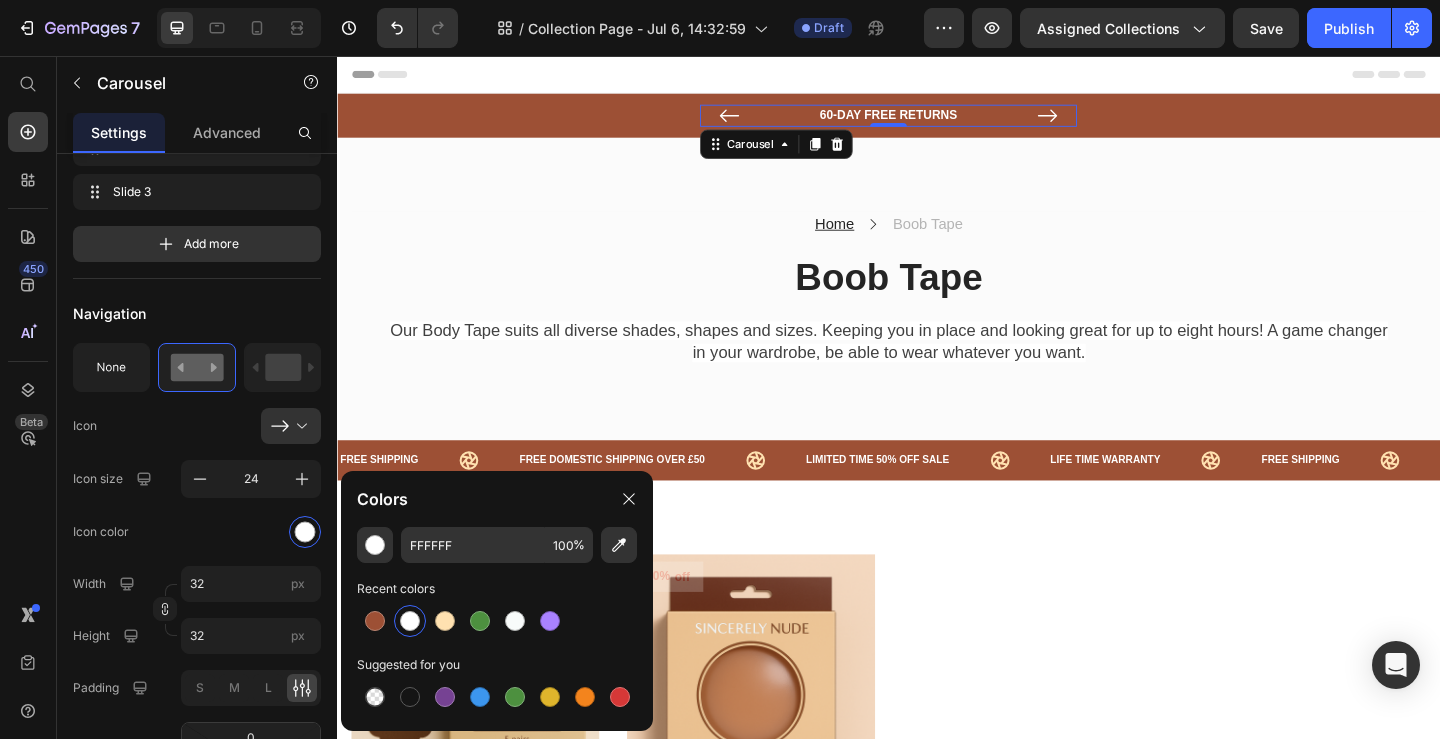 click 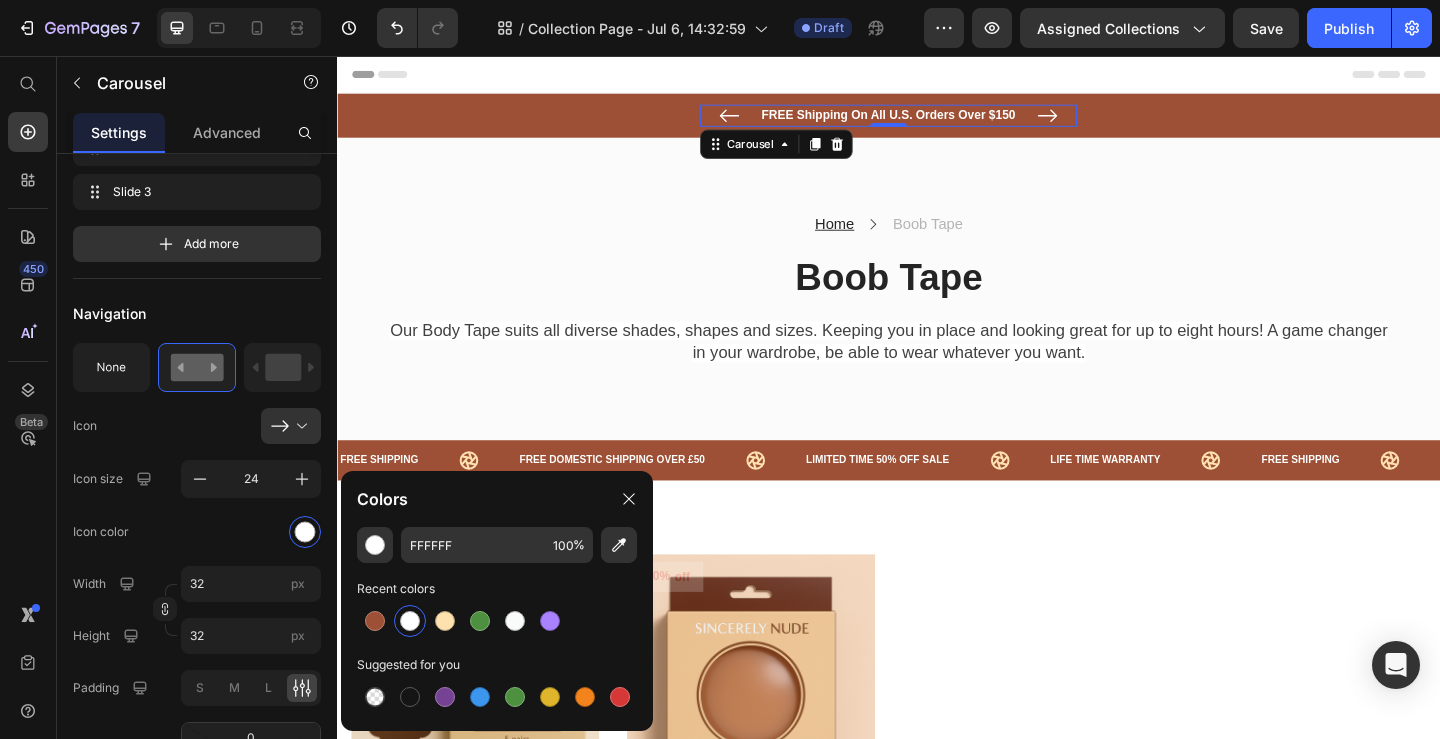 click 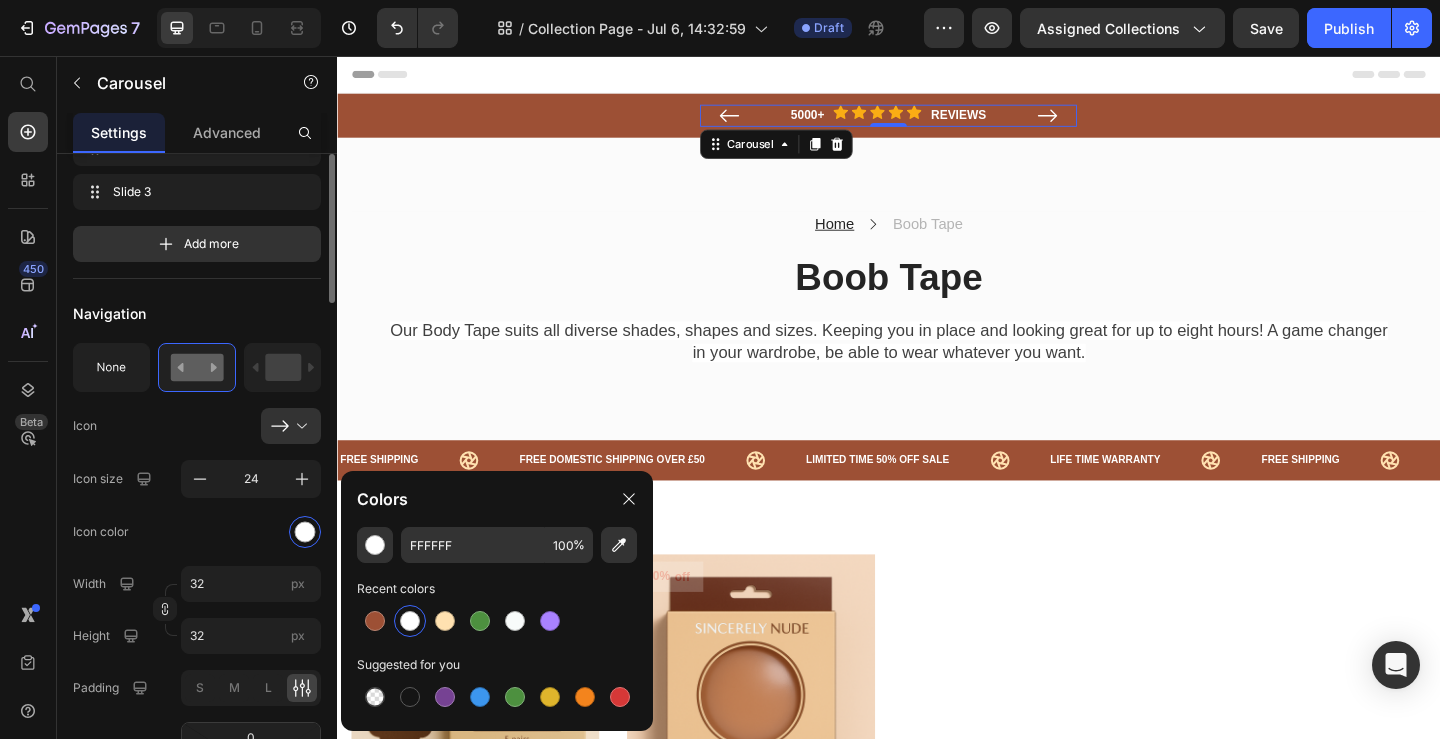 scroll, scrollTop: 35, scrollLeft: 0, axis: vertical 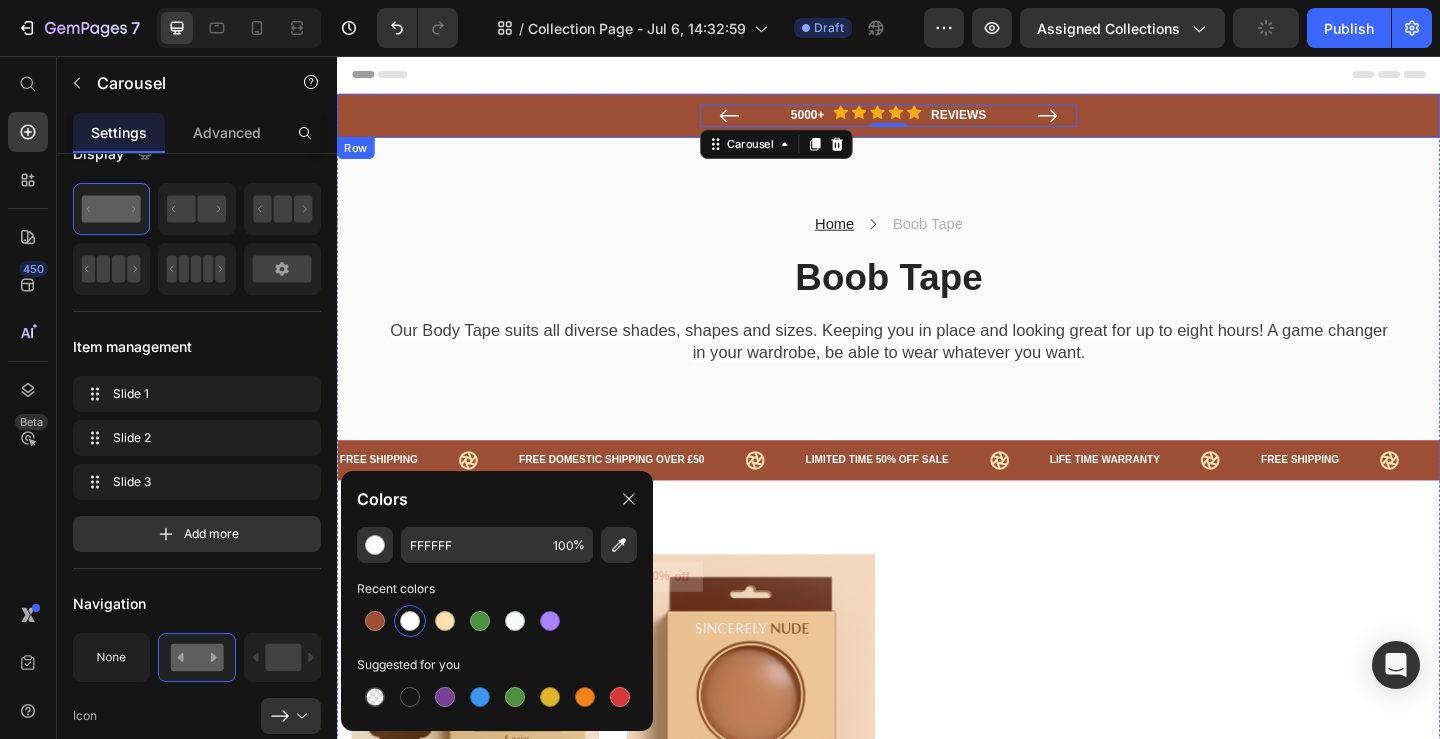 click on "FREE Shipping On All U.S. Orders Over $150 Text block 5000+ Text block                Icon                Icon                Icon                Icon                Icon Icon List Hoz REVIEWS Text block Row 60-DAY FREE RETURNS Text block
Carousel   0 Row" at bounding box center [937, 121] 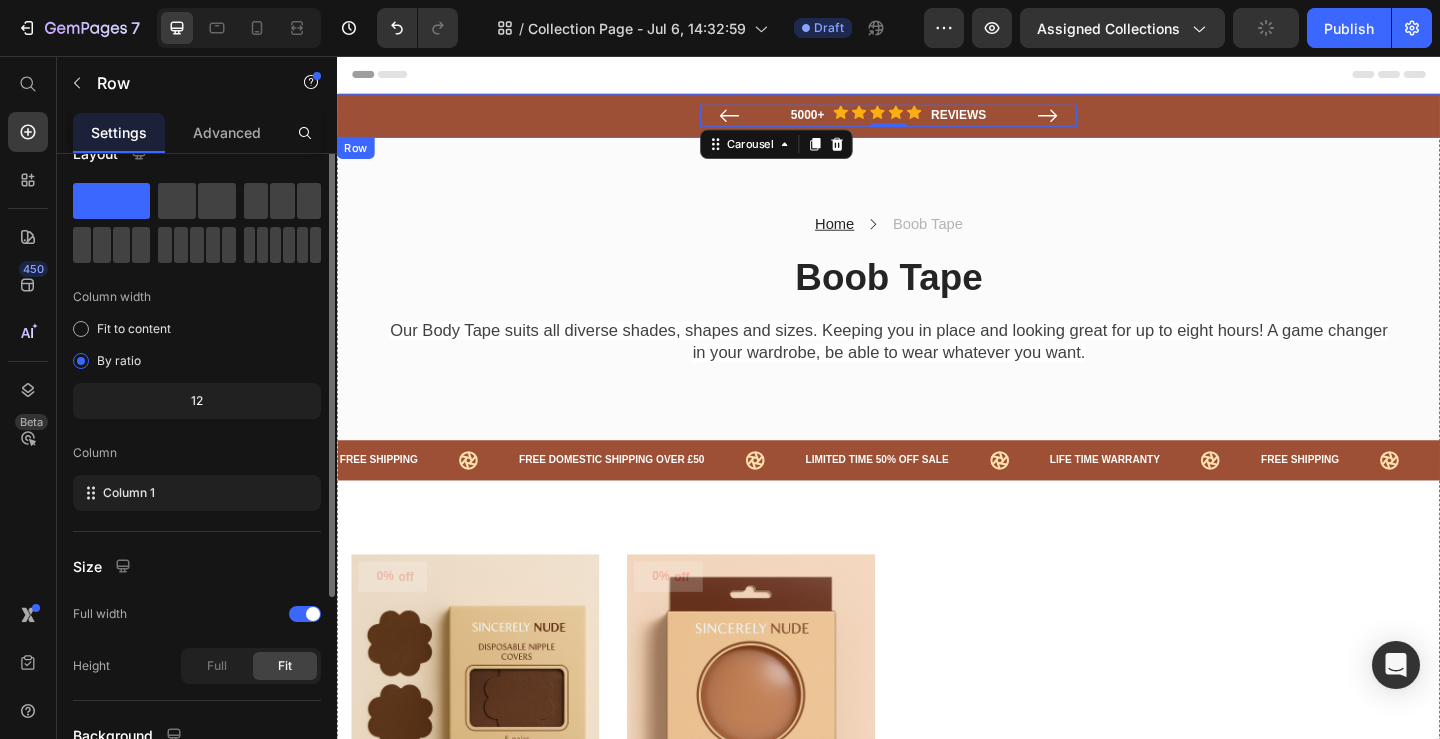 scroll, scrollTop: 0, scrollLeft: 0, axis: both 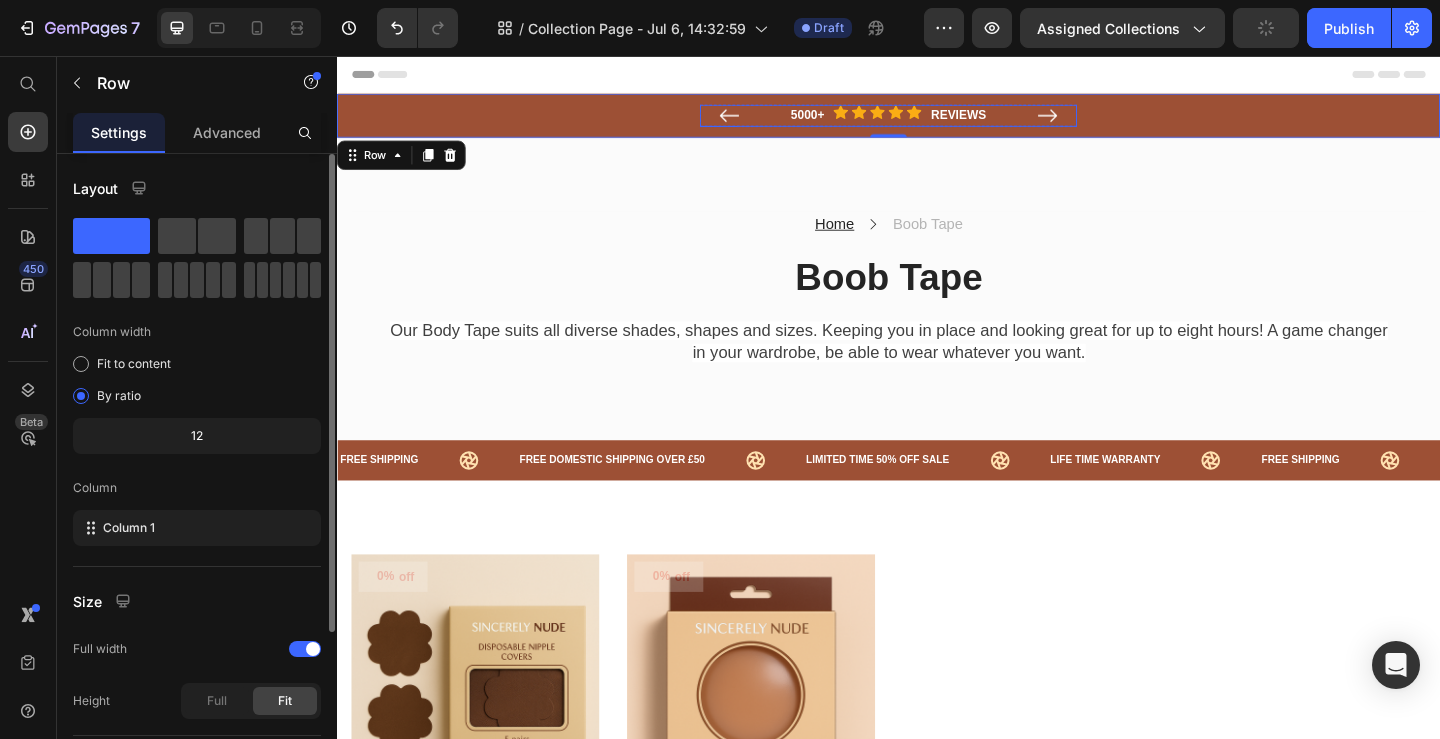 click on "5000+ Text block                Icon                Icon                Icon                Icon                Icon Icon List Hoz REVIEWS Text block Row" at bounding box center (937, 121) 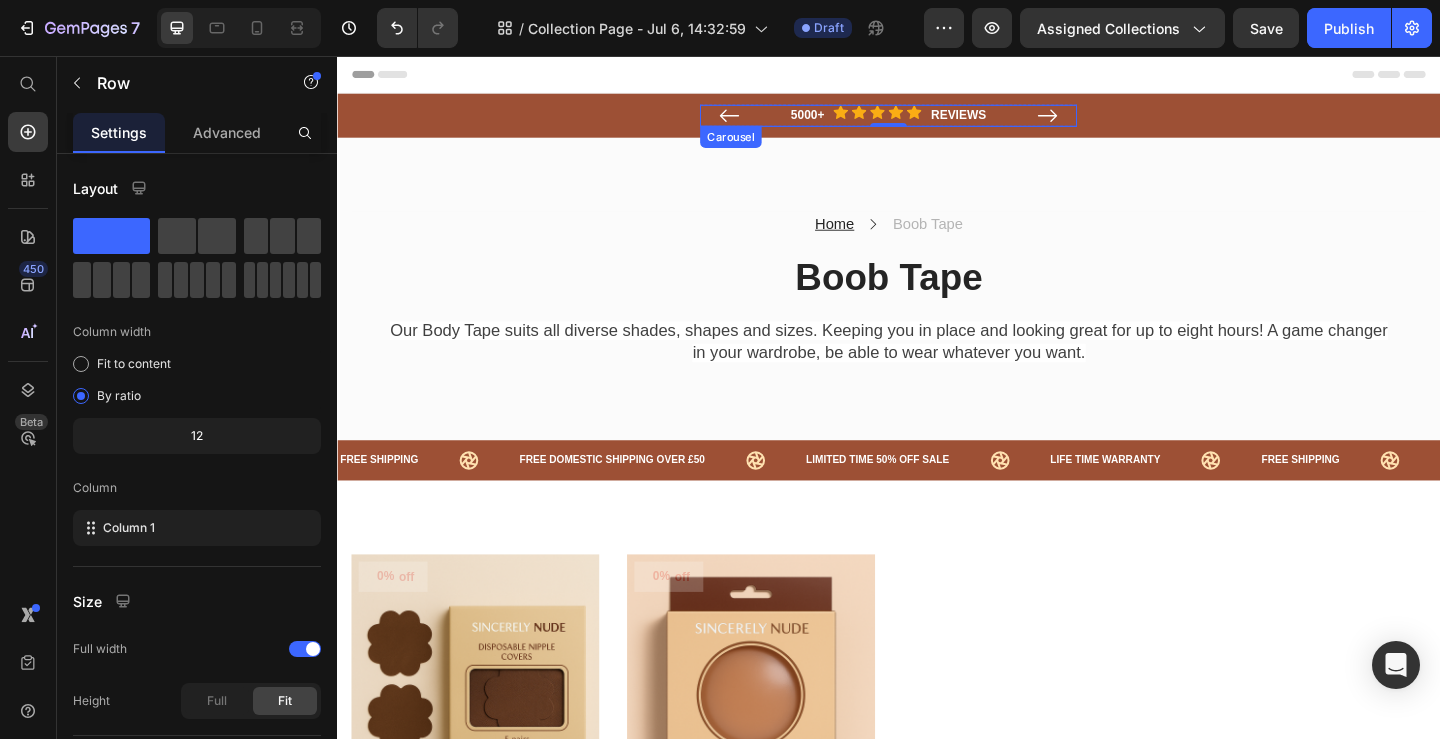 click on "FREE Shipping On All U.S. Orders Over $150 Text block 5000+ Text block                Icon                Icon                Icon                Icon                Icon Icon List Hoz REVIEWS Text block Row   0 60-DAY FREE RETURNS Text block
Carousel Row" at bounding box center (937, 121) 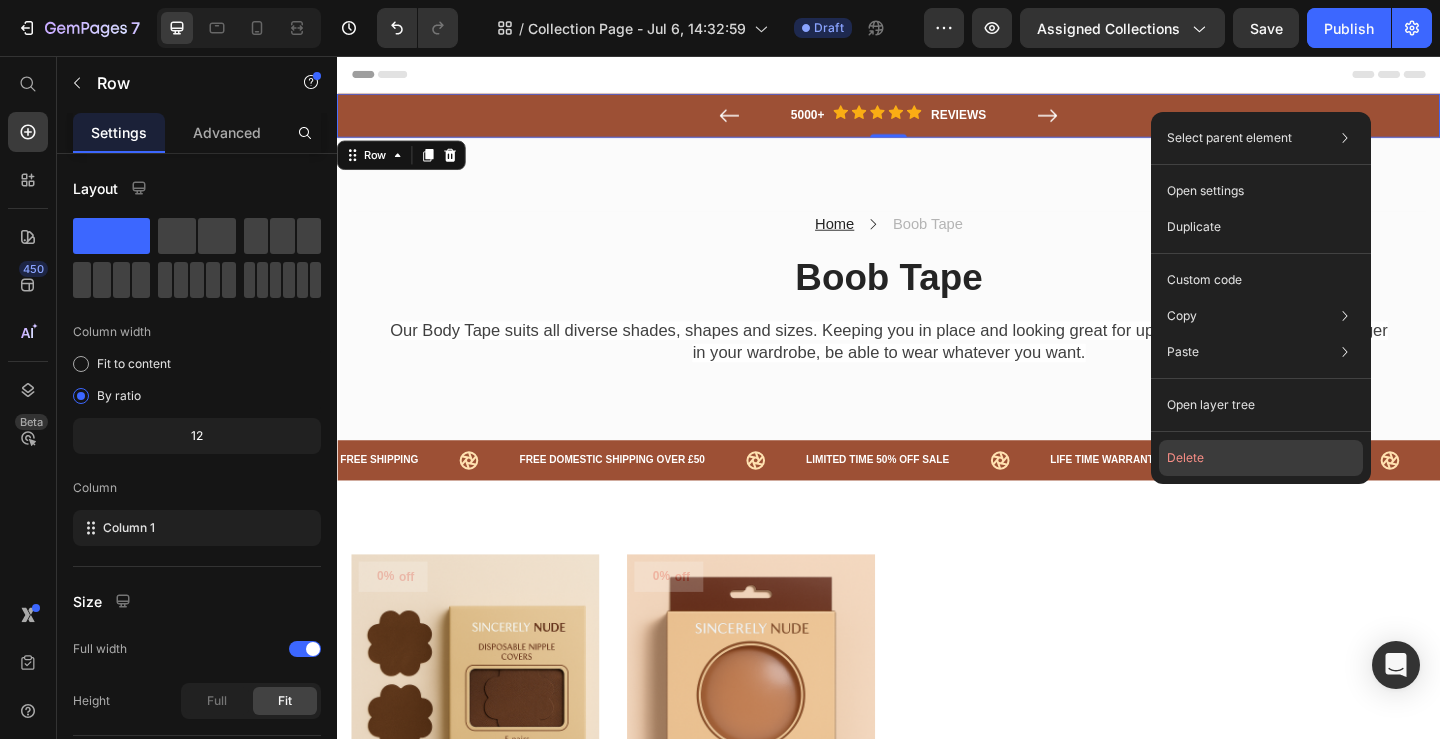 click on "Delete" 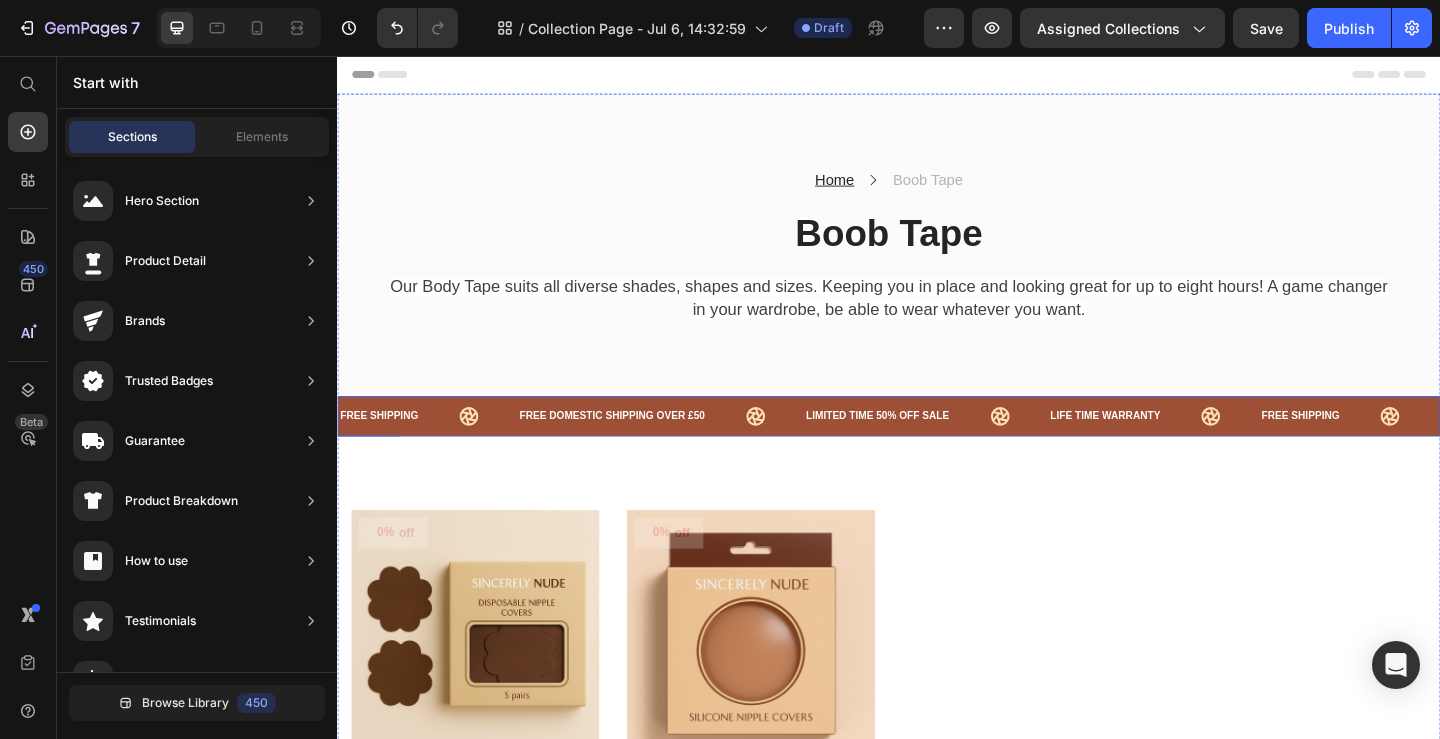 click on "FREE DOMESTIC SHIPPING OVER £50 Text" at bounding box center [689, 448] 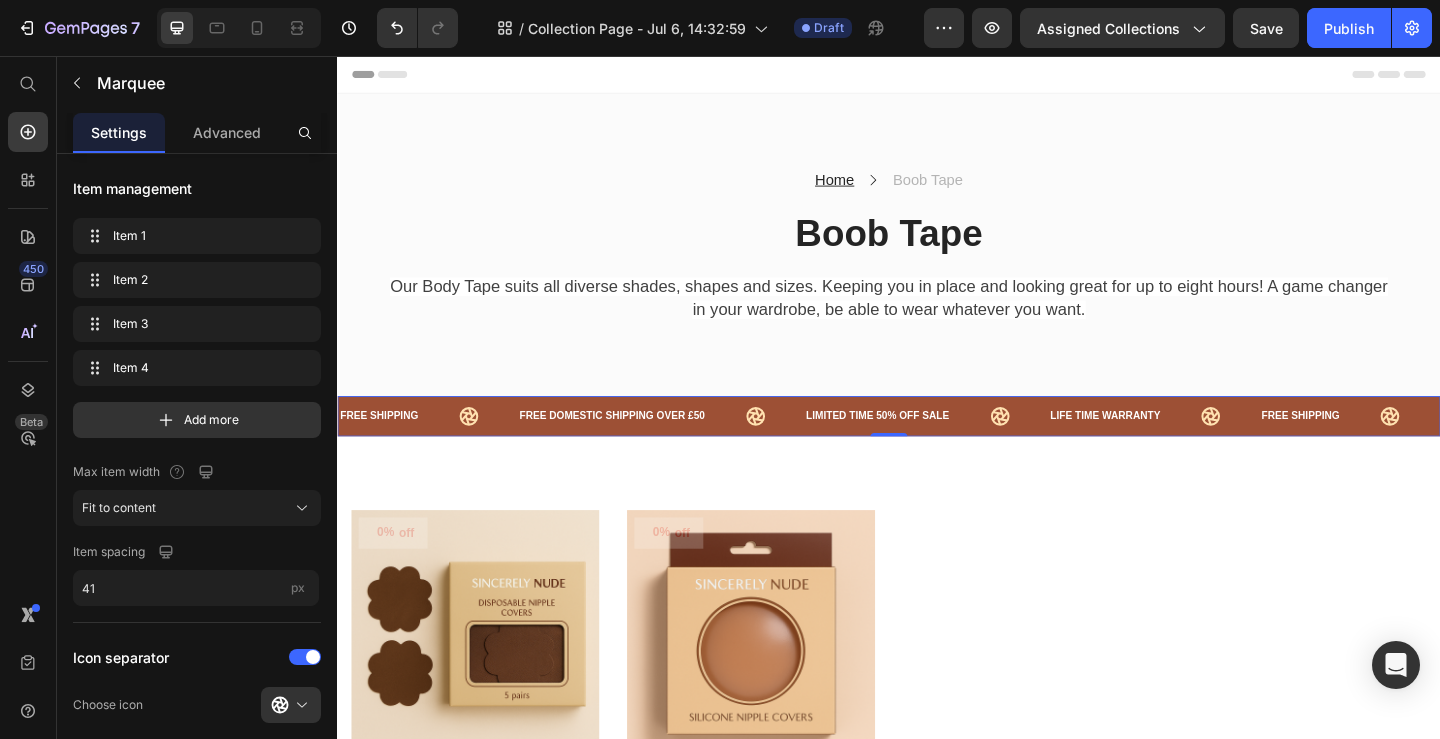 click on "FREE SHIPPING Text
FREE DOMESTIC SHIPPING OVER £50 Text
LIMITED TIME 50% OFF SALE Text
LIFE TIME WARRANTY Text
FREE SHIPPING Text
FREE DOMESTIC SHIPPING OVER £50 Text
LIMITED TIME 50% OFF SALE Text
LIFE TIME WARRANTY Text
FREE SHIPPING Text
FREE DOMESTIC SHIPPING OVER £50 Text
LIMITED TIME 50% OFF SALE Text
LIFE TIME WARRANTY Text
FREE SHIPPING Text
FREE DOMESTIC SHIPPING OVER £50 Text
LIMITED TIME 50% OFF SALE Text
LIFE TIME WARRANTY Text
FREE SHIPPING Text
FREE DOMESTIC SHIPPING OVER £50 Text
LIMITED TIME 50% OFF SALE Text
LIFE TIME WARRANTY Text
FREE SHIPPING Text
FREE DOMESTIC SHIPPING OVER £50 Text
LIMITED TIME 50% OFF SALE Text
Text   0" at bounding box center [937, 448] 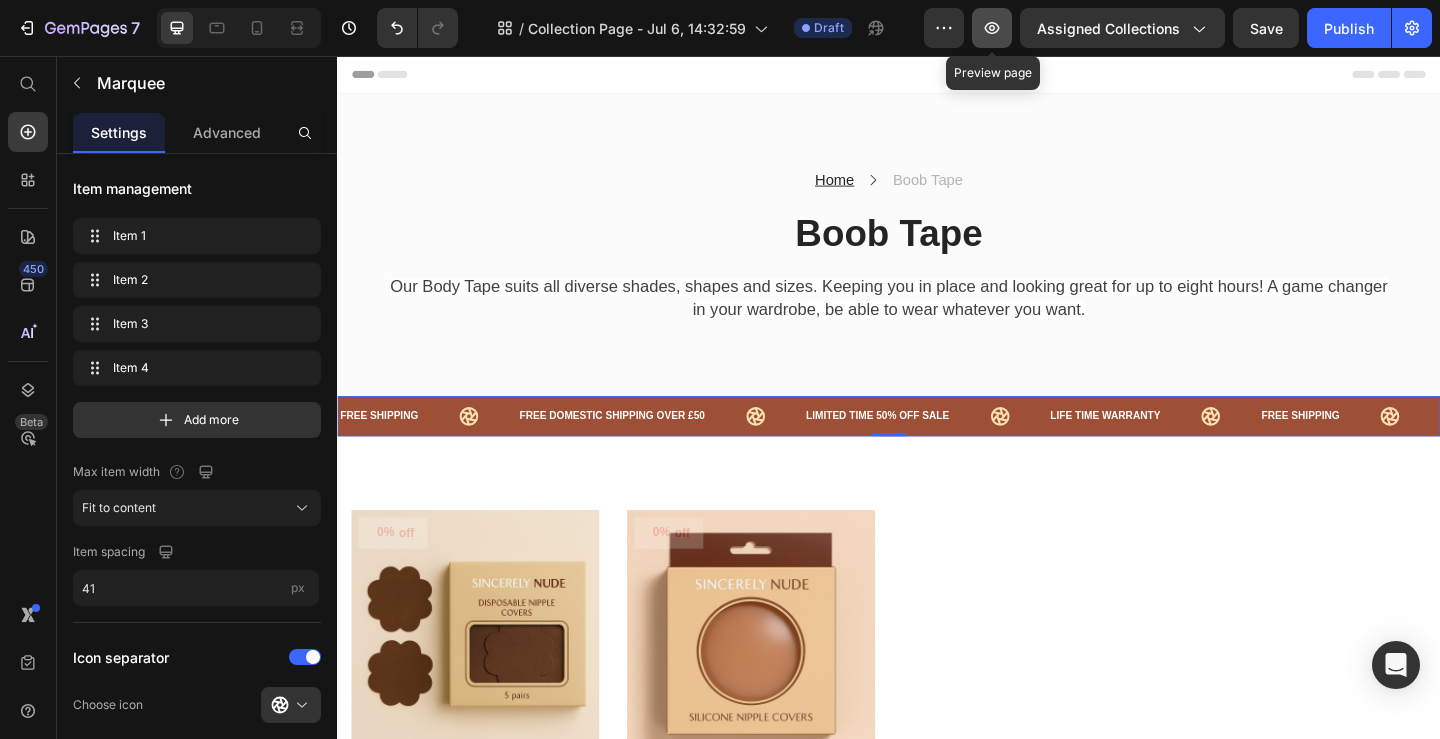 click 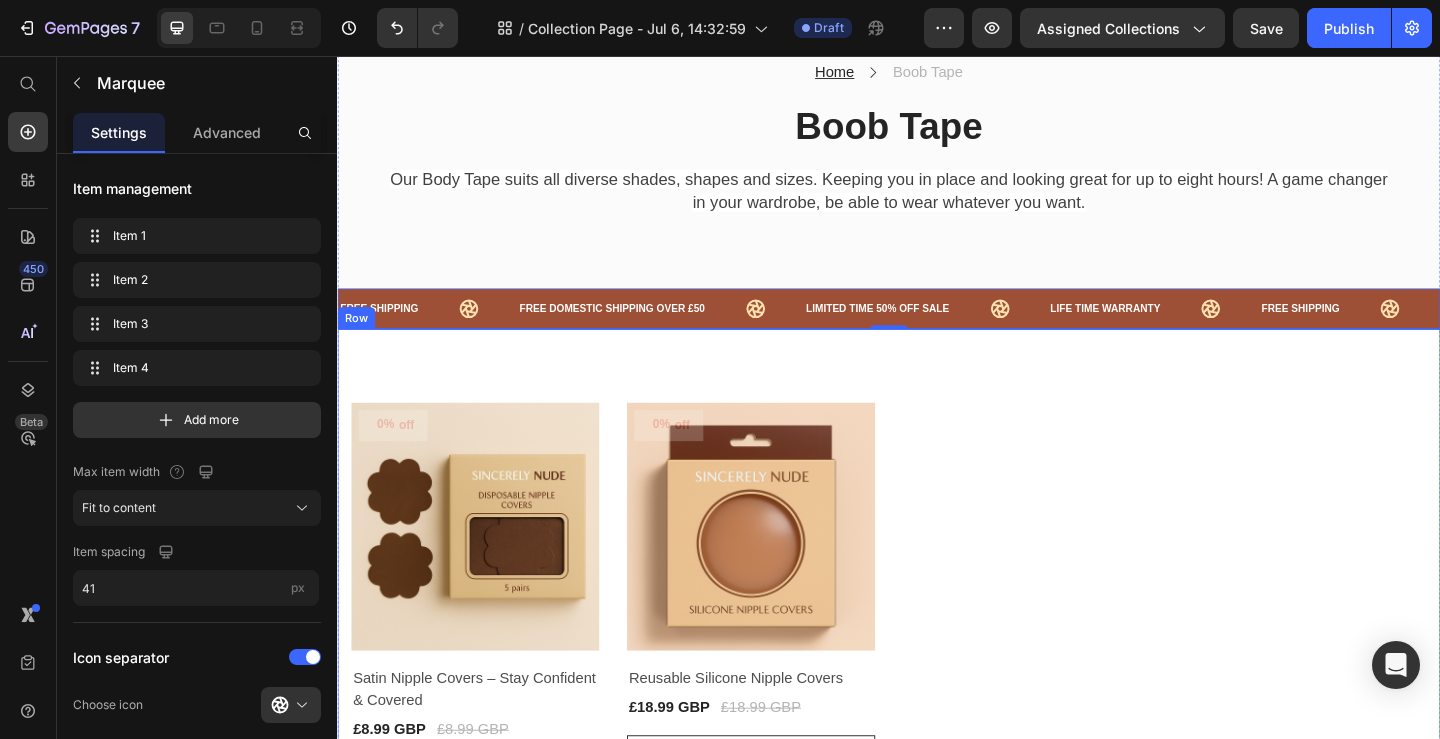 scroll, scrollTop: 0, scrollLeft: 0, axis: both 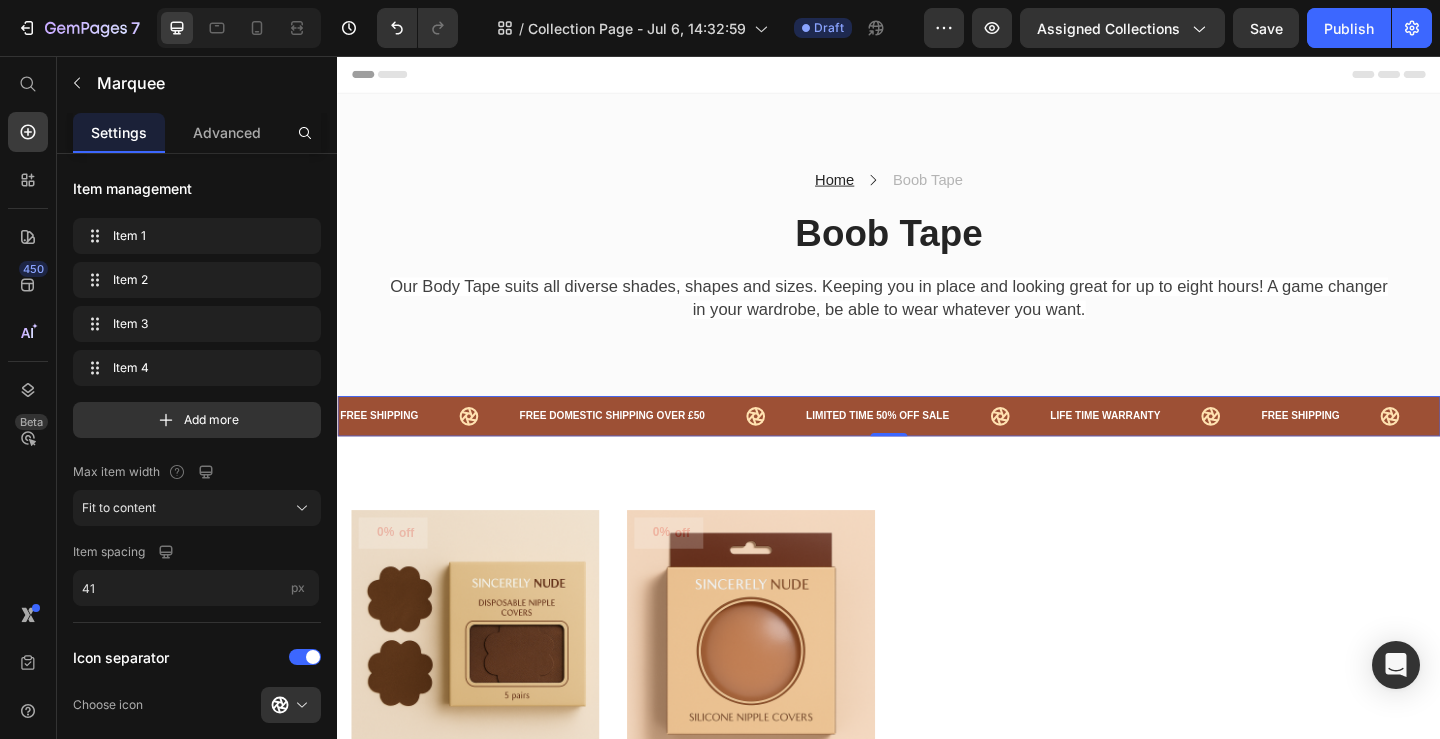 click on "FREE DOMESTIC SHIPPING OVER £50 Text" at bounding box center [689, 448] 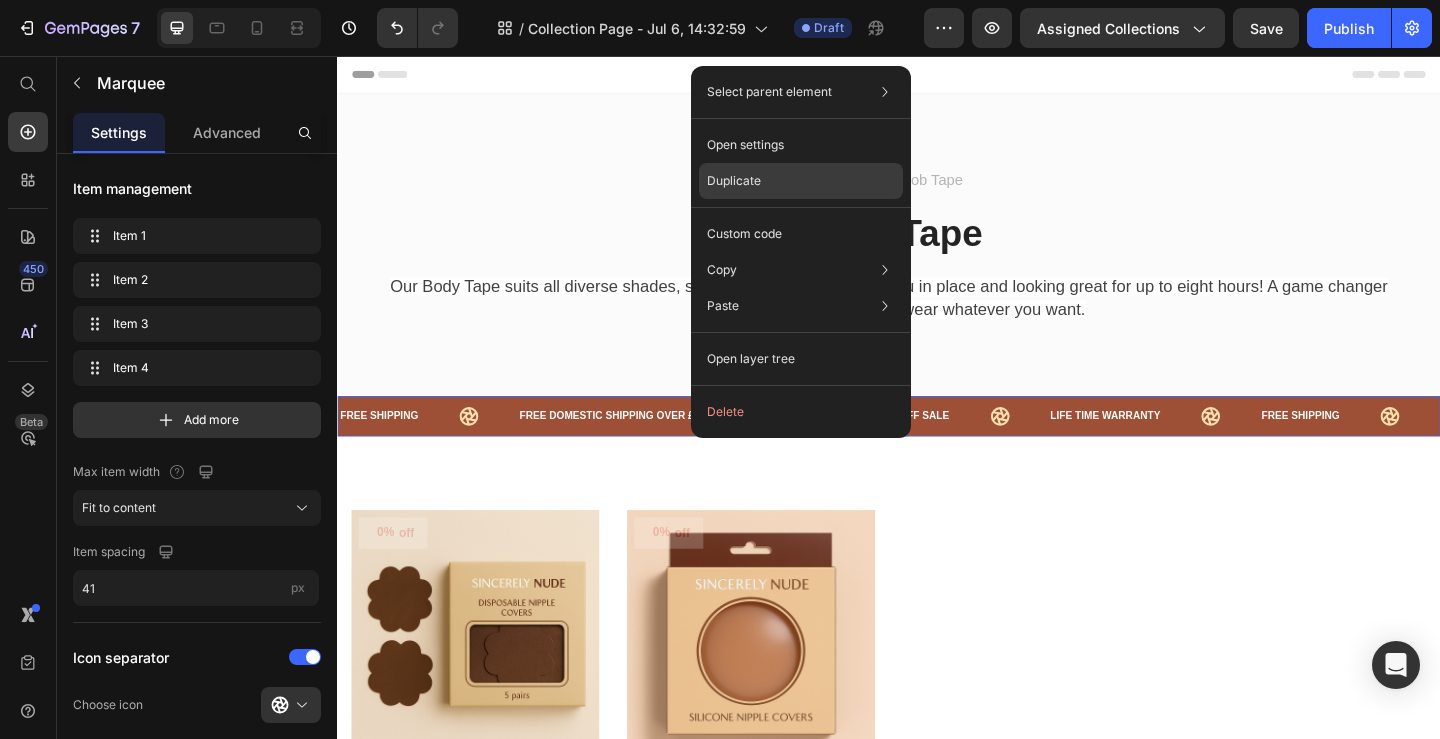 click on "Duplicate" at bounding box center (734, 181) 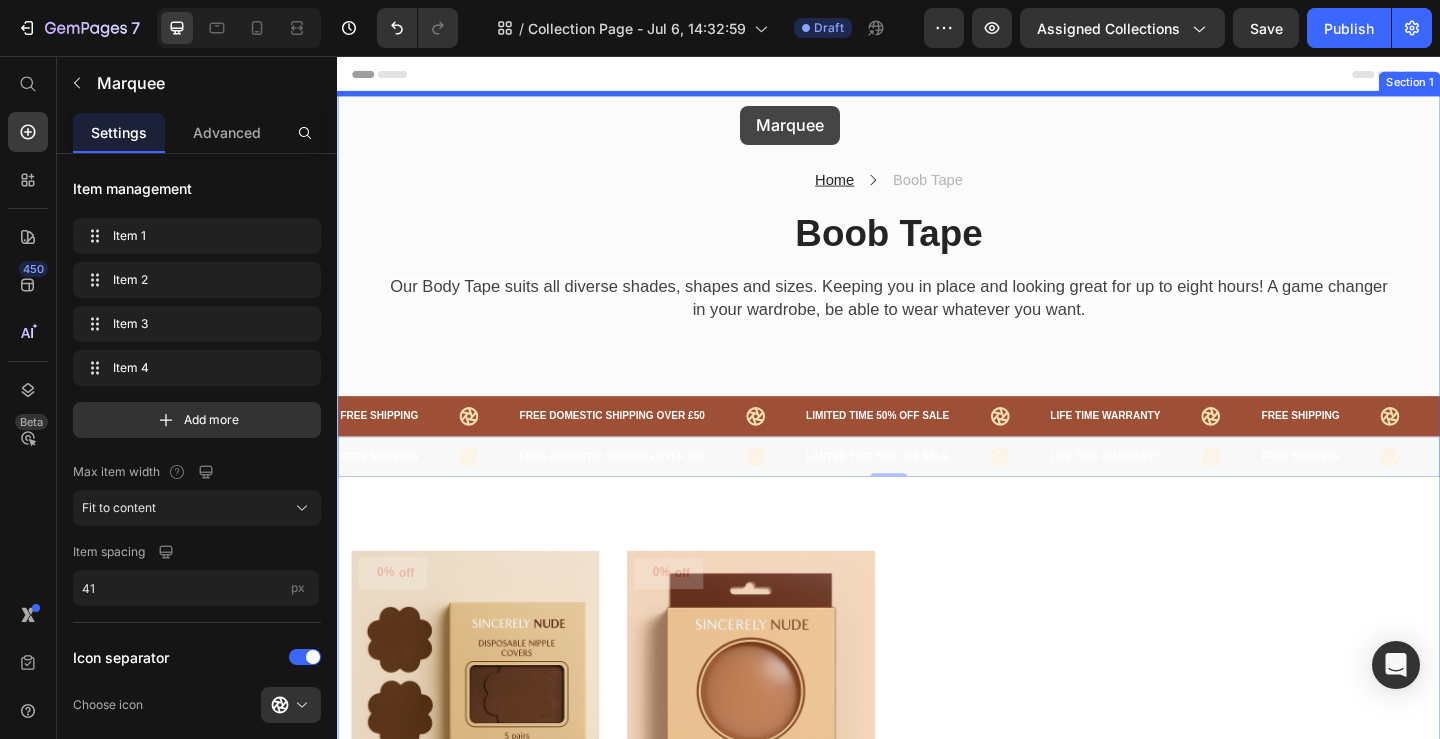drag, startPoint x: 760, startPoint y: 497, endPoint x: 774, endPoint y: 109, distance: 388.2525 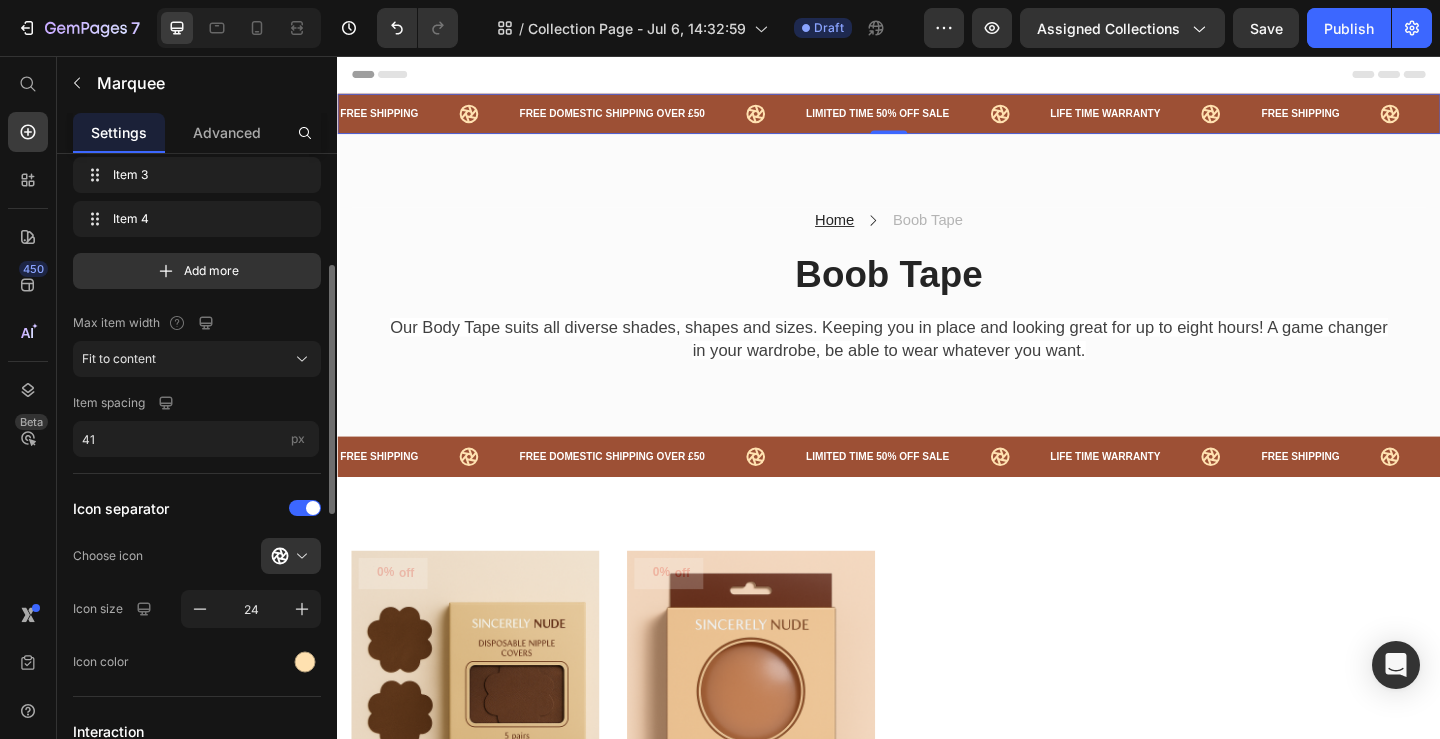 scroll, scrollTop: 537, scrollLeft: 0, axis: vertical 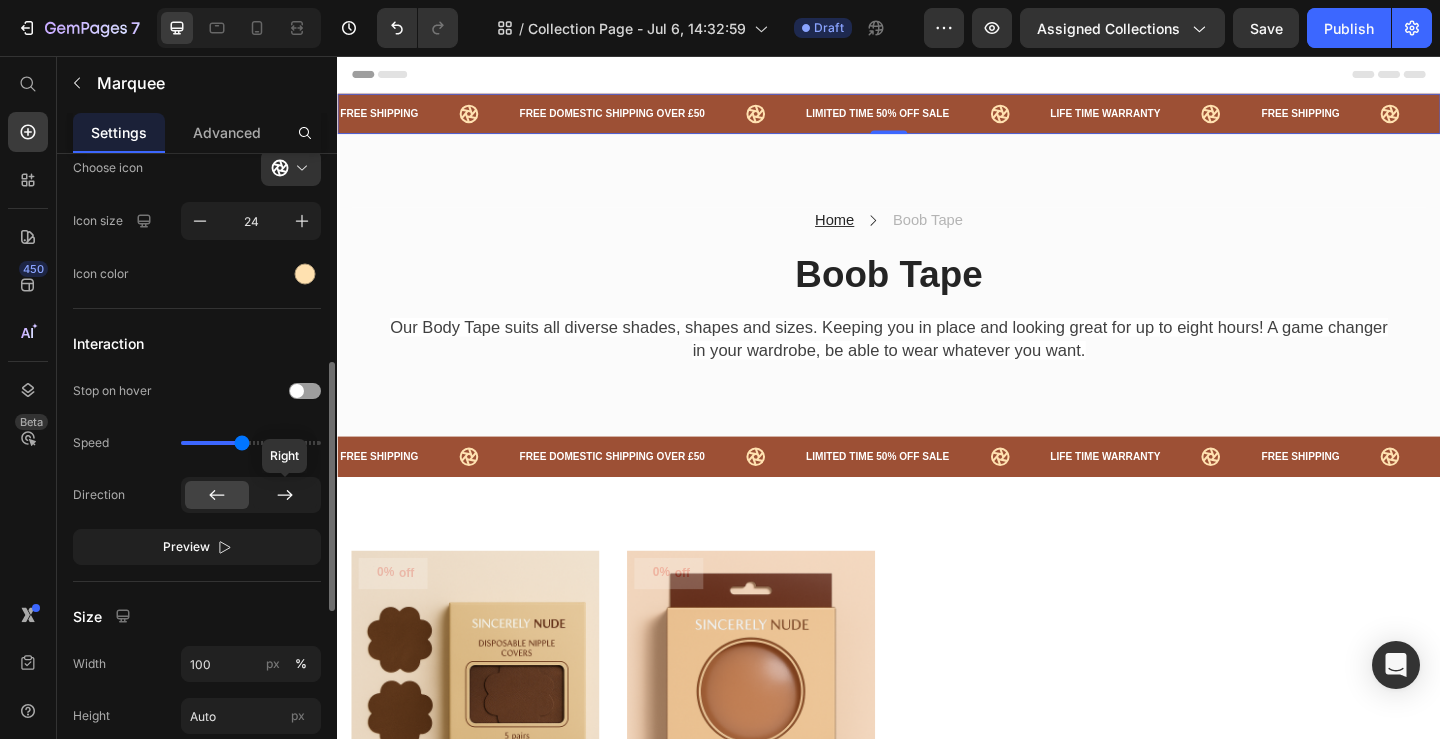 click 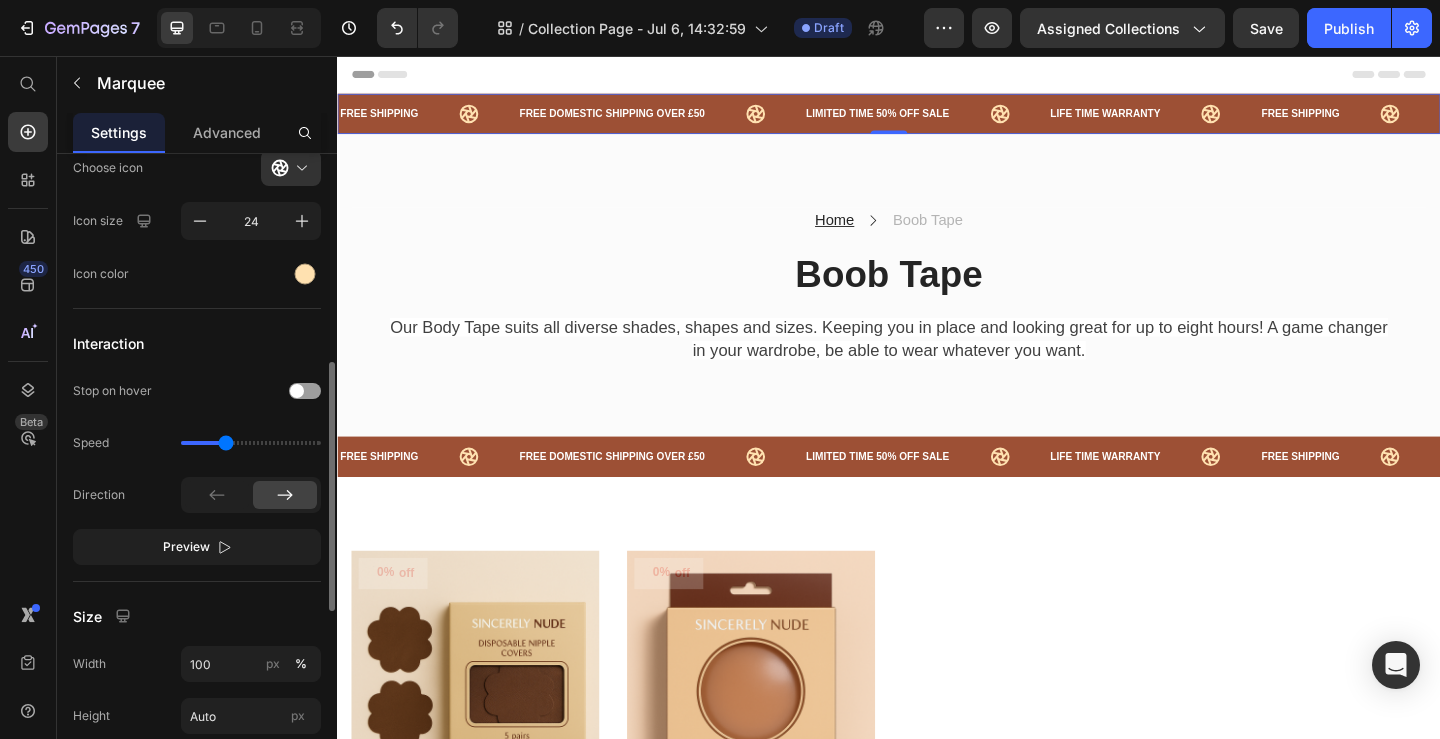 drag, startPoint x: 237, startPoint y: 444, endPoint x: 225, endPoint y: 444, distance: 12 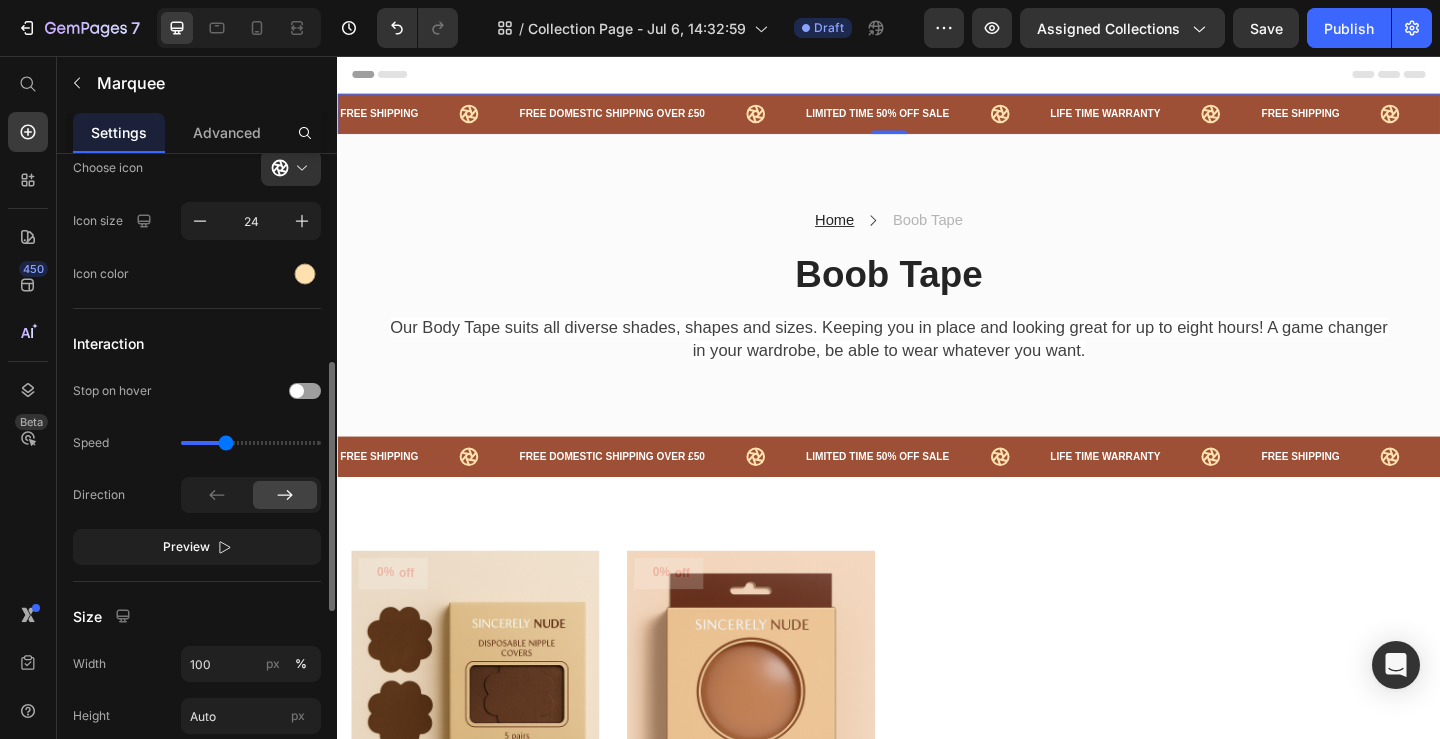 type on "1.2" 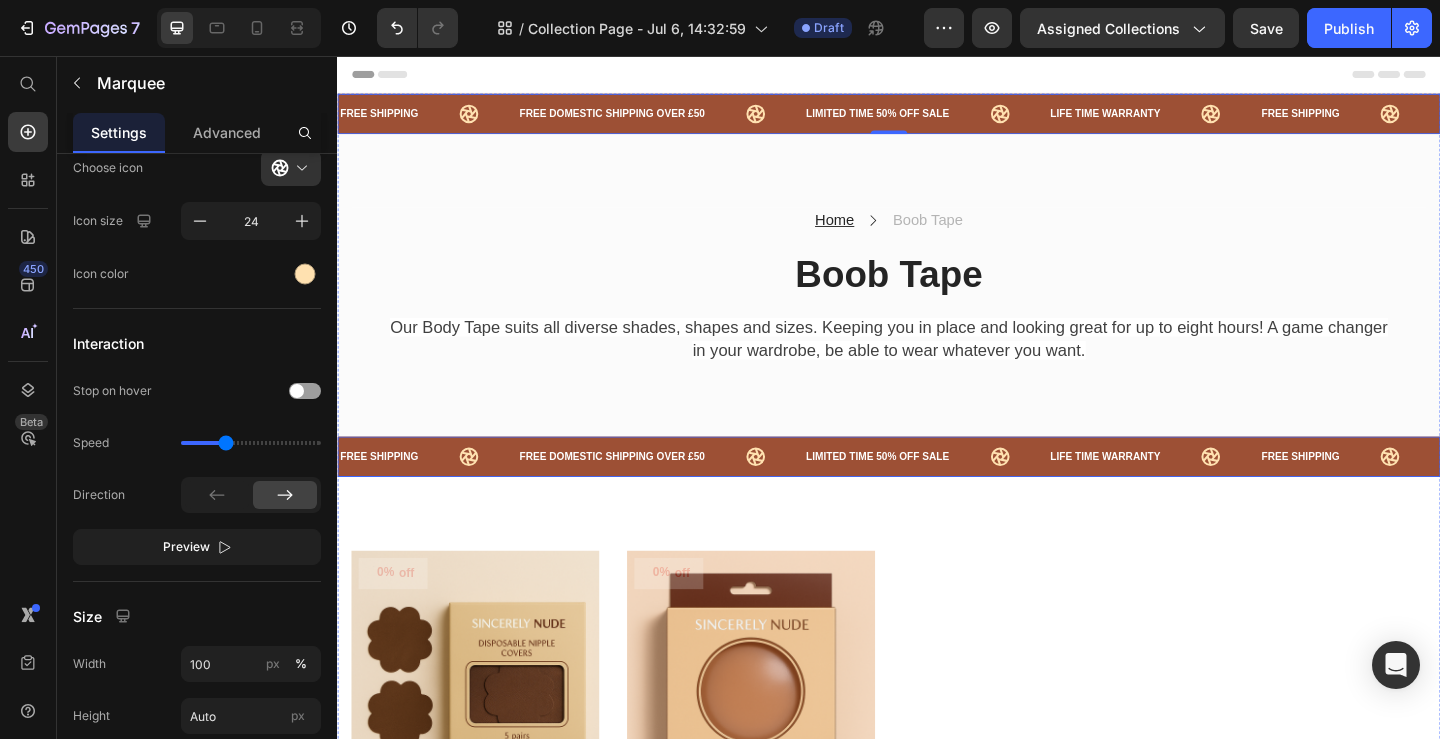 click on "FREE SHIPPING Text" at bounding box center (435, 492) 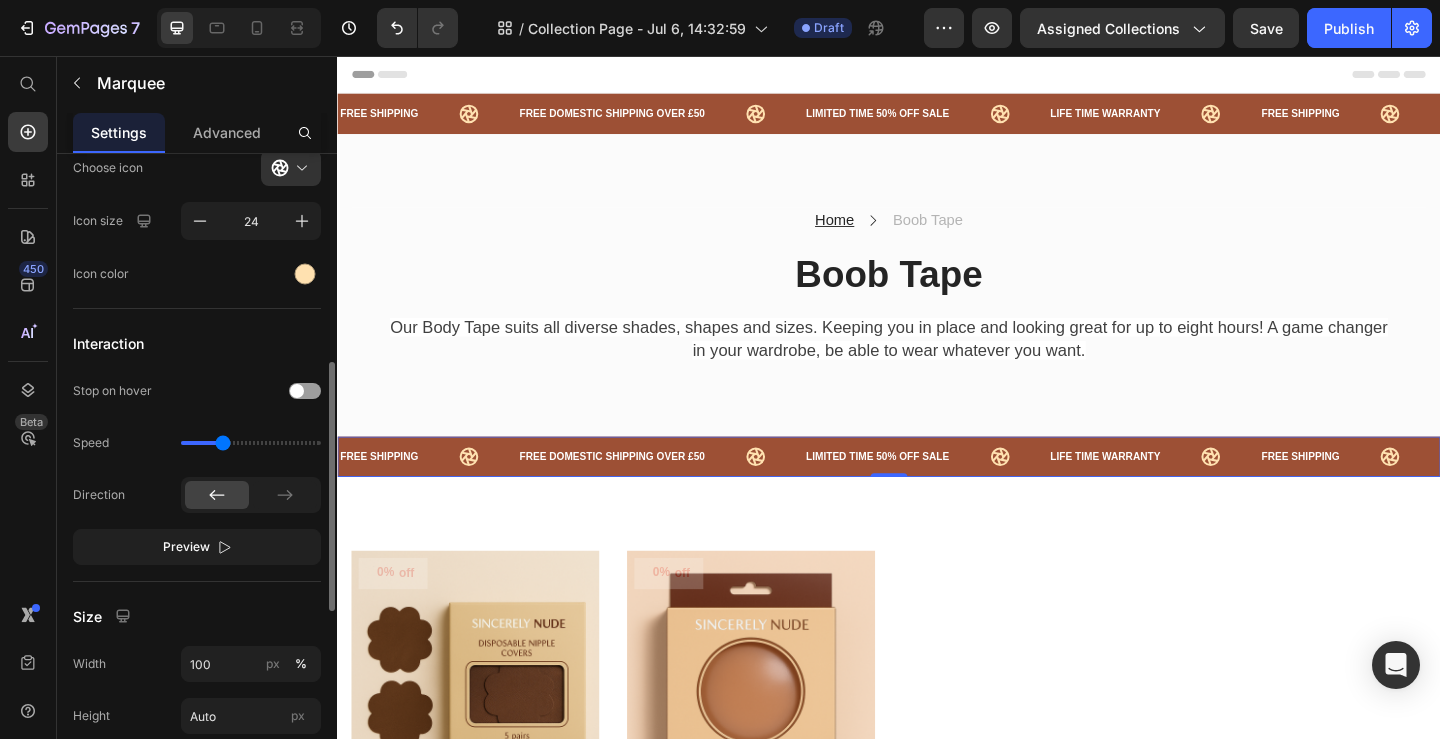 drag, startPoint x: 238, startPoint y: 444, endPoint x: 222, endPoint y: 449, distance: 16.763054 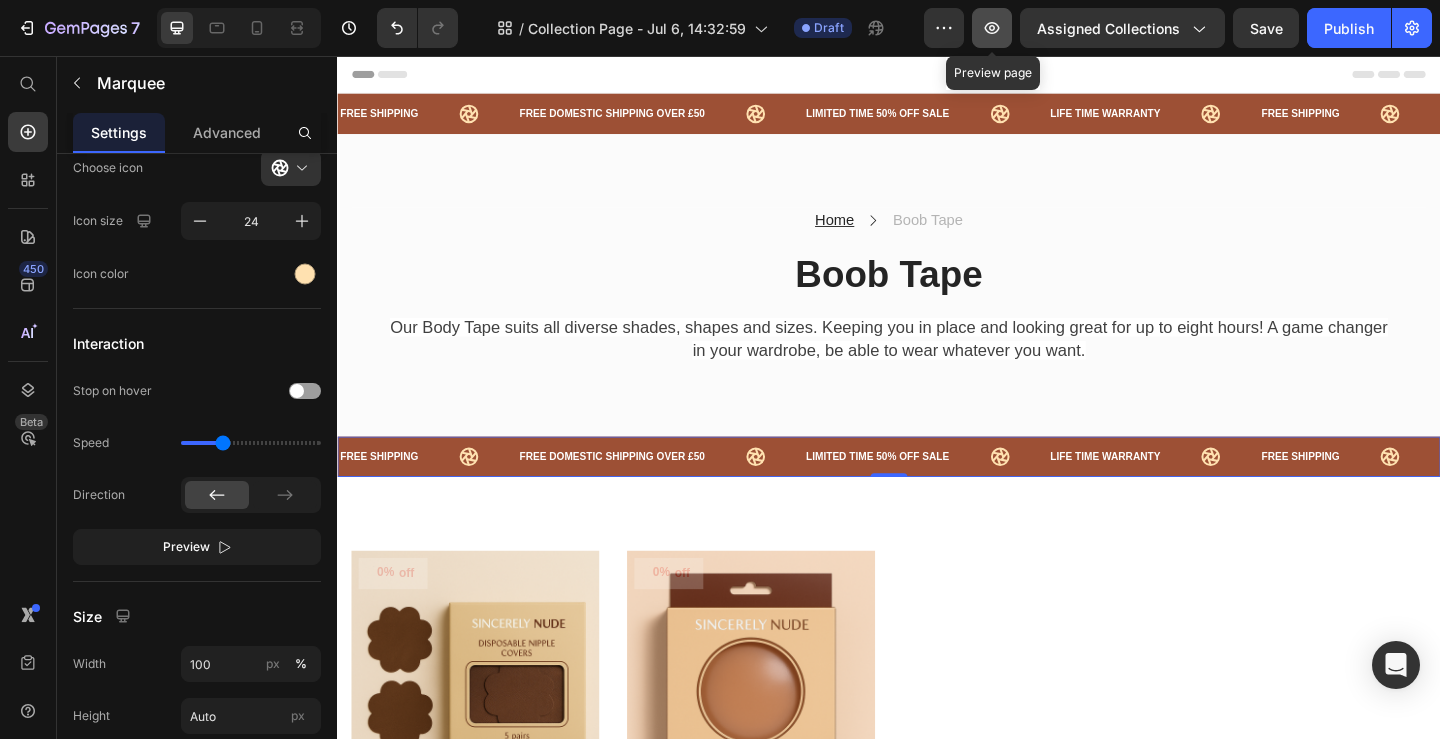 click 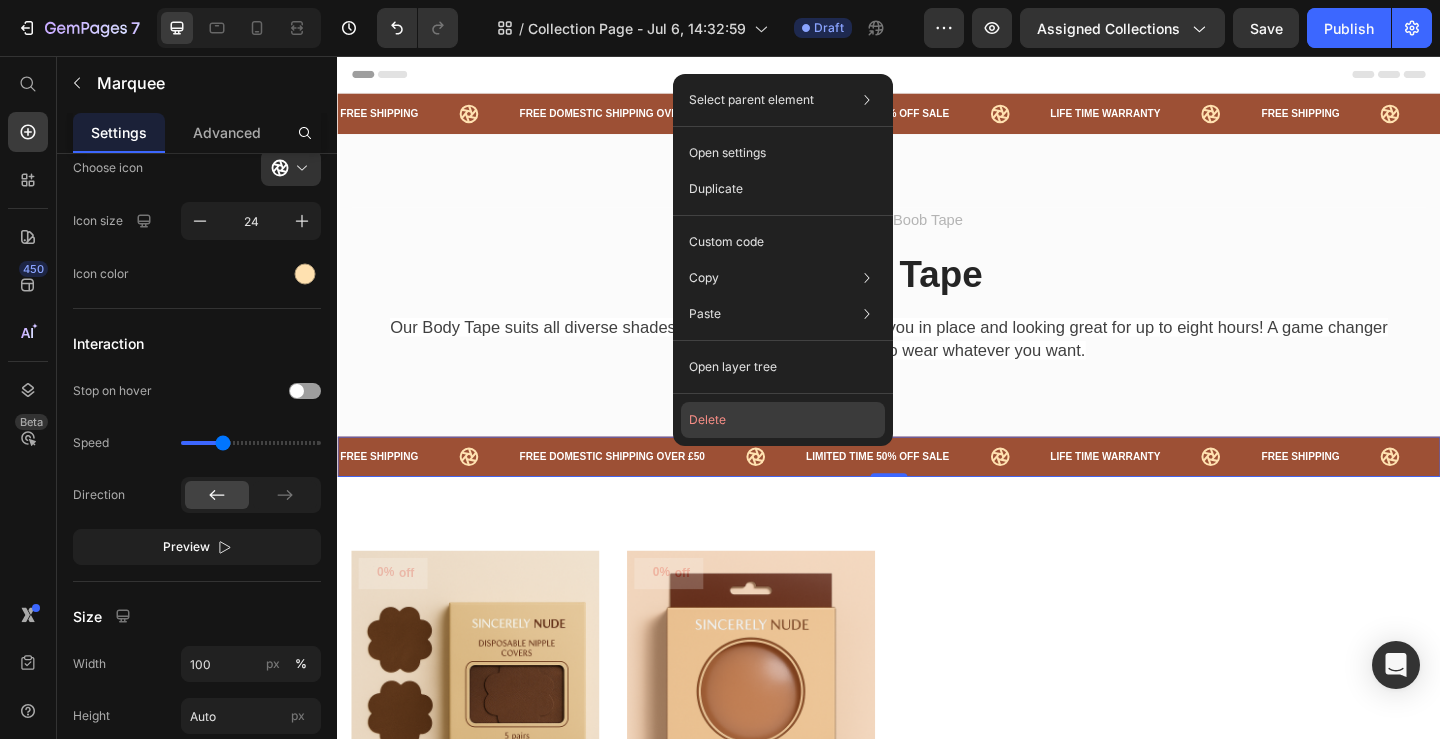 click on "Delete" 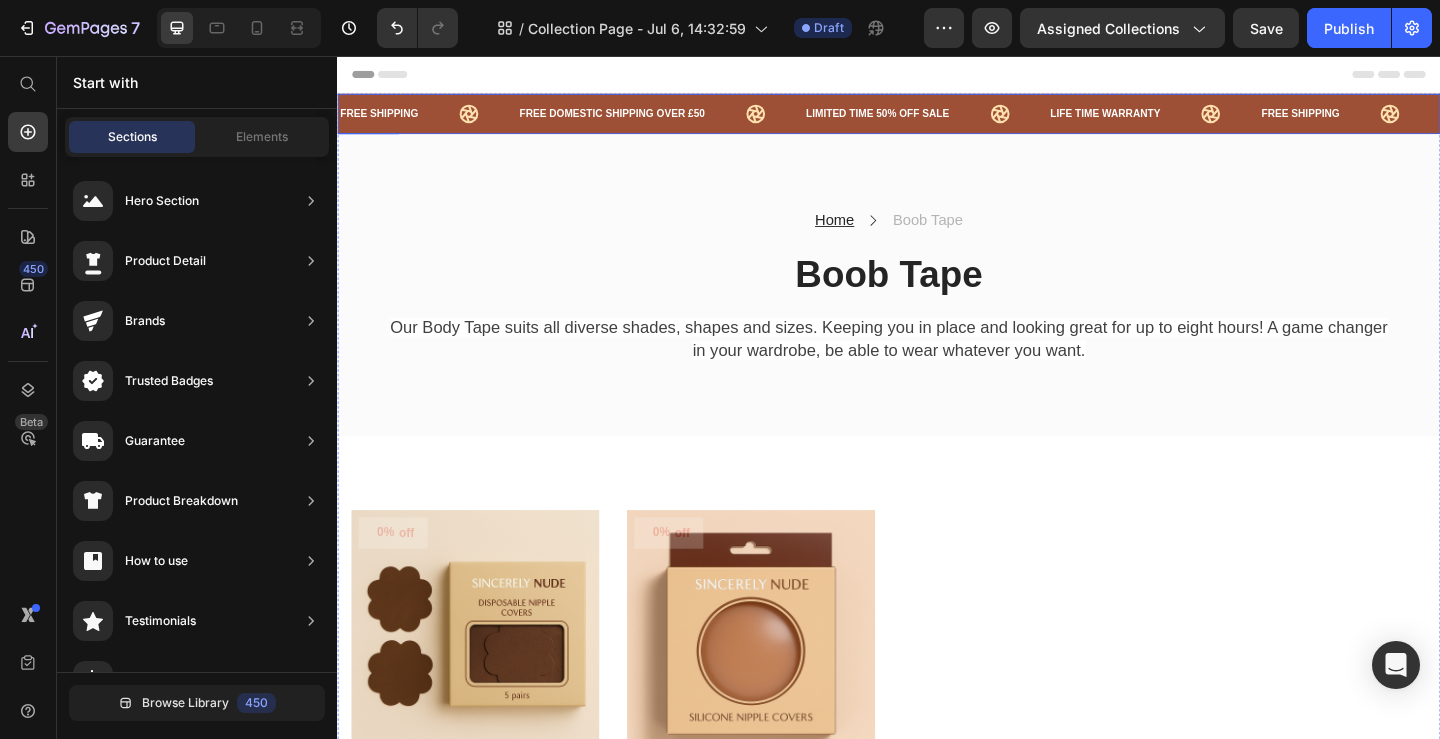 click on "FREE DOMESTIC SHIPPING OVER £50 Text" at bounding box center (-2290, 119) 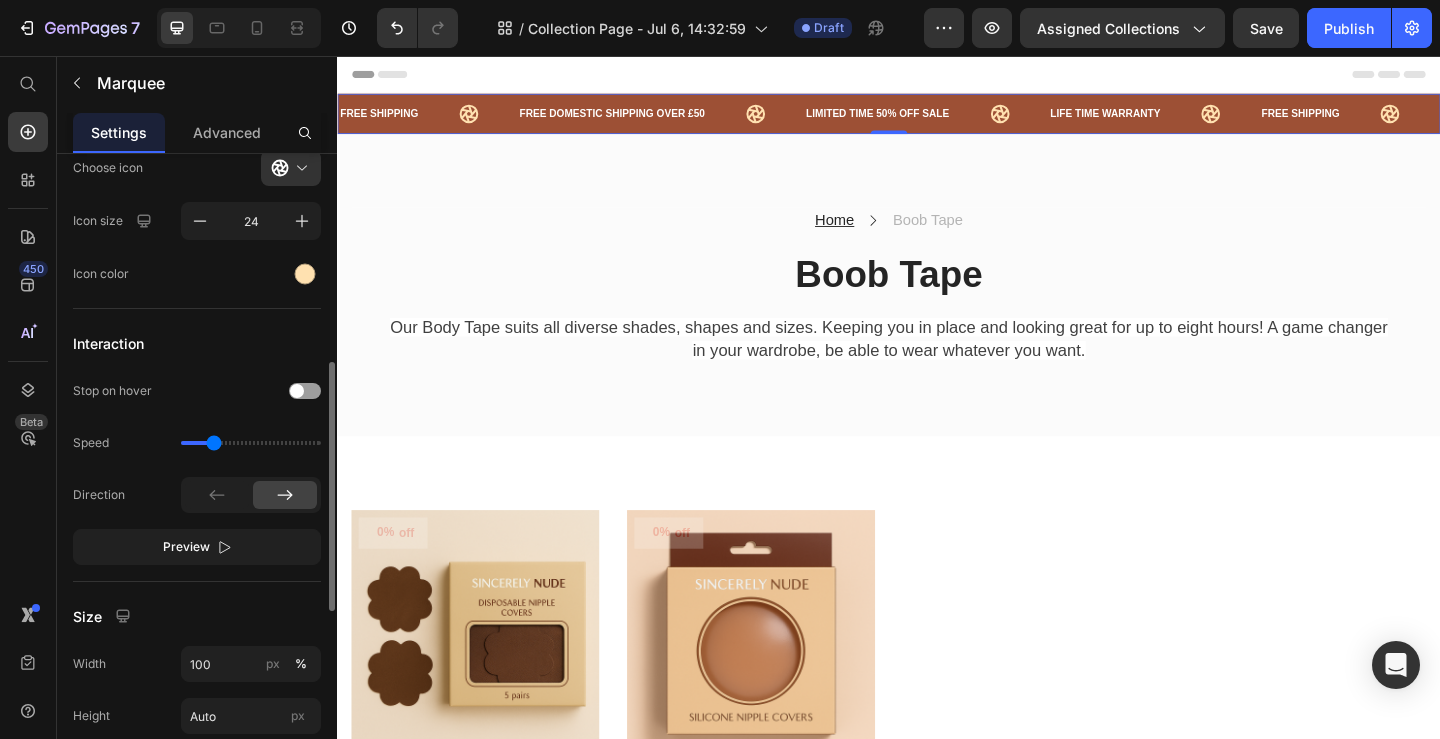 click at bounding box center (251, 443) 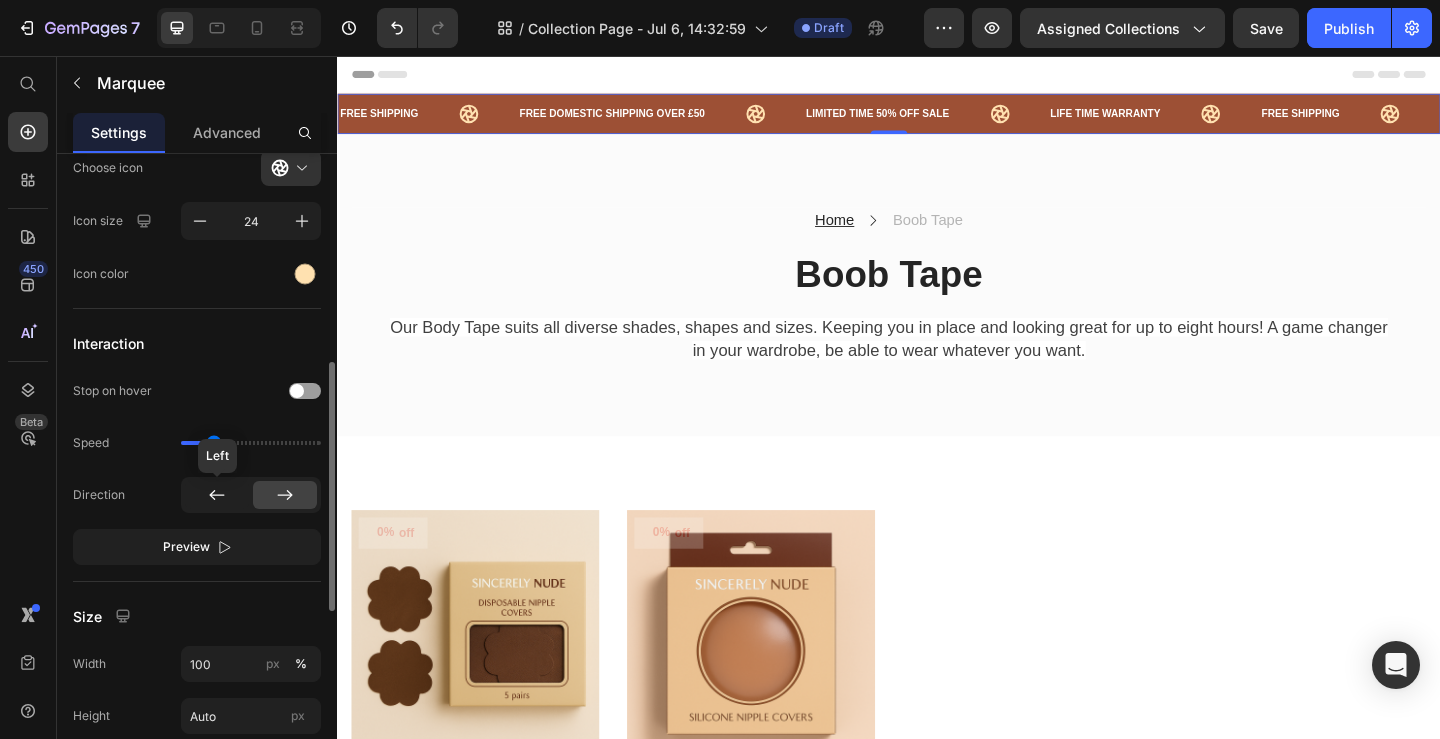 click 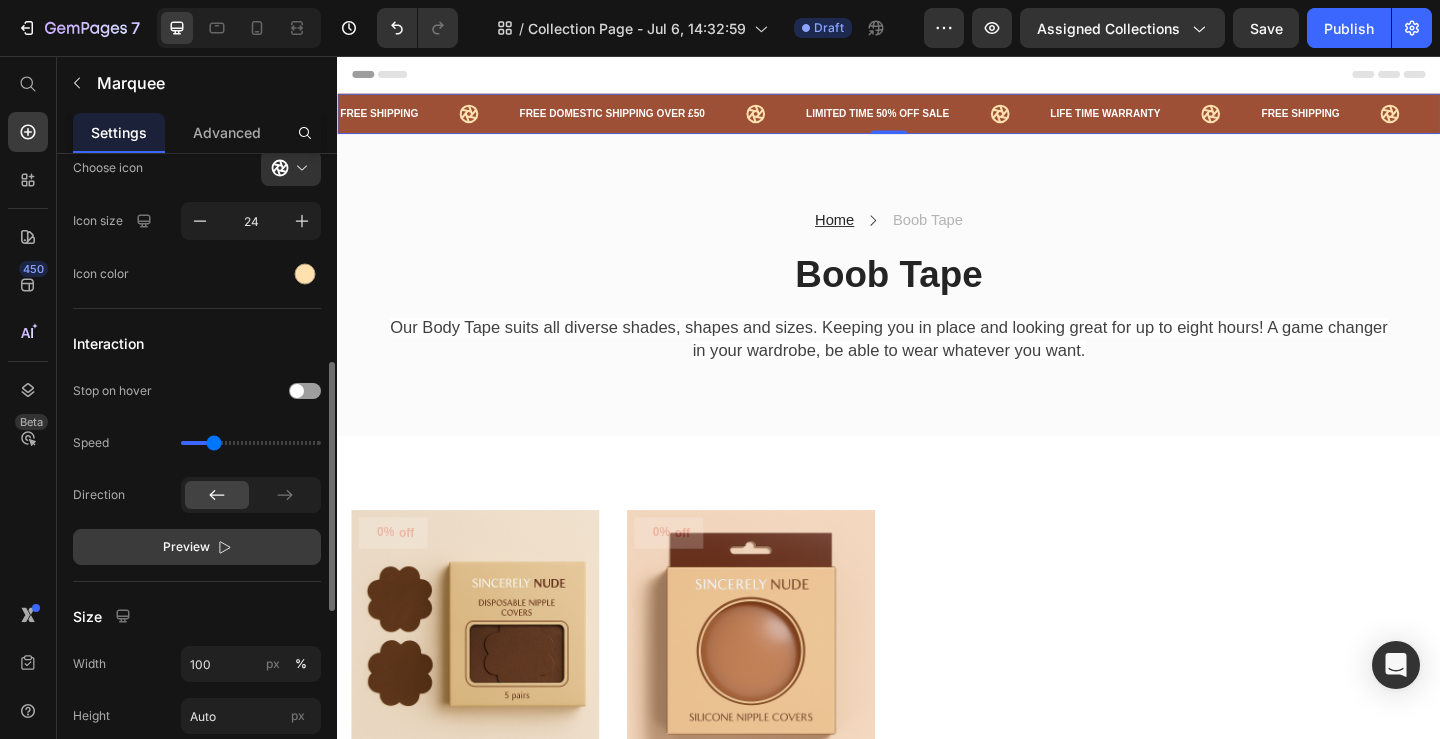 click on "Preview" 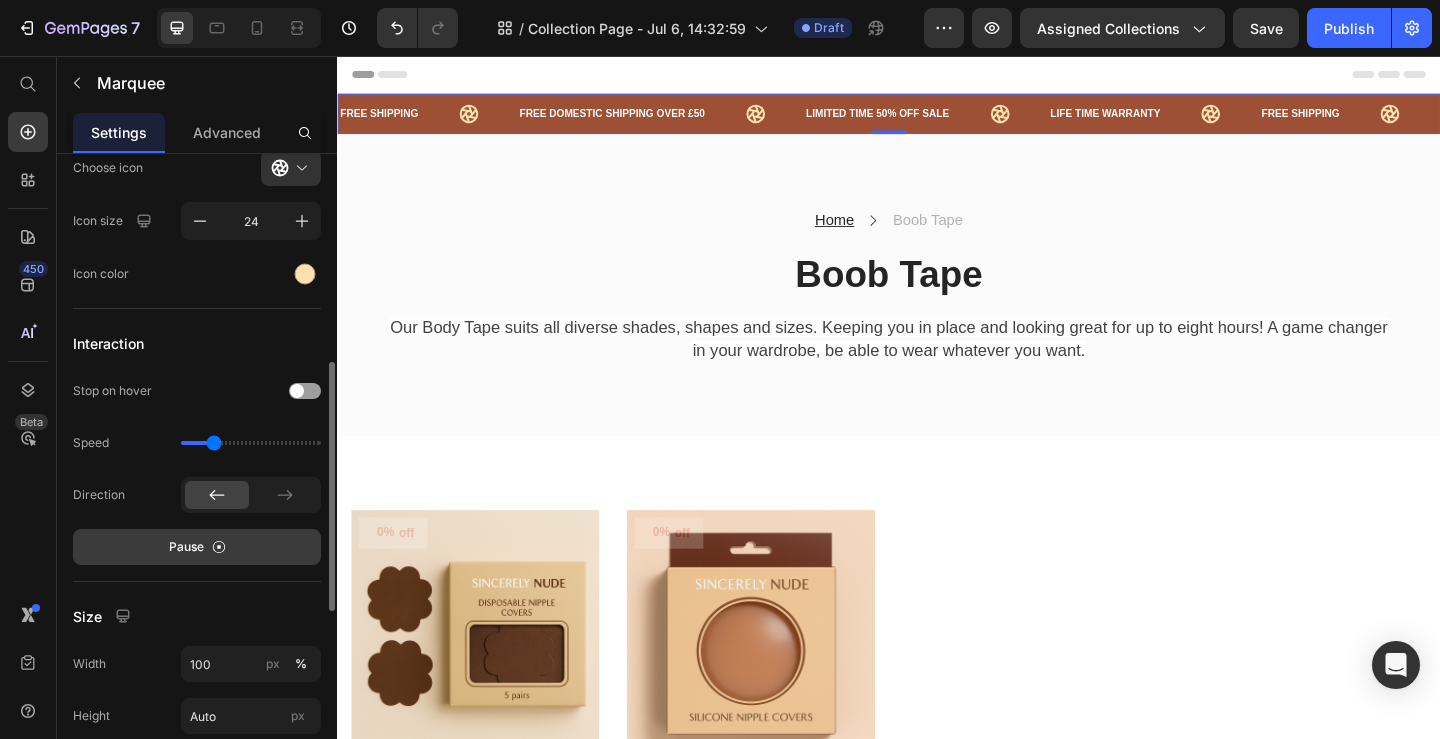 click on "Pause" 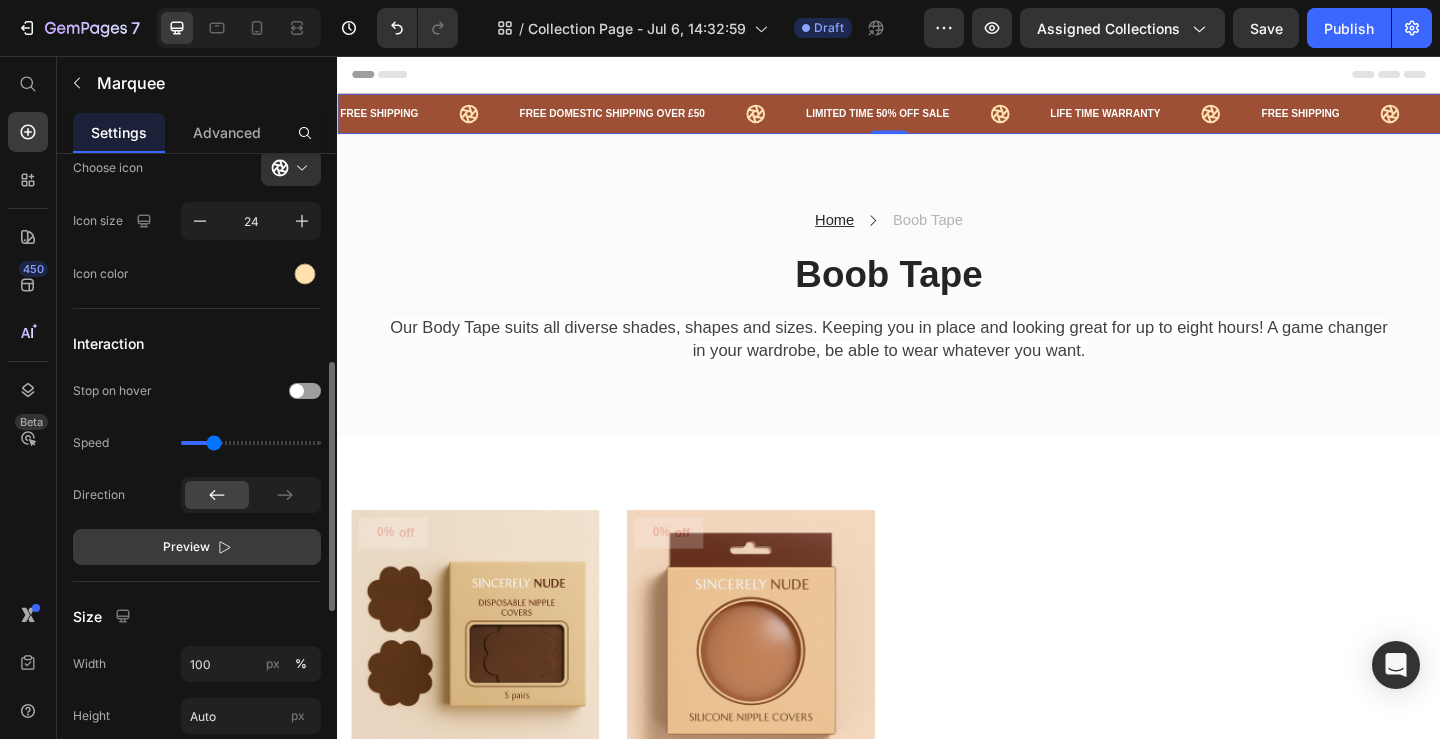 click on "Preview" 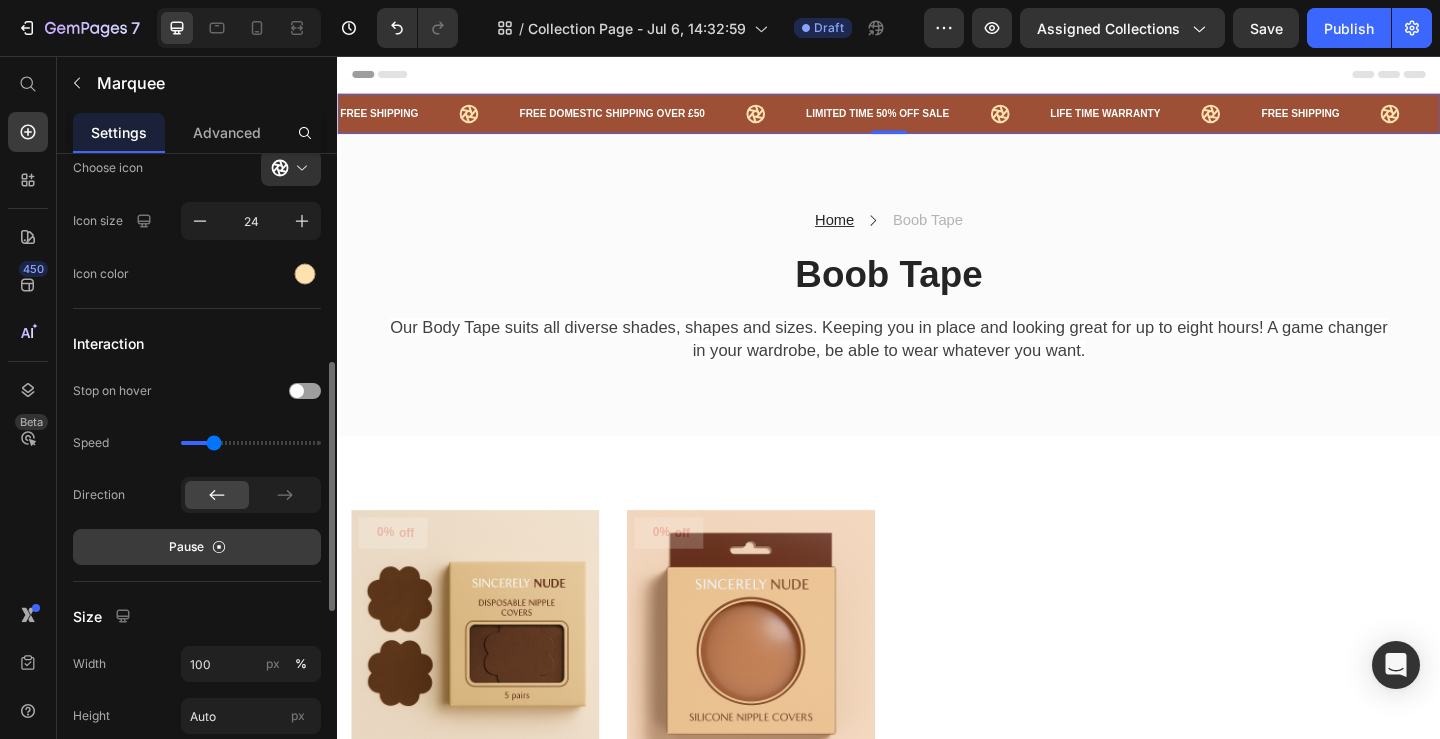 click 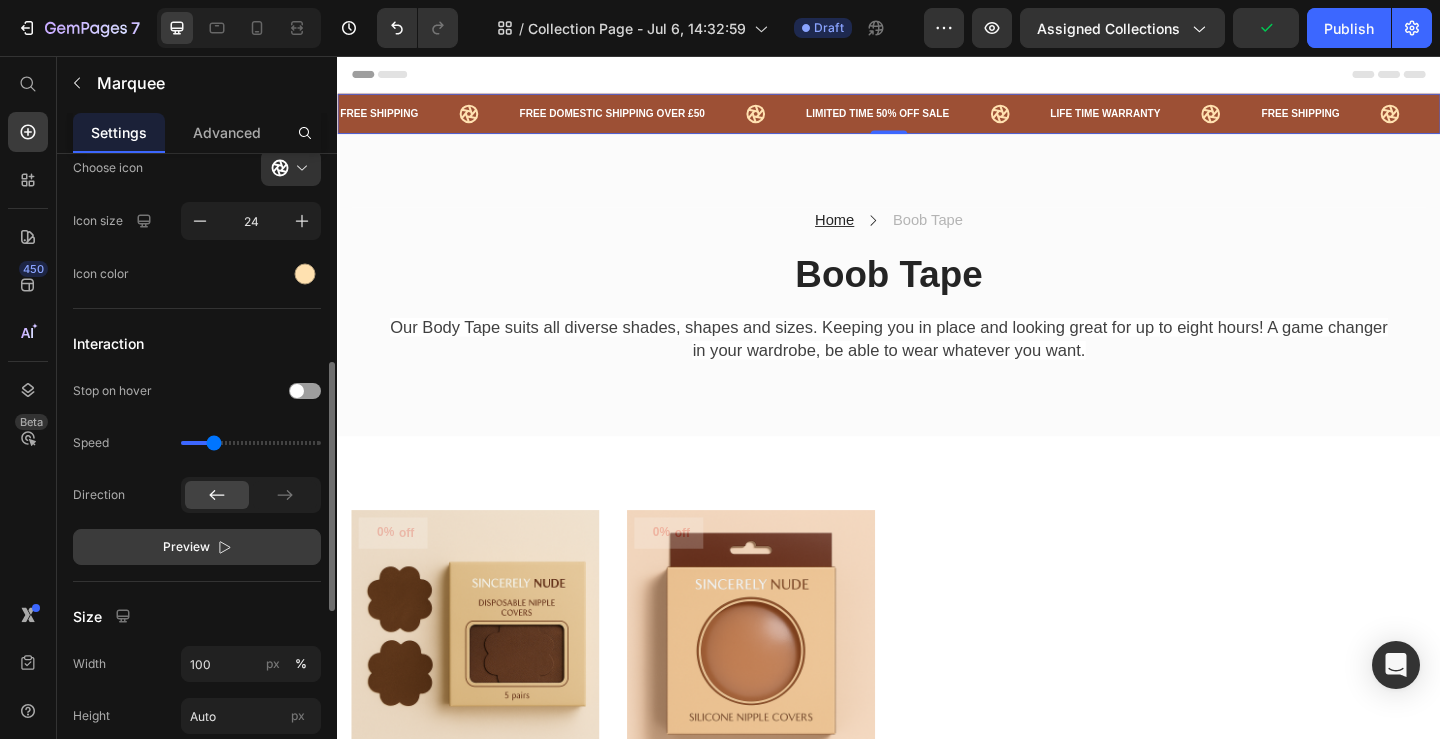 click on "Preview" 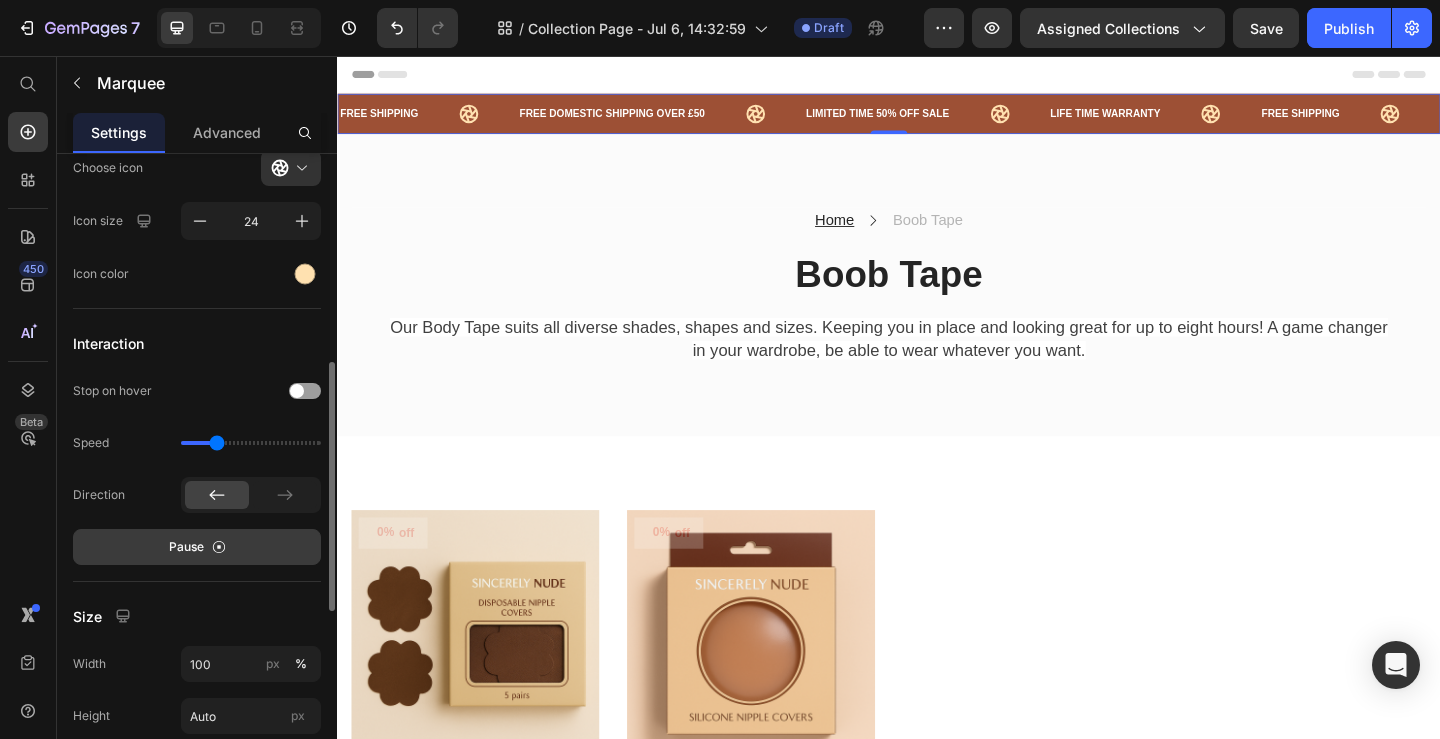 type on "0.9" 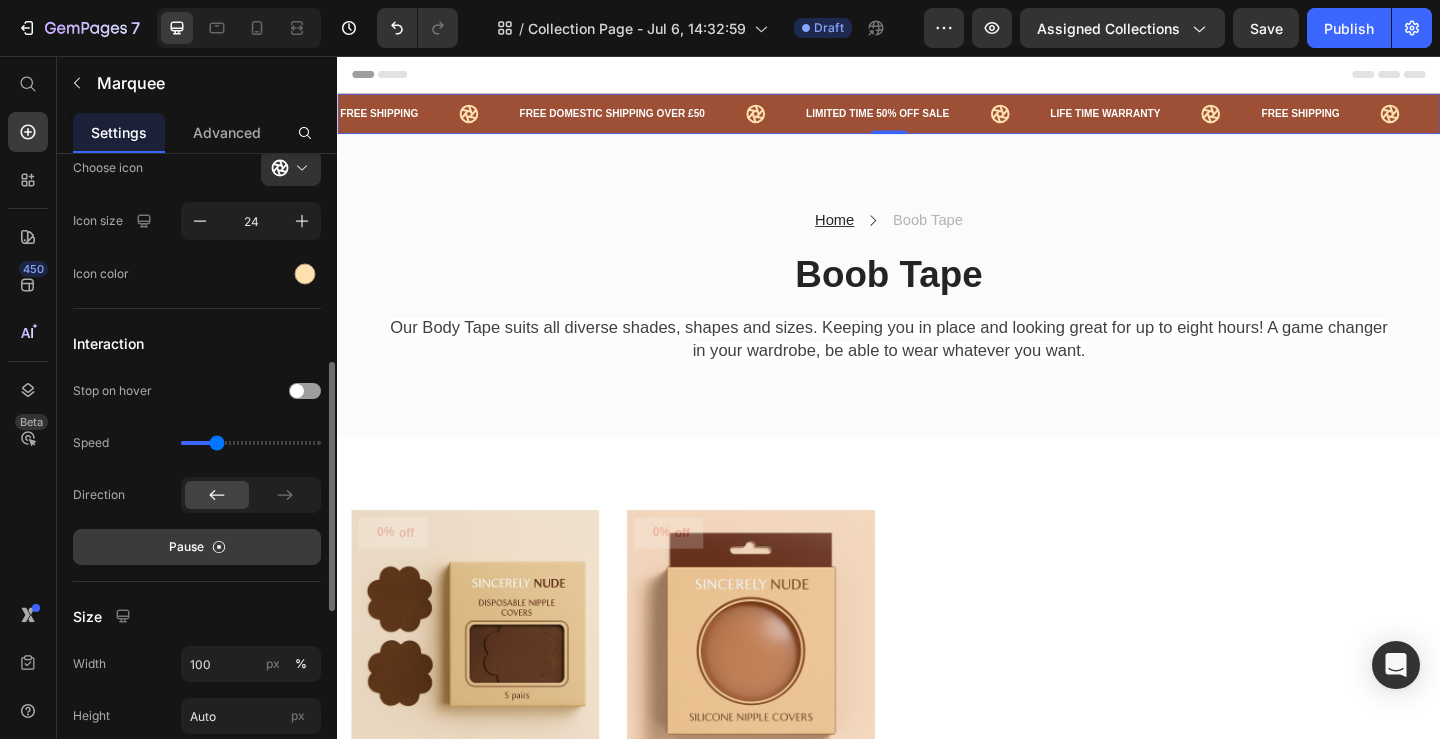 click at bounding box center (251, 443) 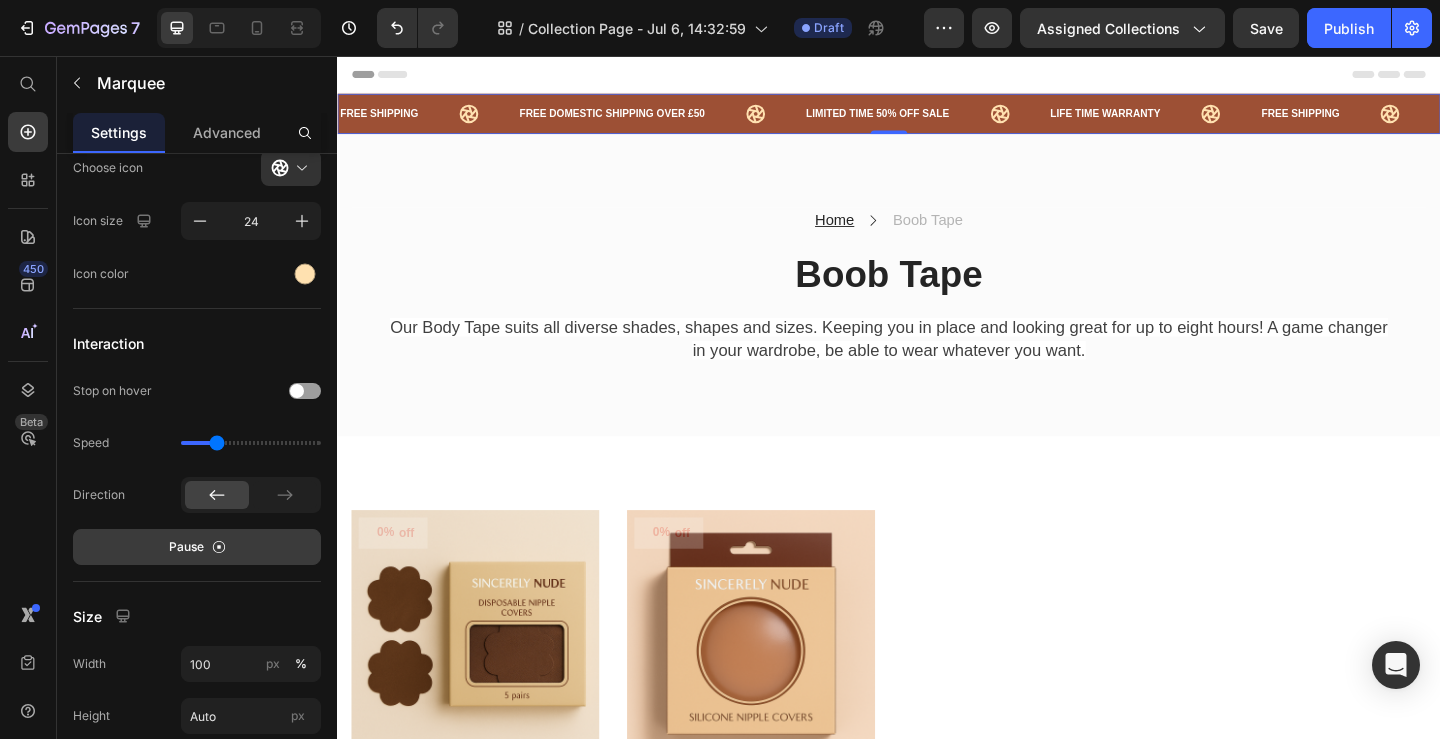 click on "Pause" at bounding box center (197, 547) 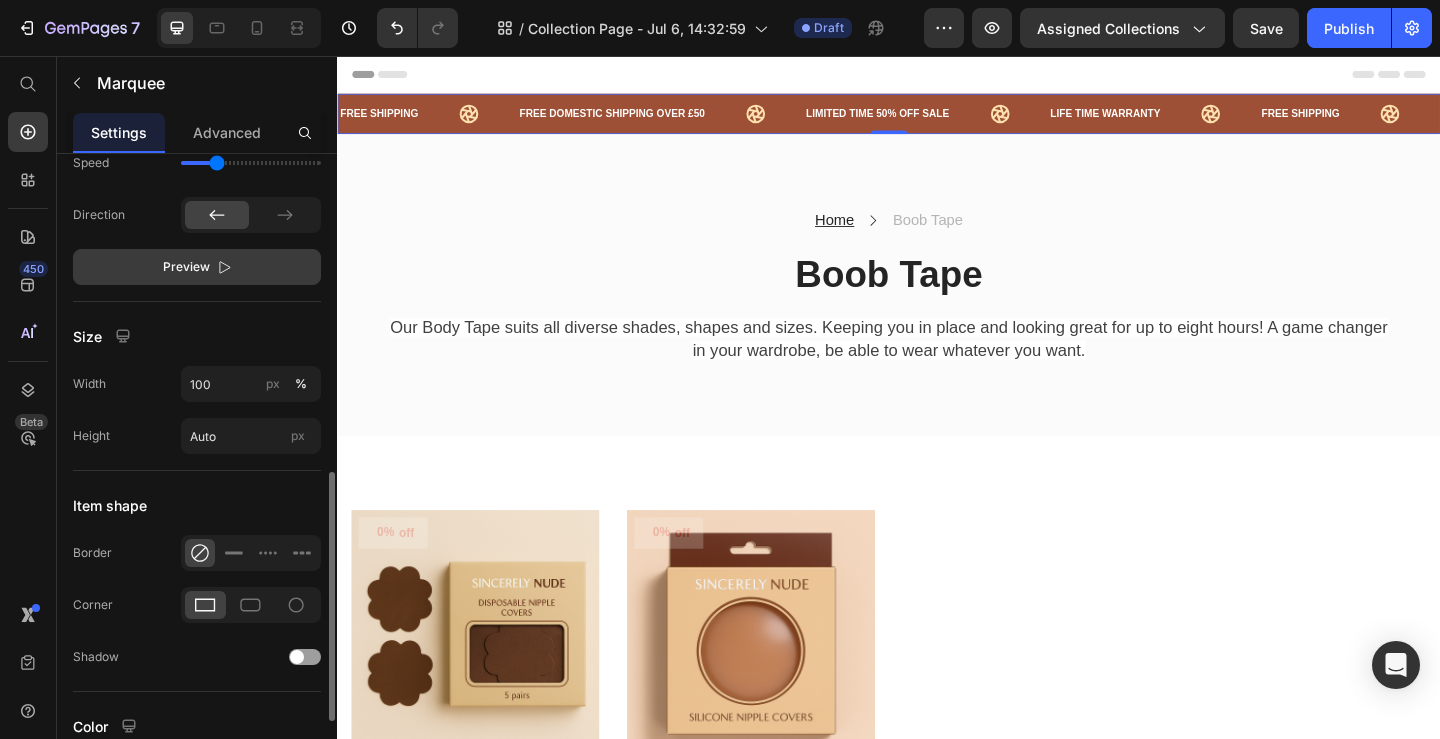 scroll, scrollTop: 1013, scrollLeft: 0, axis: vertical 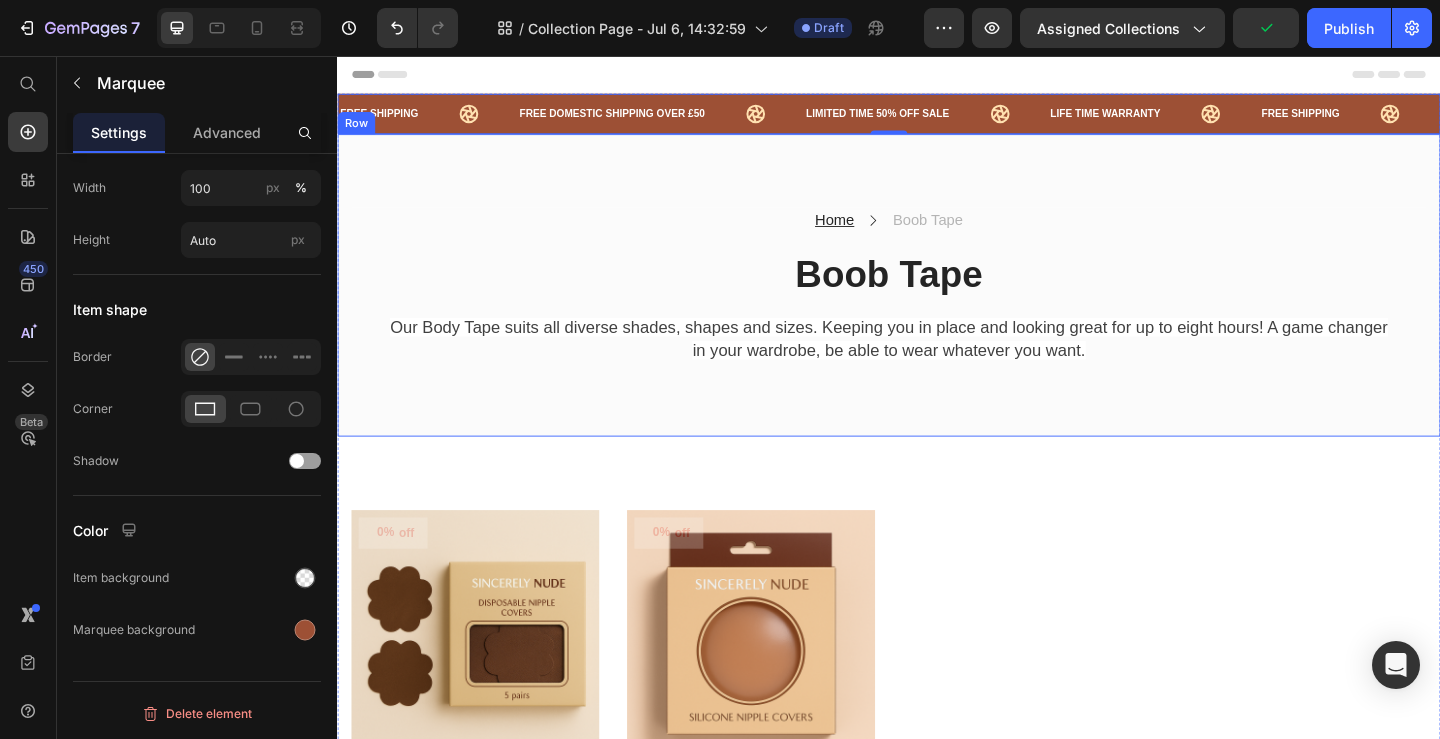 click on "Home Text block
Icon Boob Tape Text block Row Boob Tape Heading Our Body Tape suits all diverse shades, shapes and sizes. Keeping you in place and looking great for up to eight hours! A game changer in your wardrobe, be able to wear whatever you want. Text block Row Row Row" at bounding box center [937, 305] 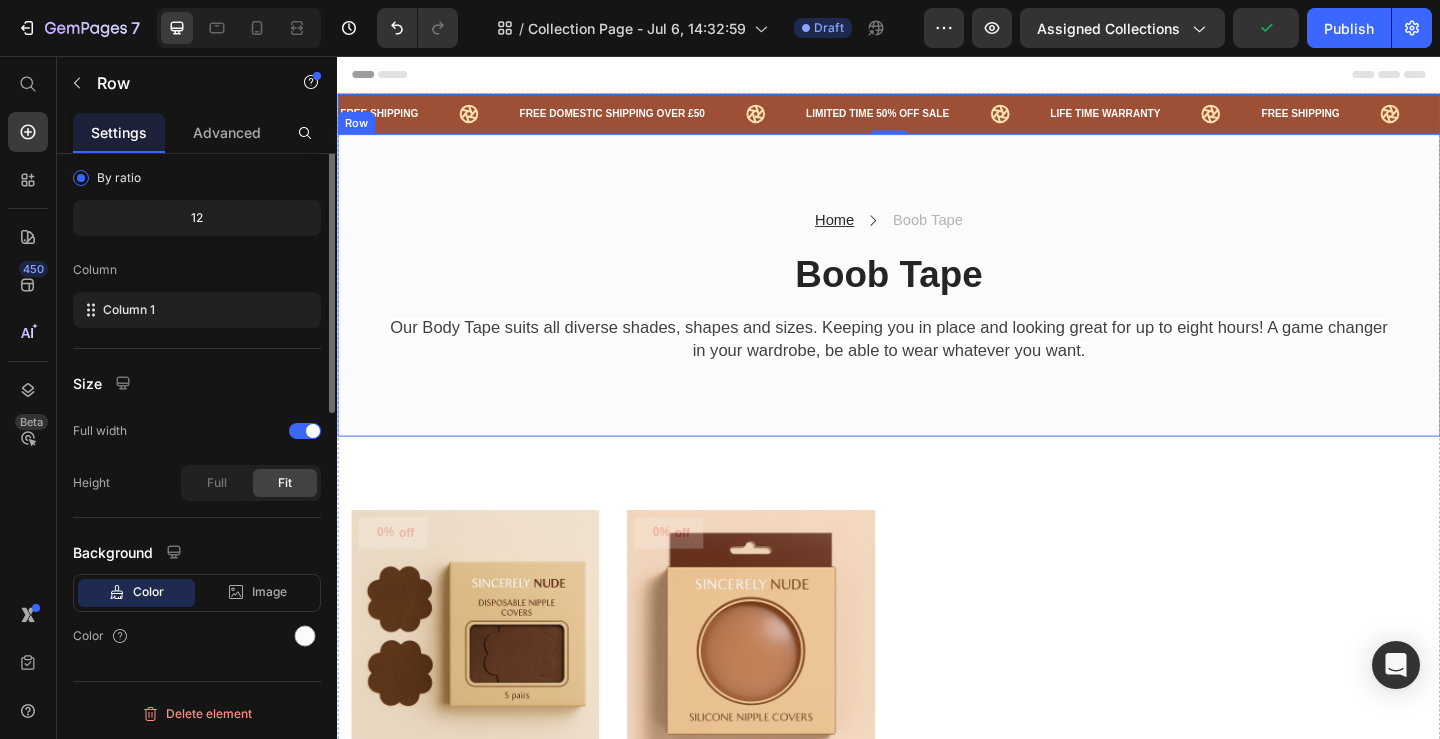 scroll, scrollTop: 0, scrollLeft: 0, axis: both 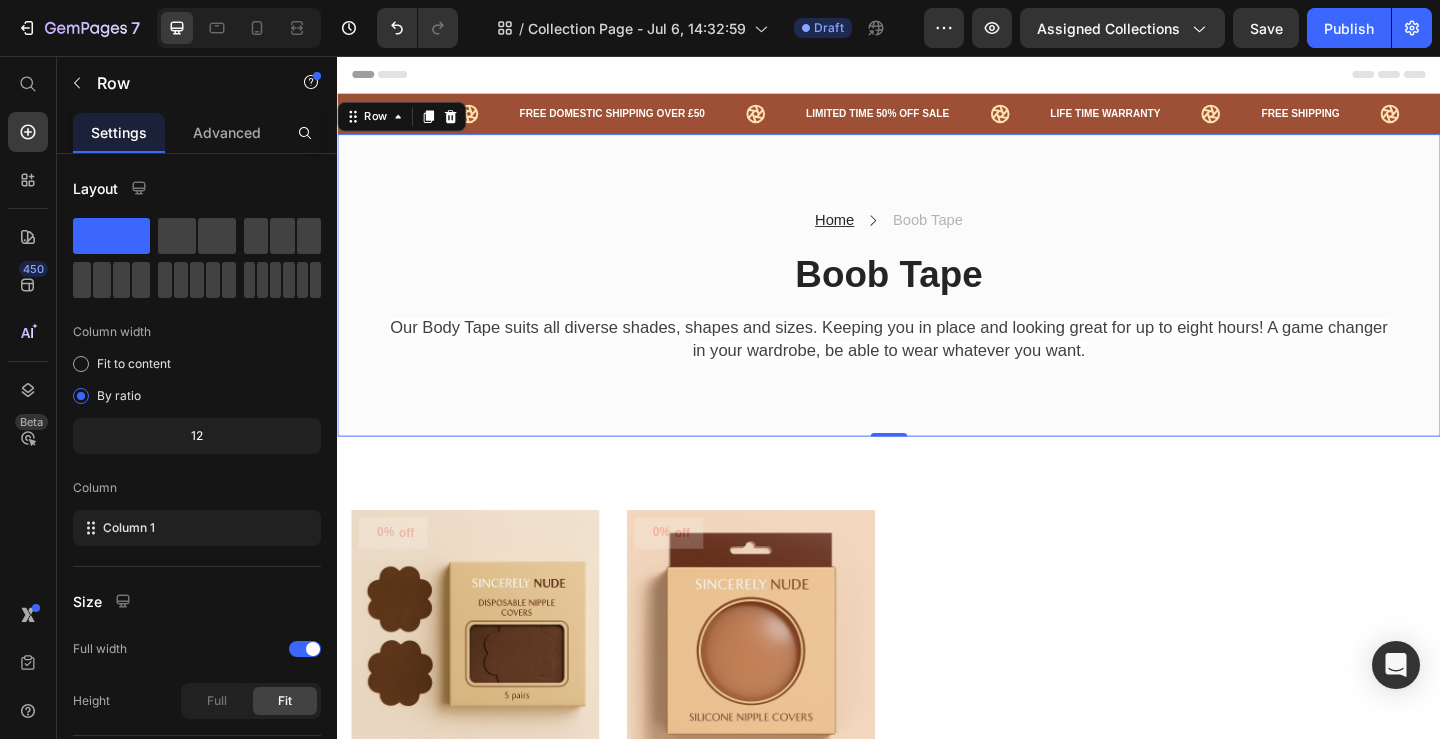 click on "Home Text block
Icon Boob Tape Text block Row Boob Tape Heading Our Body Tape suits all diverse shades, shapes and sizes. Keeping you in place and looking great for up to eight hours! A game changer in your wardrobe, be able to wear whatever you want. Text block Row Row Row   0" at bounding box center (937, 305) 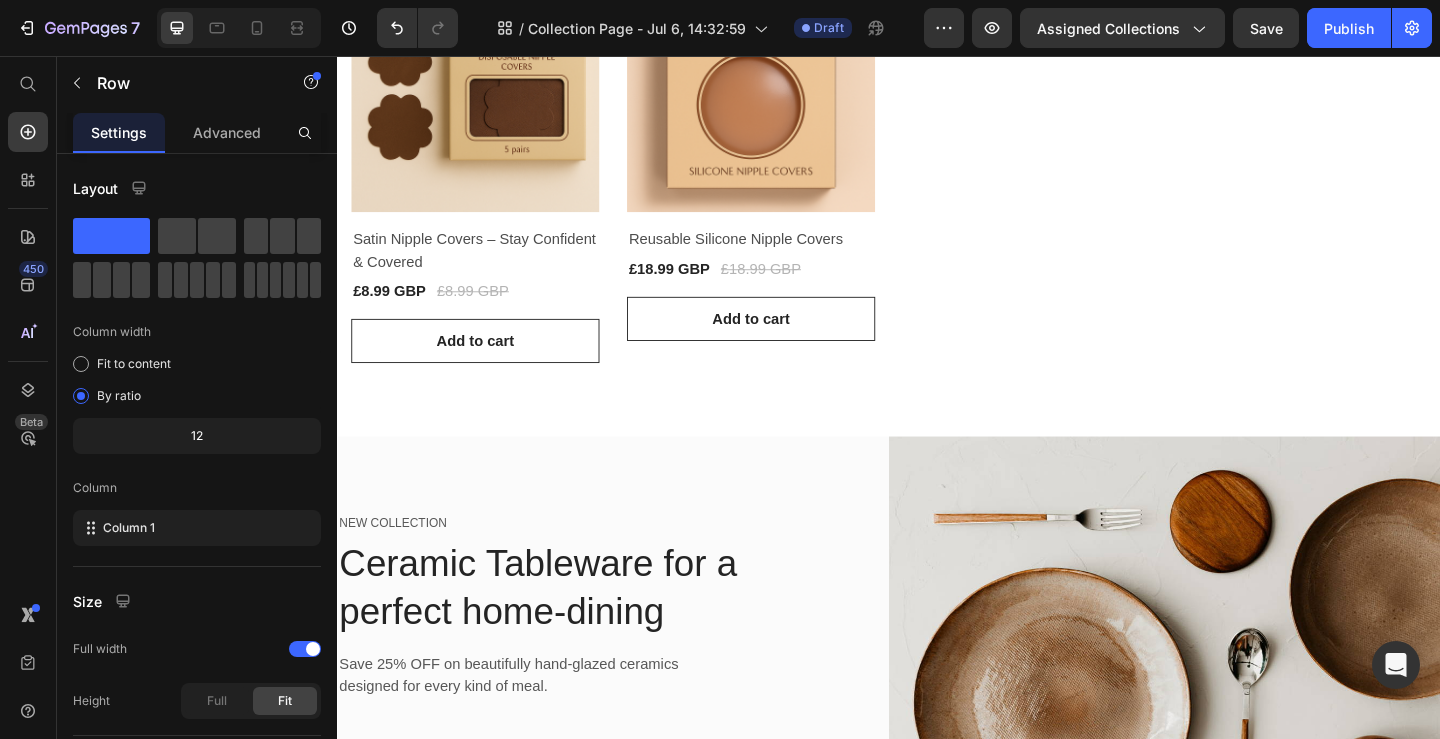 scroll, scrollTop: 903, scrollLeft: 0, axis: vertical 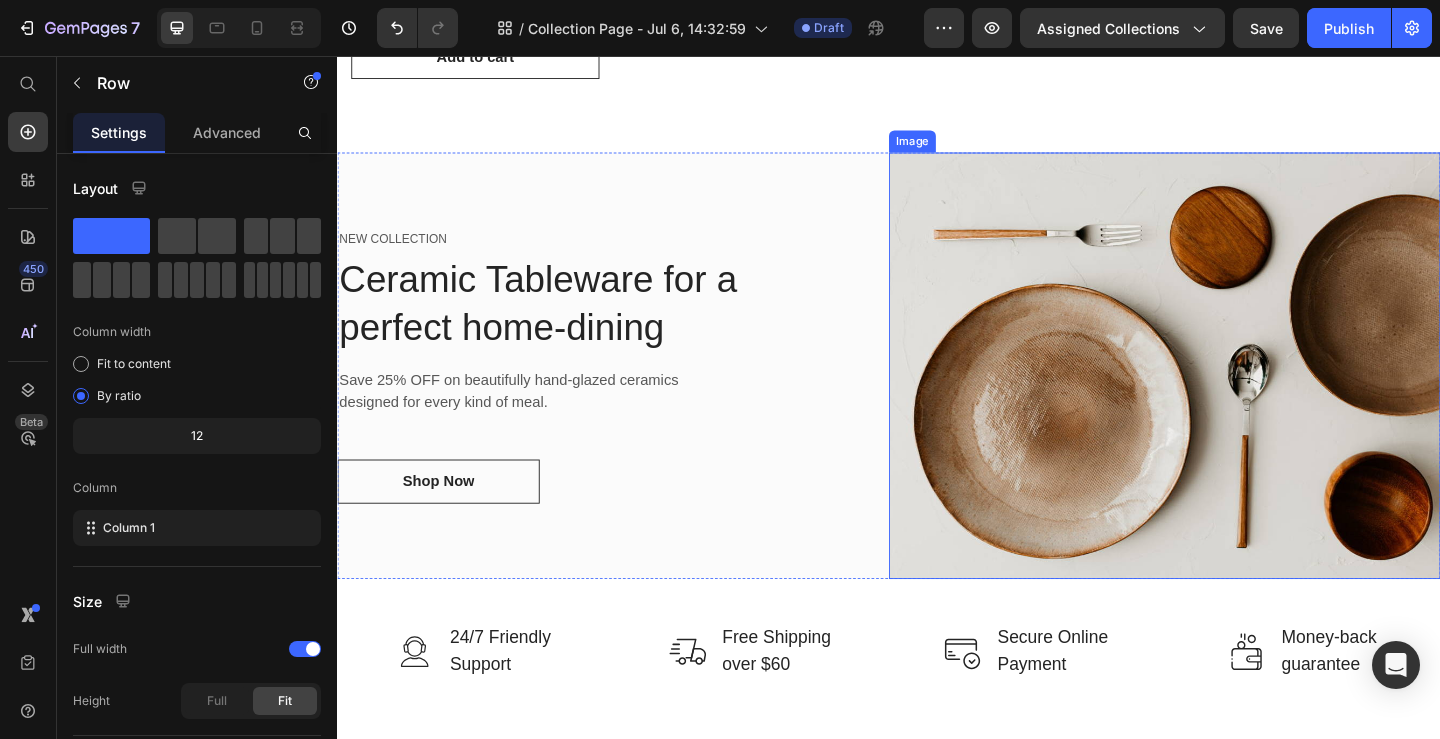 click at bounding box center (1237, 393) 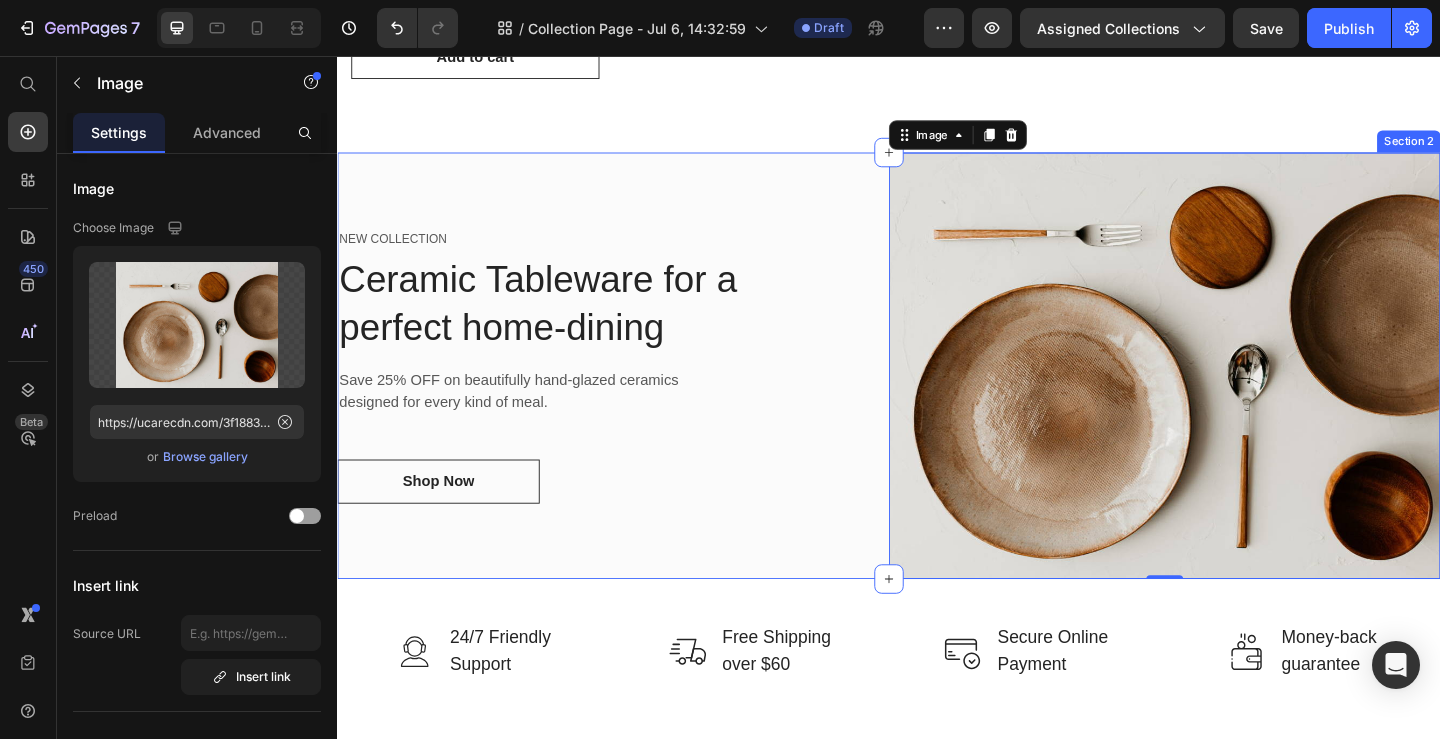 click on "NEW COLLECTION Text block Ceramic Tableware for a perfect home-dining Heading Save 25% OFF on beautifully hand-glazed ceramics designed for every kind of meal. Text block Shop Now Button Row" at bounding box center [637, 393] 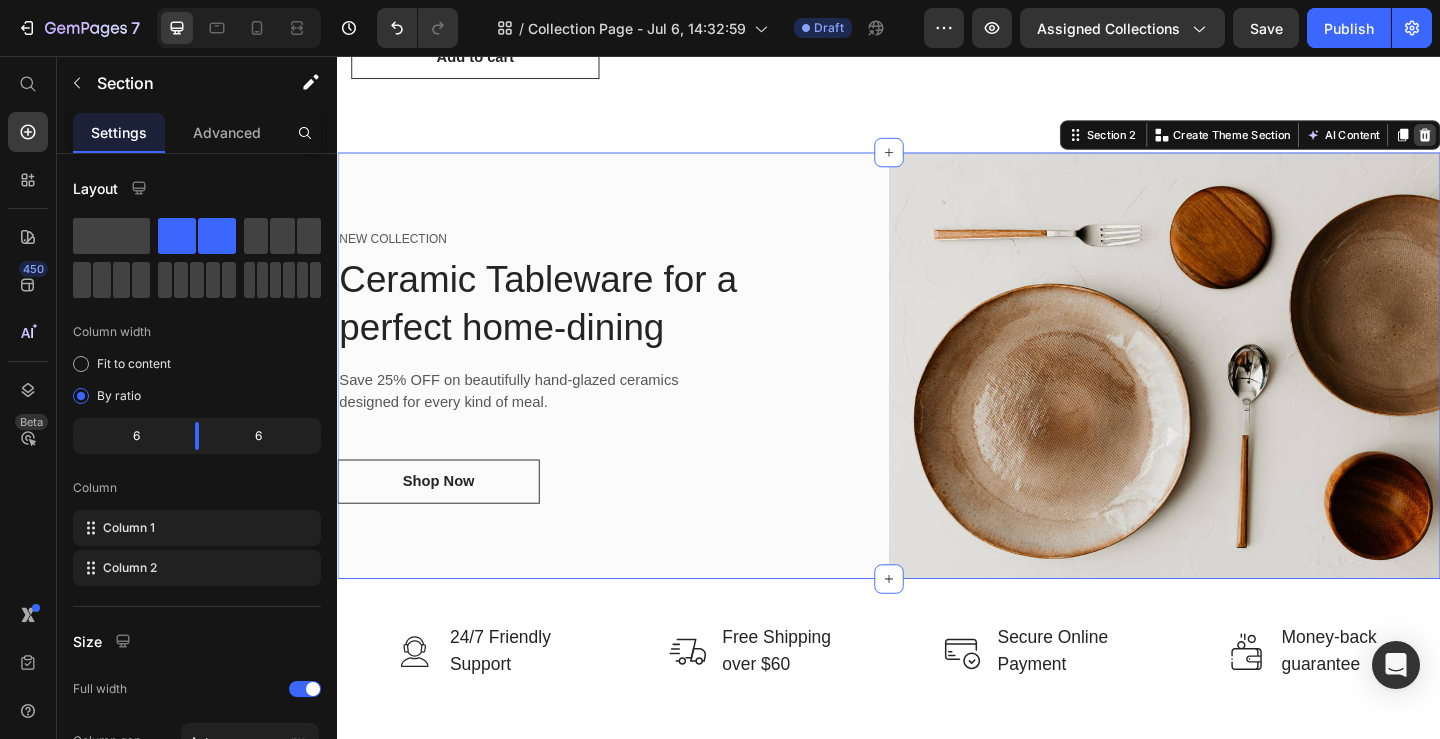 click 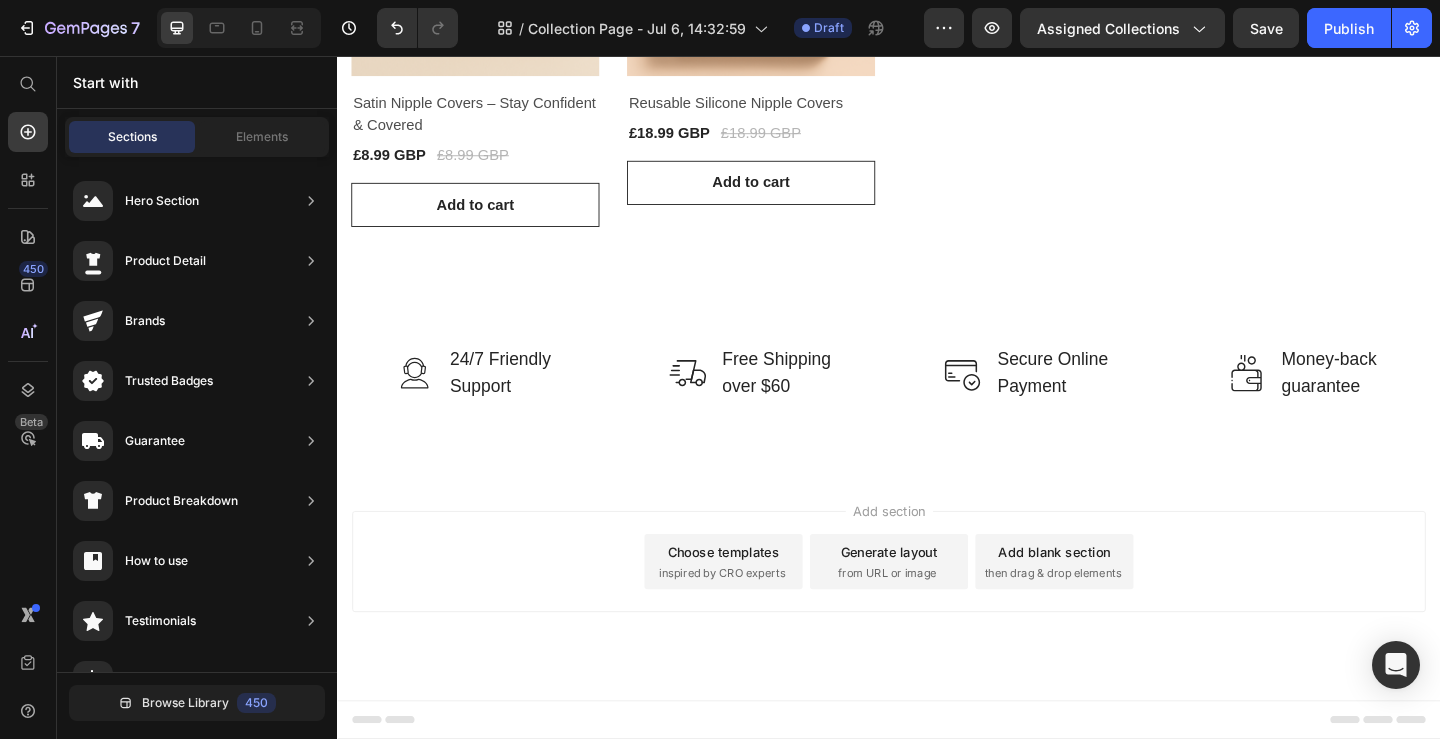 scroll, scrollTop: 742, scrollLeft: 0, axis: vertical 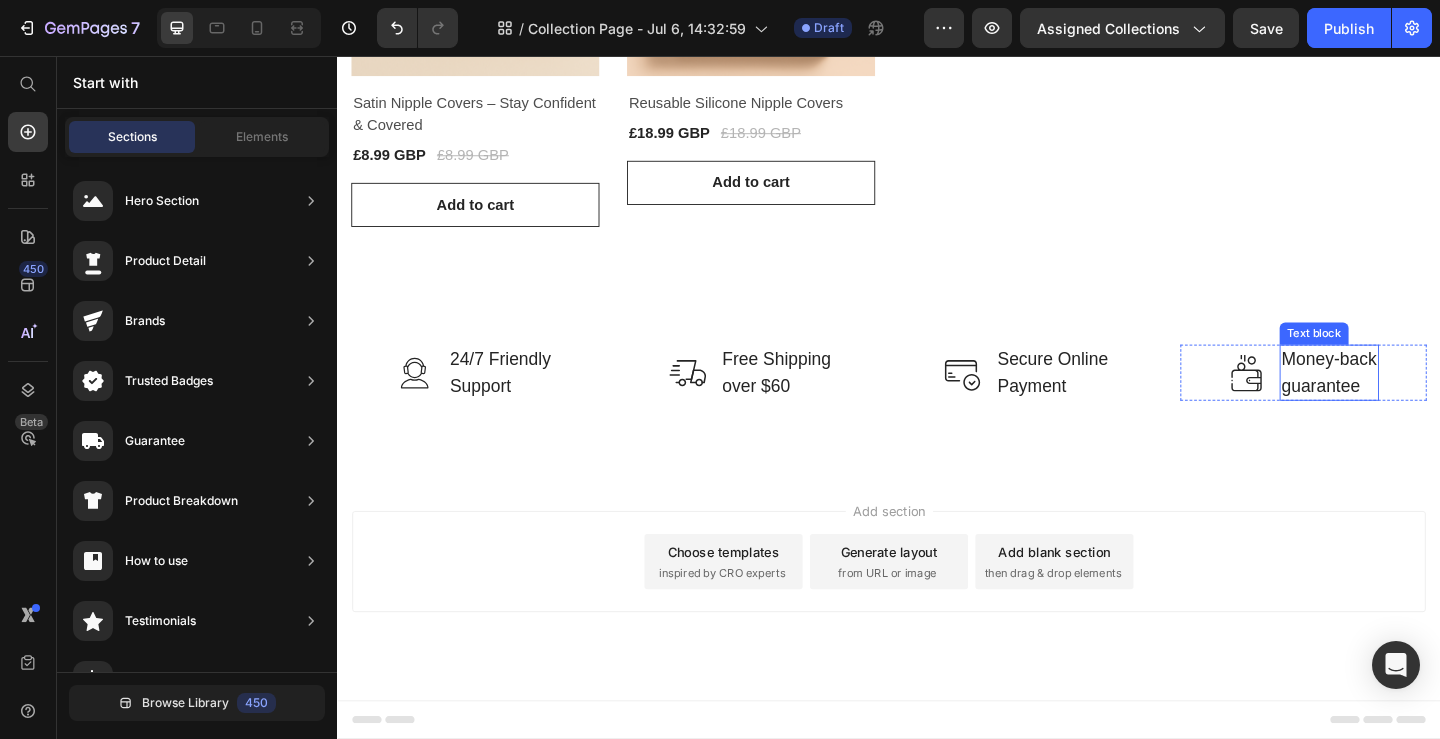 click on "Money-back" at bounding box center [1416, 386] 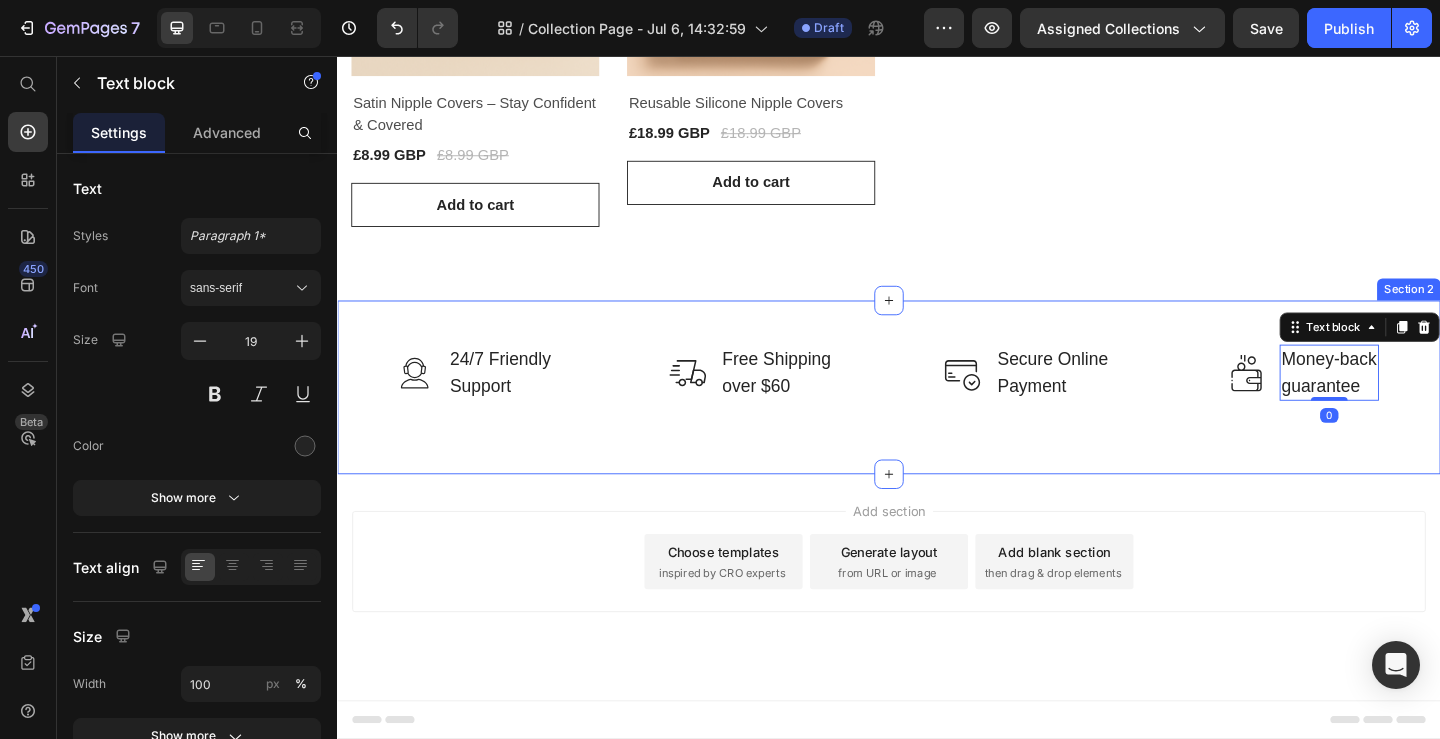 click on "Image 24/7 Friendly Support Text block Row Image Free Shipping over $60 Text block Row Image Secure Online Payment Text block Row Image Money-back guarantee Text block   0 Row Row Section 2" at bounding box center [937, 416] 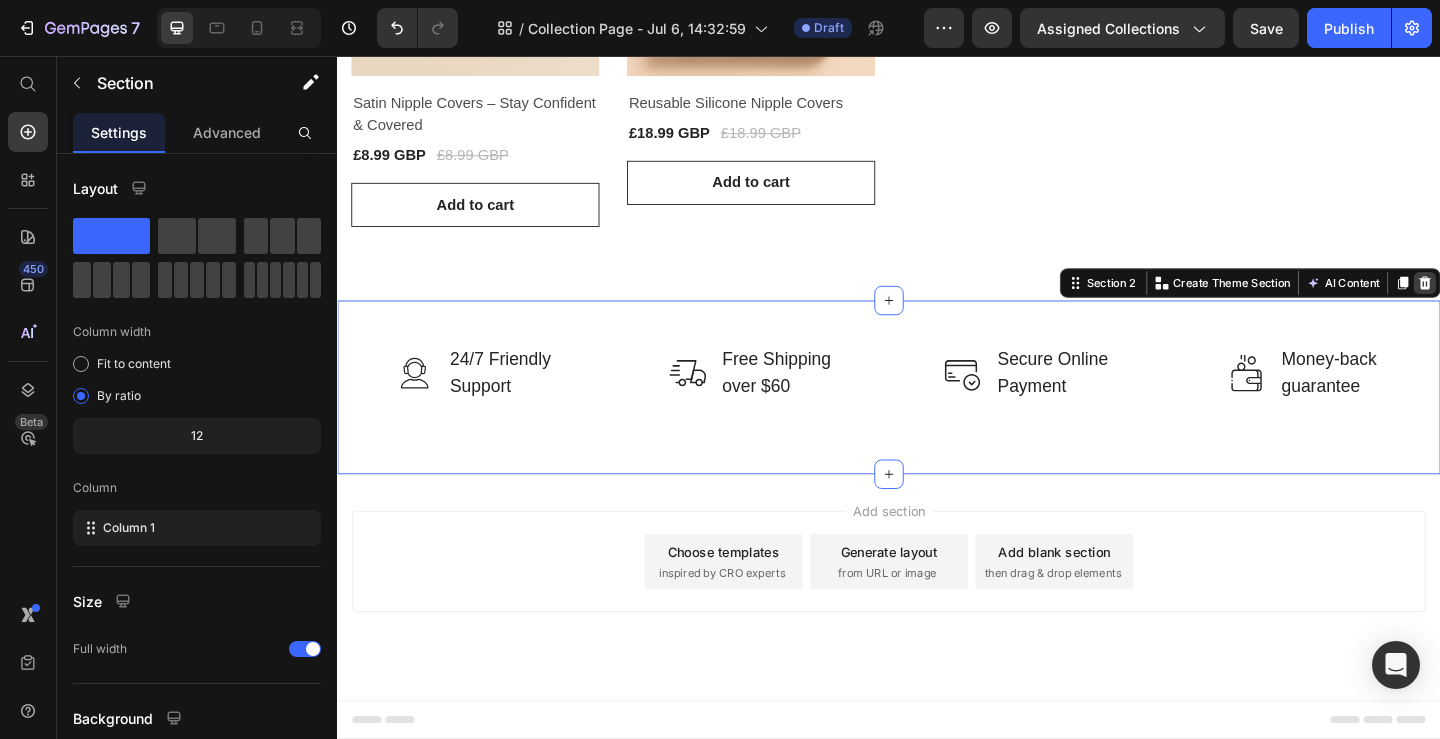 click 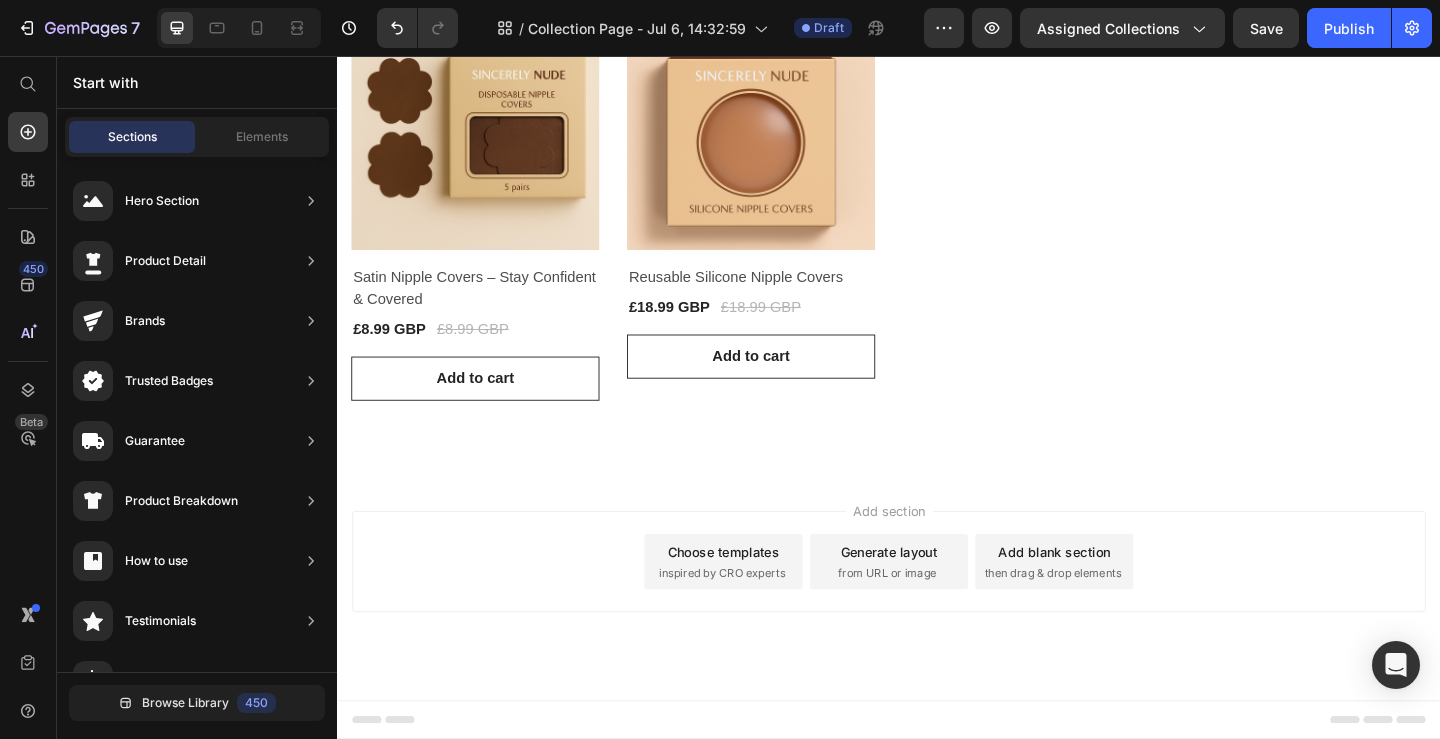 scroll, scrollTop: 553, scrollLeft: 0, axis: vertical 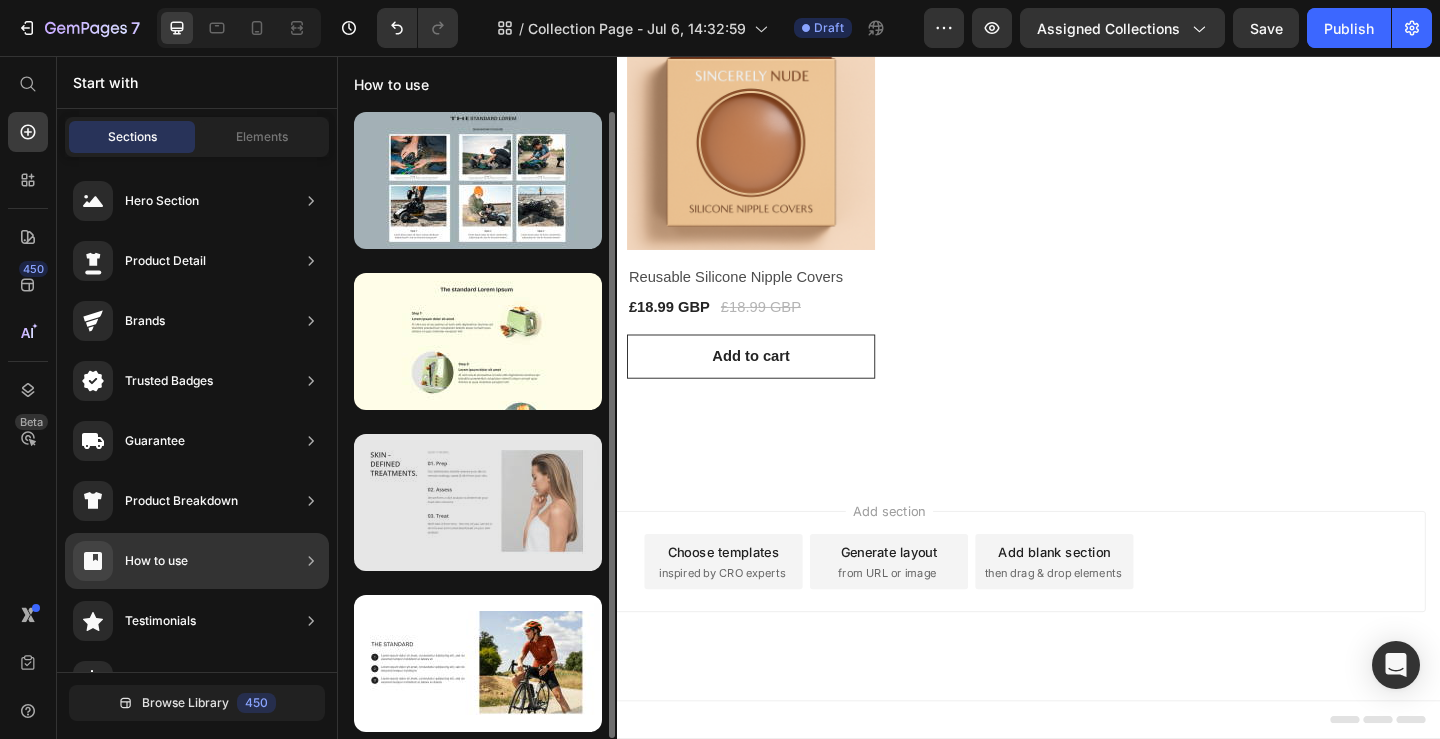 click at bounding box center (478, 502) 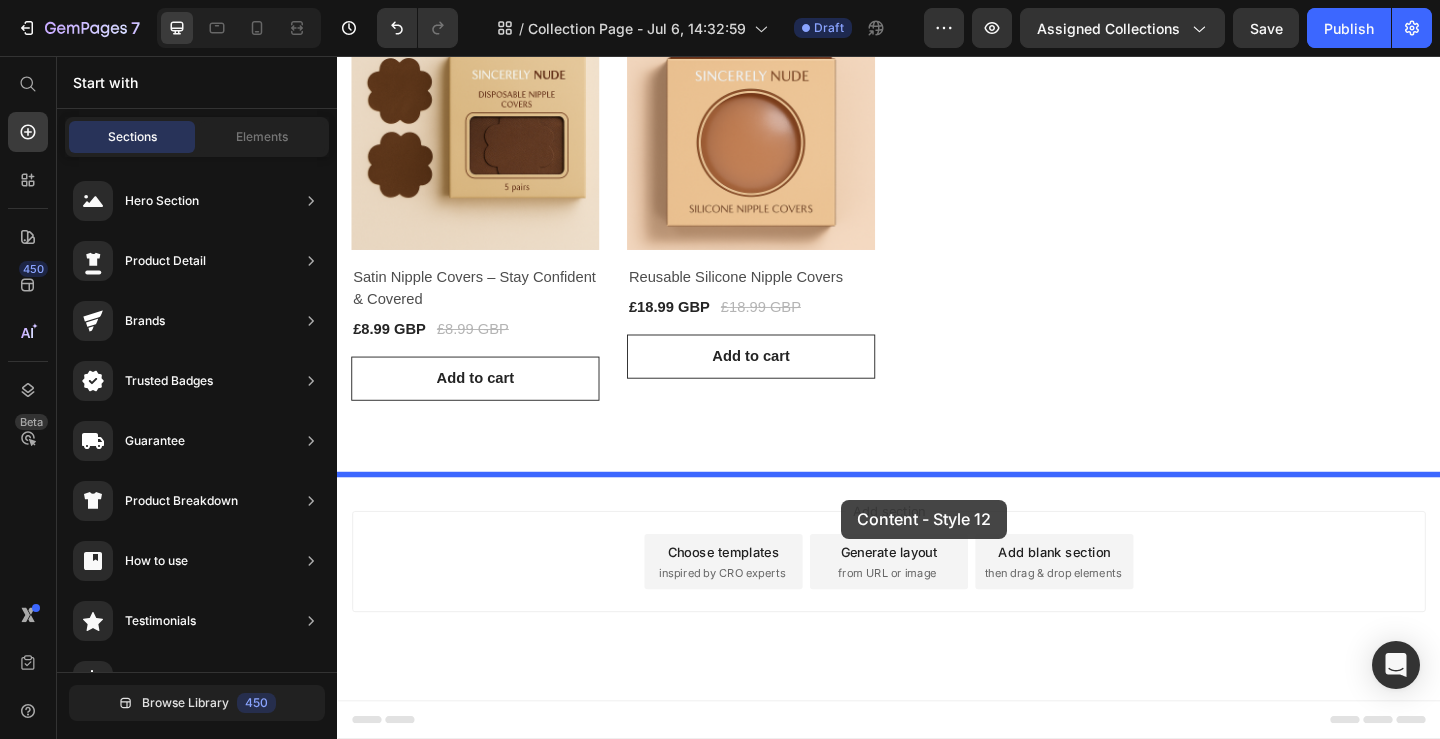drag, startPoint x: 789, startPoint y: 565, endPoint x: 885, endPoint y: 539, distance: 99.458534 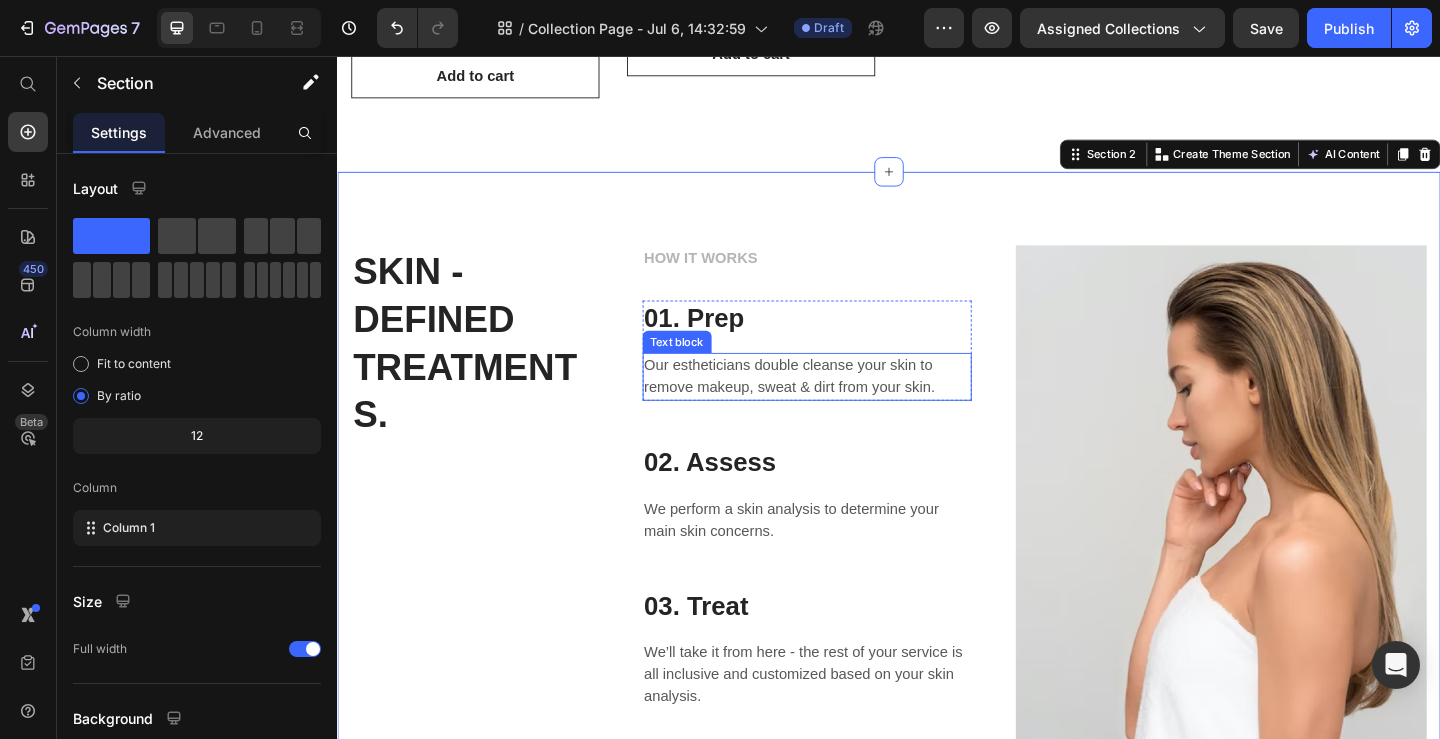 scroll, scrollTop: 860, scrollLeft: 0, axis: vertical 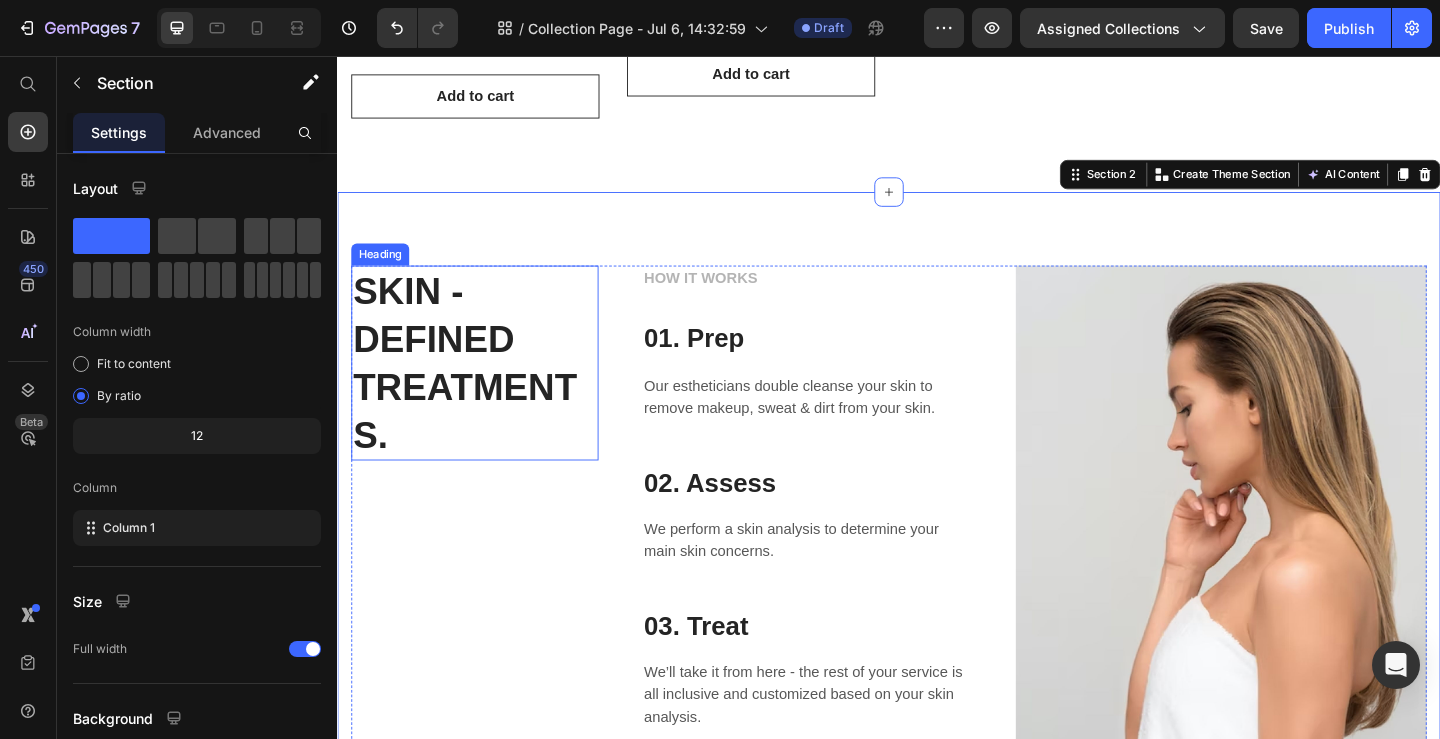 click on "SKIN -  DEFINED  TREATMENTS." at bounding box center (486, 390) 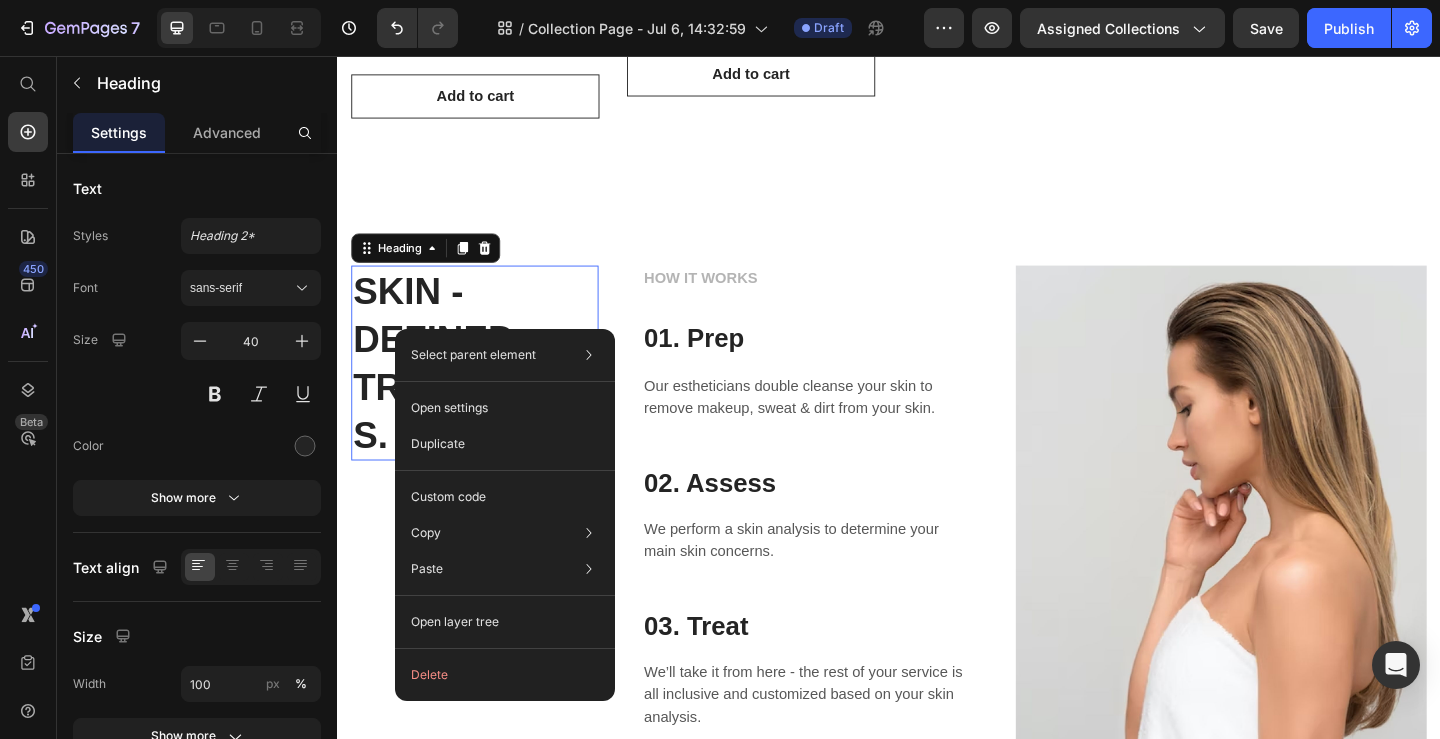 click on "Select parent element Section Row 3 cols Heading Open settings Duplicate Custom code Copy Copy element  Cmd + C Copy style  Copy class  .geP6KT2kCZ Paste Paste element  Cmd + V Paste style  Cmd + Shift + V  Please allow access tp clipboard to paste content from other pages  Allow Access Open layer tree  Delete" at bounding box center (505, 515) 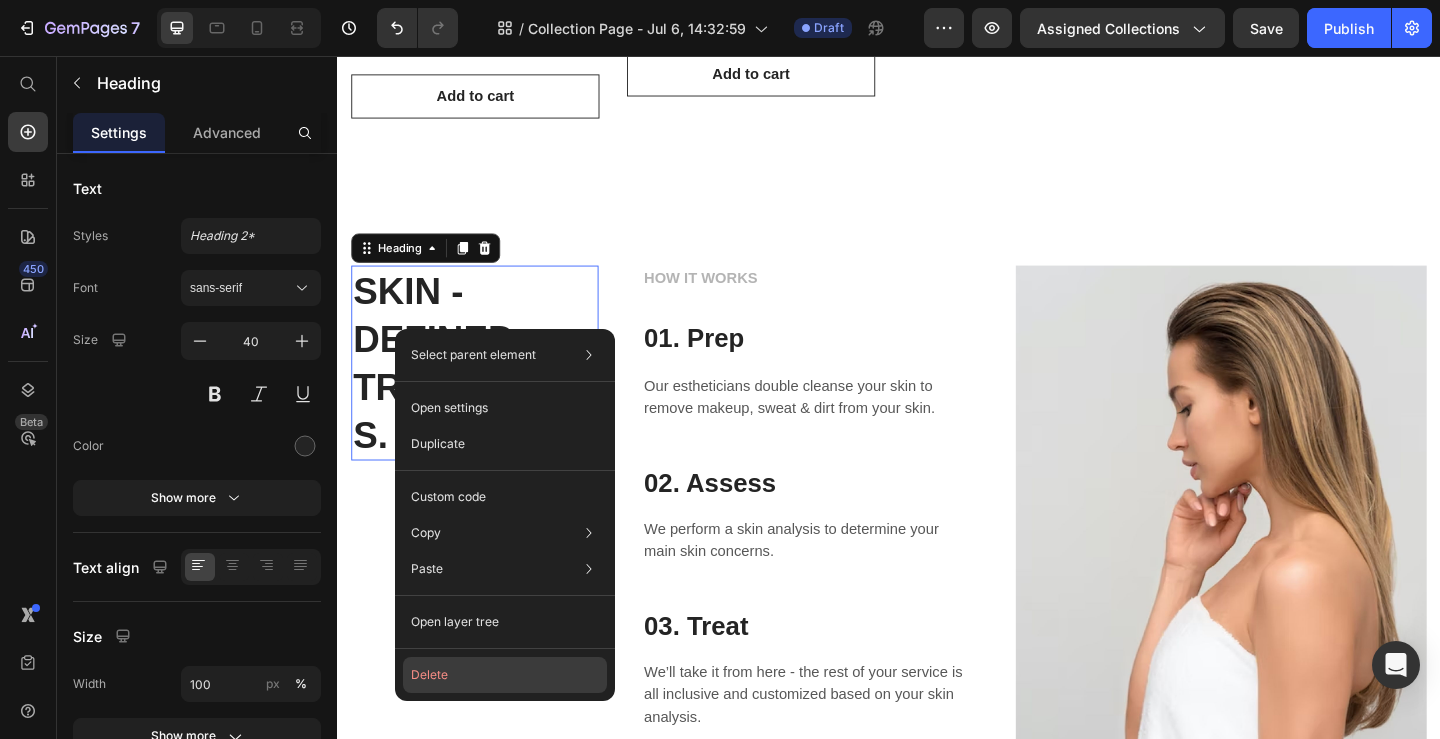 click on "Delete" 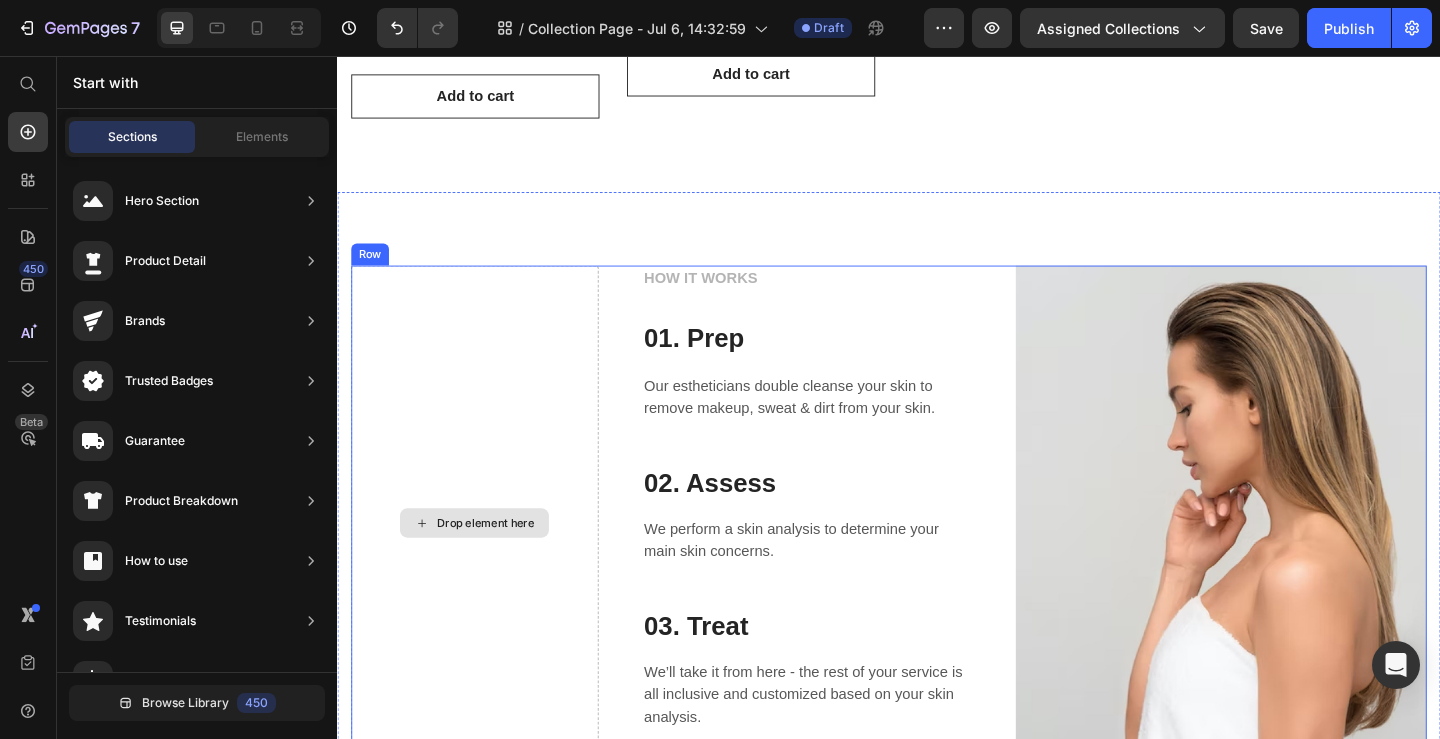 click on "Drop element here" at bounding box center (486, 564) 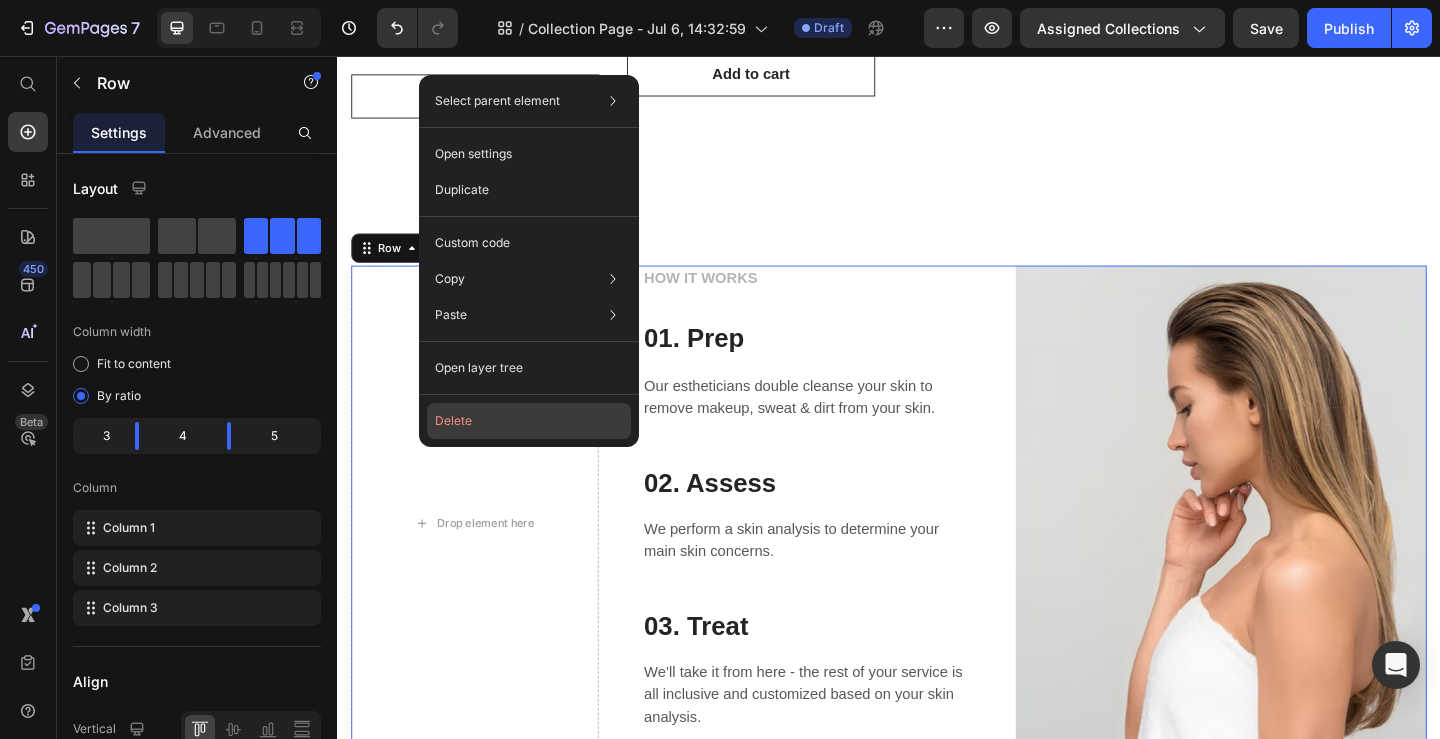 click on "Delete" 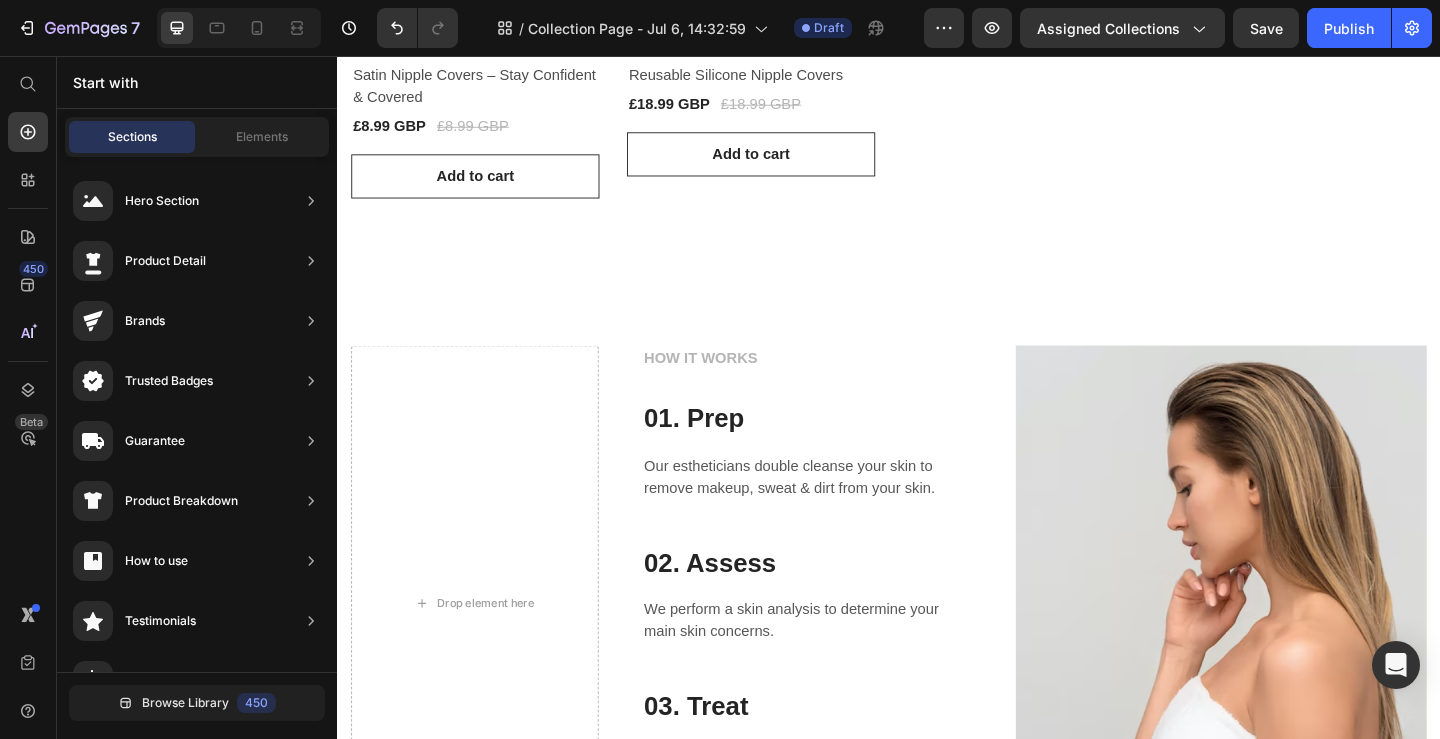 scroll, scrollTop: 860, scrollLeft: 0, axis: vertical 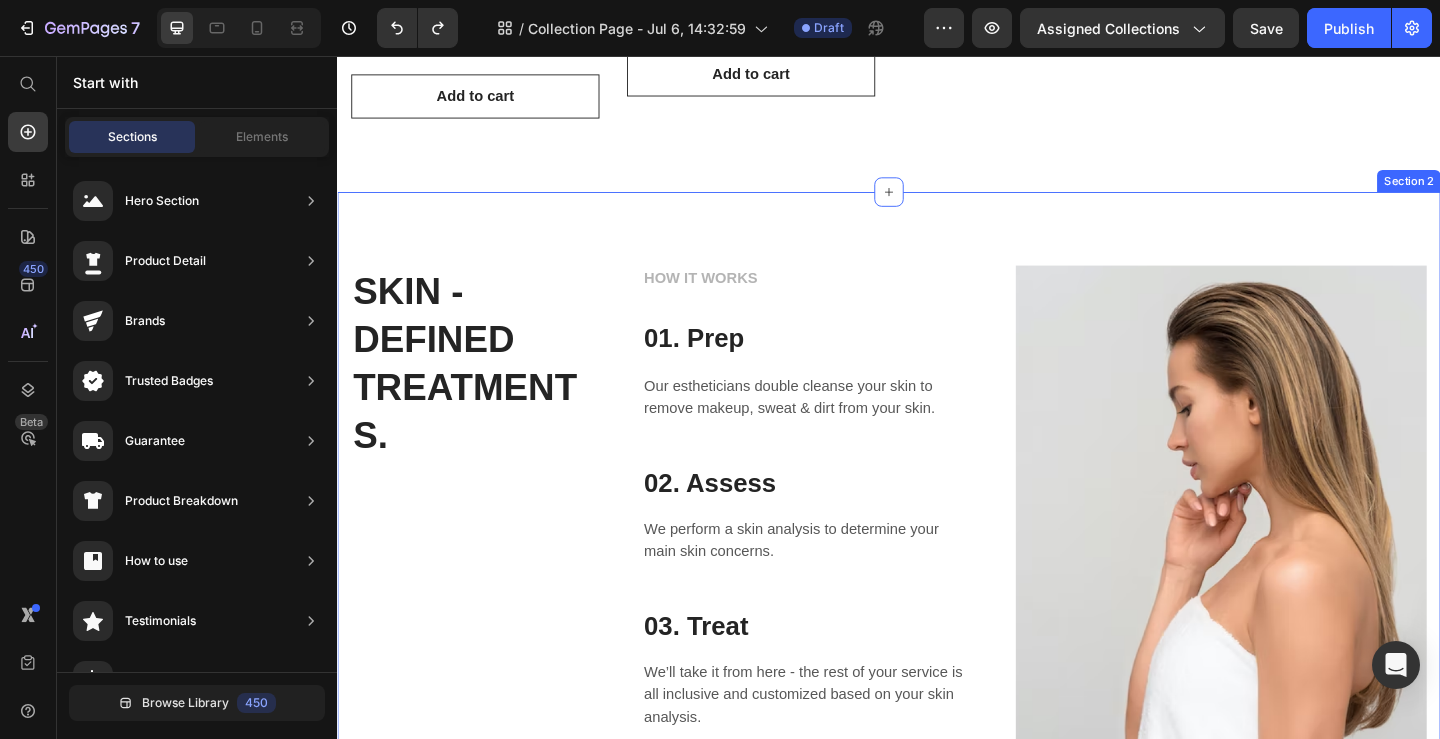 click on "SKIN -  DEFINED  TREATMENTS." at bounding box center (486, 390) 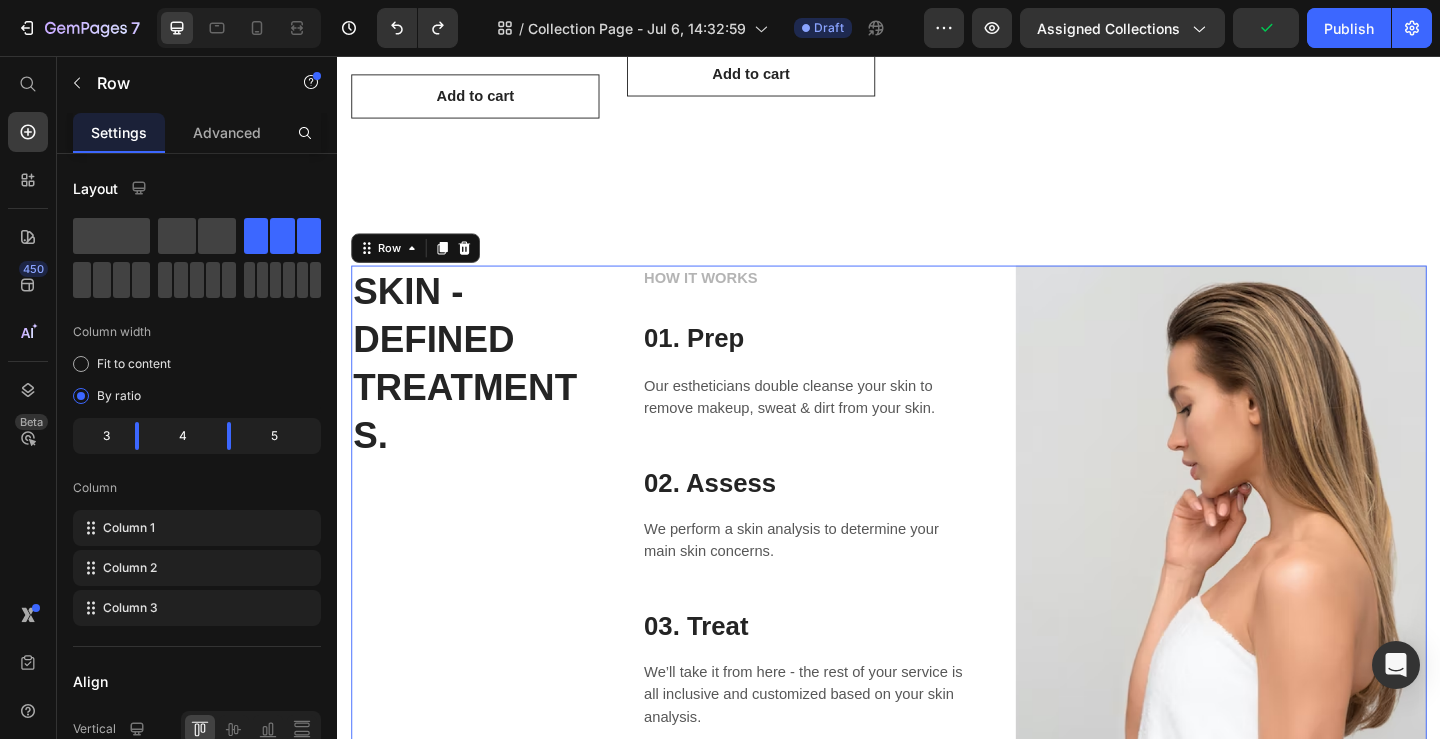 click on "SKIN -  DEFINED  TREATMENTS. Heading" at bounding box center [486, 564] 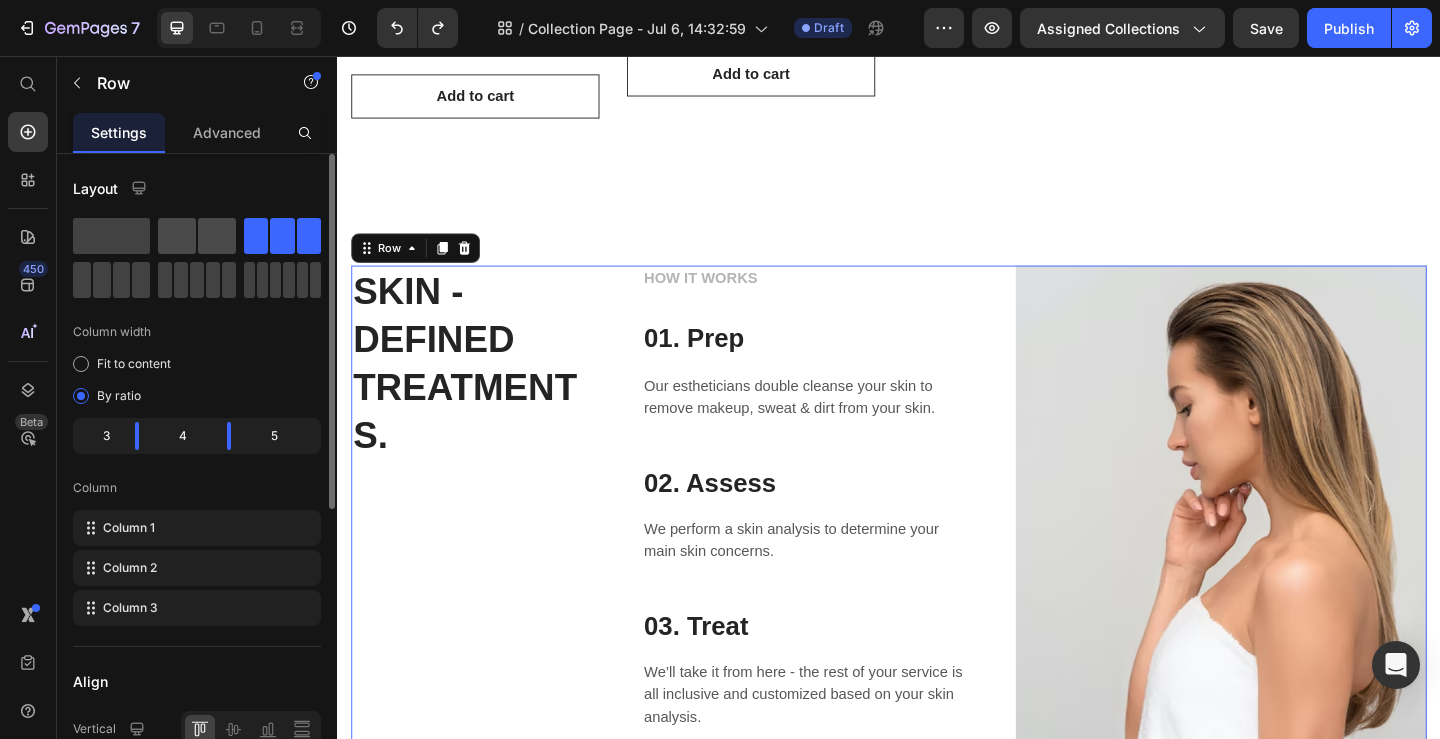 click 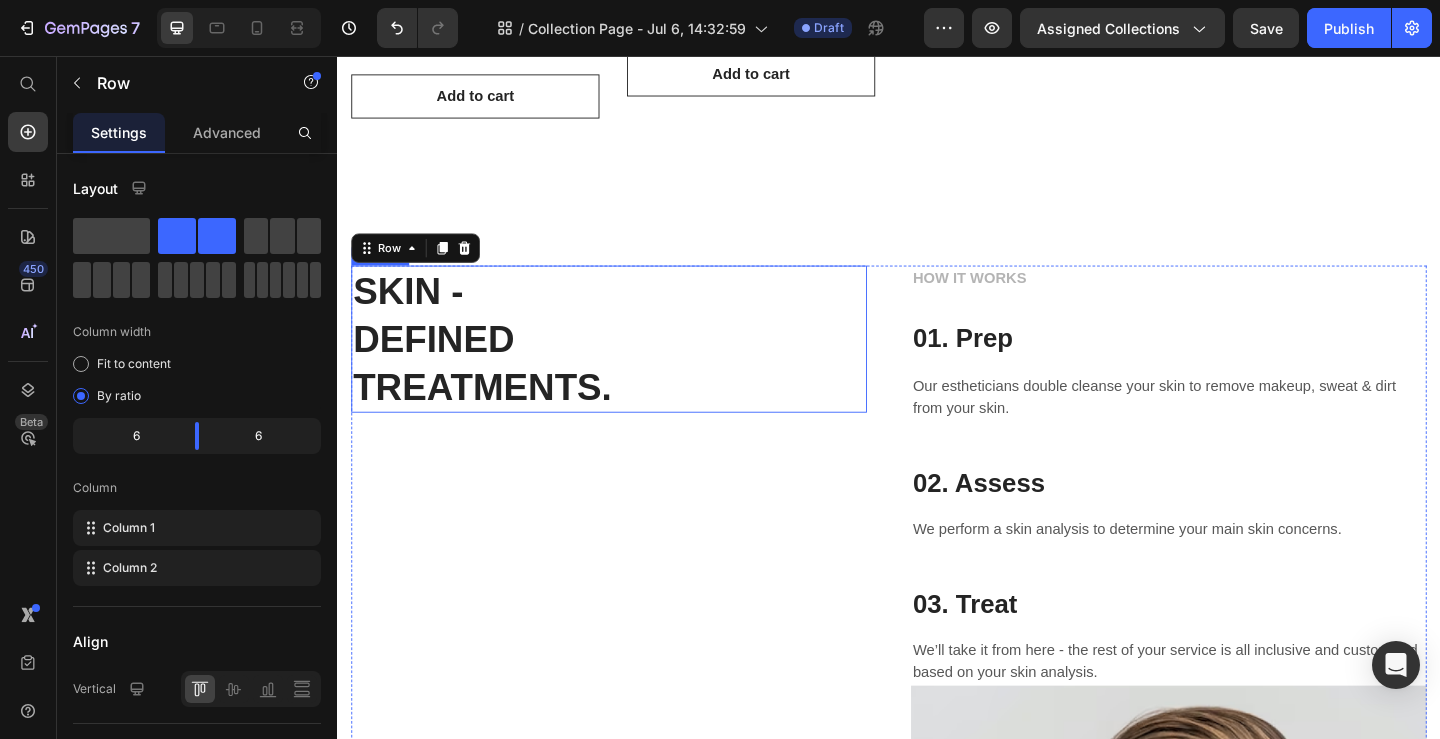 click on "SKIN -  DEFINED  TREATMENTS." at bounding box center [632, 364] 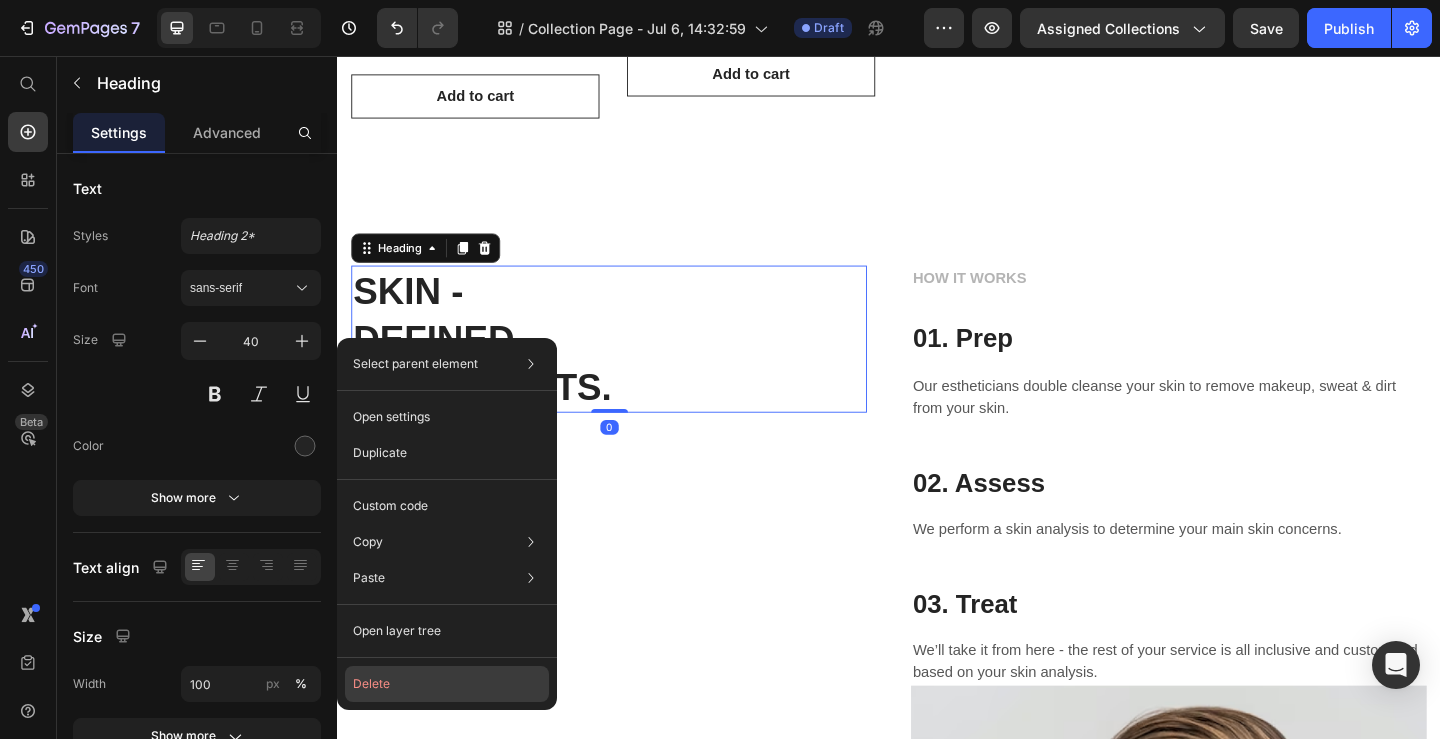 click on "Delete" 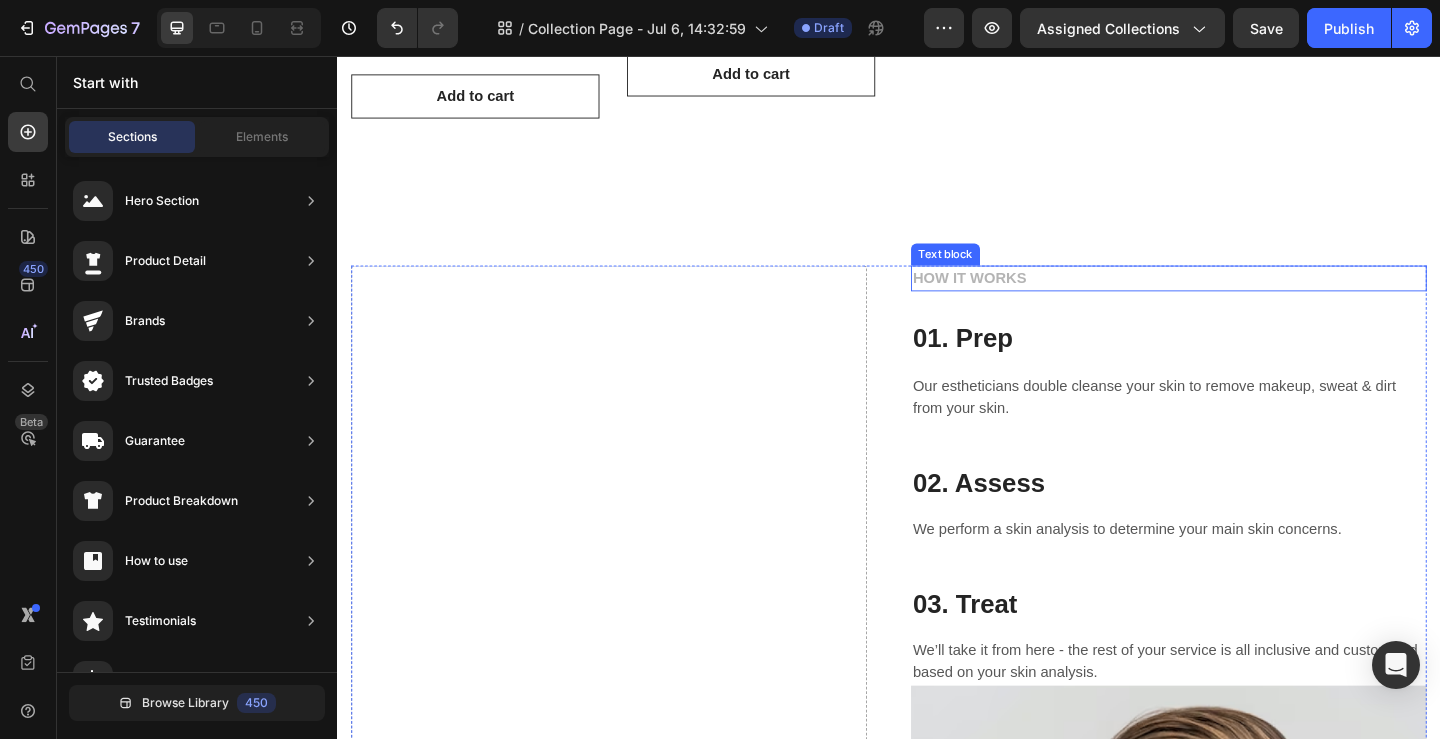 click on "HOW IT WORKS" at bounding box center (1241, 298) 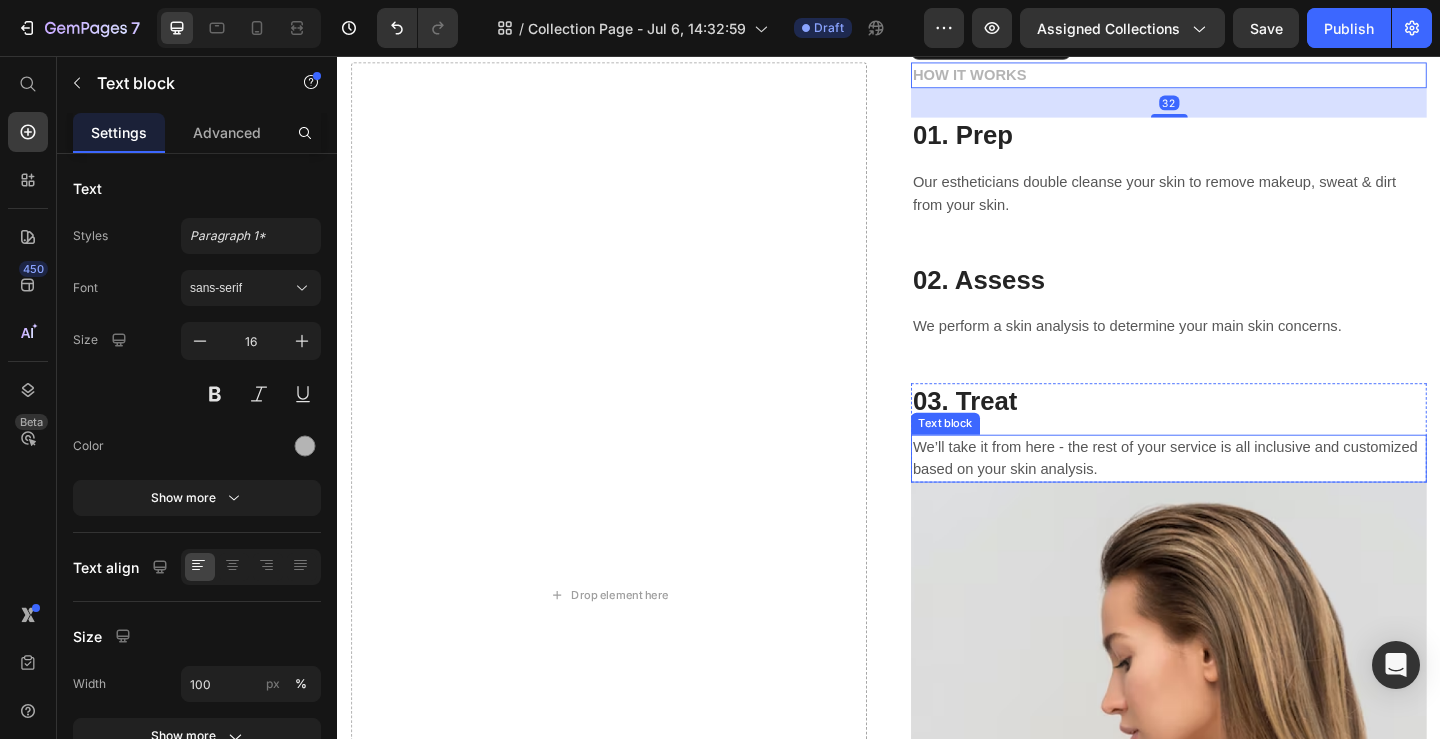 scroll, scrollTop: 1082, scrollLeft: 0, axis: vertical 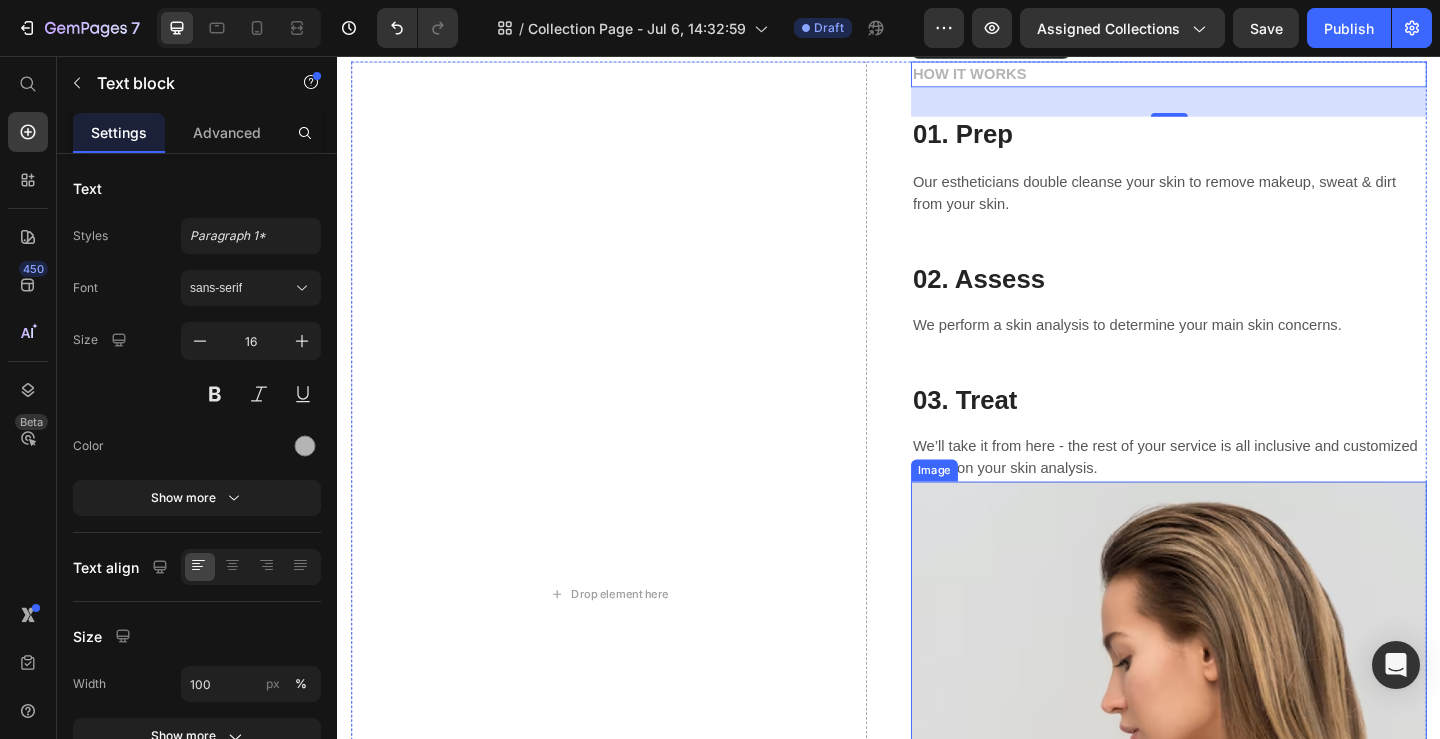 click at bounding box center (1241, 870) 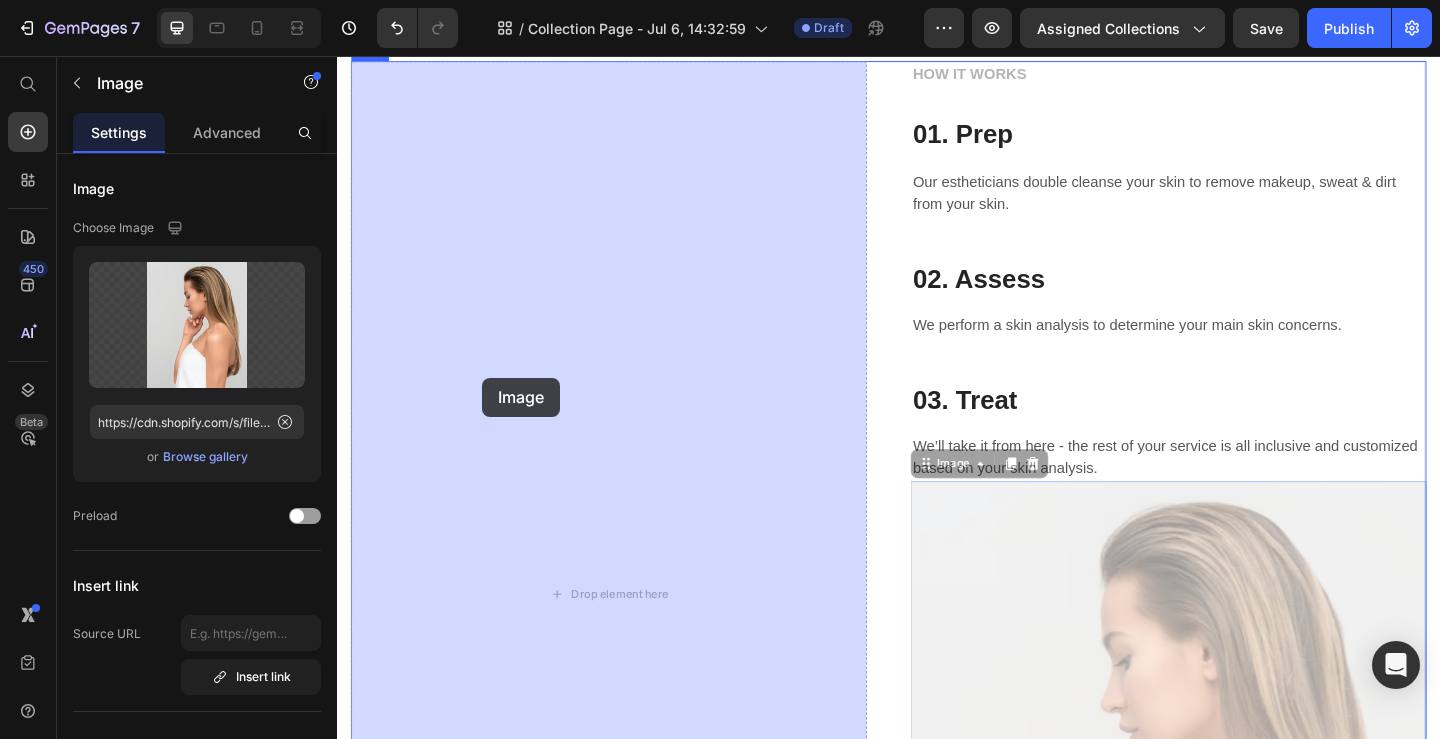 drag, startPoint x: 1031, startPoint y: 592, endPoint x: 508, endPoint y: 401, distance: 556.7854 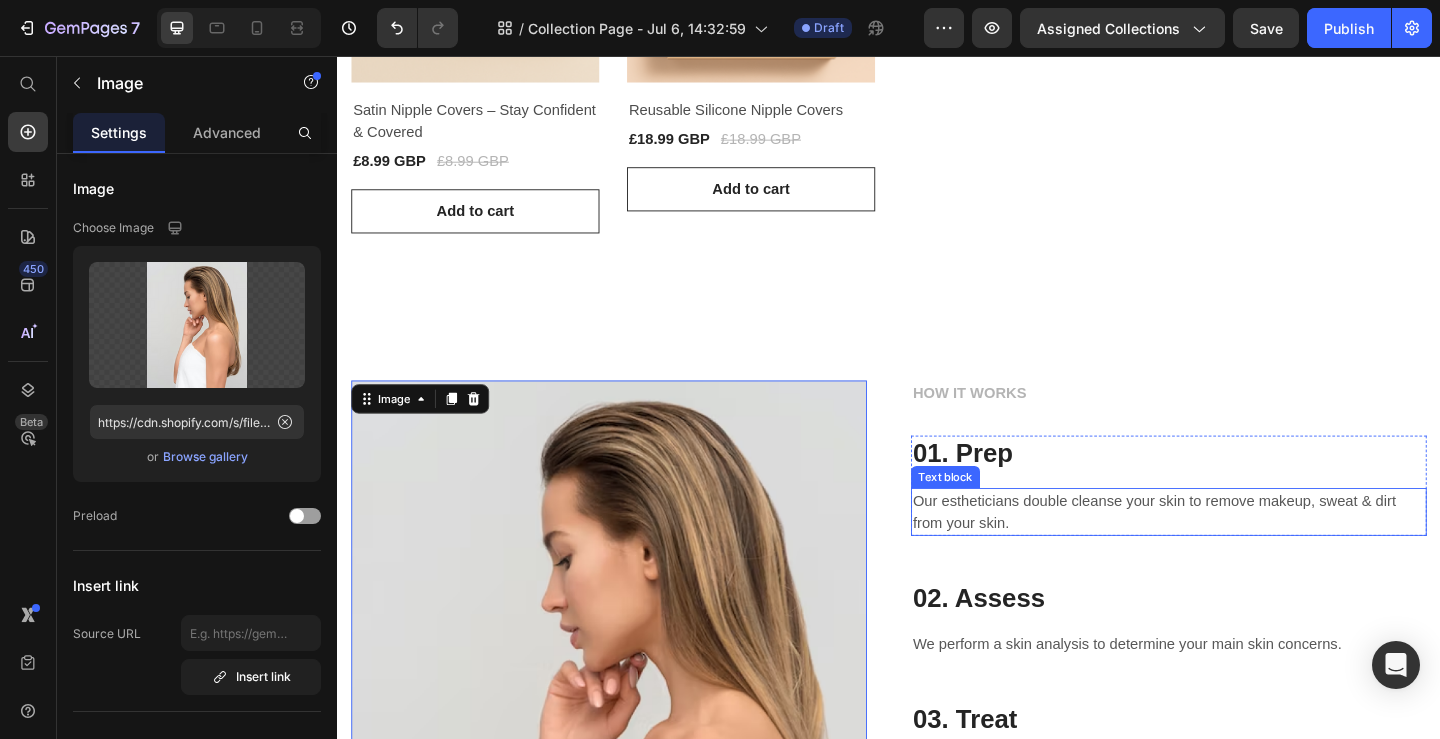 scroll, scrollTop: 731, scrollLeft: 0, axis: vertical 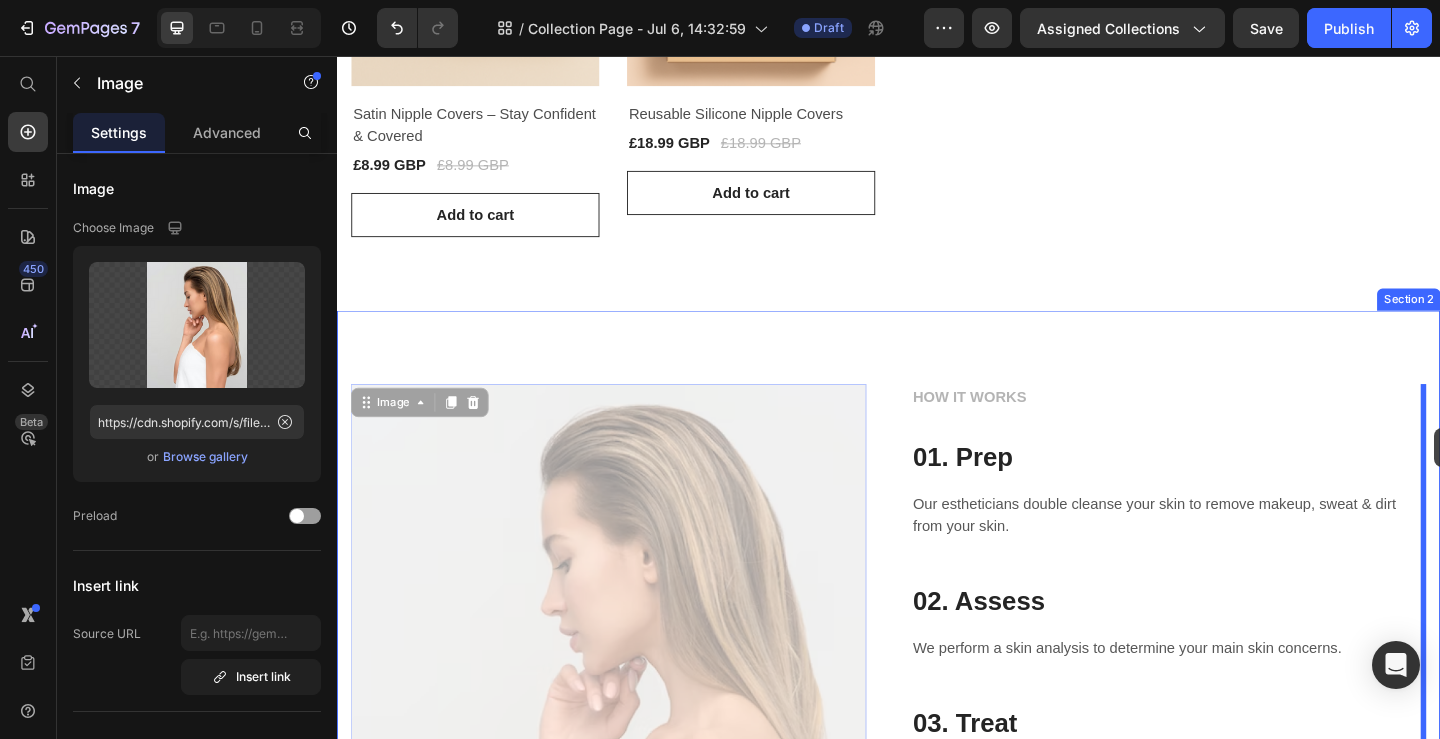 drag, startPoint x: 836, startPoint y: 490, endPoint x: 1530, endPoint y: 461, distance: 694.60565 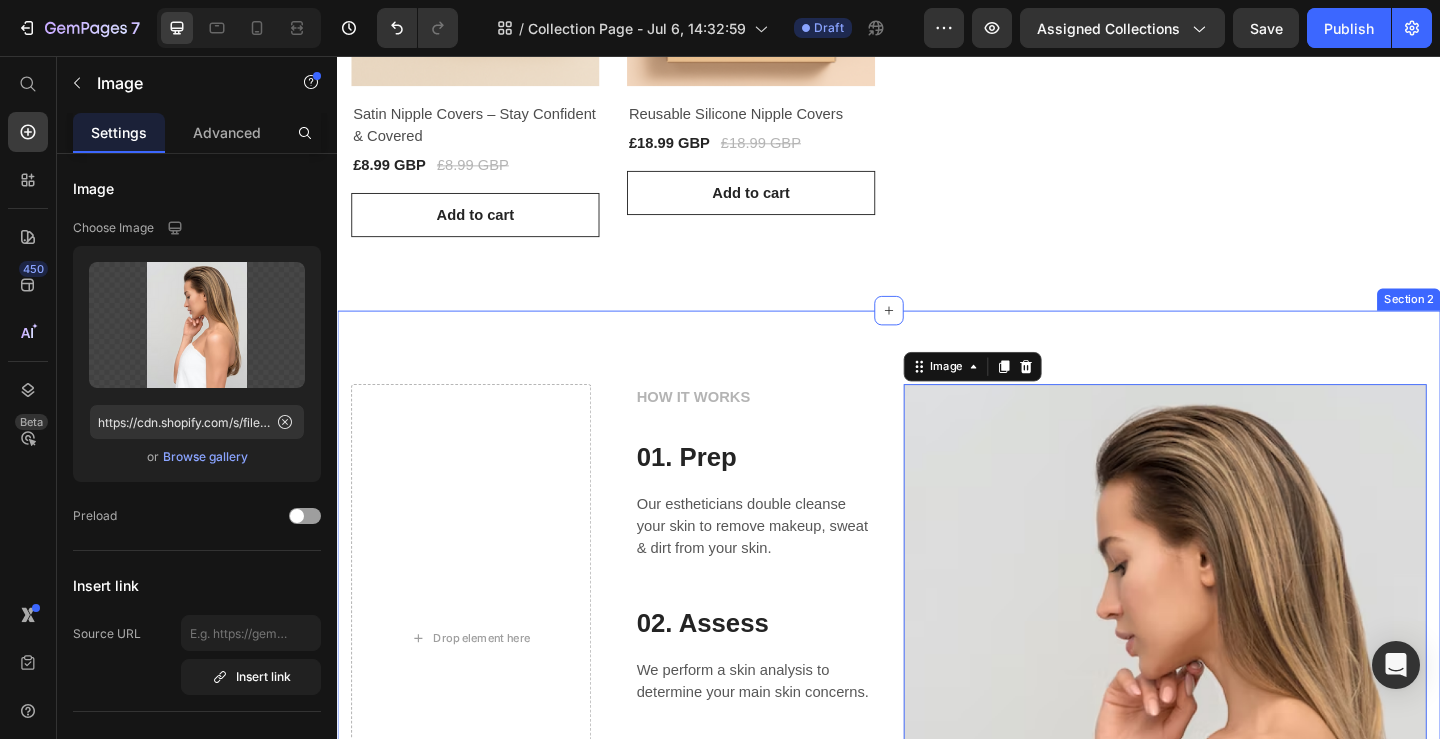 click on "Drop element here HOW IT WORKS Text block 01. Prep Heading Our estheticians double cleanse your skin to remove makeup, sweat & dirt from your skin. Text block Row 02. Assess Heading We perform a skin analysis to determine your main skin concerns. Text block Row 03. Treat Heading We’ll take it from here - the rest of your service is all inclusive and customized based on your skin analysis. Text block Row Row Image   0 Section 2" at bounding box center (937, 769) 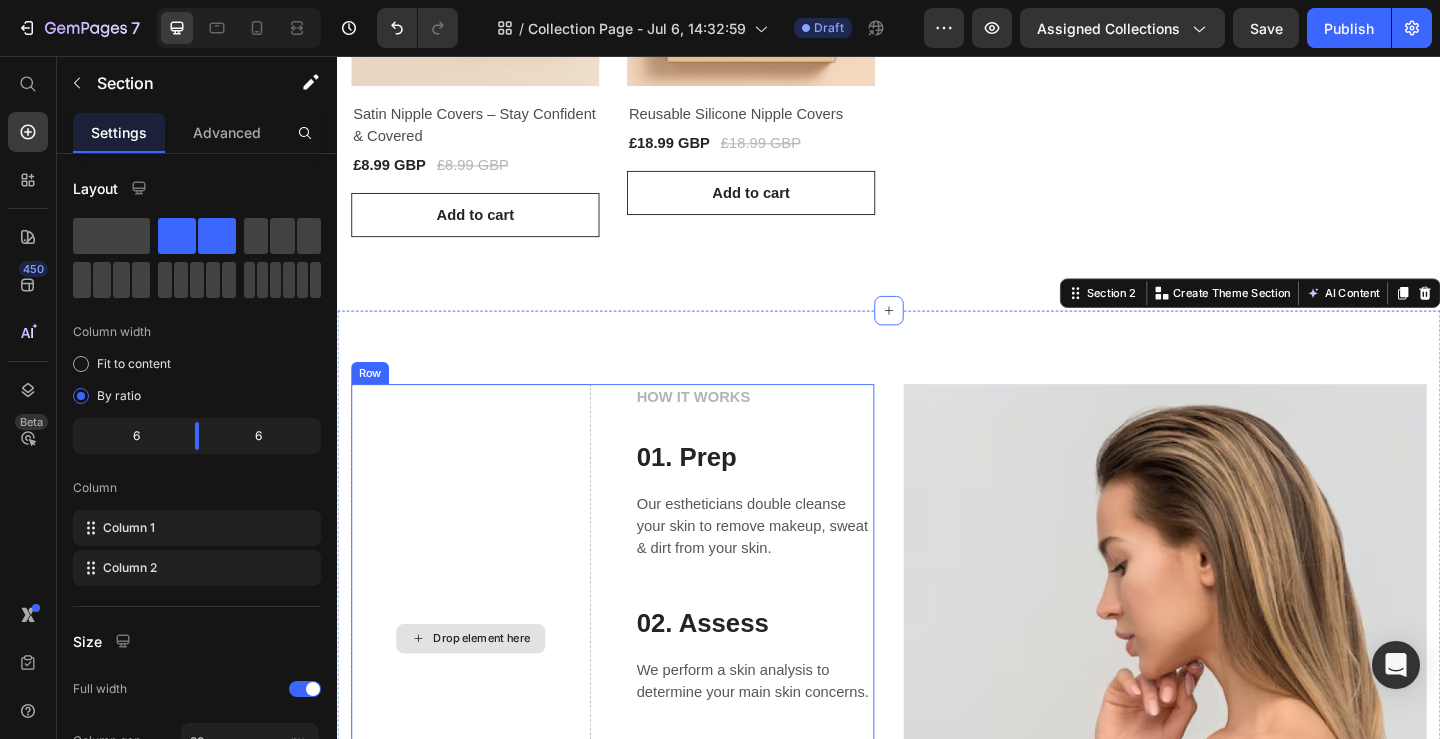 click on "Drop element here" at bounding box center [482, 689] 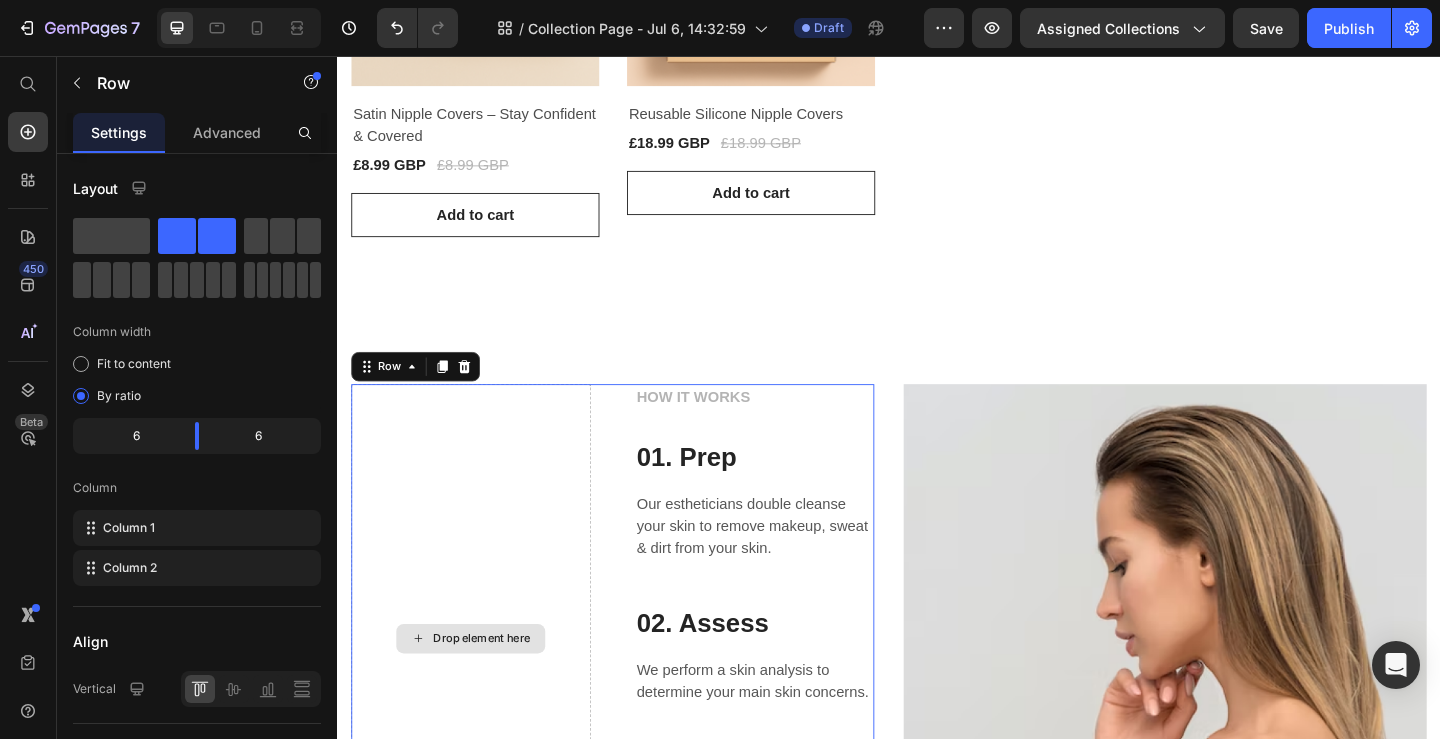 click on "Drop element here" at bounding box center [482, 689] 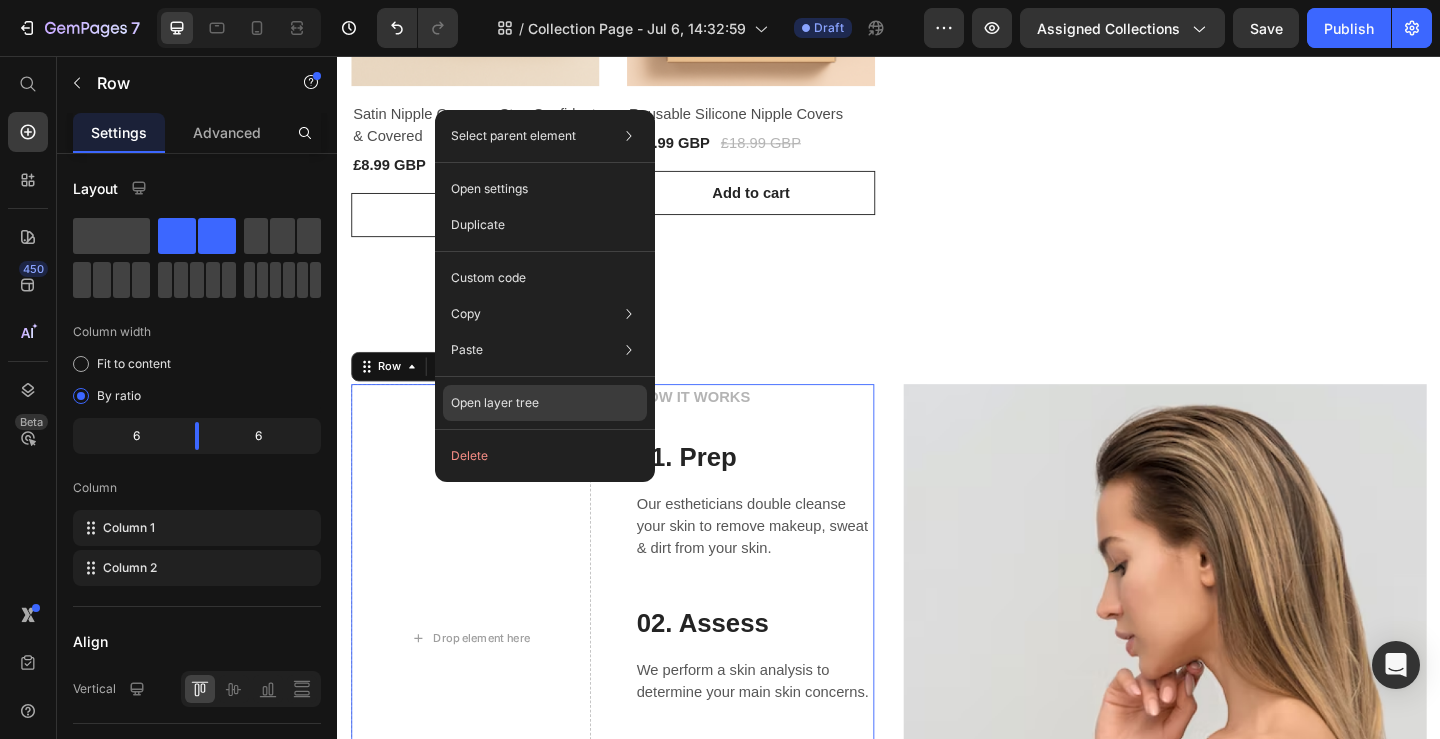click on "Open layer tree" 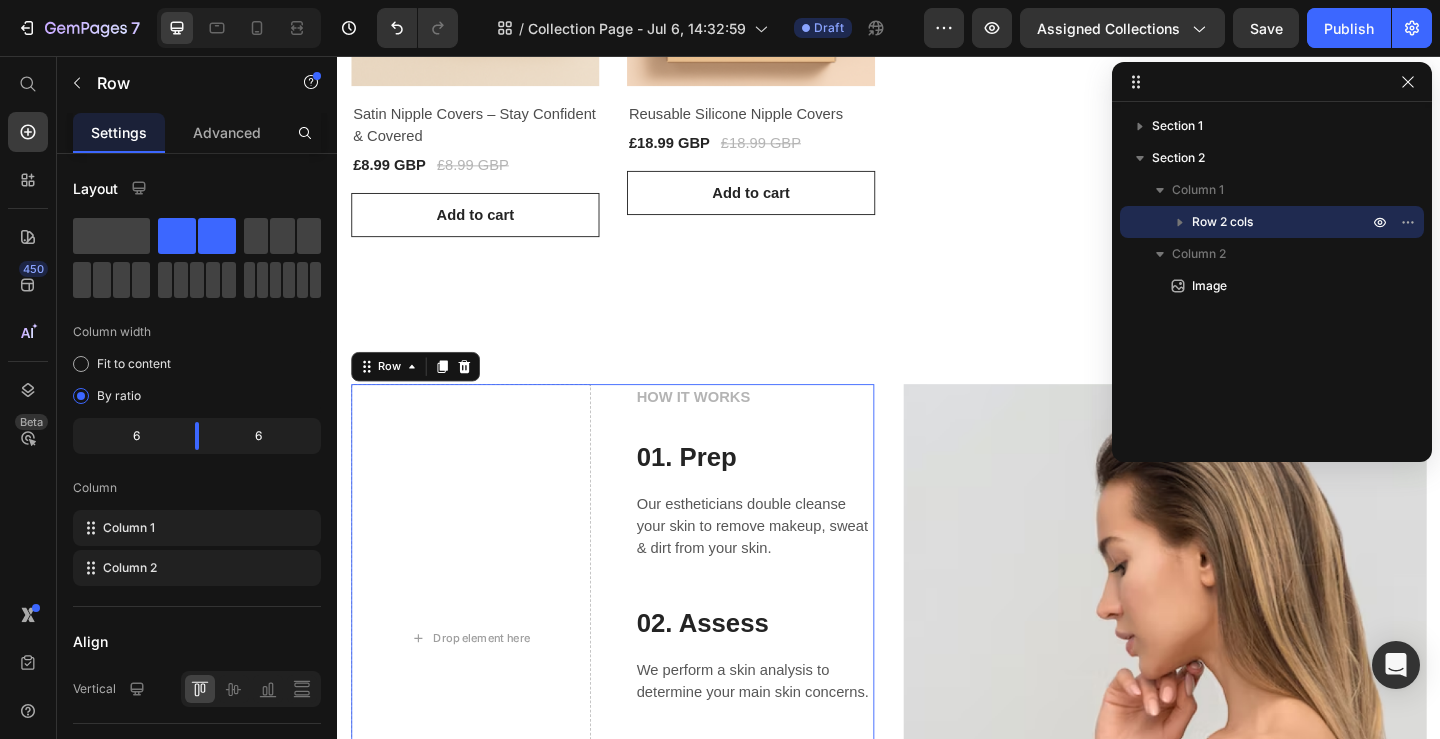 click 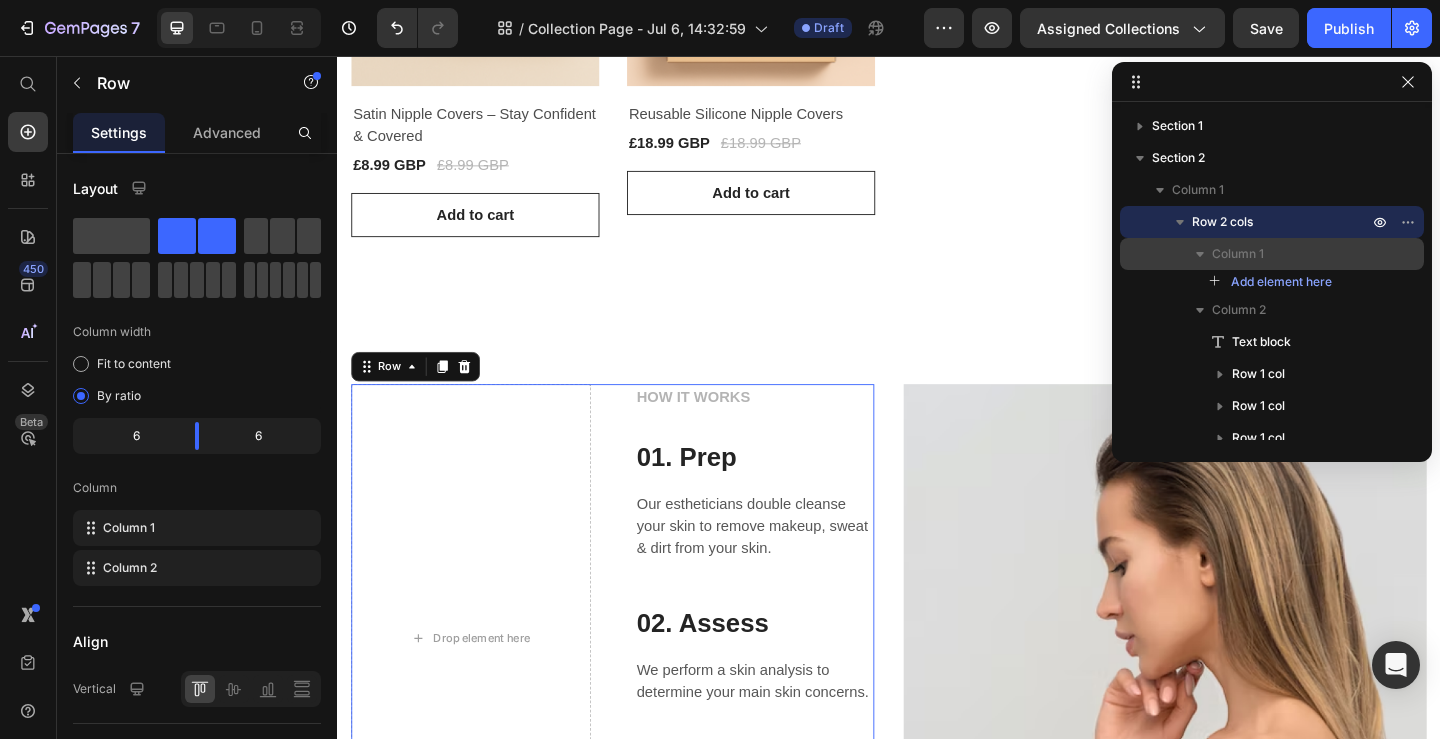 click on "Column 1" at bounding box center [1238, 254] 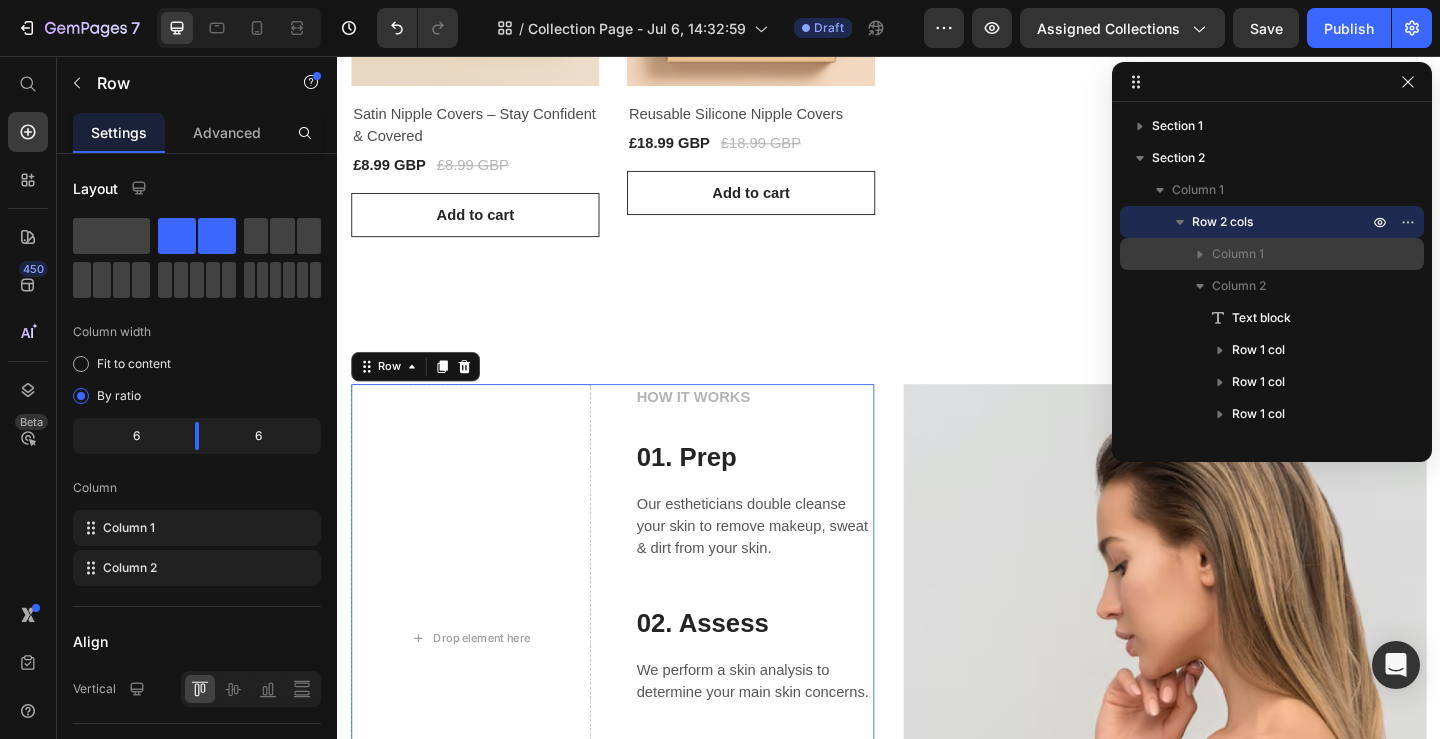 click on "Column 1" at bounding box center (1238, 254) 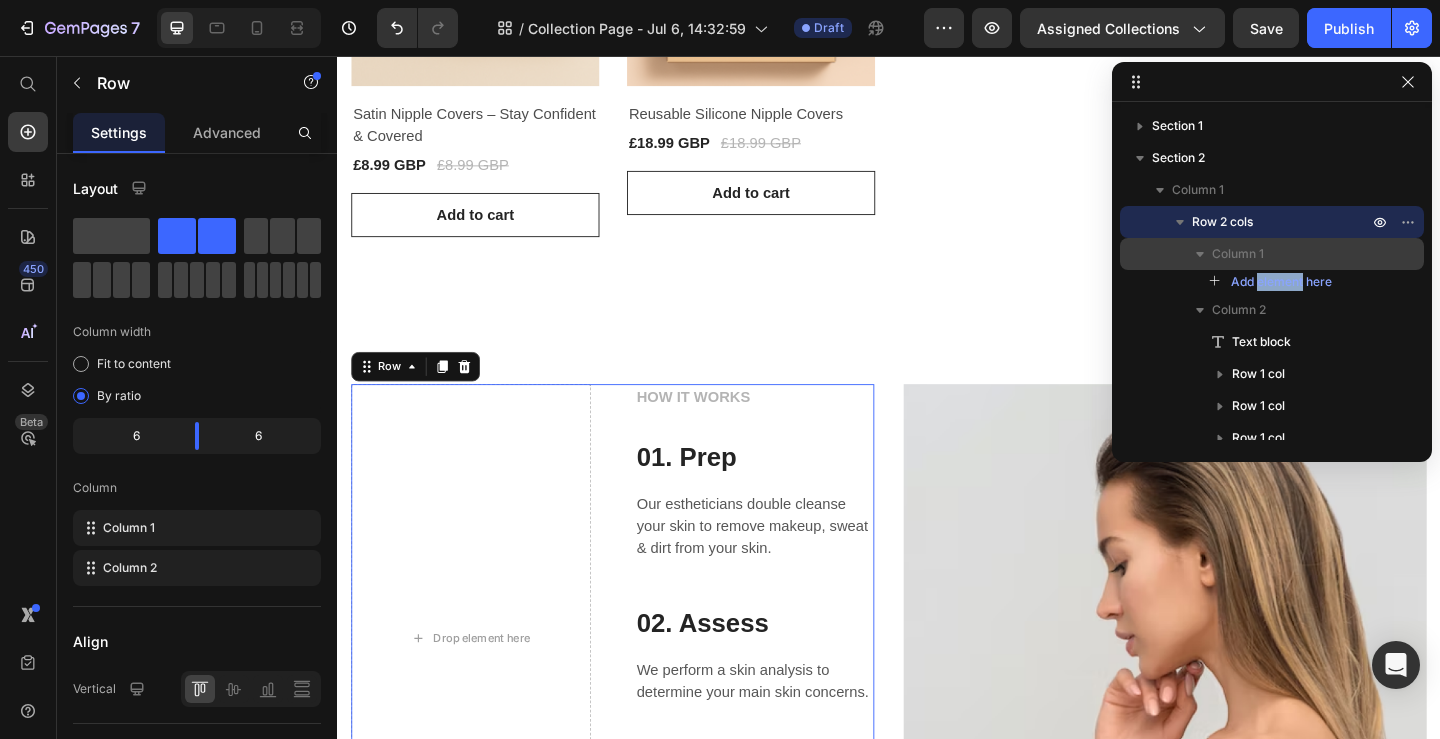 click 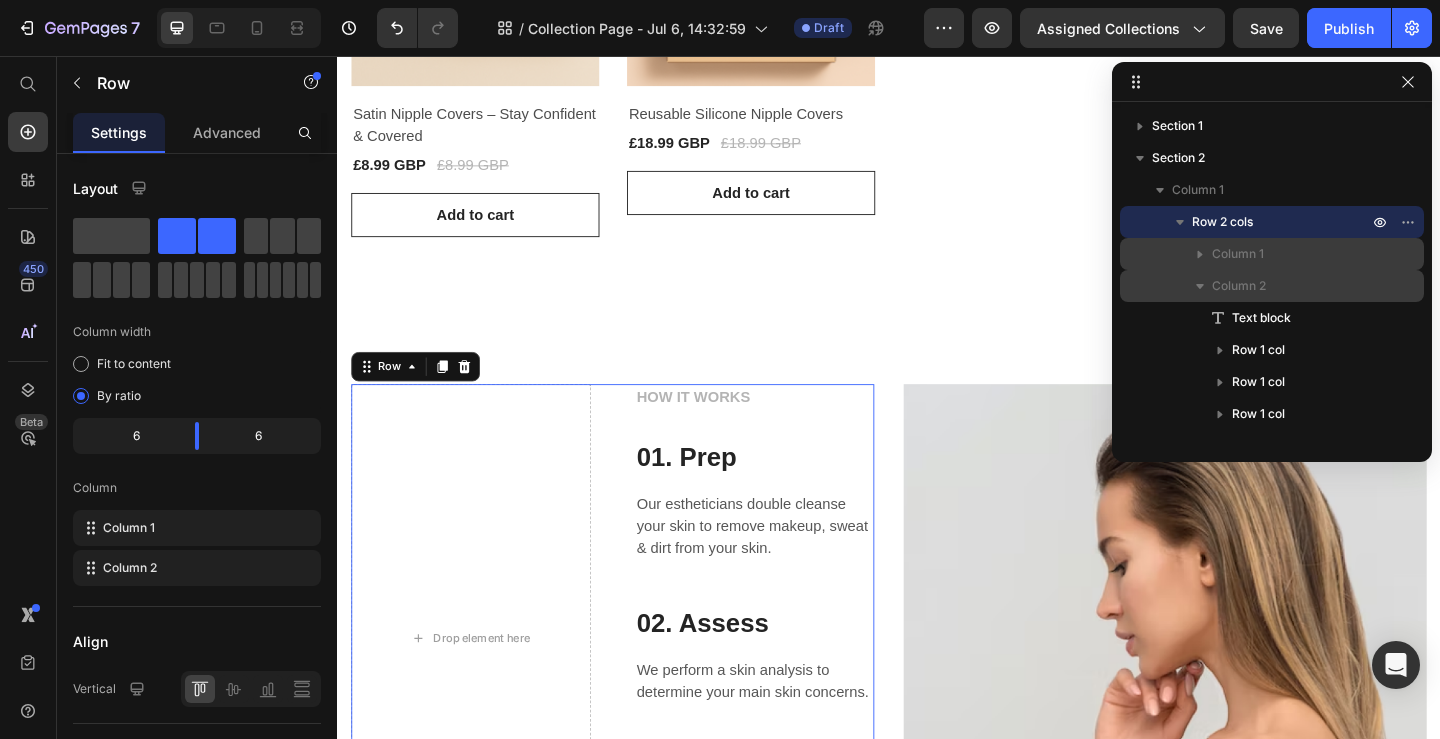 click 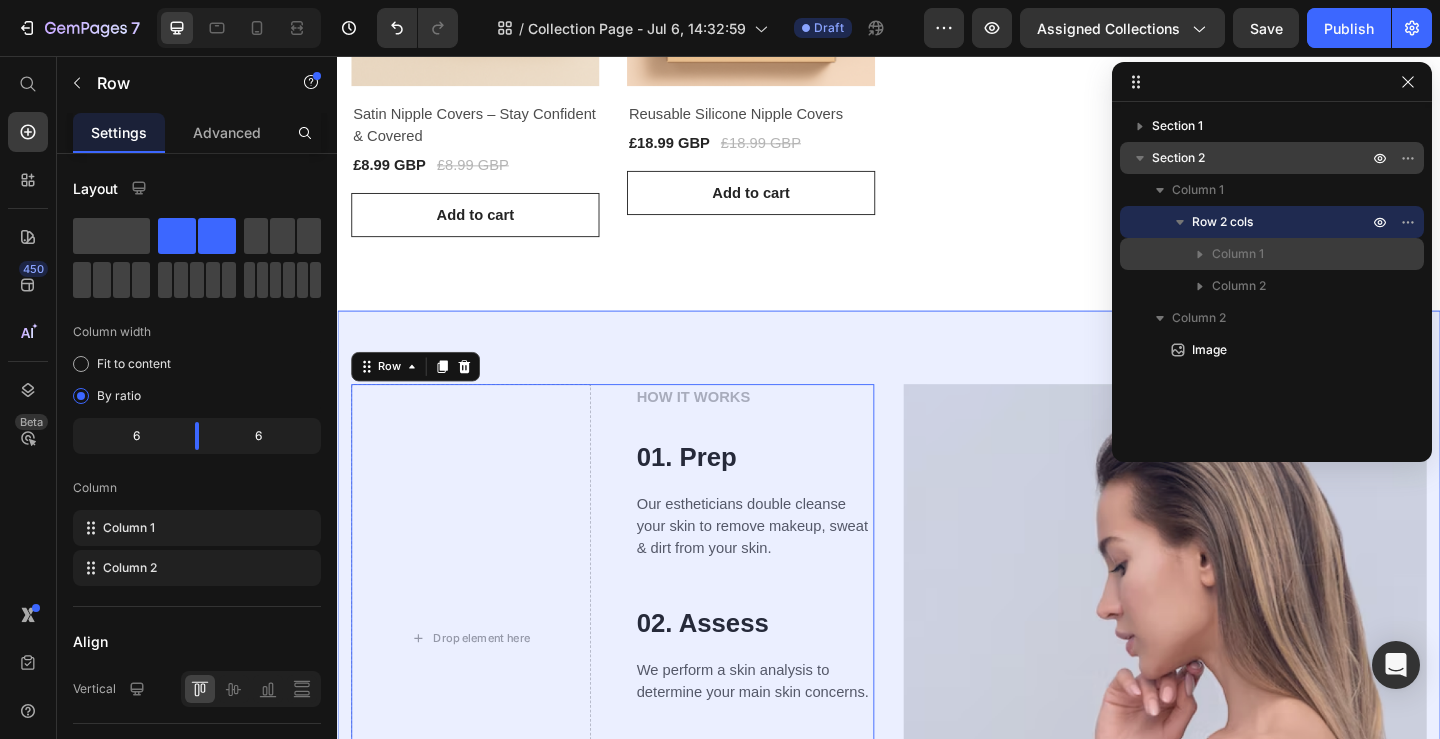 drag, startPoint x: 1226, startPoint y: 280, endPoint x: 1181, endPoint y: 170, distance: 118.84864 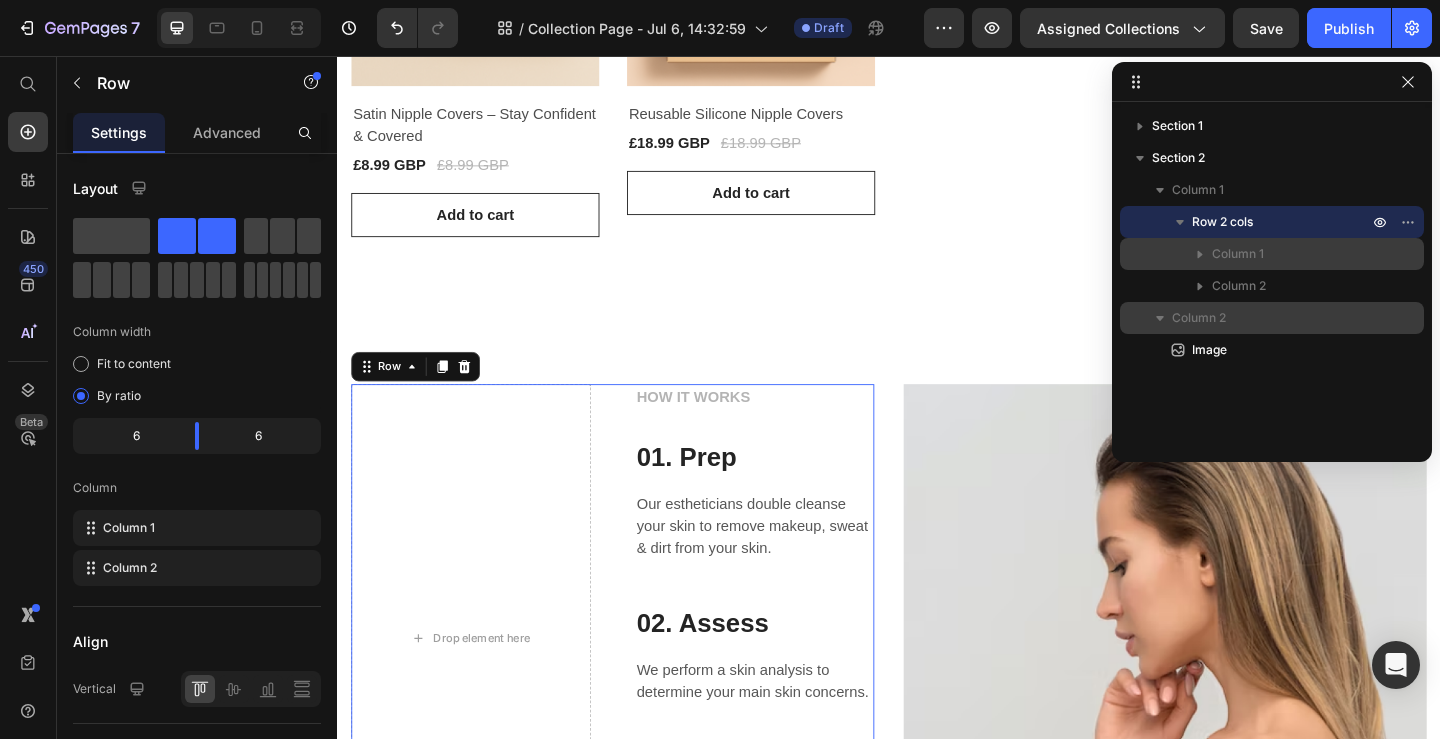 drag, startPoint x: 1250, startPoint y: 277, endPoint x: 1233, endPoint y: 309, distance: 36.23534 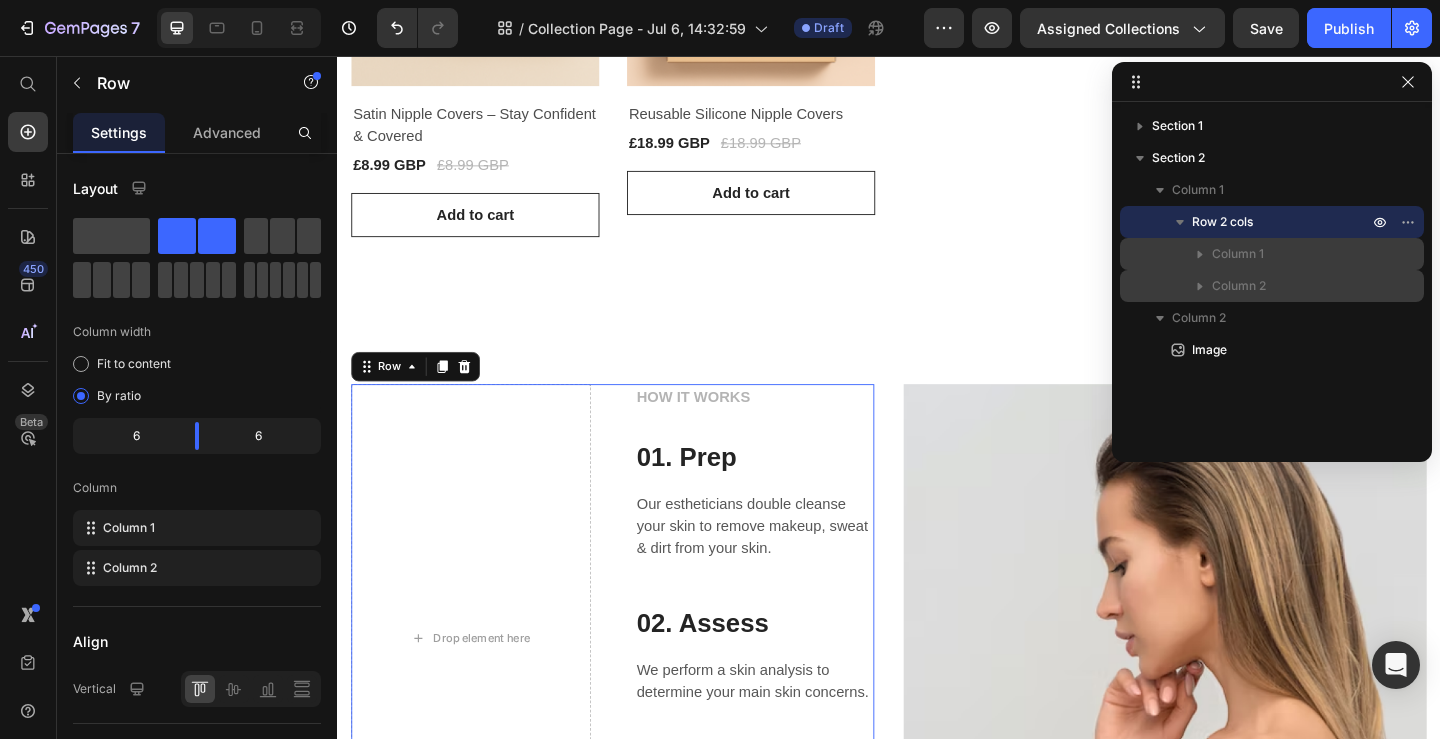 click on "Column 2" at bounding box center [1239, 286] 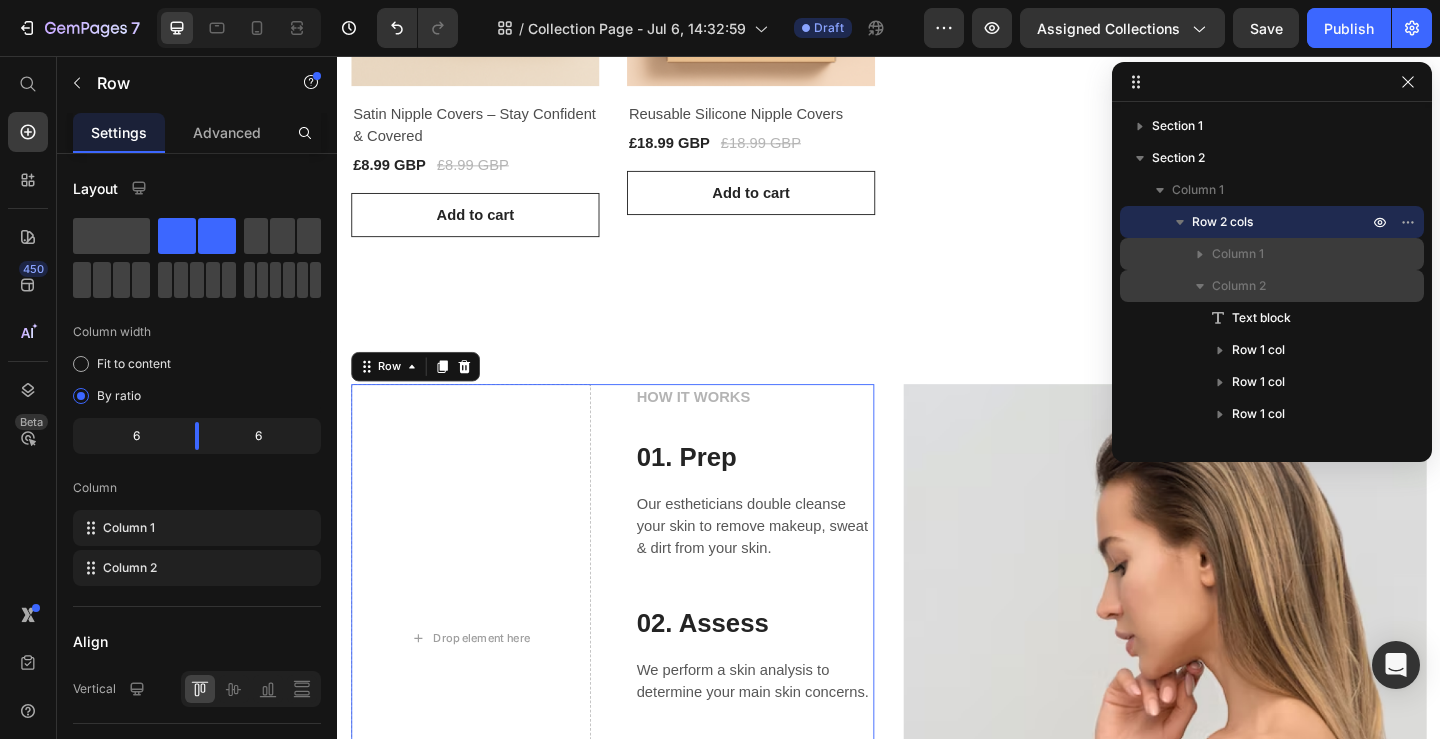 click on "Column 2" at bounding box center (1239, 286) 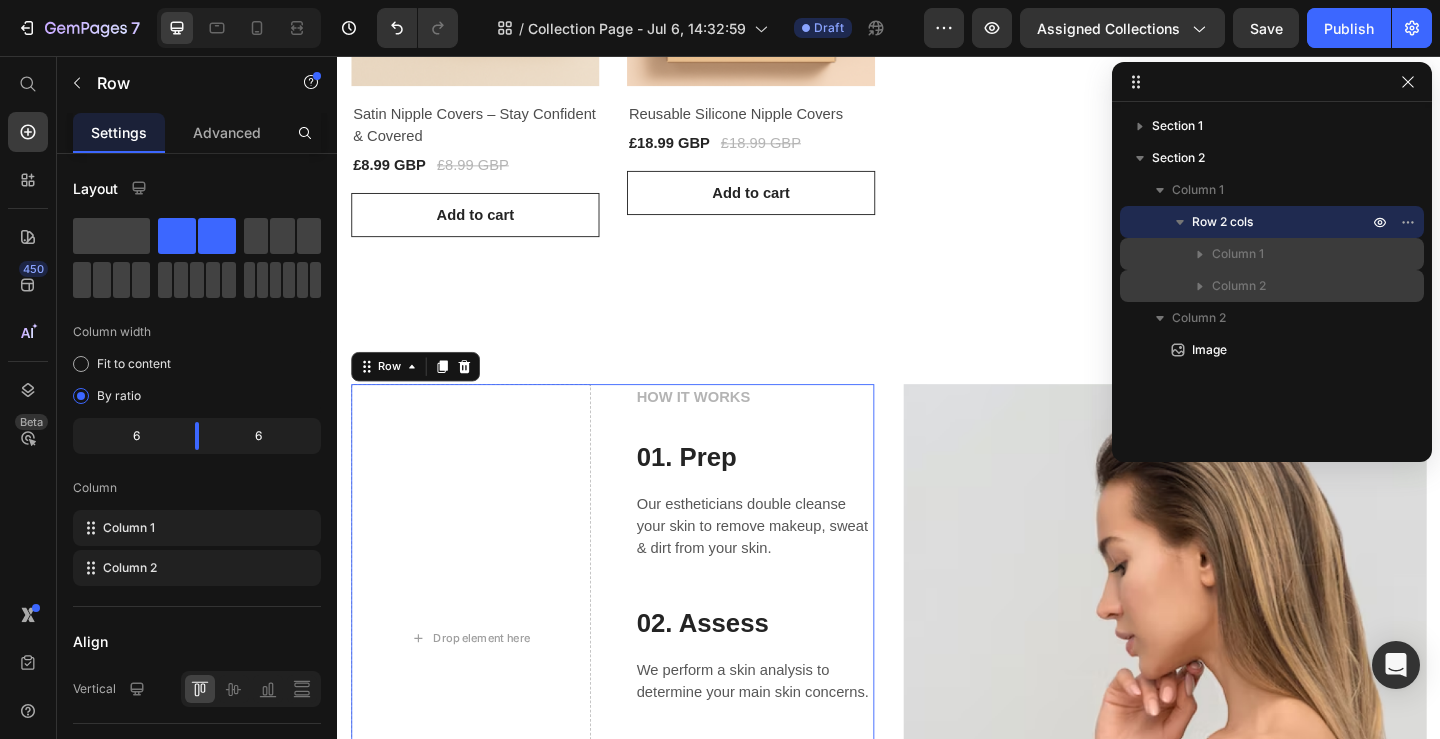 click on "Column 2" at bounding box center [1239, 286] 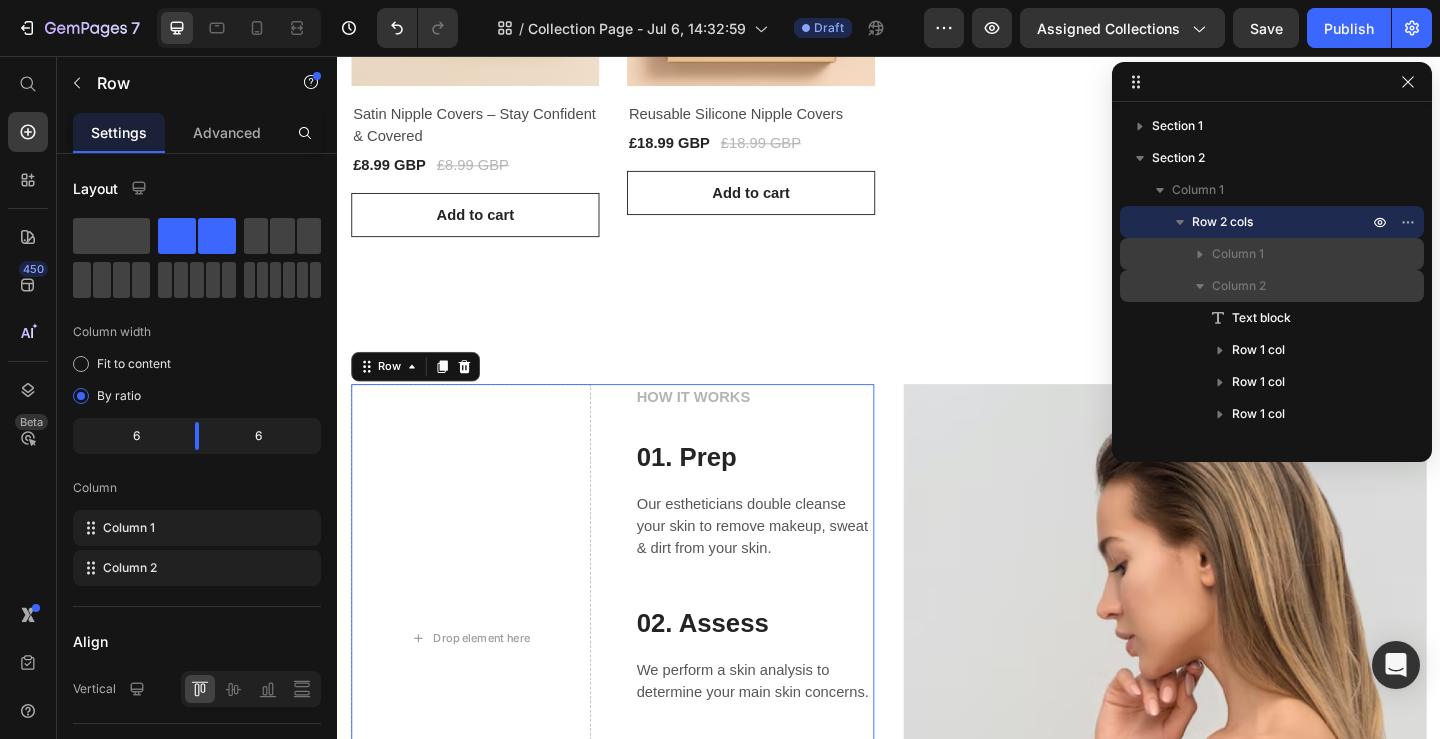 click on "Column 2" at bounding box center (1292, 286) 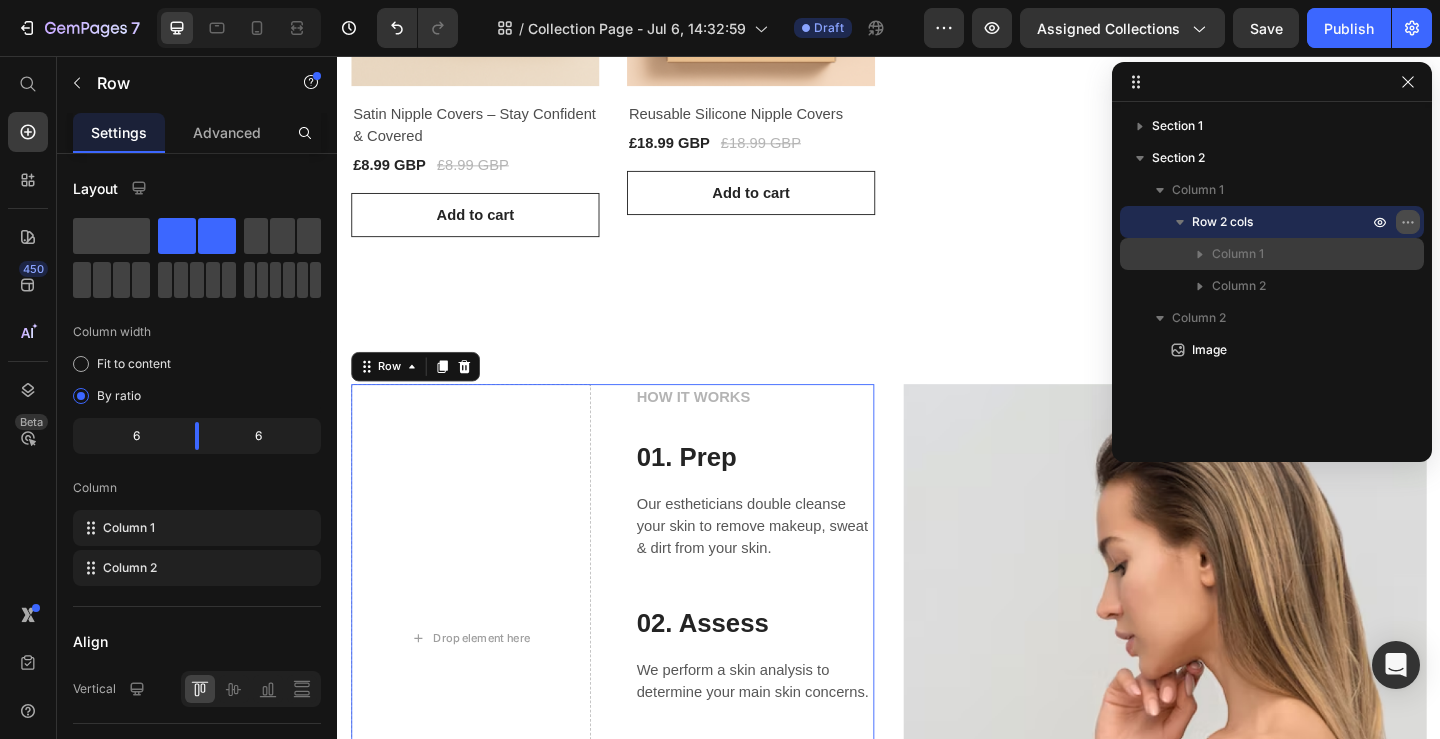 click 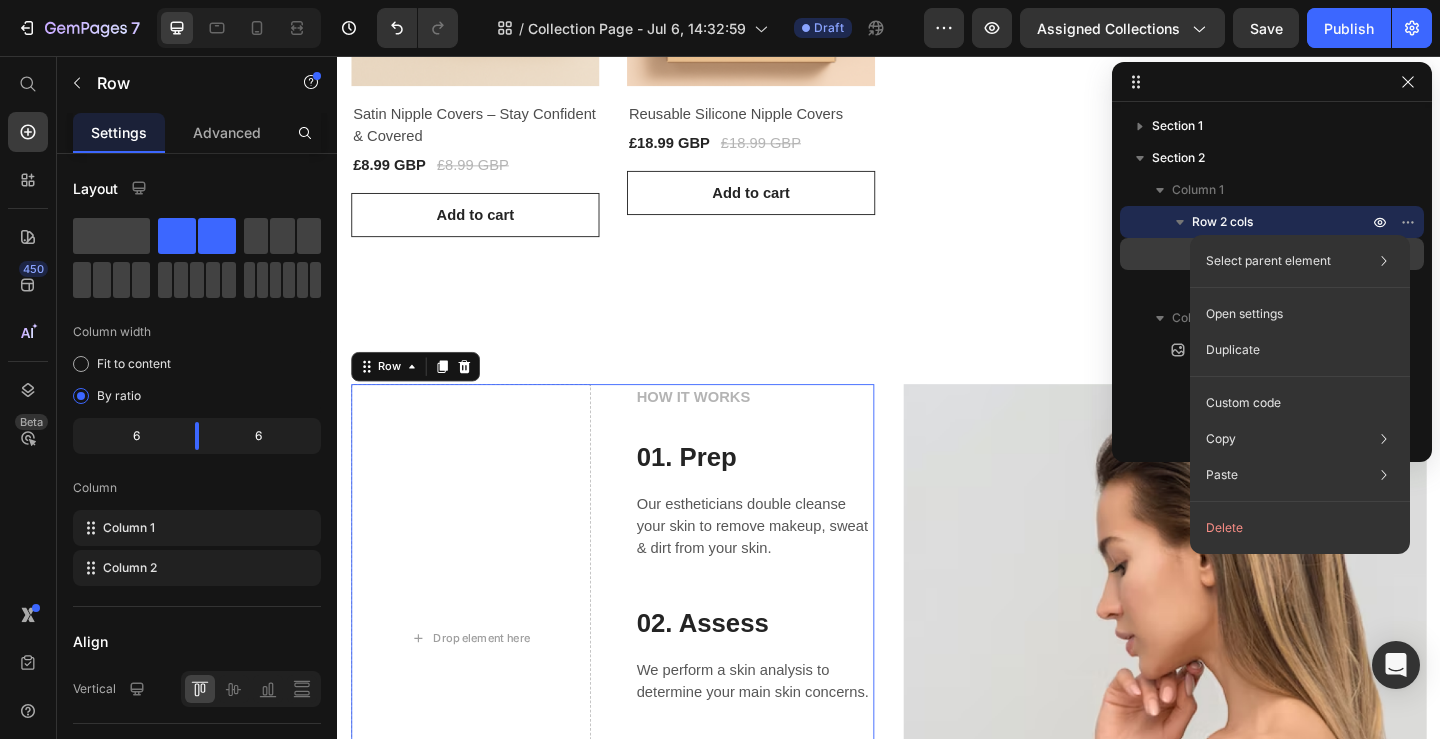 click on "Section 1 Section 2 Column 1 Row 2 cols Column 1 Add element here Column 2 Column 2 Image" at bounding box center (1272, 275) 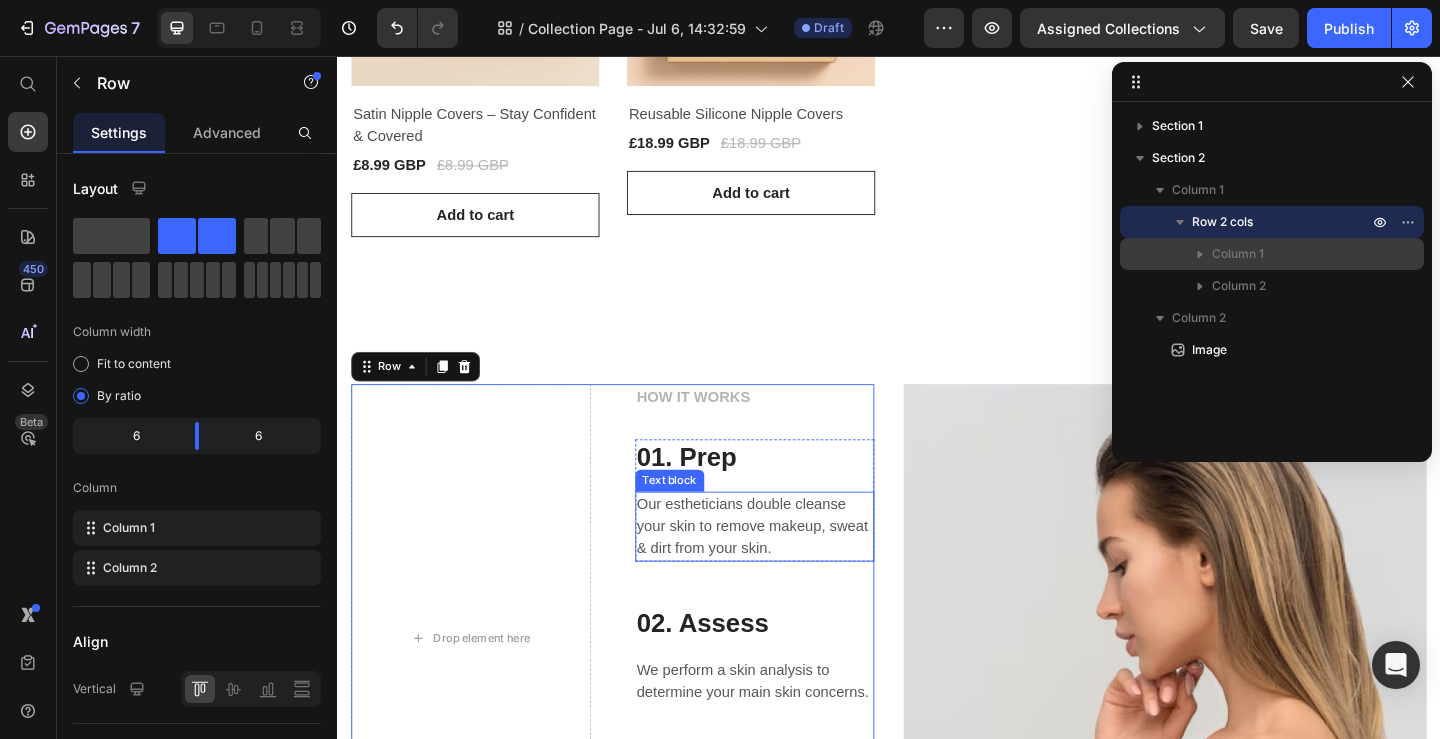 click on "Our estheticians double cleanse your skin to remove makeup, sweat & dirt from your skin." at bounding box center [791, 568] 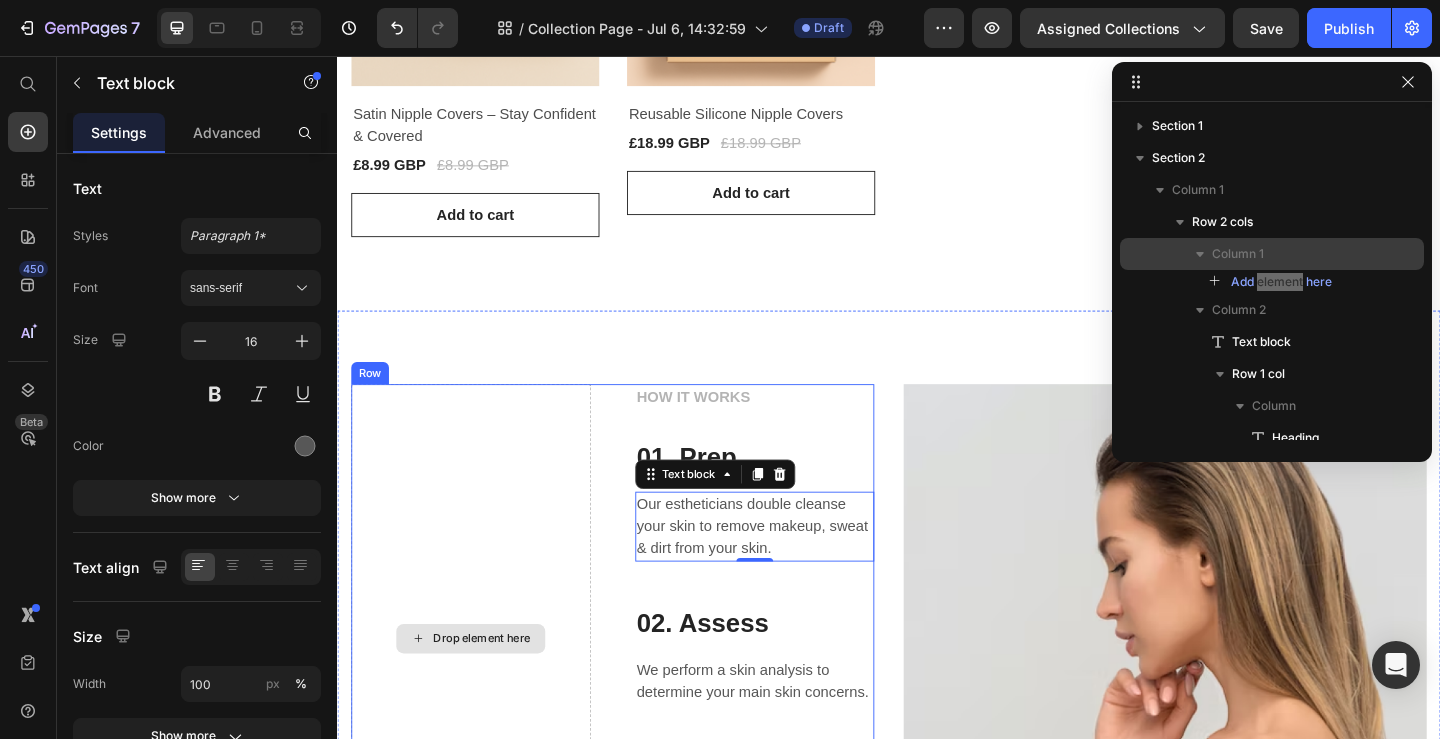 click on "Drop element here" at bounding box center (482, 689) 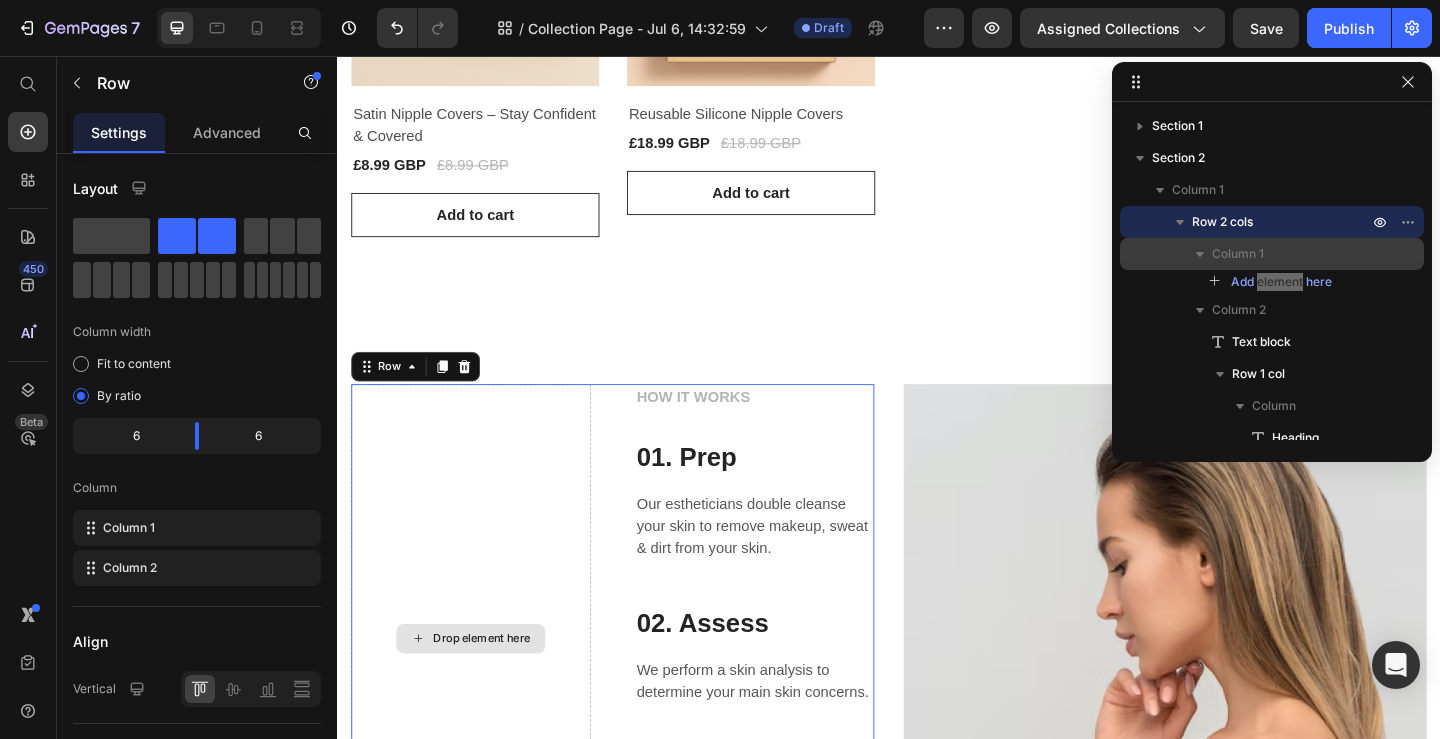 click on "Drop element here" at bounding box center (482, 689) 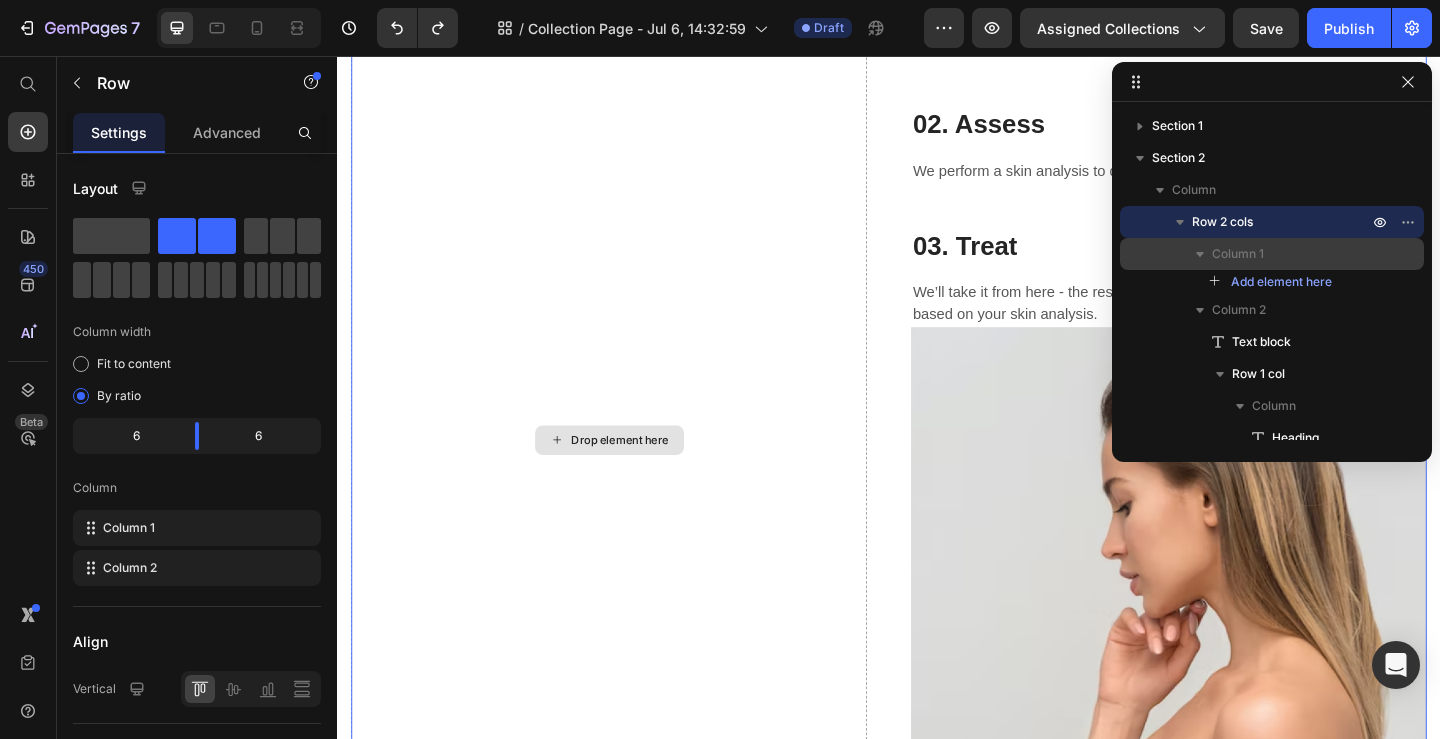 scroll, scrollTop: 1147, scrollLeft: 0, axis: vertical 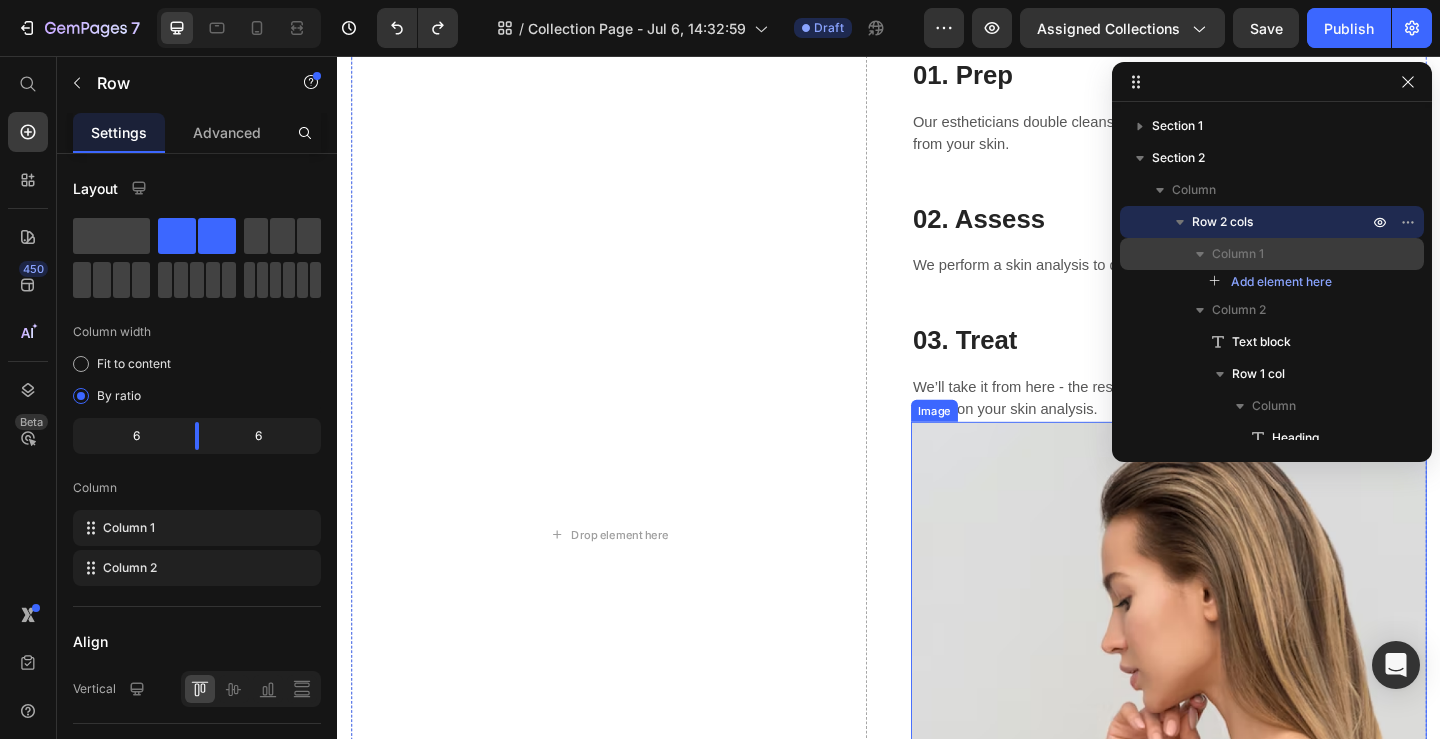 click at bounding box center (1241, 805) 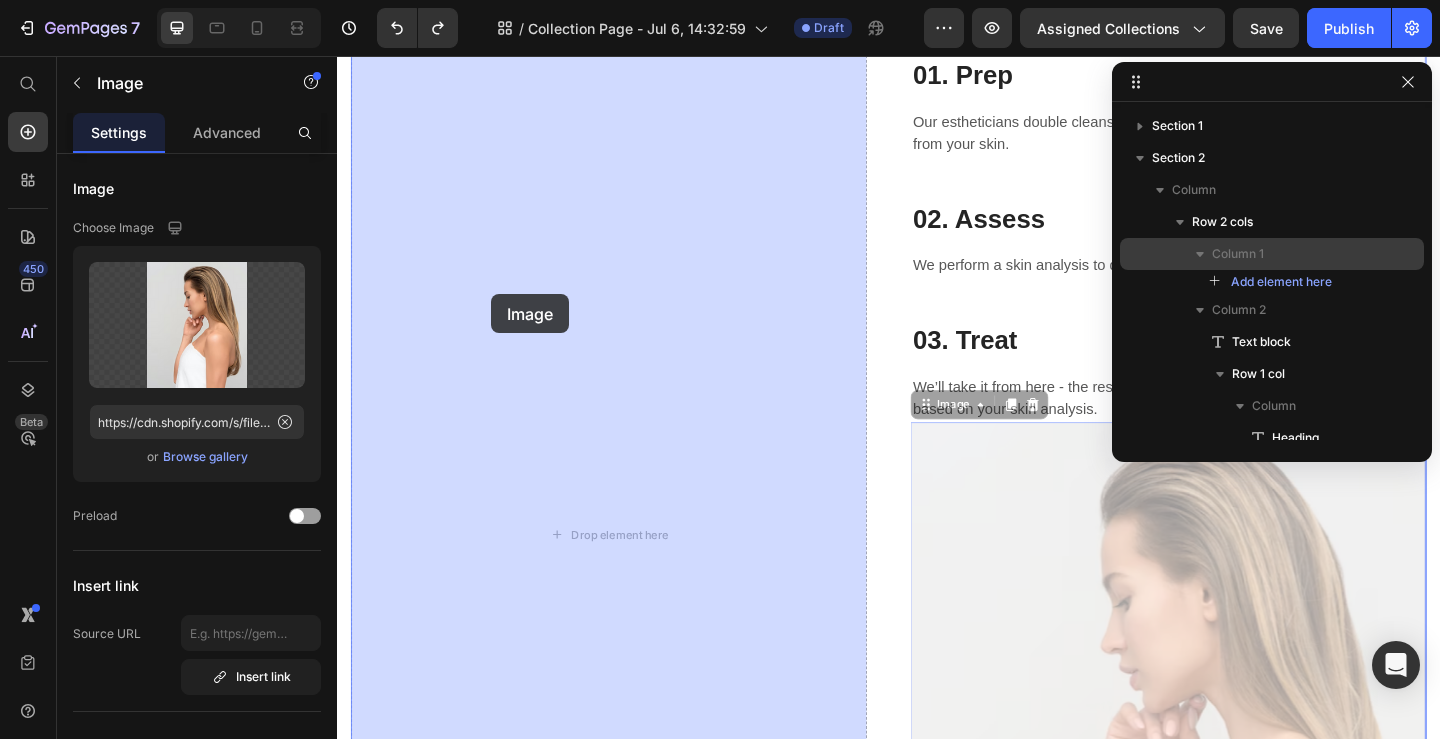 drag, startPoint x: 1070, startPoint y: 525, endPoint x: 504, endPoint y: 315, distance: 603.7019 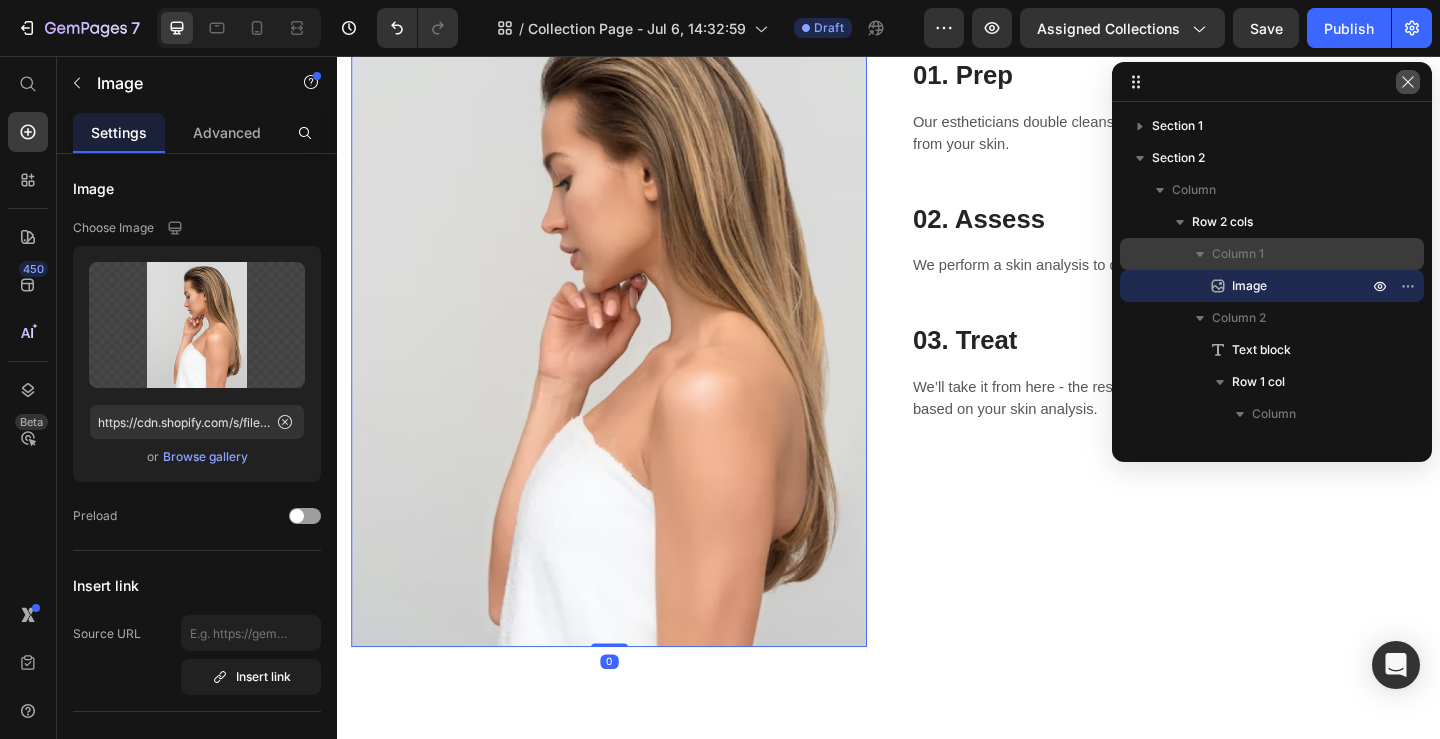 click at bounding box center [1408, 82] 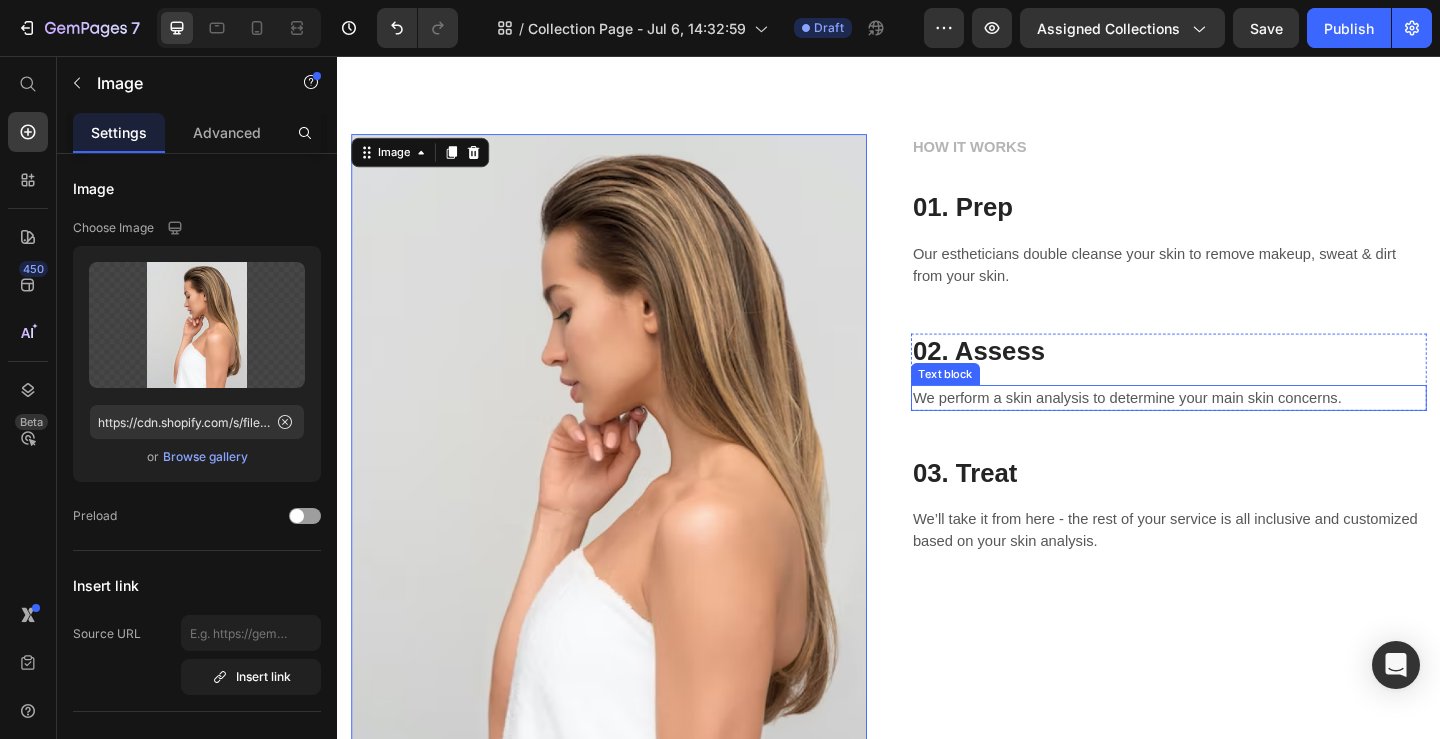 scroll, scrollTop: 903, scrollLeft: 0, axis: vertical 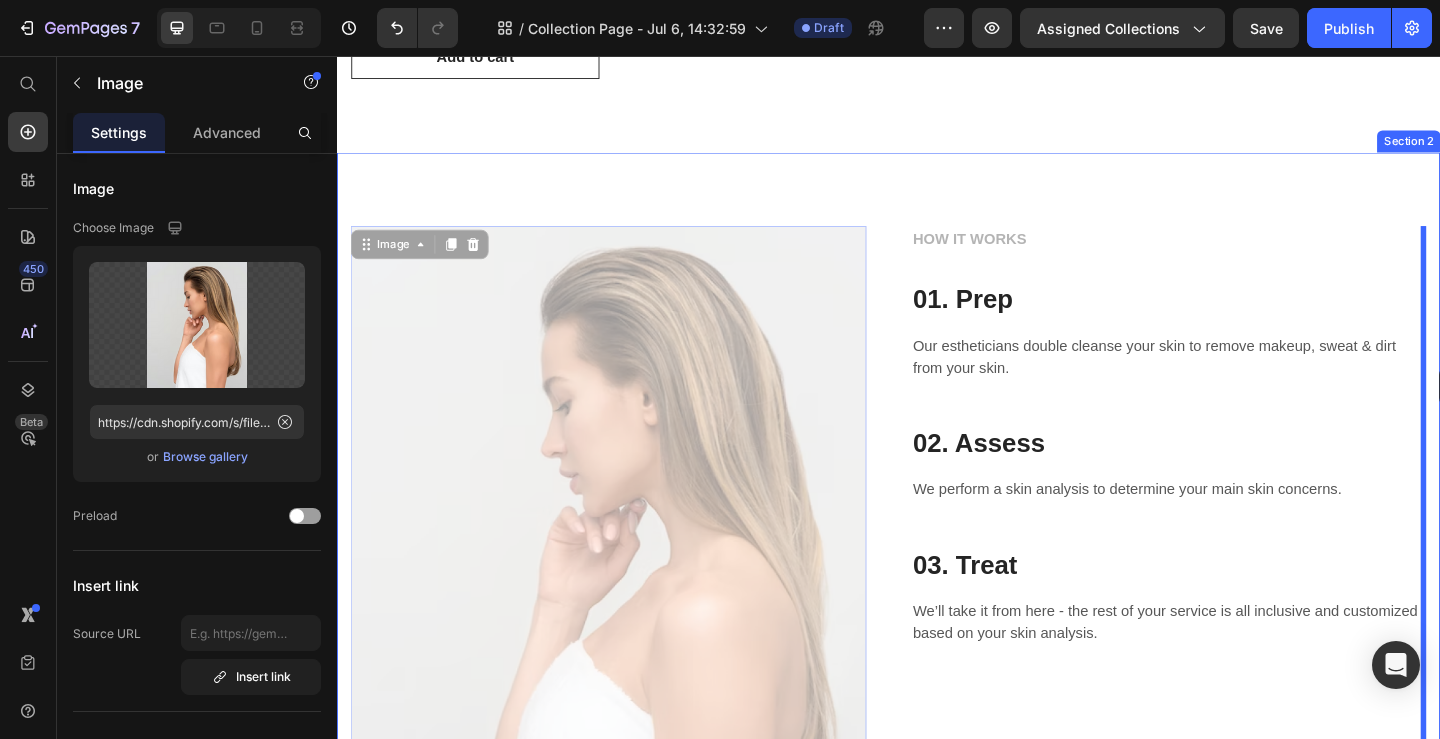 drag, startPoint x: 765, startPoint y: 438, endPoint x: 1536, endPoint y: 394, distance: 772.2545 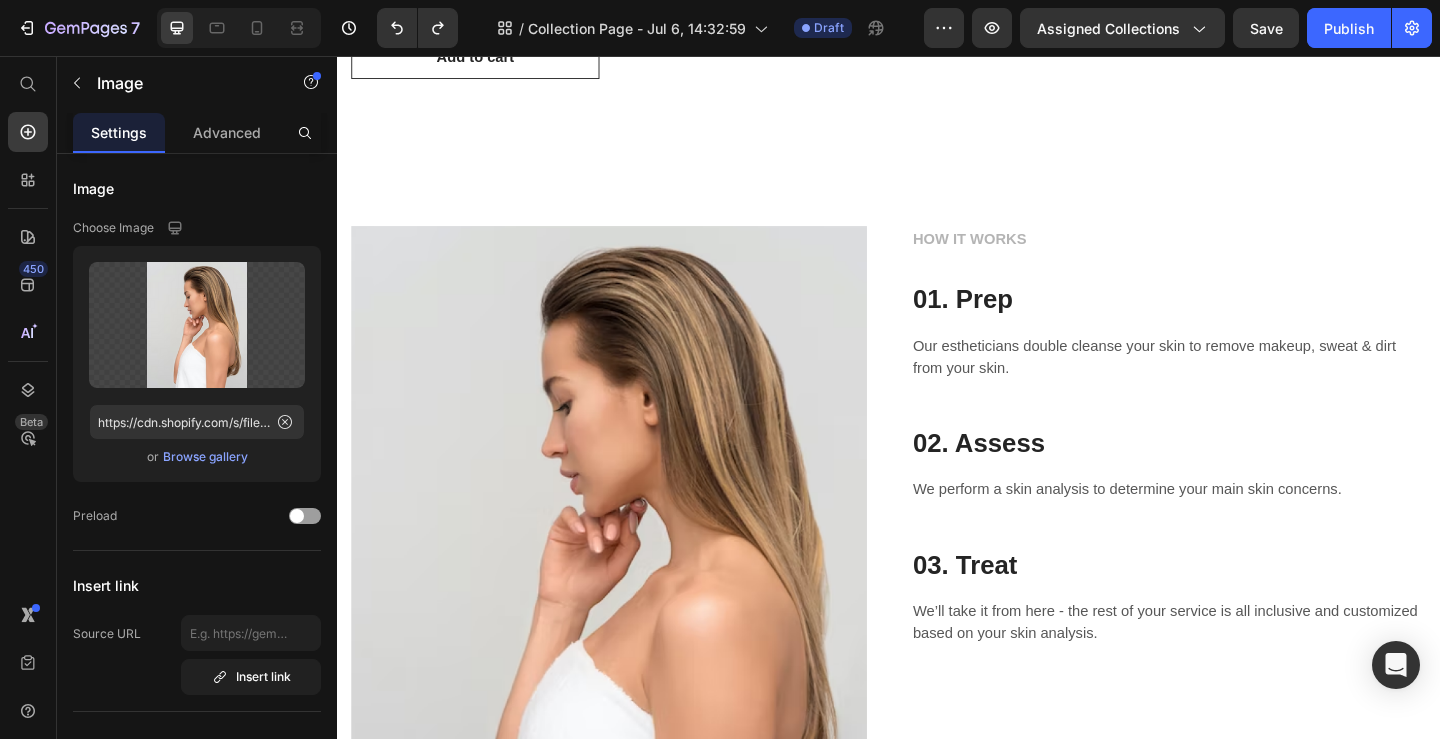 click at bounding box center [632, 592] 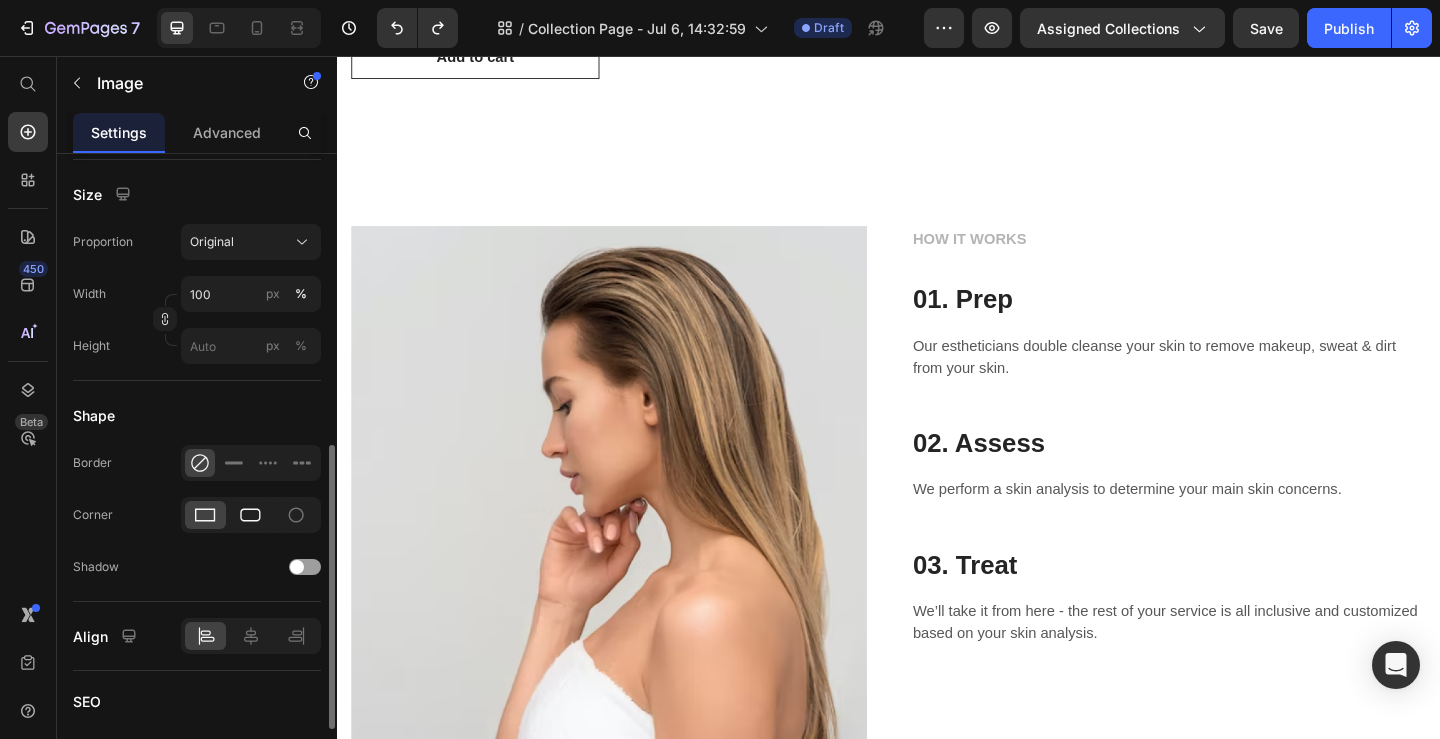 scroll, scrollTop: 522, scrollLeft: 0, axis: vertical 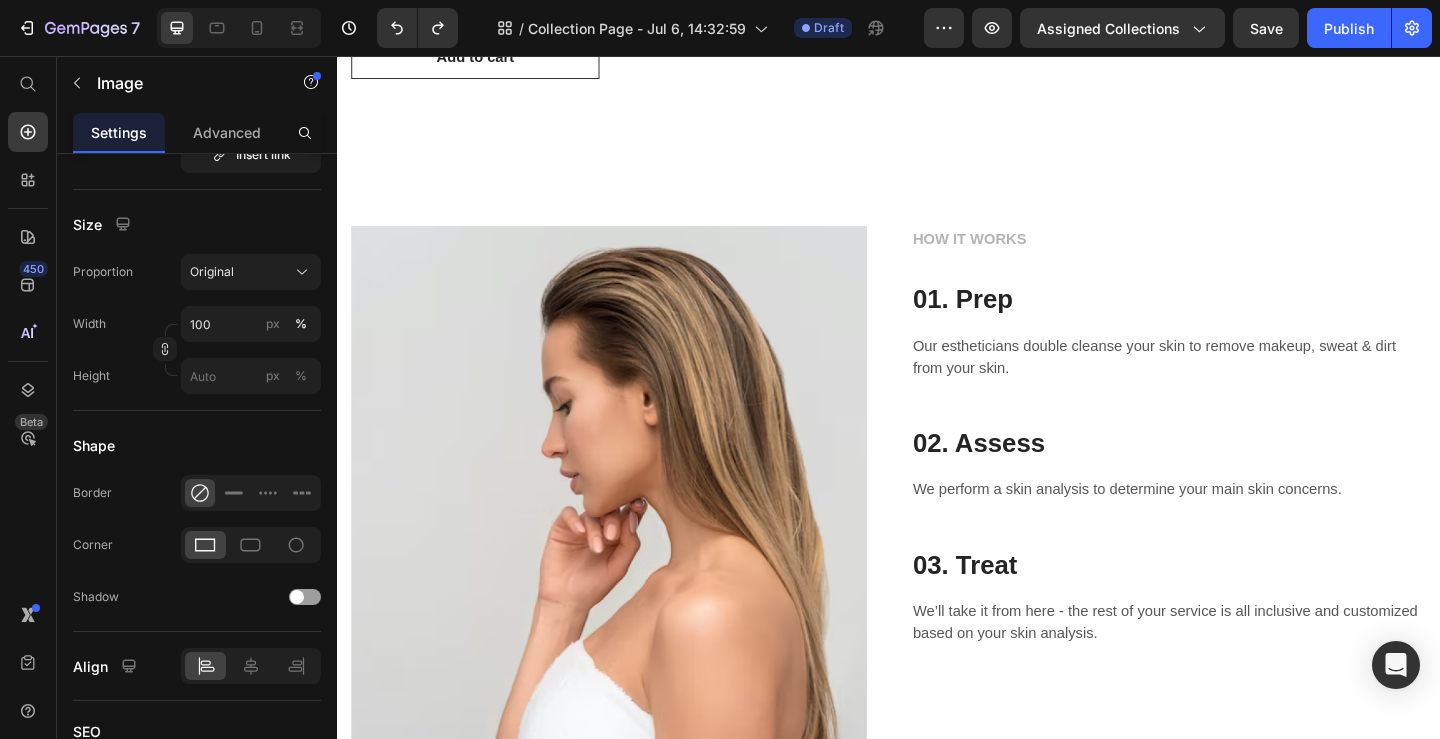 click at bounding box center (632, 592) 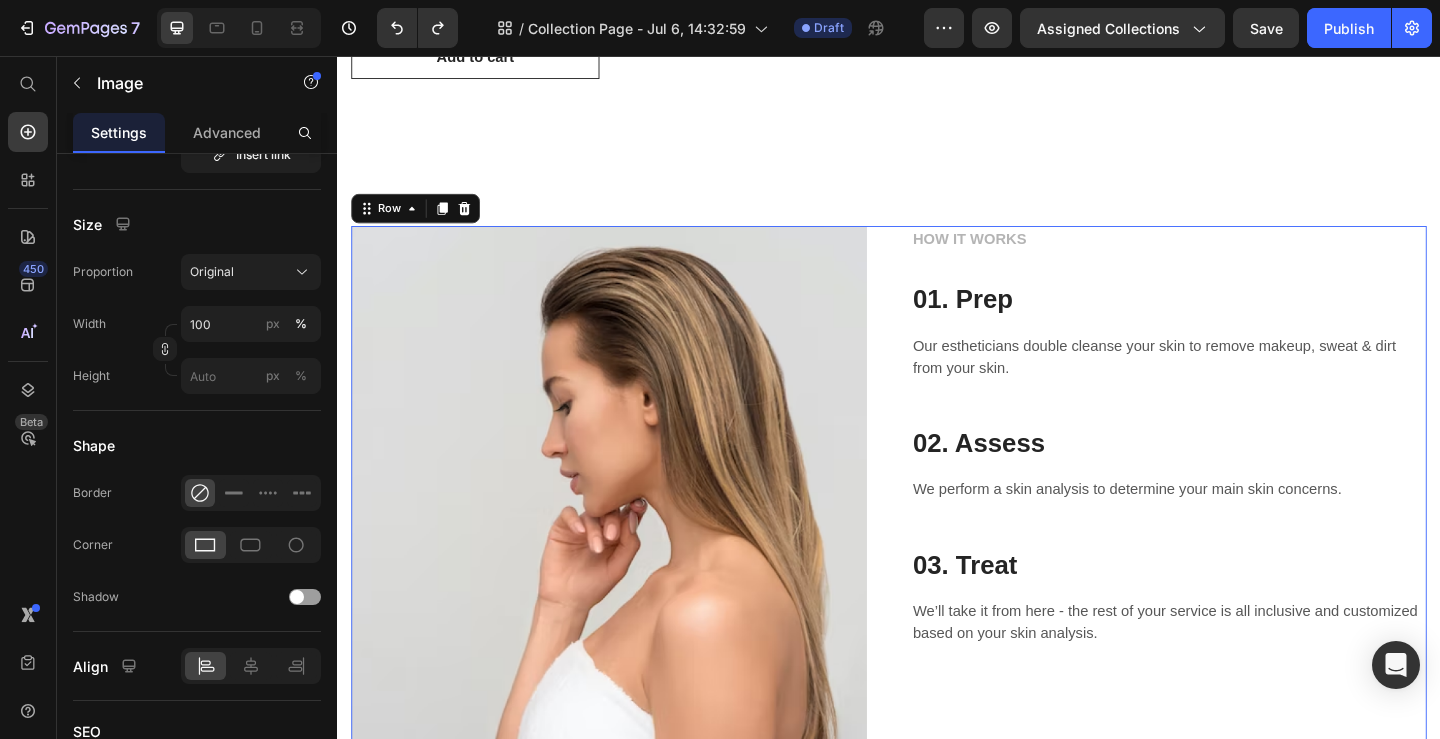 click on "Image HOW IT WORKS Text block 01. Prep Heading Our estheticians double cleanse your skin to remove makeup, sweat & dirt from your skin. Text block Row 02. Assess Heading We perform a skin analysis to determine your main skin concerns. Text block Row 03. Treat Heading We’ll take it from here - the rest of your service is all inclusive and customized based on your skin analysis. Text block Row Row   0" at bounding box center (937, 592) 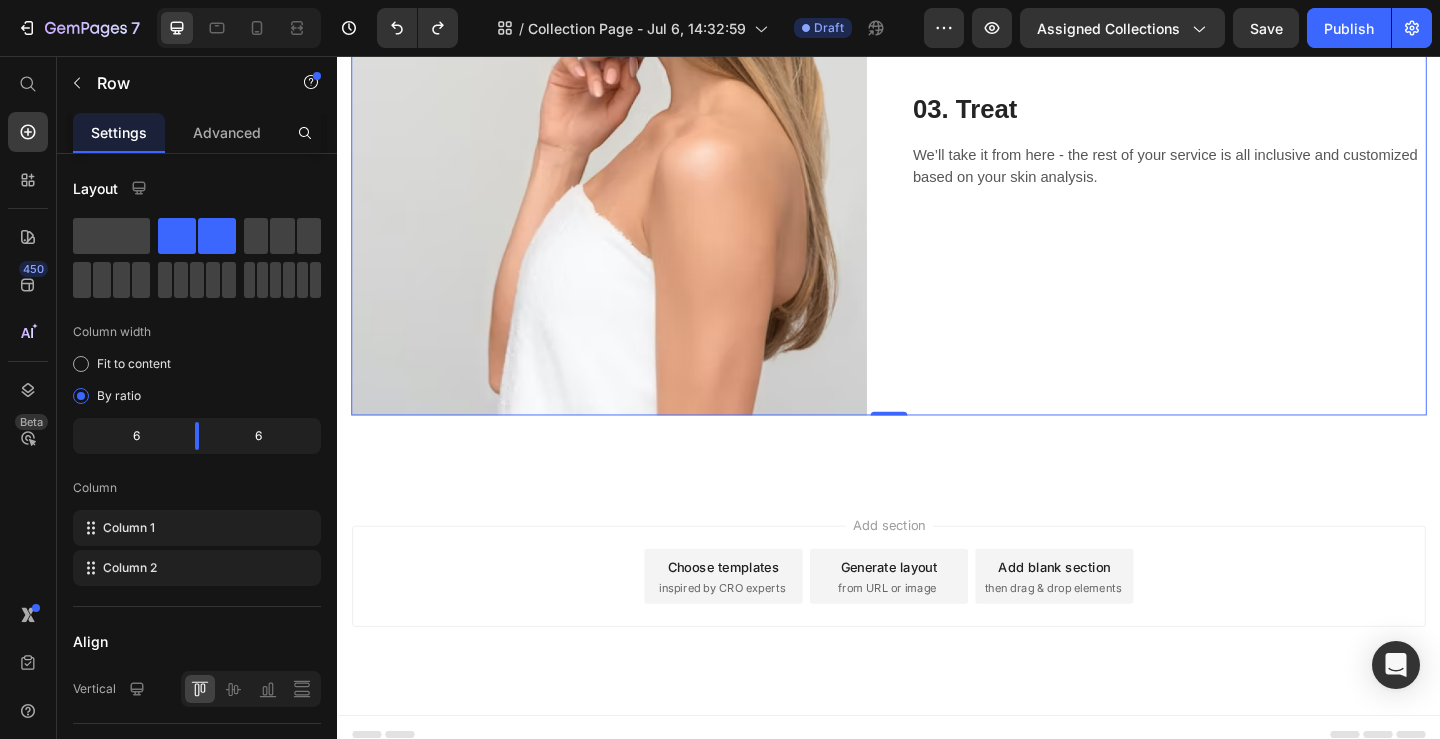 scroll, scrollTop: 1207, scrollLeft: 0, axis: vertical 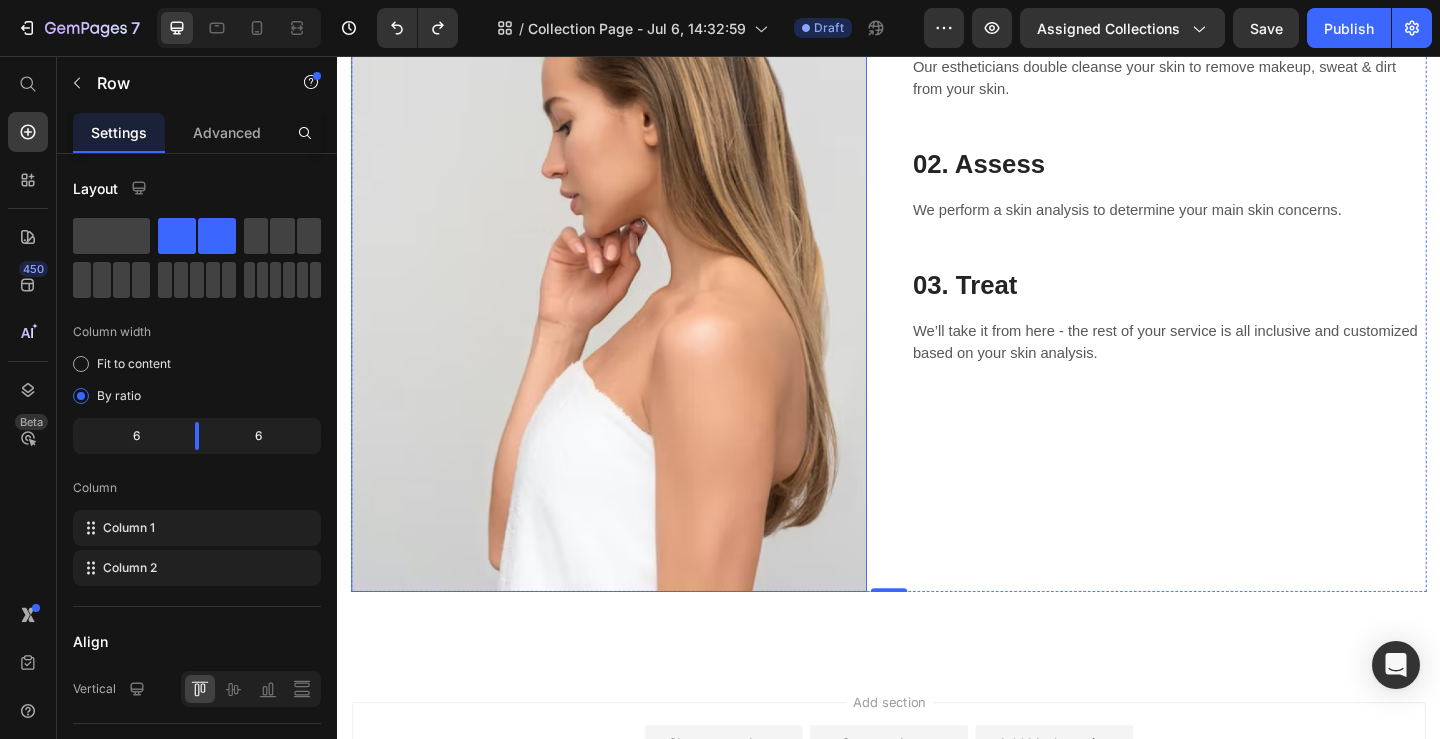 click at bounding box center (632, 288) 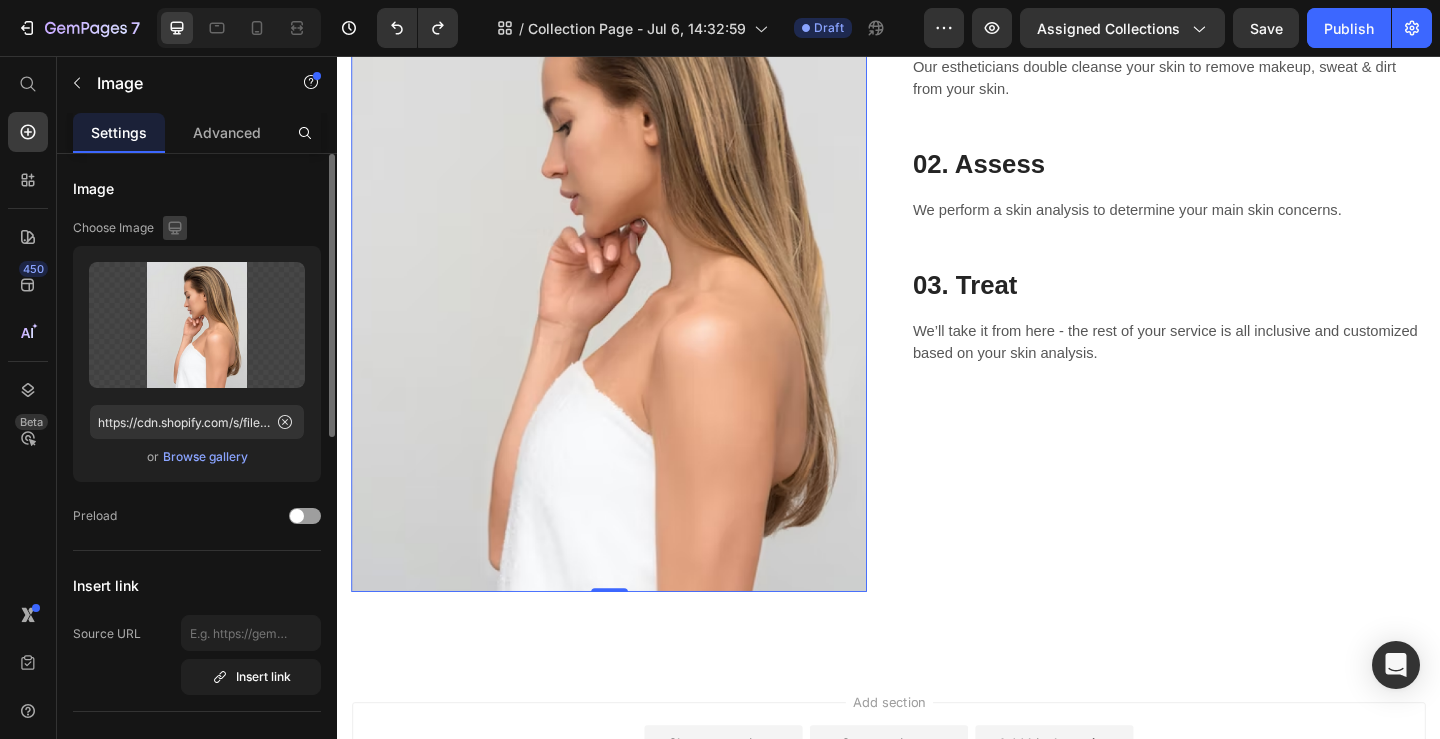 click 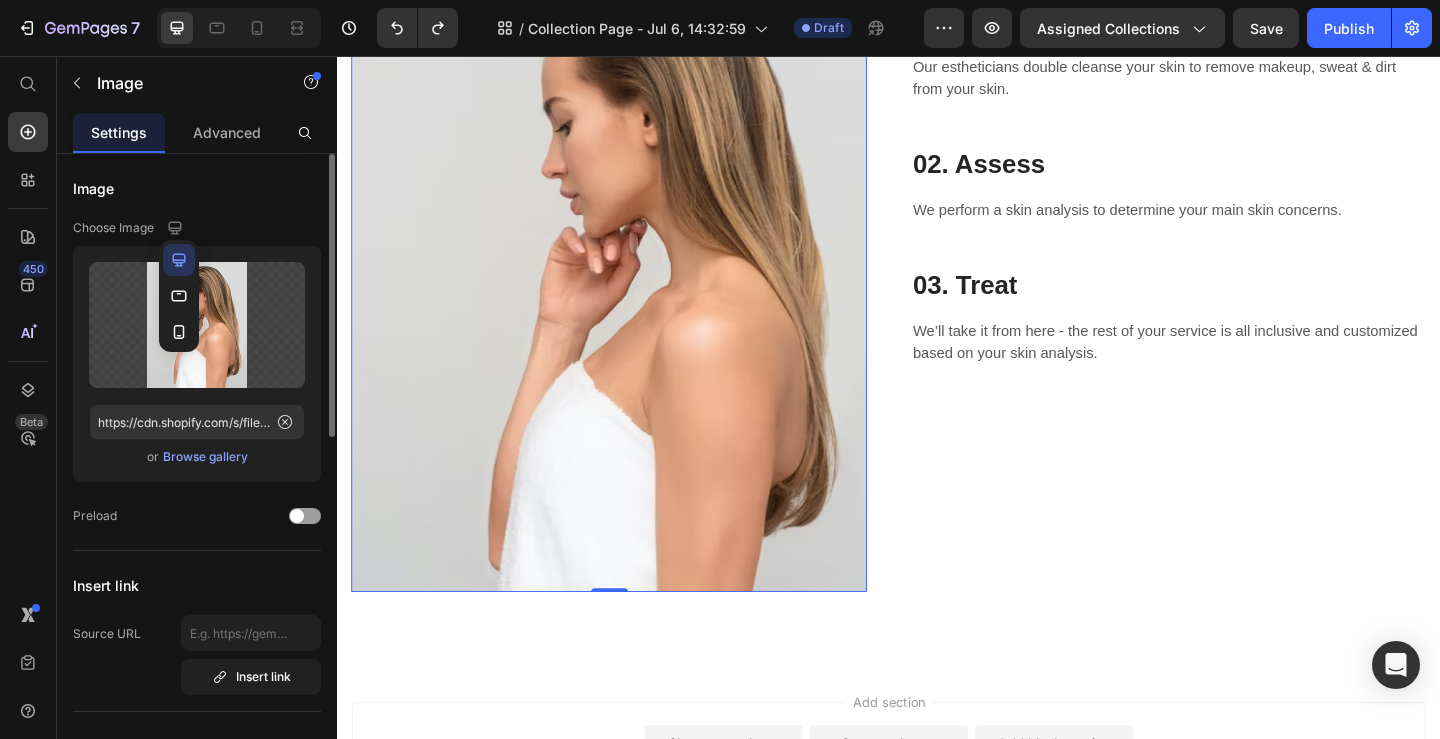 click on "Choose Image" at bounding box center (113, 228) 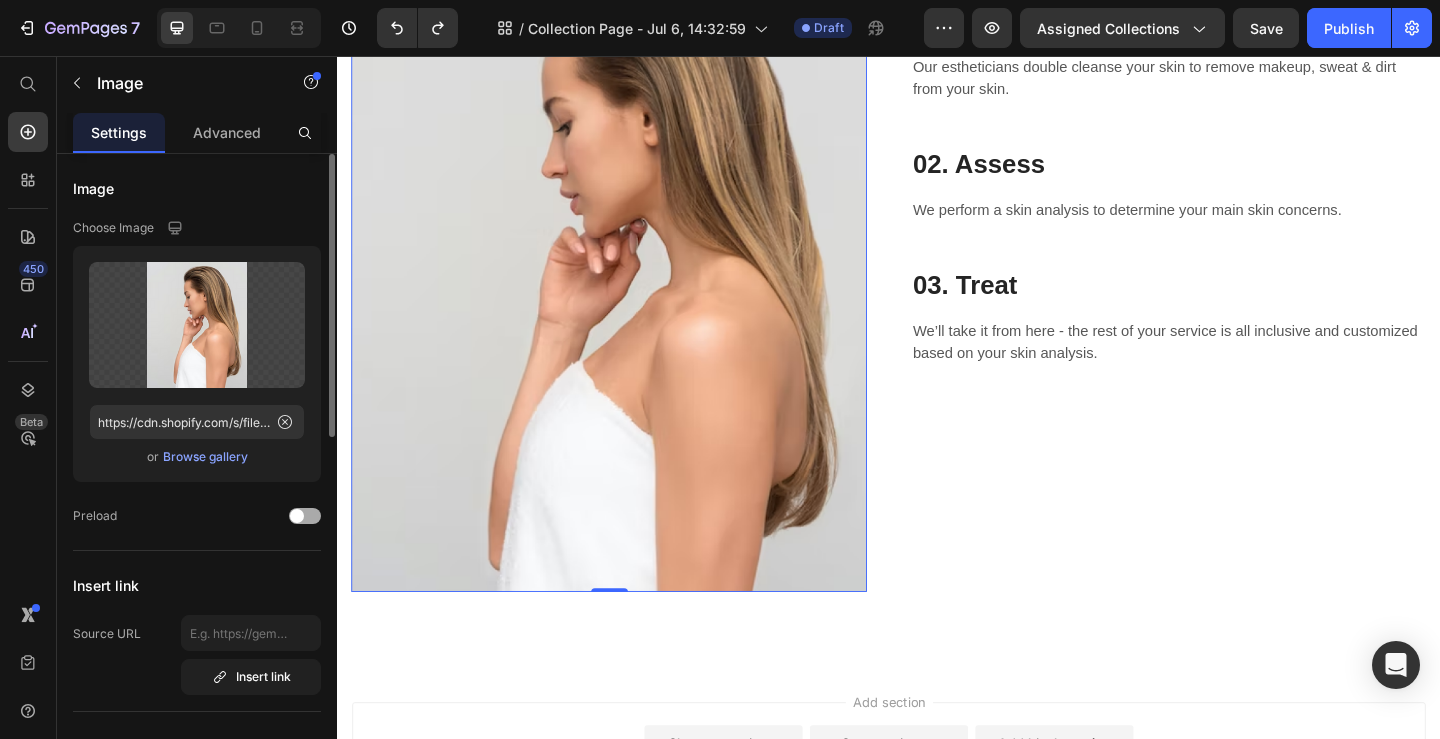 click at bounding box center [297, 516] 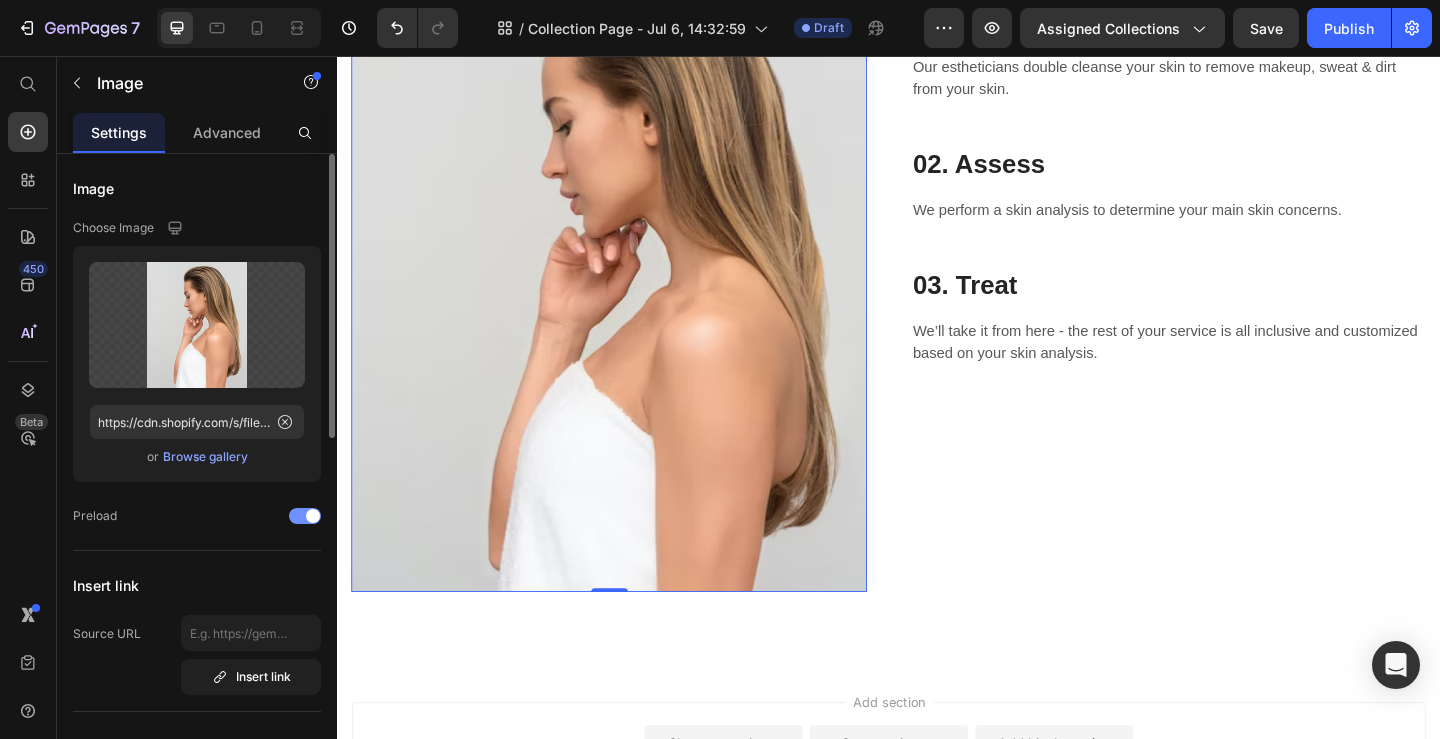 click at bounding box center (305, 516) 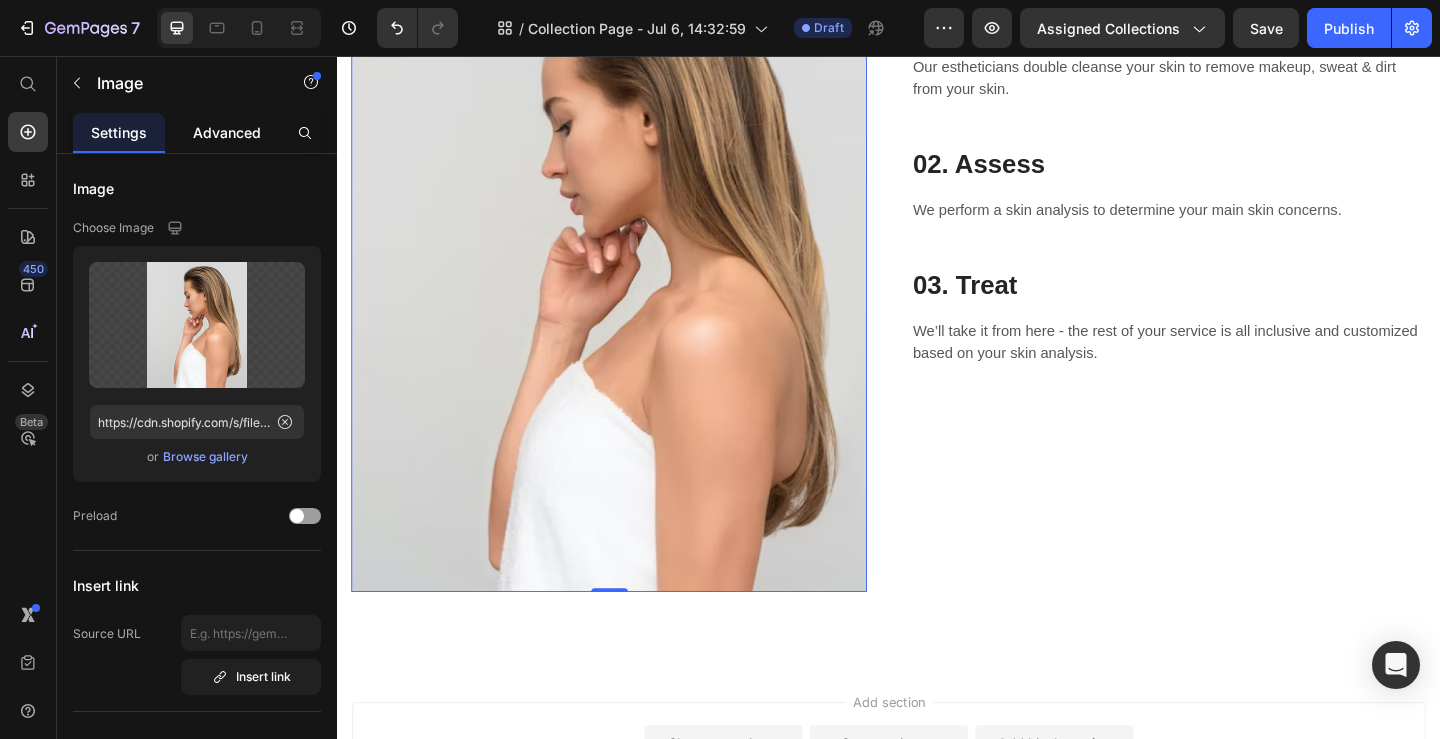 click on "Advanced" at bounding box center [227, 132] 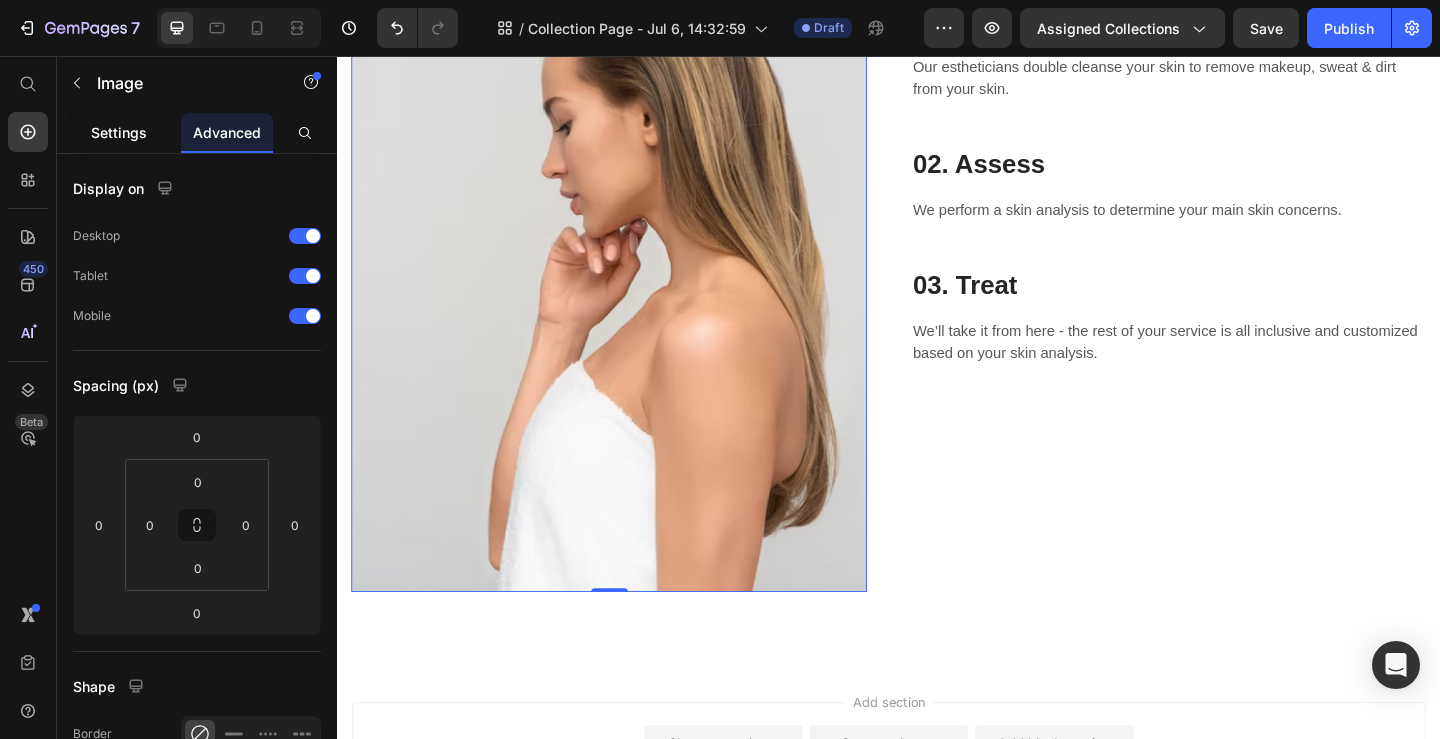 click on "Settings" 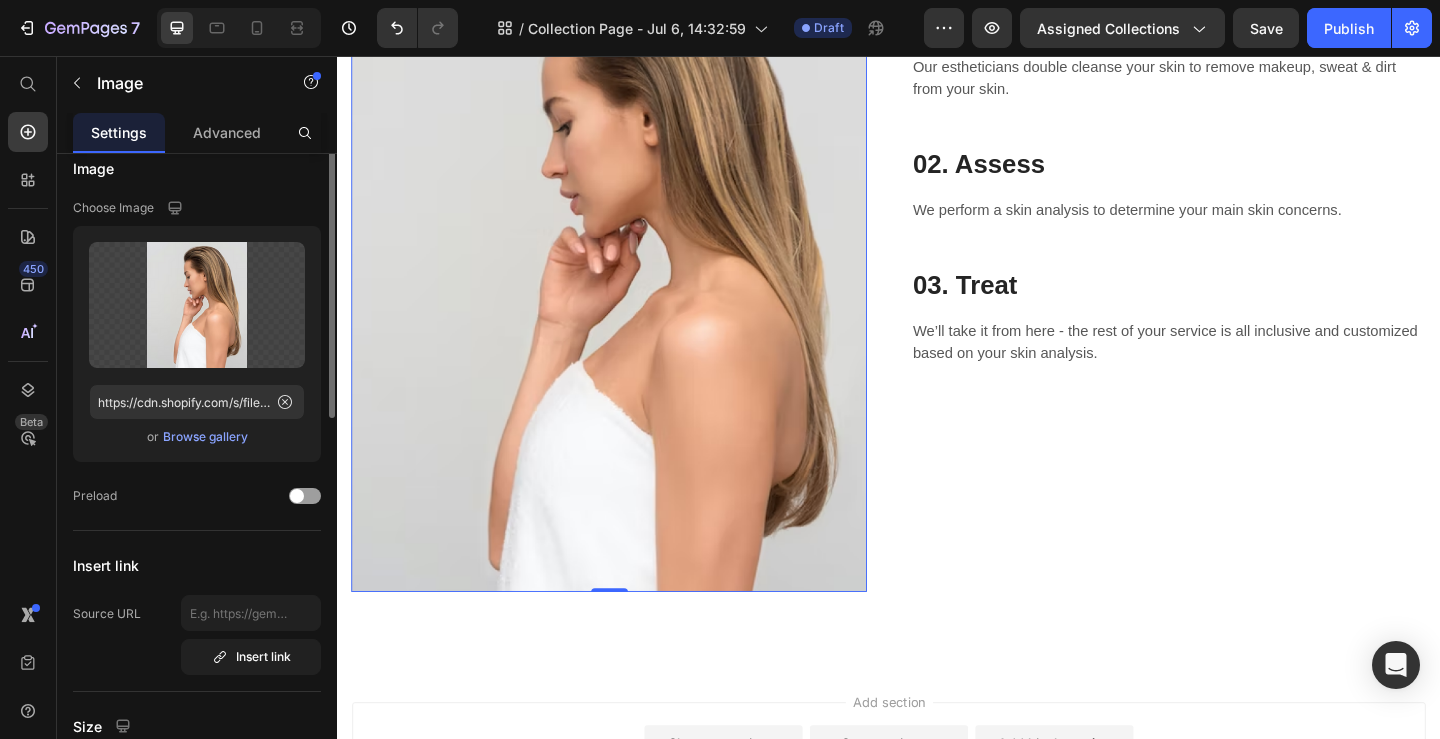 scroll, scrollTop: 0, scrollLeft: 0, axis: both 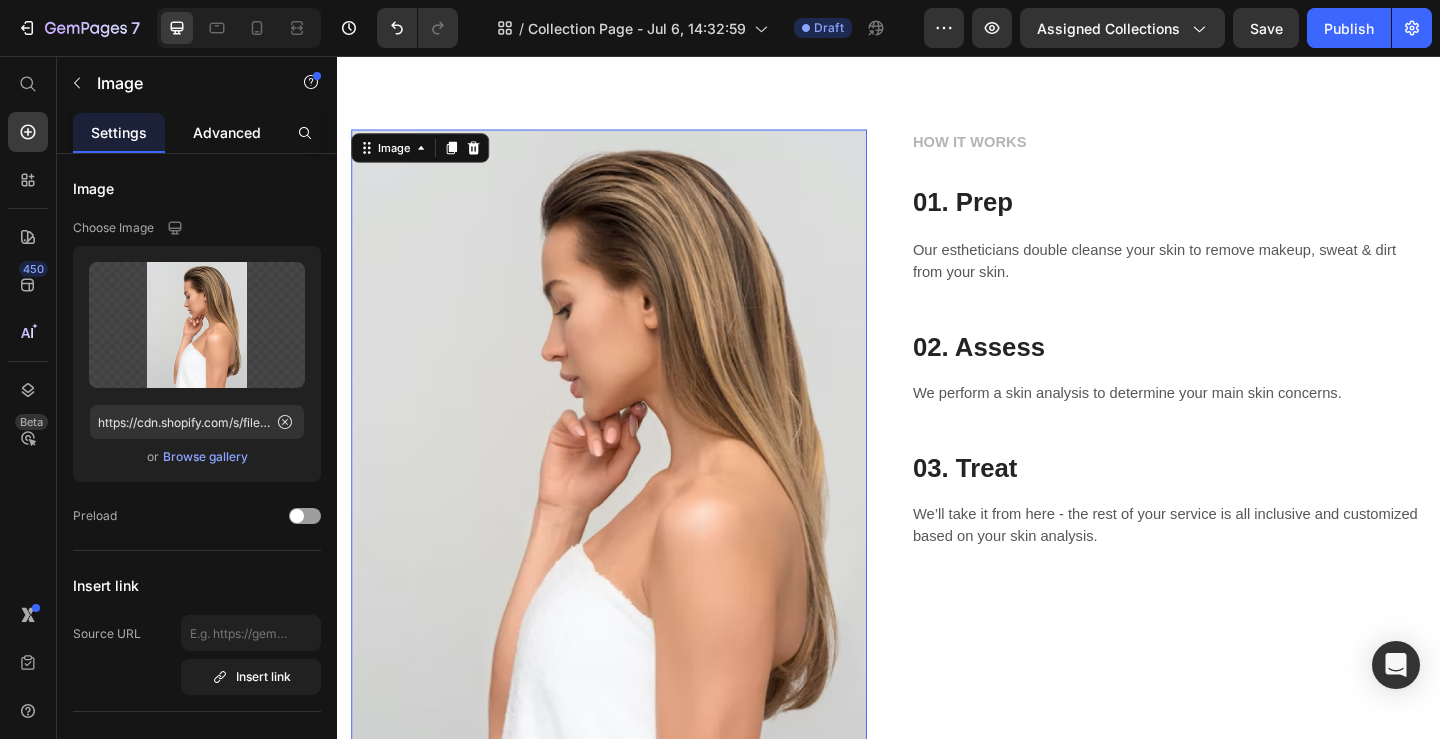 click on "Advanced" at bounding box center (227, 132) 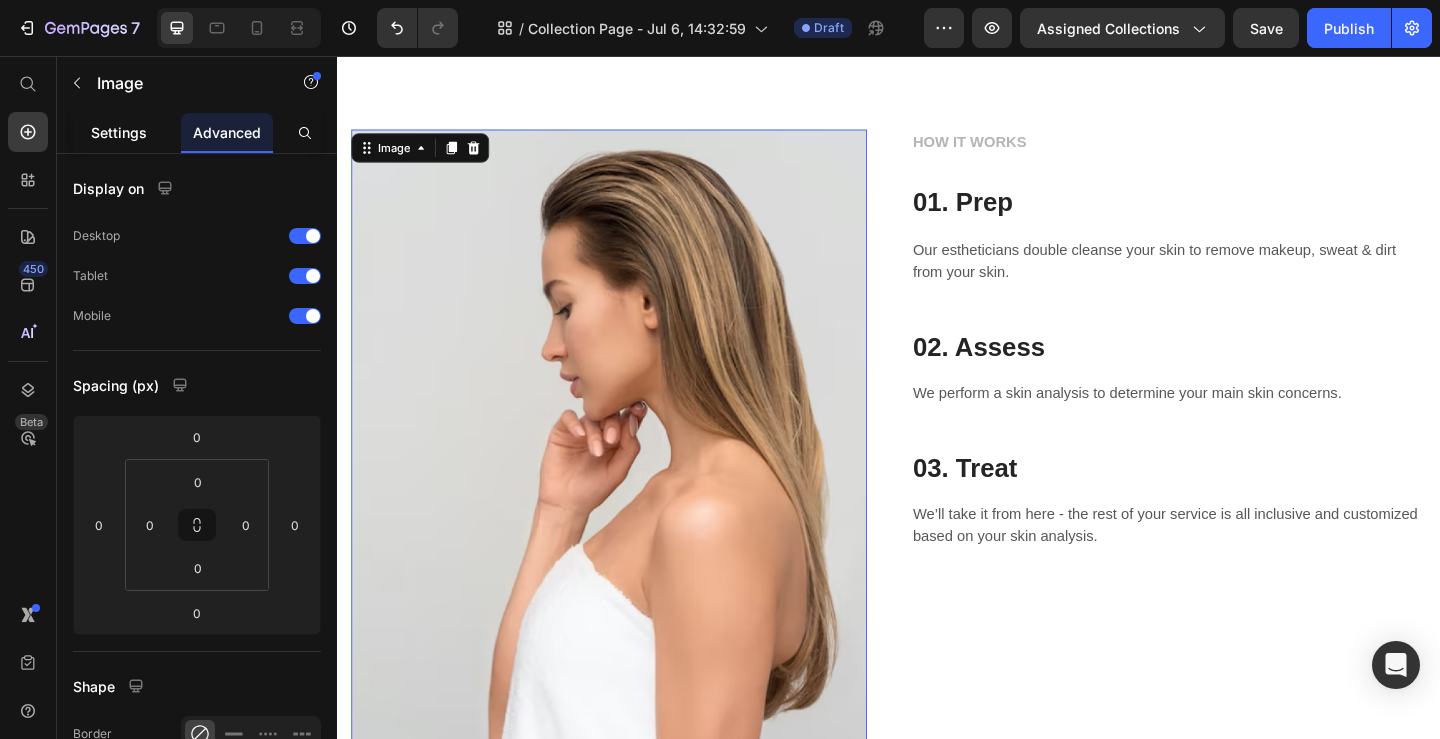 click on "Settings" at bounding box center (119, 132) 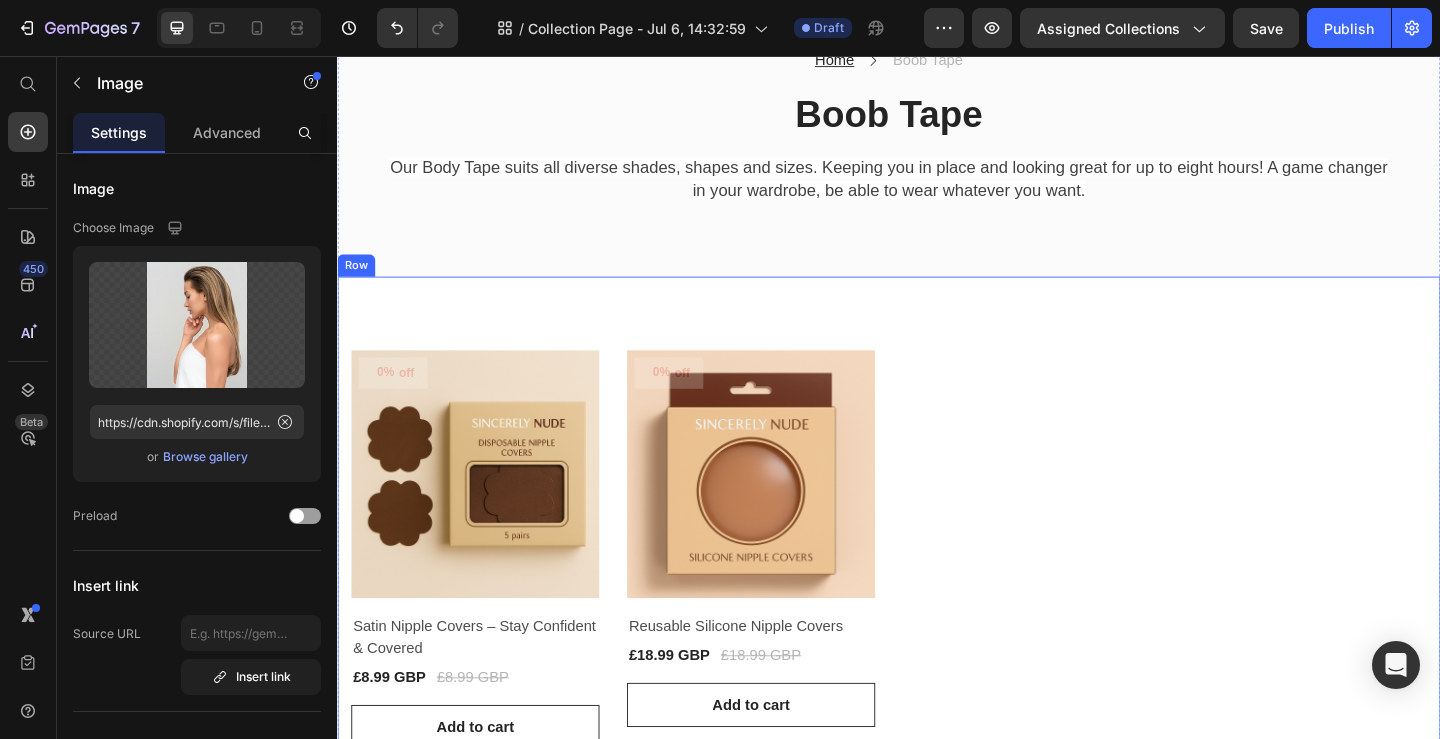 scroll, scrollTop: 173, scrollLeft: 0, axis: vertical 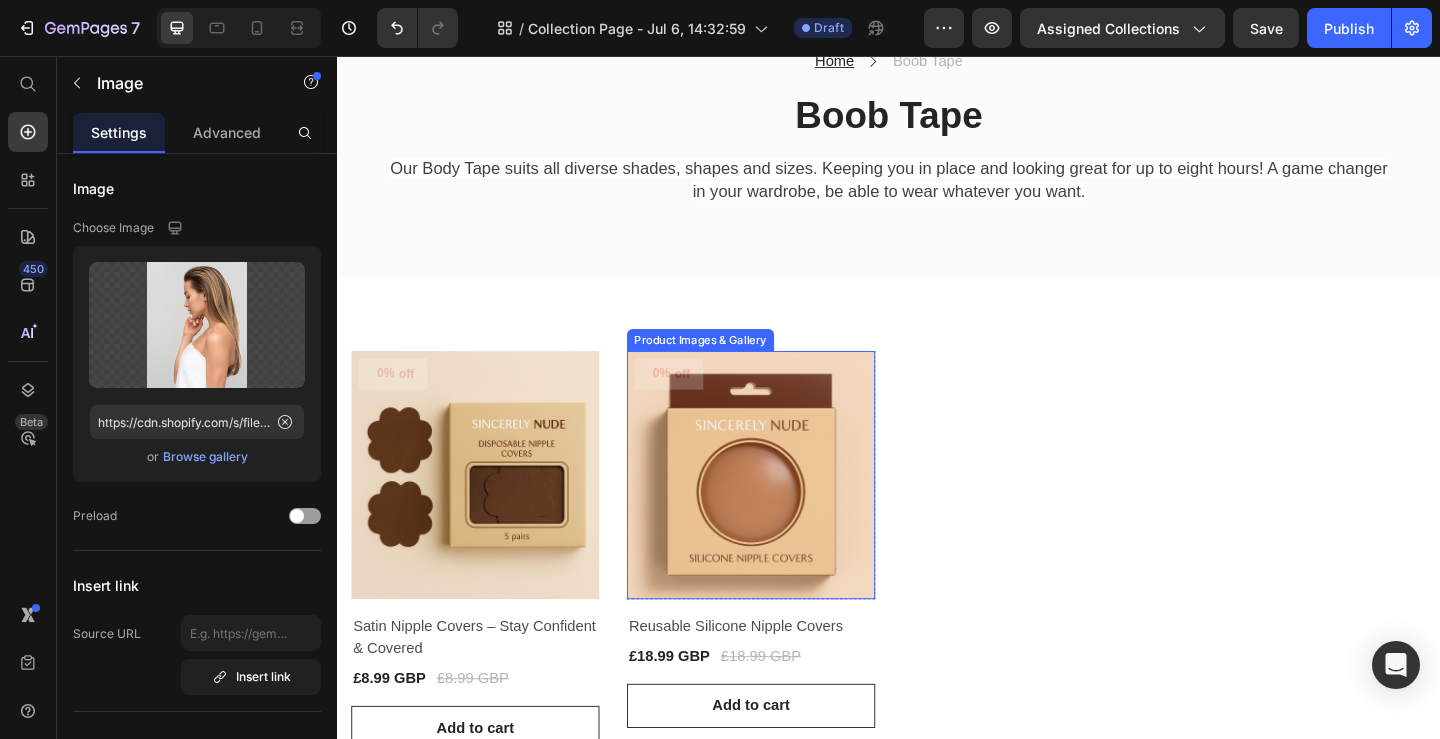 click at bounding box center [787, 512] 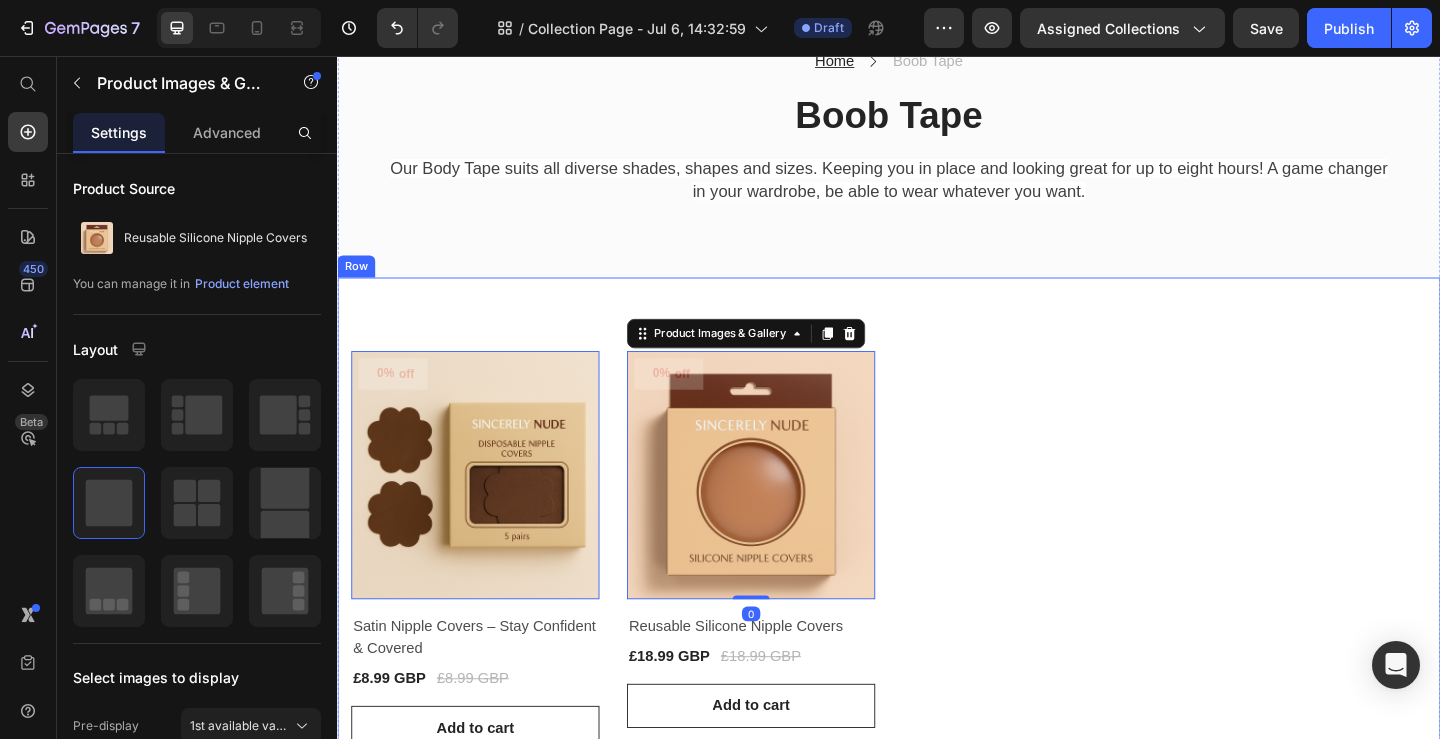 click on "0% off (P) Tag Product Images & Gallery   0 Row Satin Nipple Covers – Stay Confident & Covered (P) Title £8.99 GBP (P) Price £8.99 GBP (P) Price Row Row Add to cart (P) Cart Button 0% off (P) Tag Product Images & Gallery   0 Row Reusable Silicone Nipple Covers (P) Title £18.99 GBP (P) Price £18.99 GBP (P) Price Row Row Add to cart (P) Cart Button Product List Row Row" at bounding box center (937, 594) 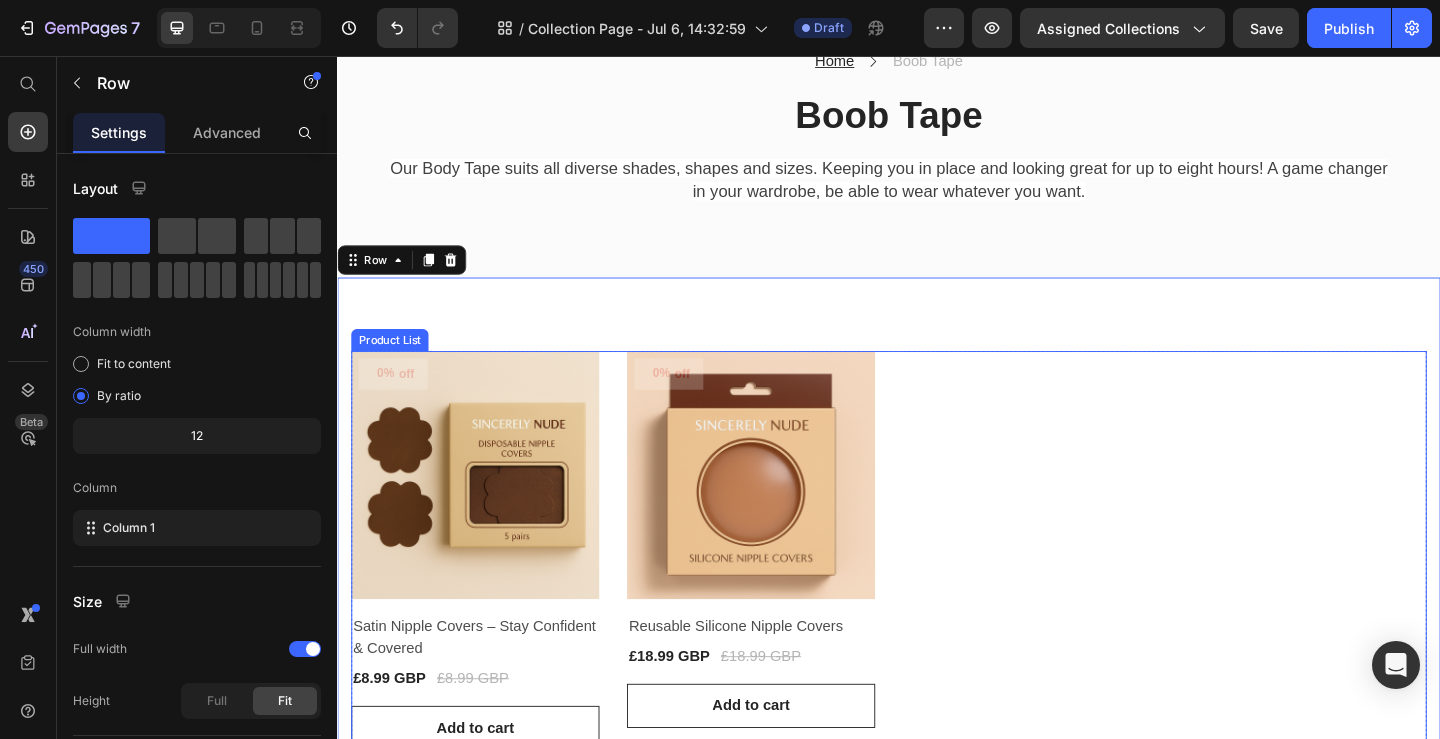 click on "0% off (P) Tag Product Images & Gallery Row Satin Nipple Covers – Stay Confident & Covered (P) Title £8.99 GBP (P) Price £8.99 GBP (P) Price Row Row Add to cart (P) Cart Button 0% off (P) Tag Product Images & Gallery Row Reusable Silicone Nipple Covers (P) Title £18.99 GBP (P) Price £18.99 GBP (P) Price Row Row Add to cart (P) Cart Button" at bounding box center (937, 594) 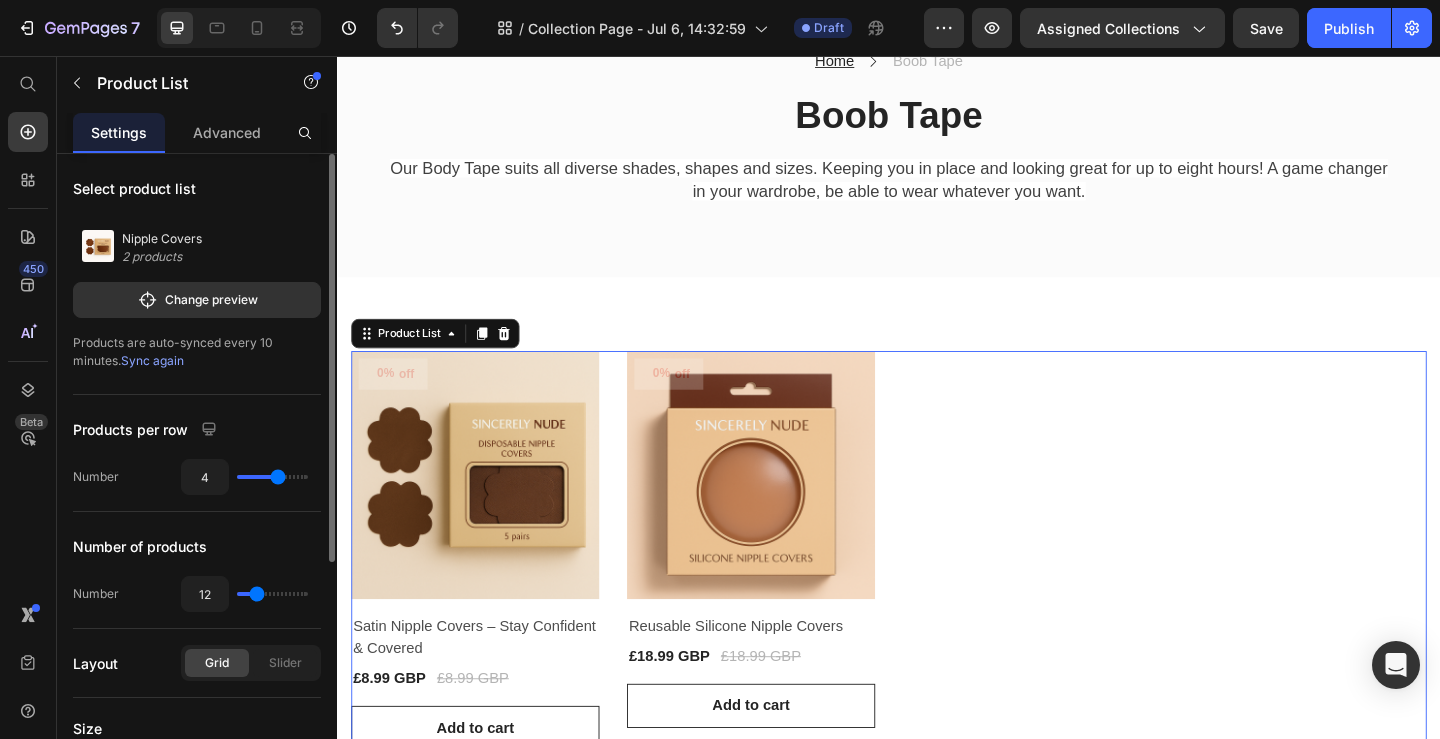 click on "Sync again" at bounding box center [152, 360] 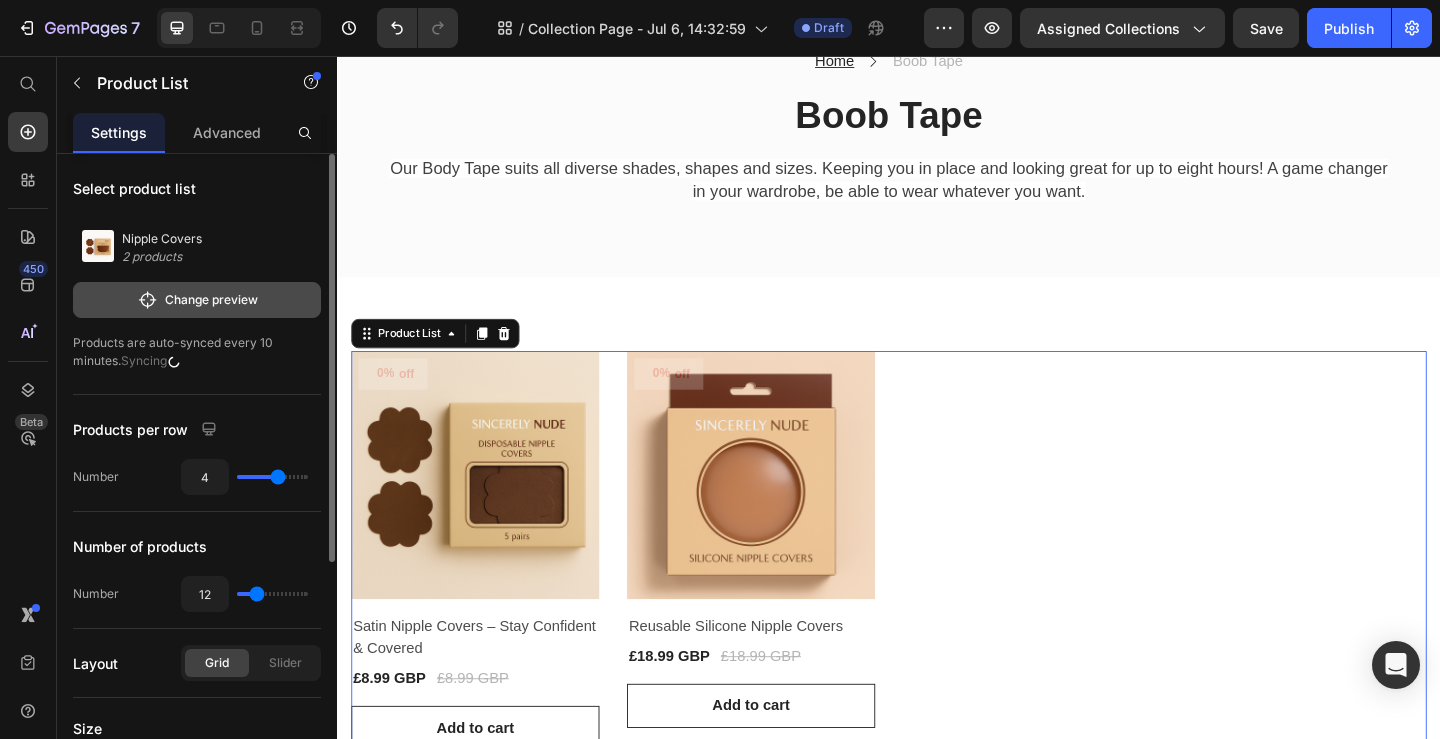 click on "Change preview" at bounding box center [197, 300] 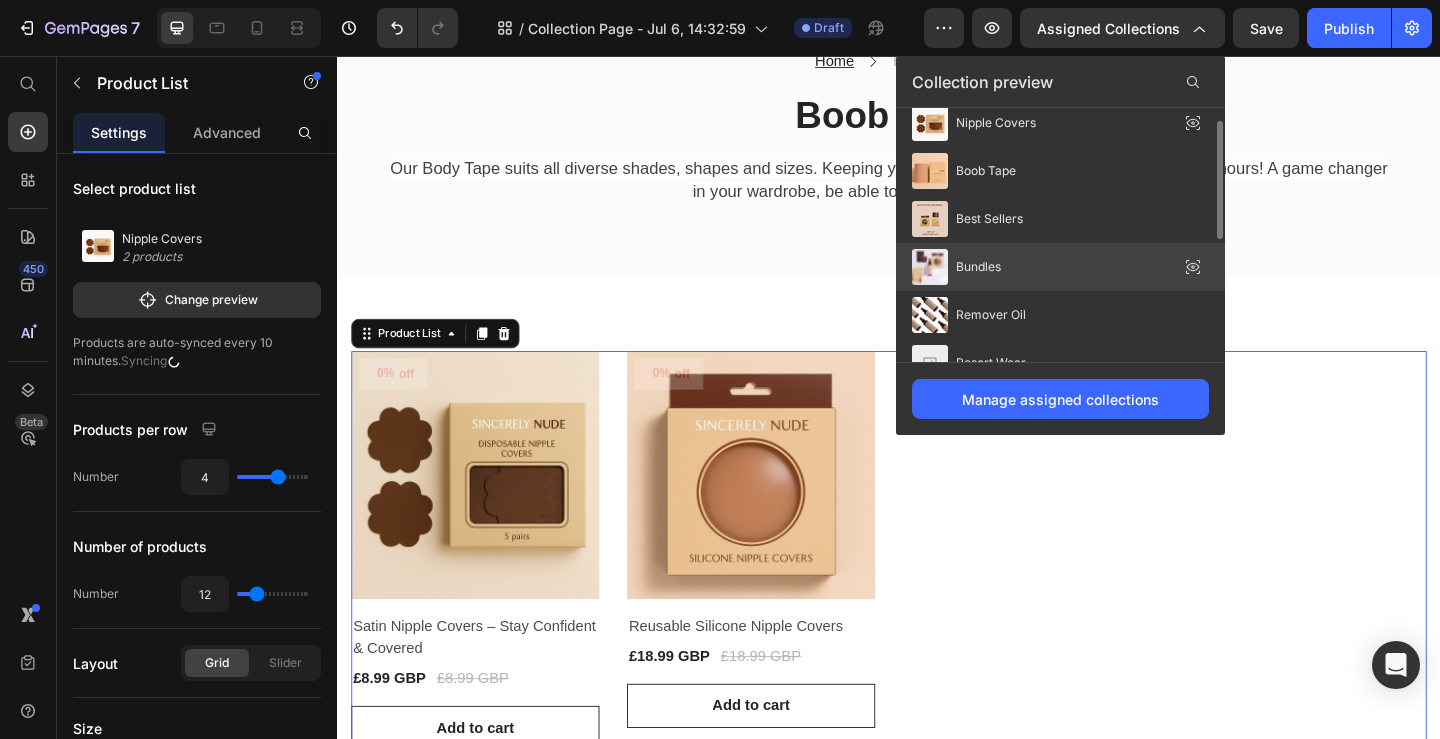 scroll, scrollTop: 0, scrollLeft: 0, axis: both 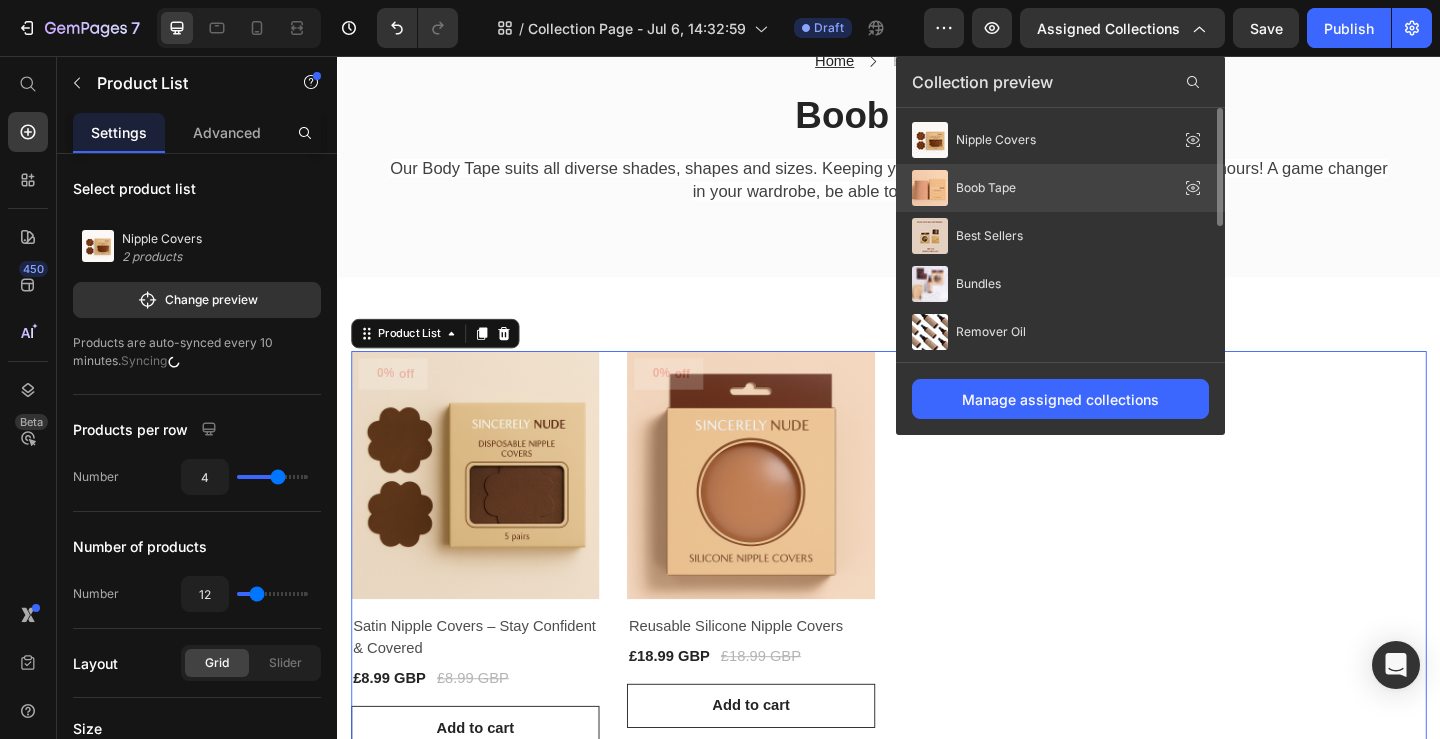 click on "Boob Tape" at bounding box center [986, 188] 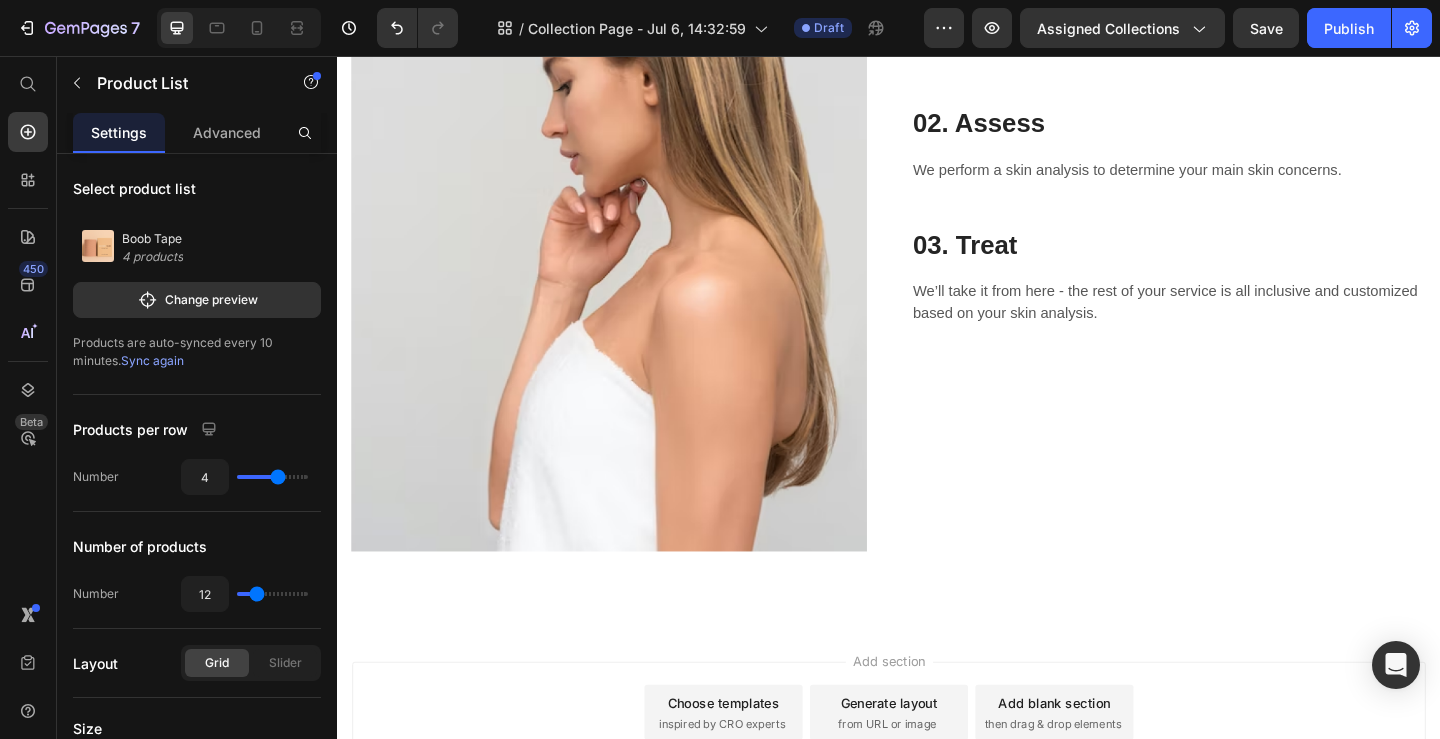 scroll, scrollTop: 1415, scrollLeft: 0, axis: vertical 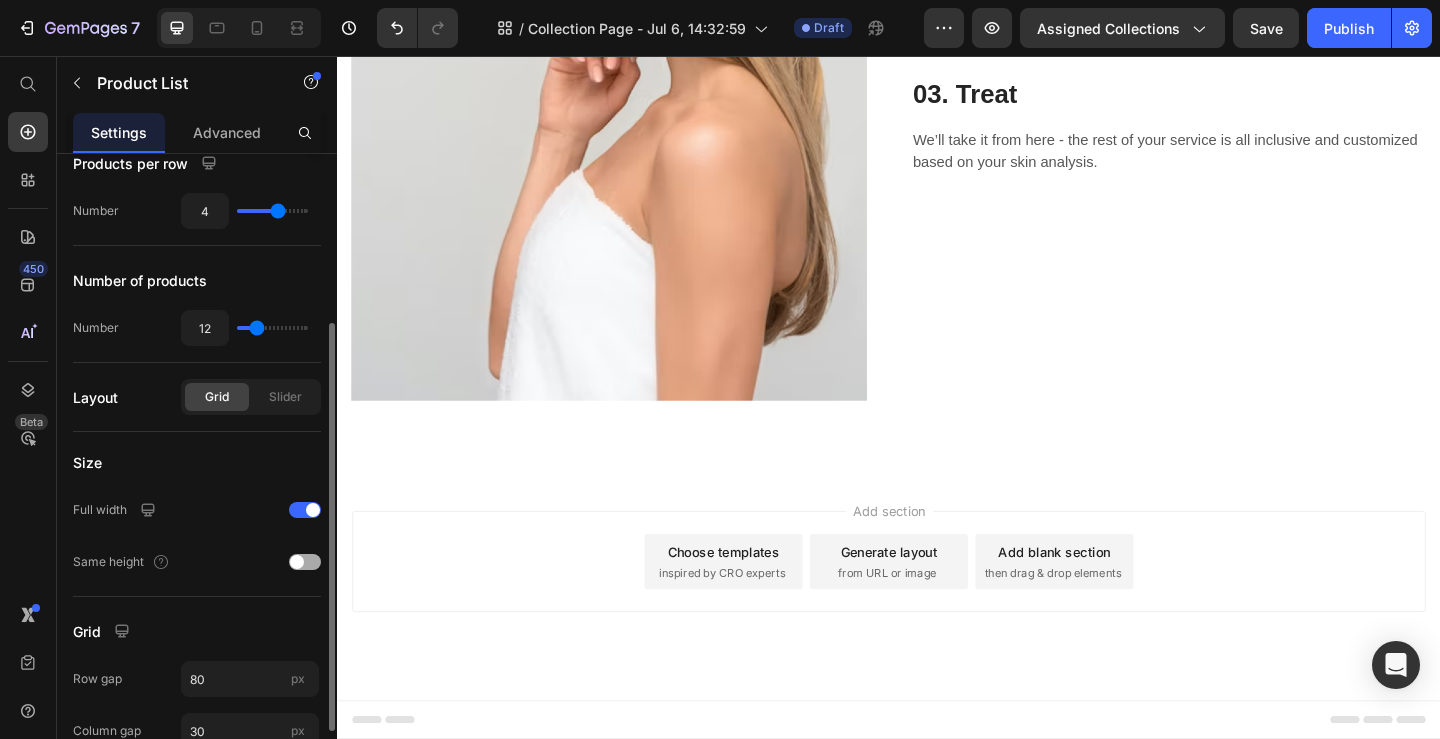 click at bounding box center [297, 562] 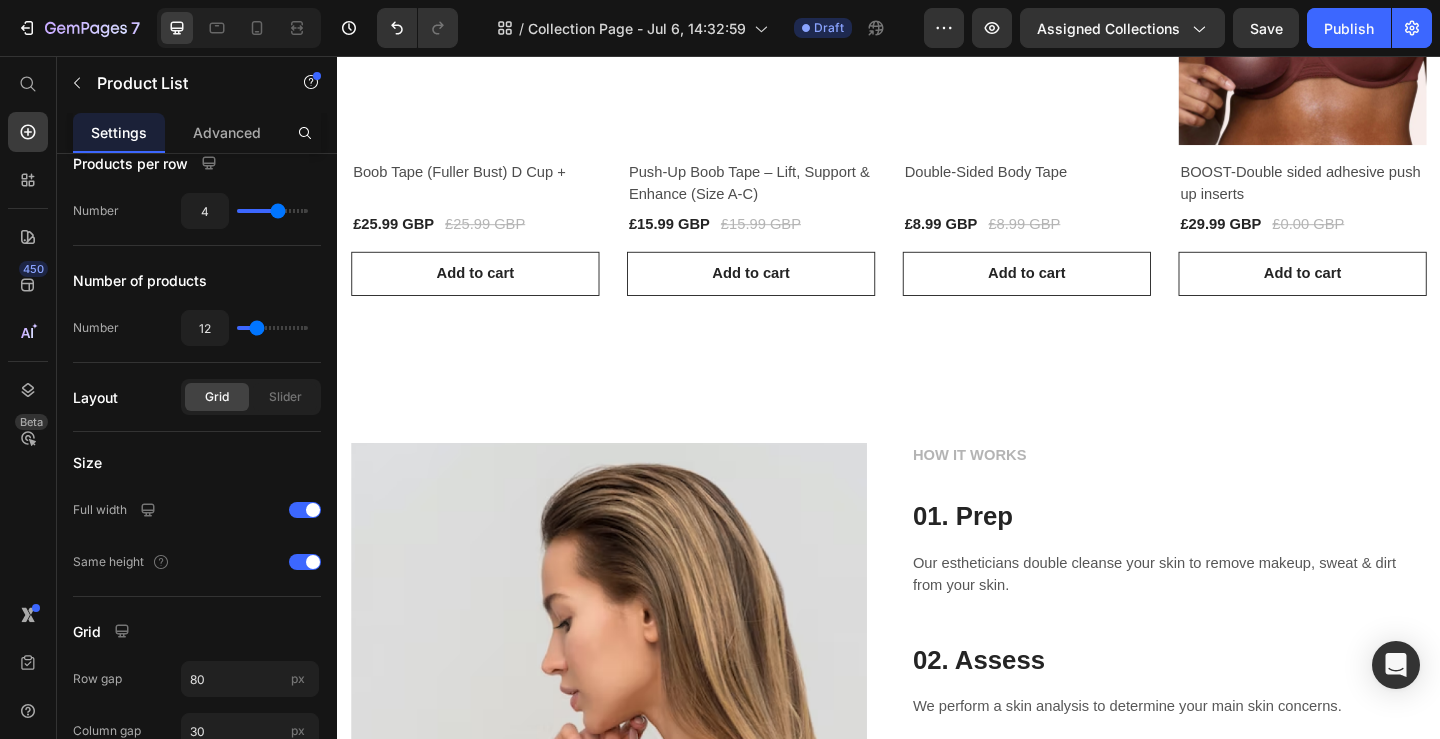 scroll, scrollTop: 397, scrollLeft: 0, axis: vertical 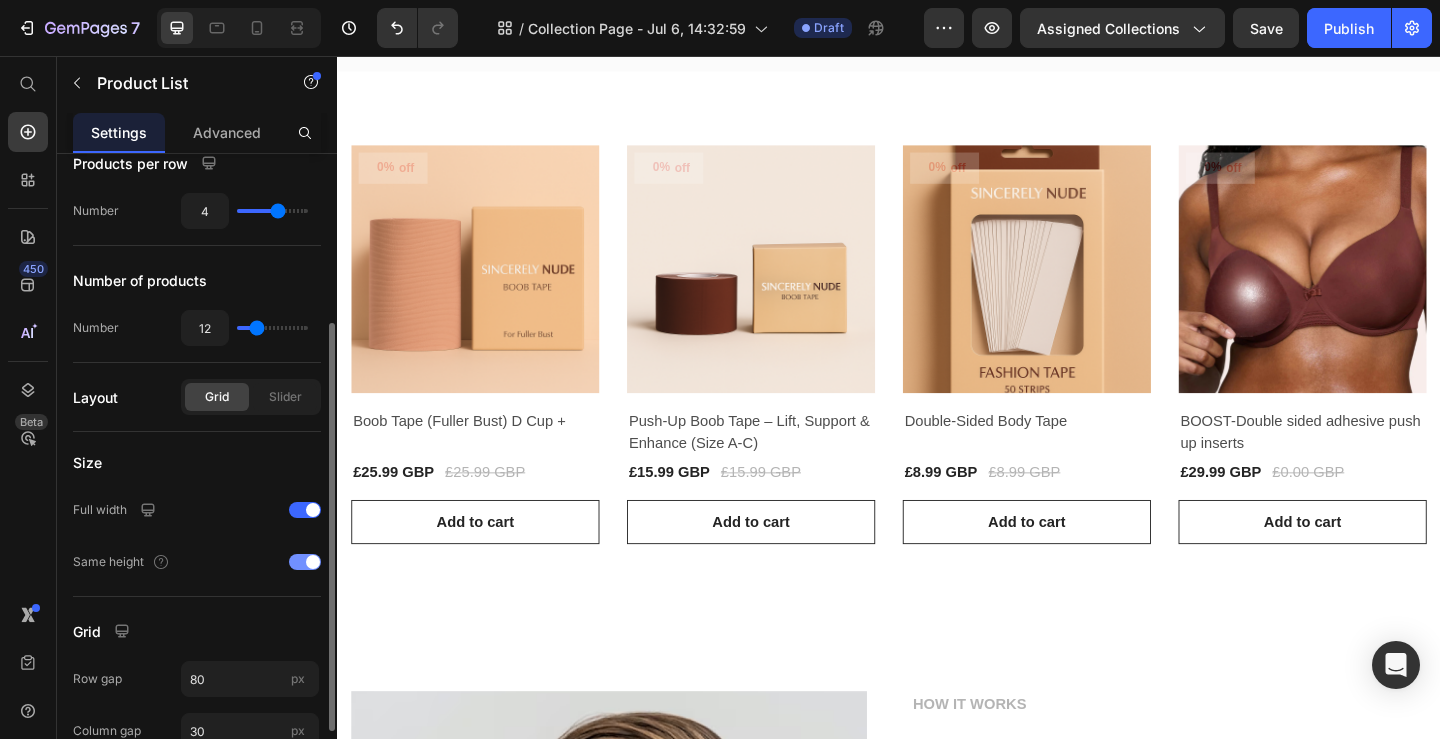 click at bounding box center [313, 562] 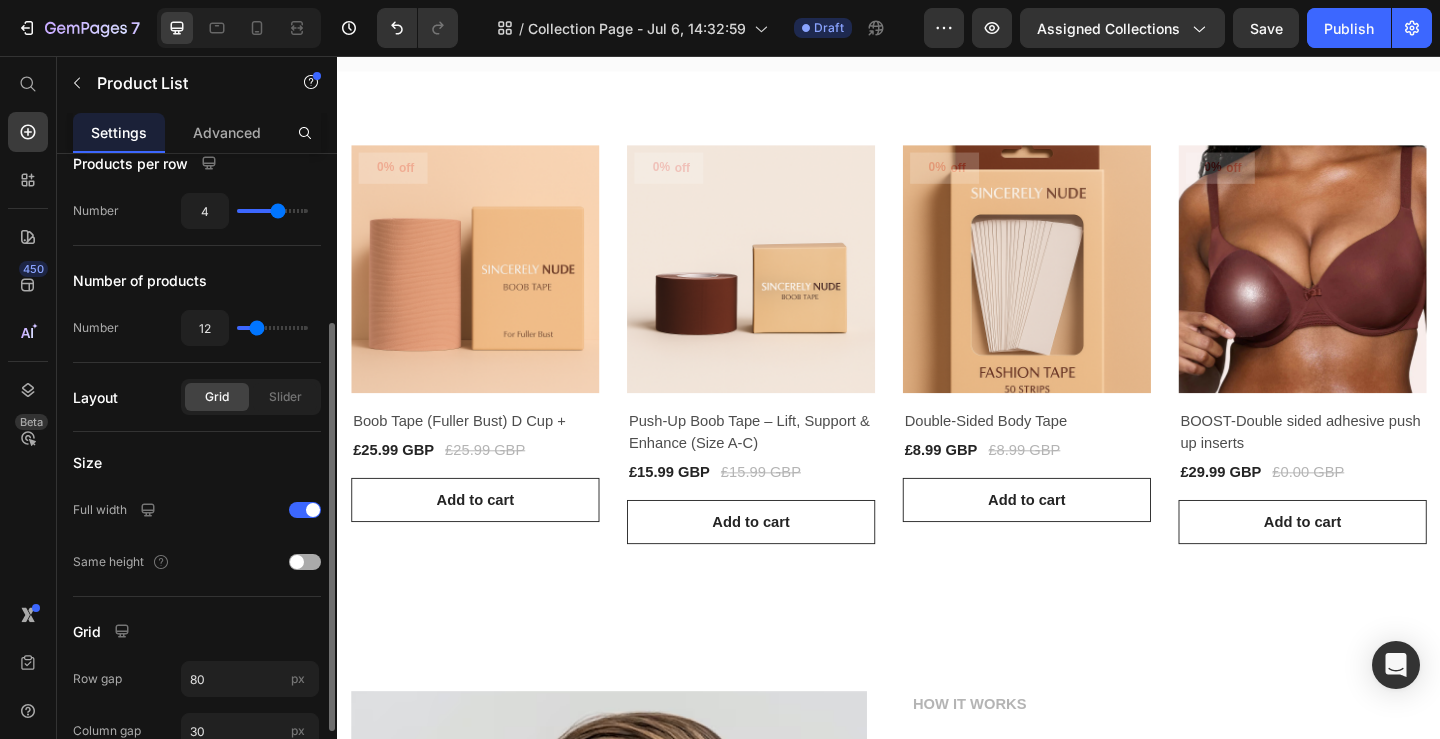 click at bounding box center [305, 562] 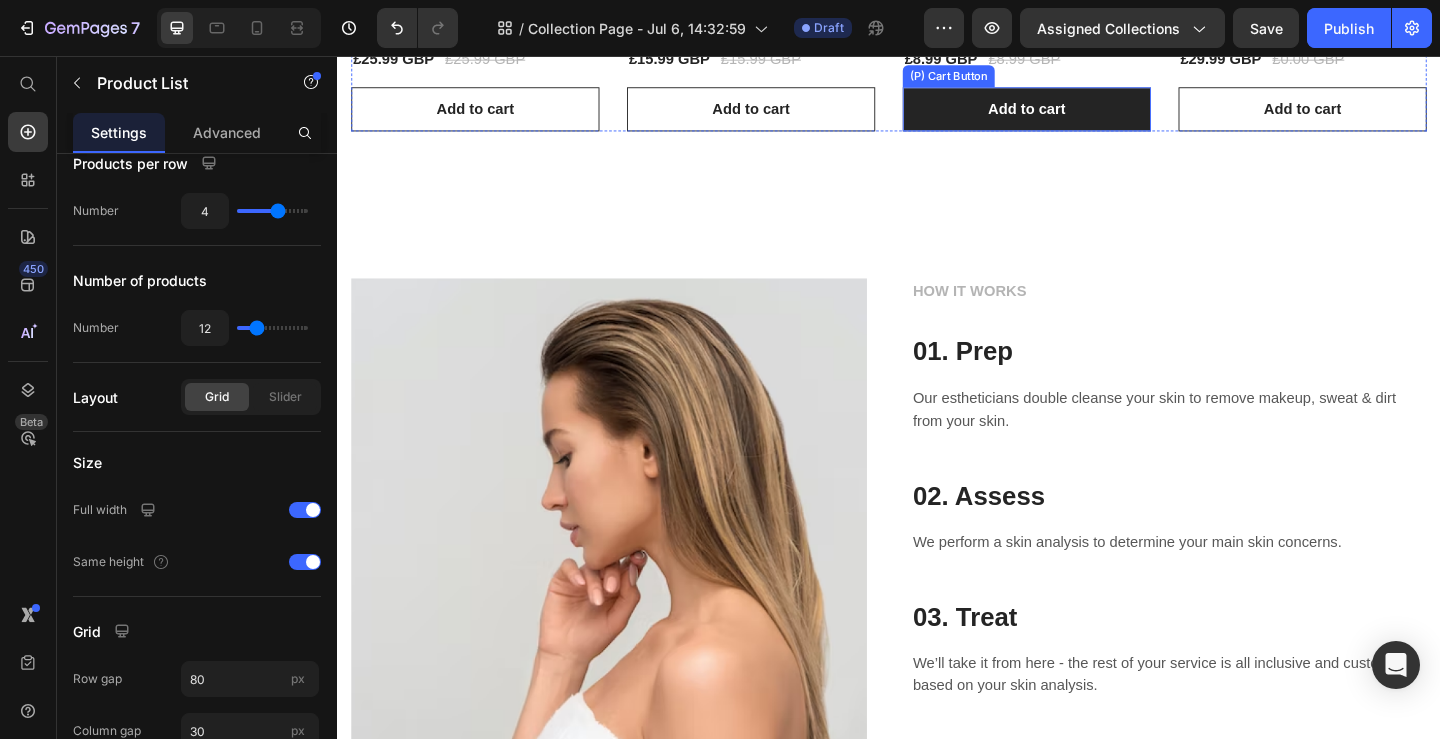 scroll, scrollTop: 922, scrollLeft: 0, axis: vertical 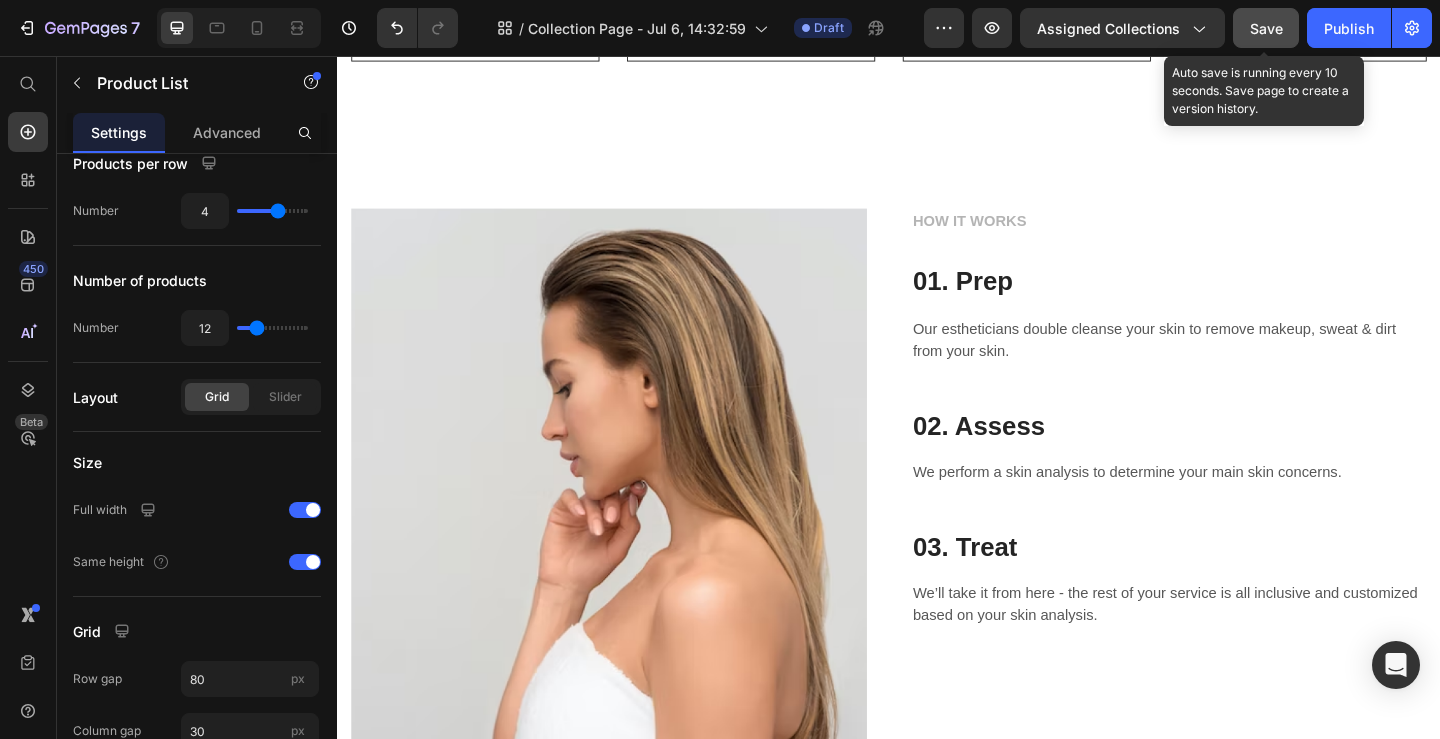 click on "Save" at bounding box center [1266, 28] 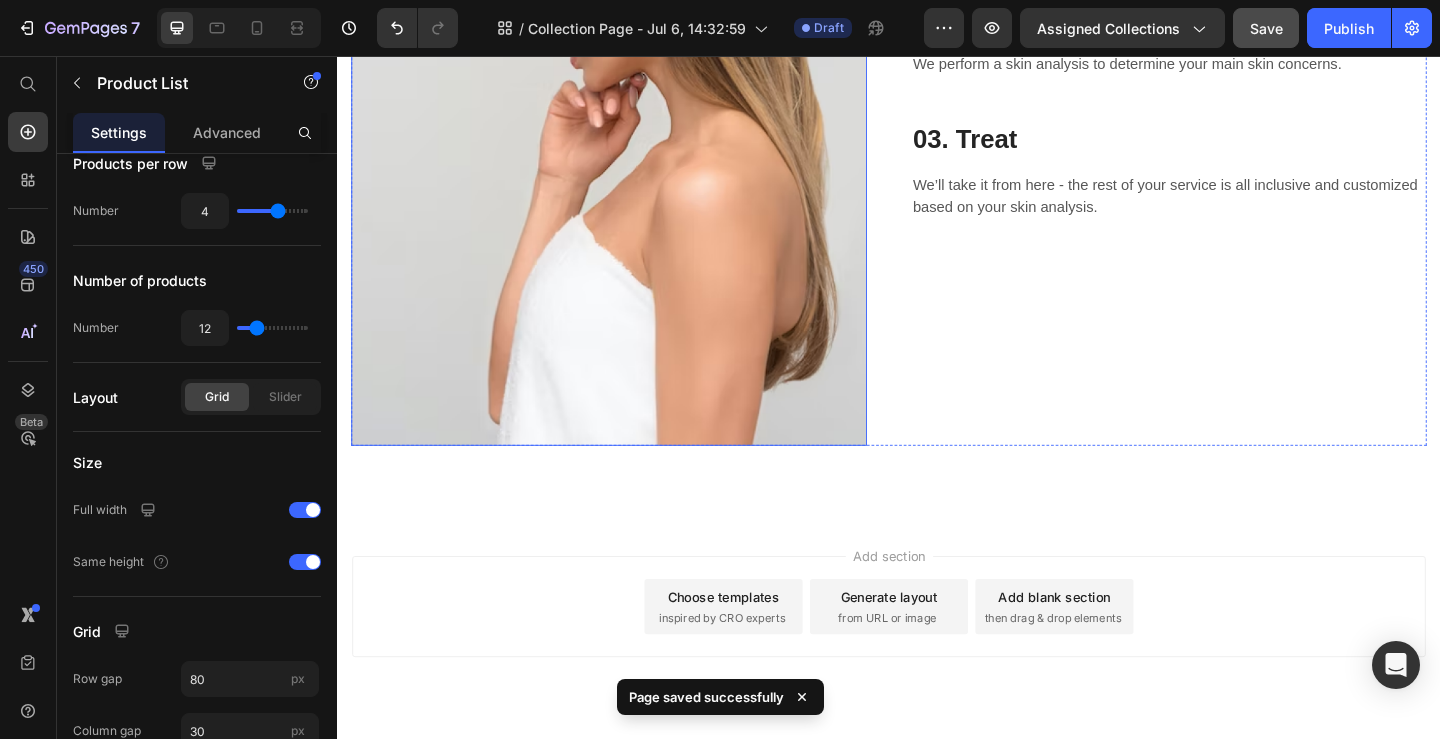 scroll, scrollTop: 1415, scrollLeft: 0, axis: vertical 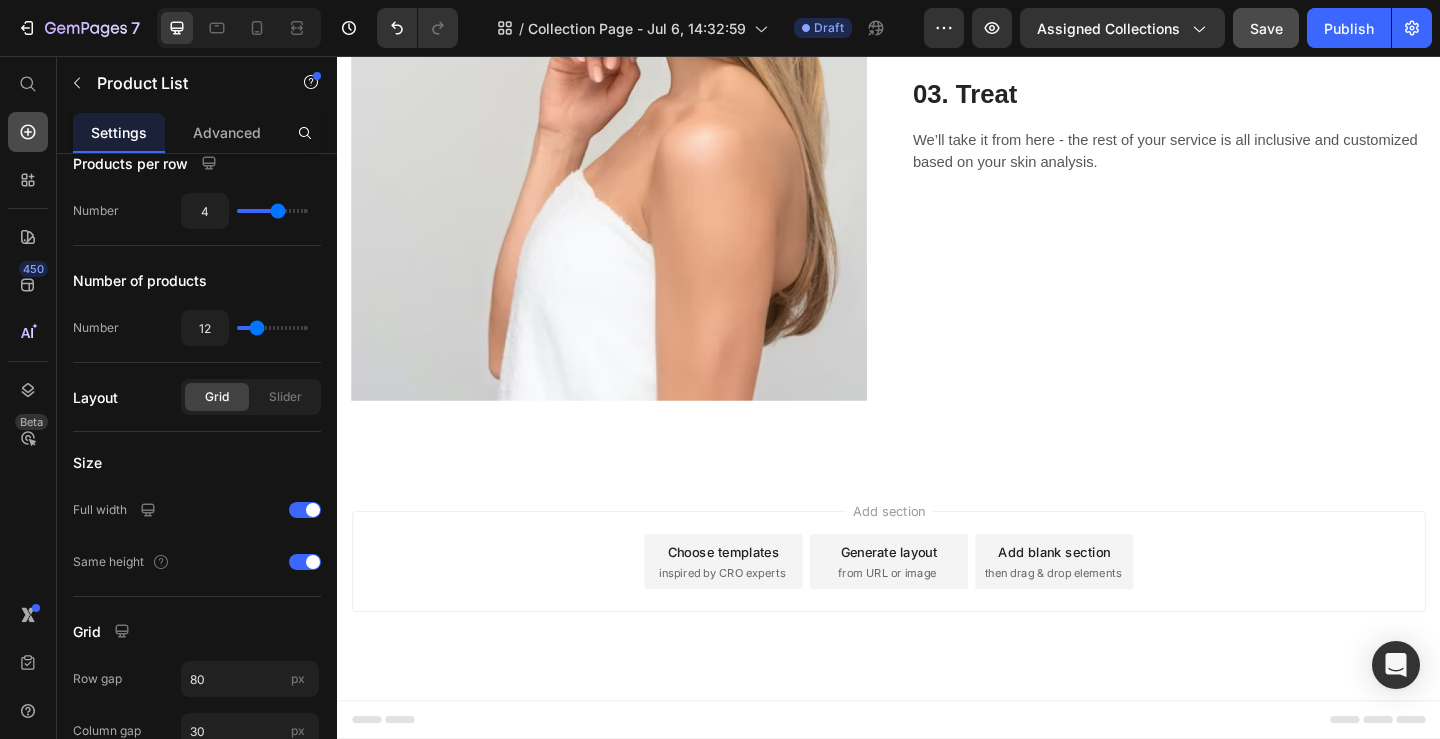 click 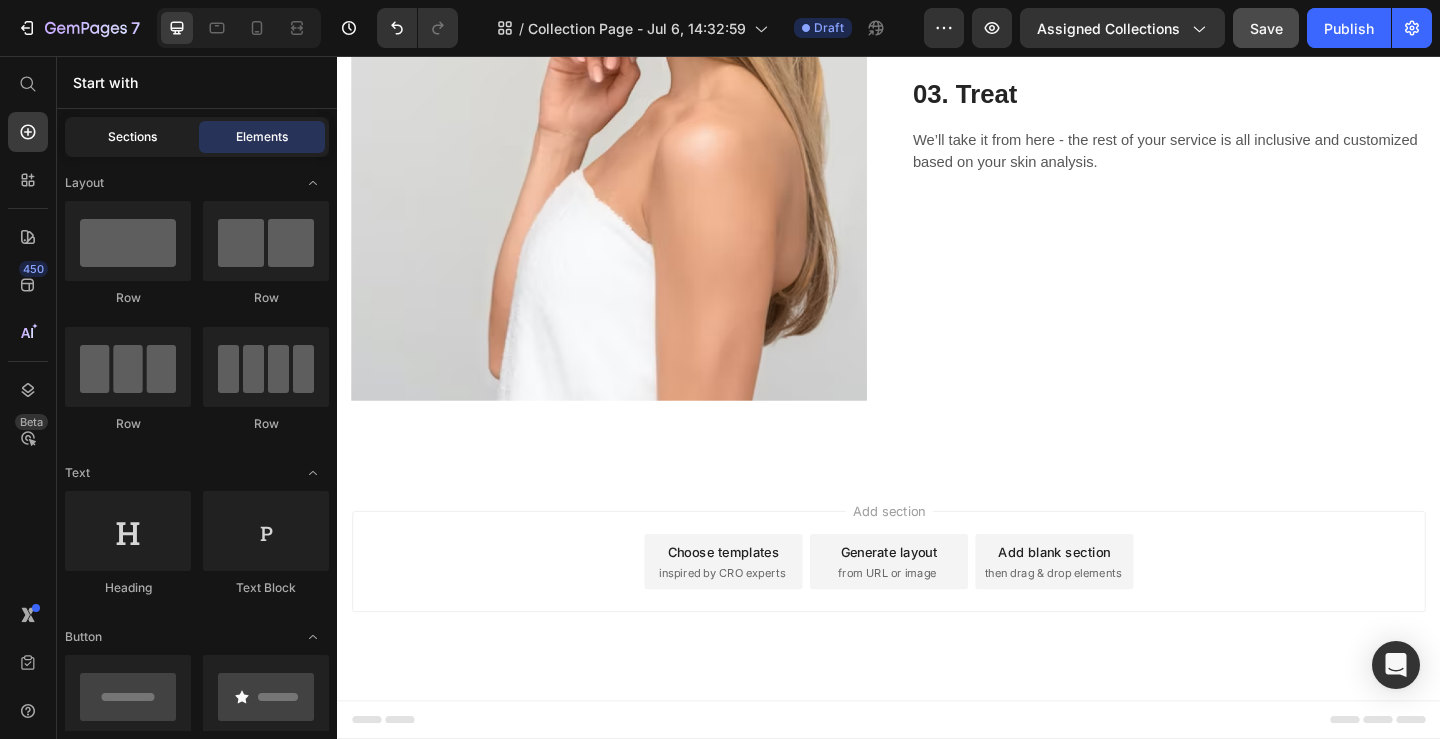 click on "Sections" 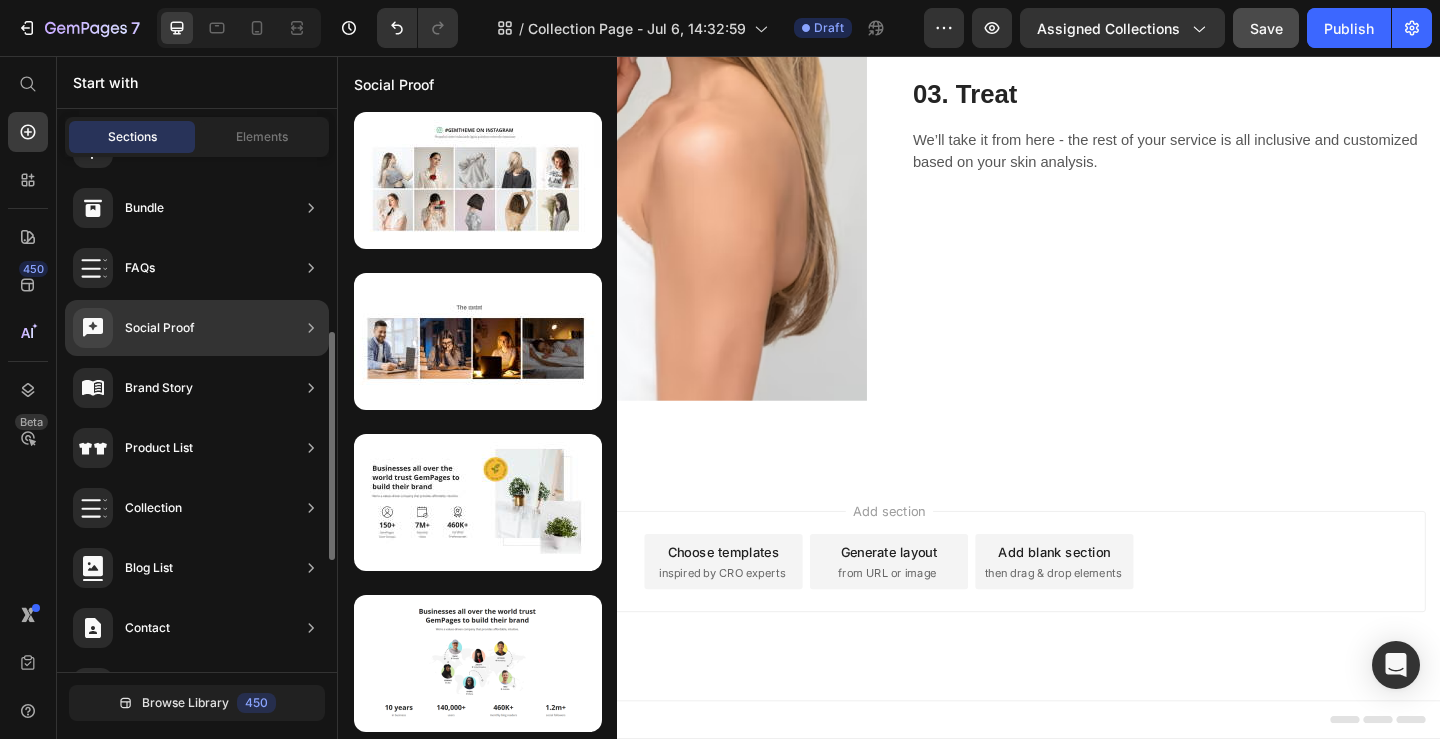 scroll, scrollTop: 569, scrollLeft: 0, axis: vertical 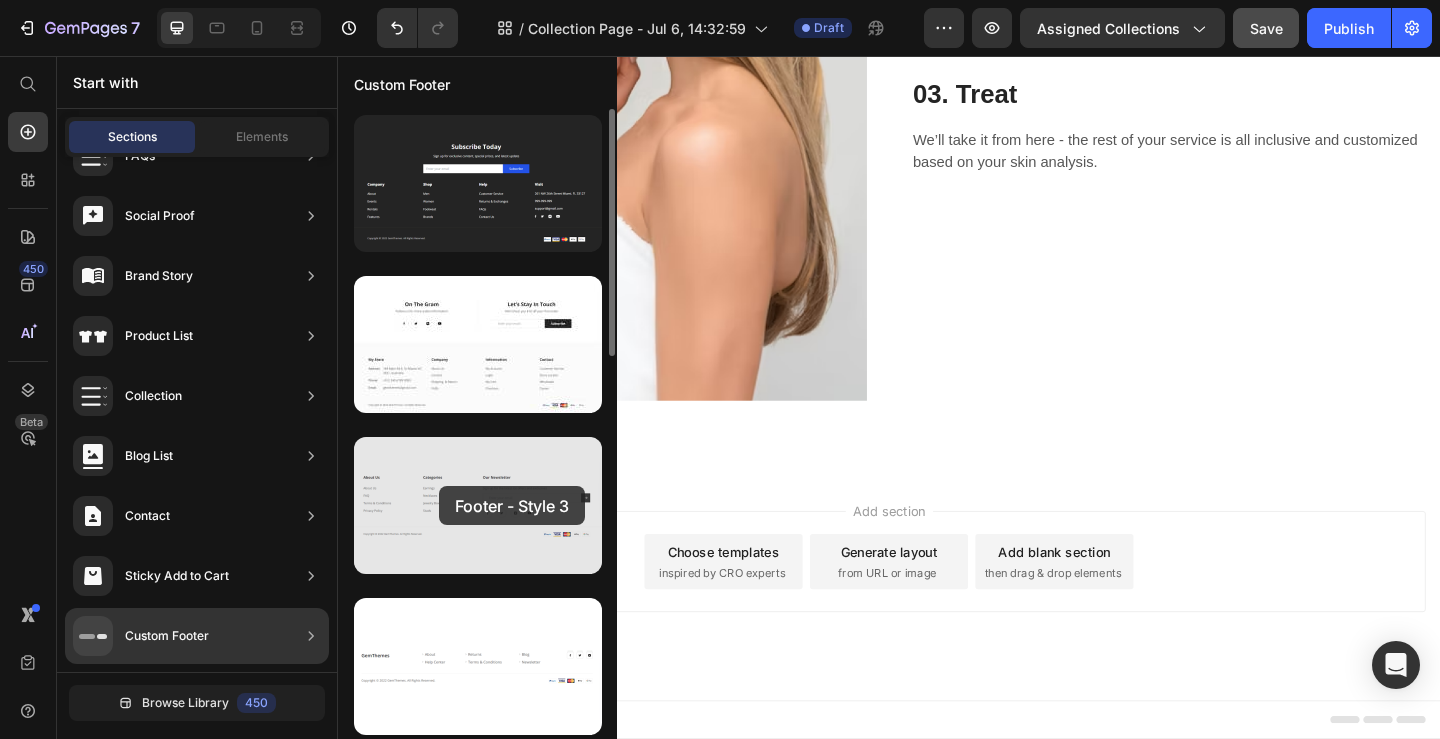 click at bounding box center (478, 505) 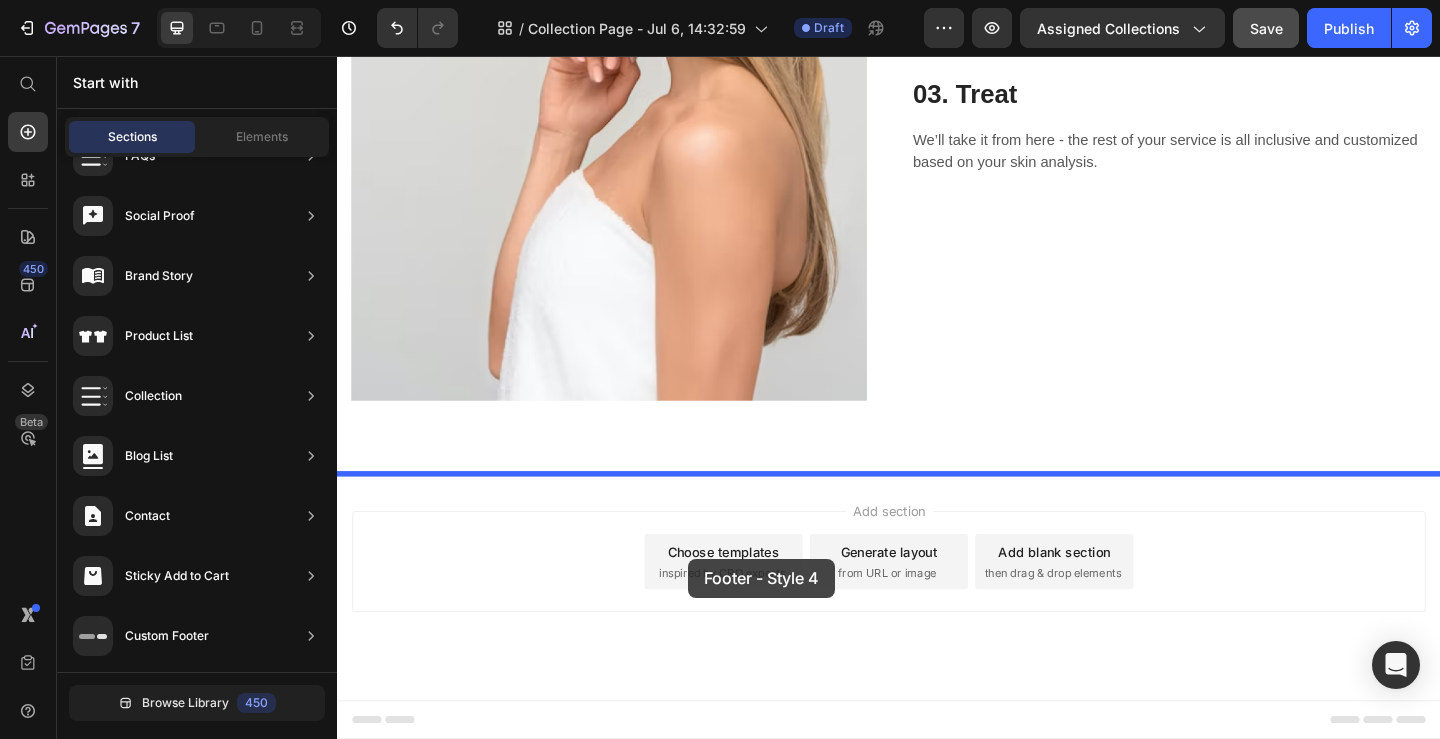 drag, startPoint x: 777, startPoint y: 741, endPoint x: 719, endPoint y: 603, distance: 149.69302 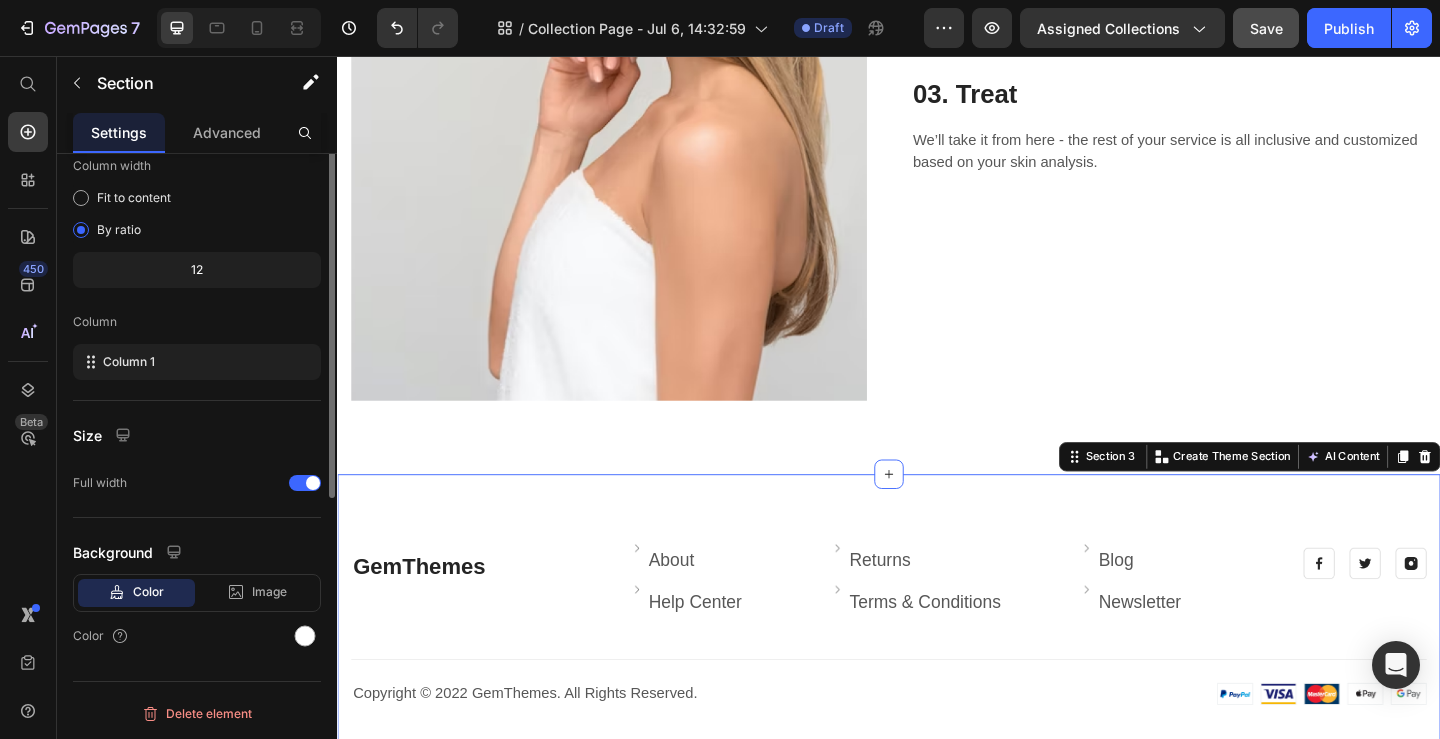scroll, scrollTop: 0, scrollLeft: 0, axis: both 